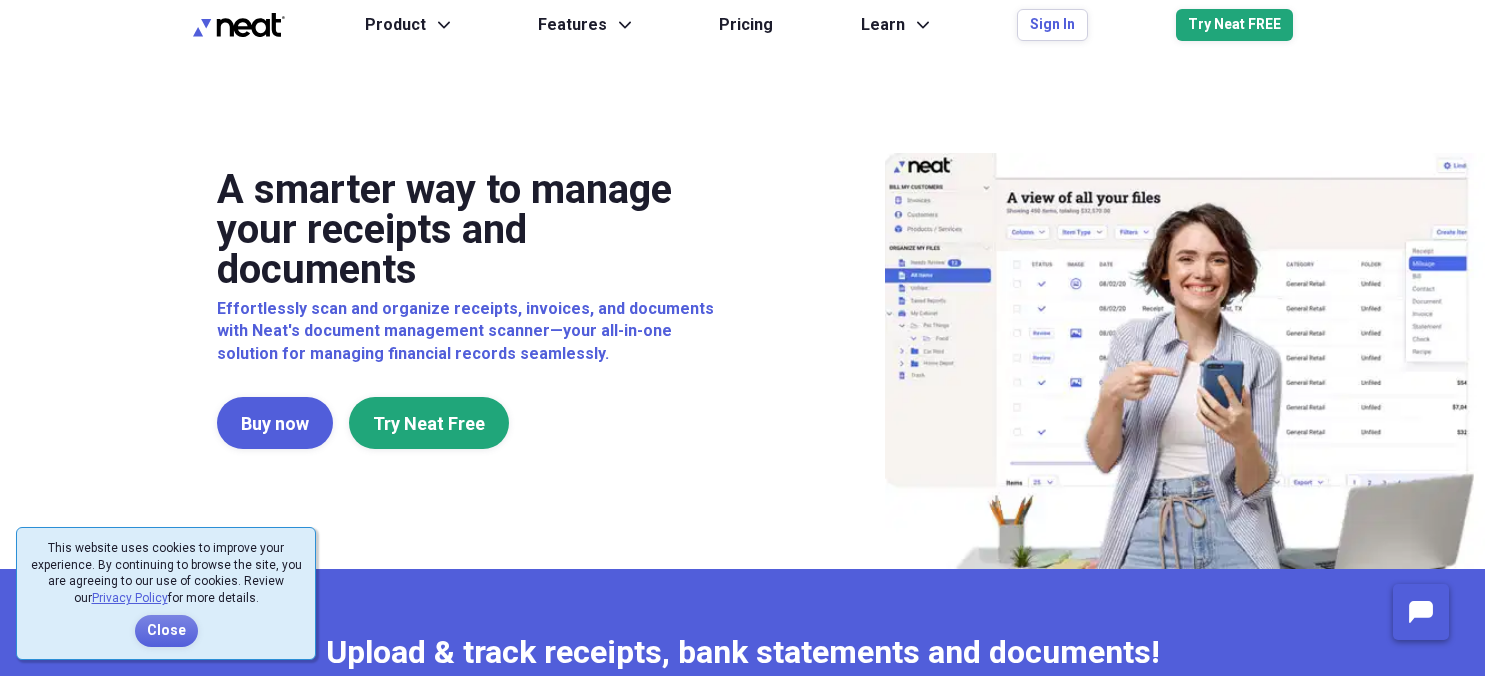 scroll, scrollTop: 0, scrollLeft: 0, axis: both 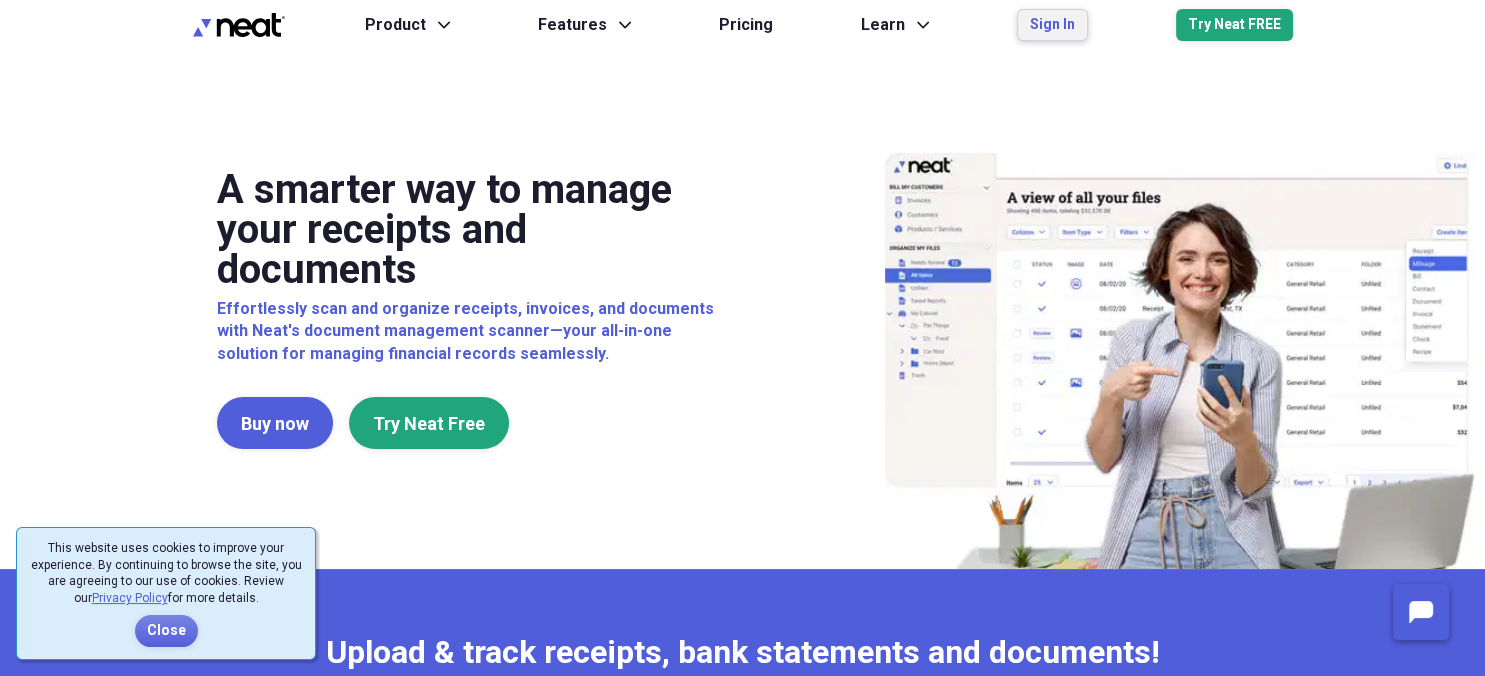 click on "Sign In" at bounding box center (1052, 25) 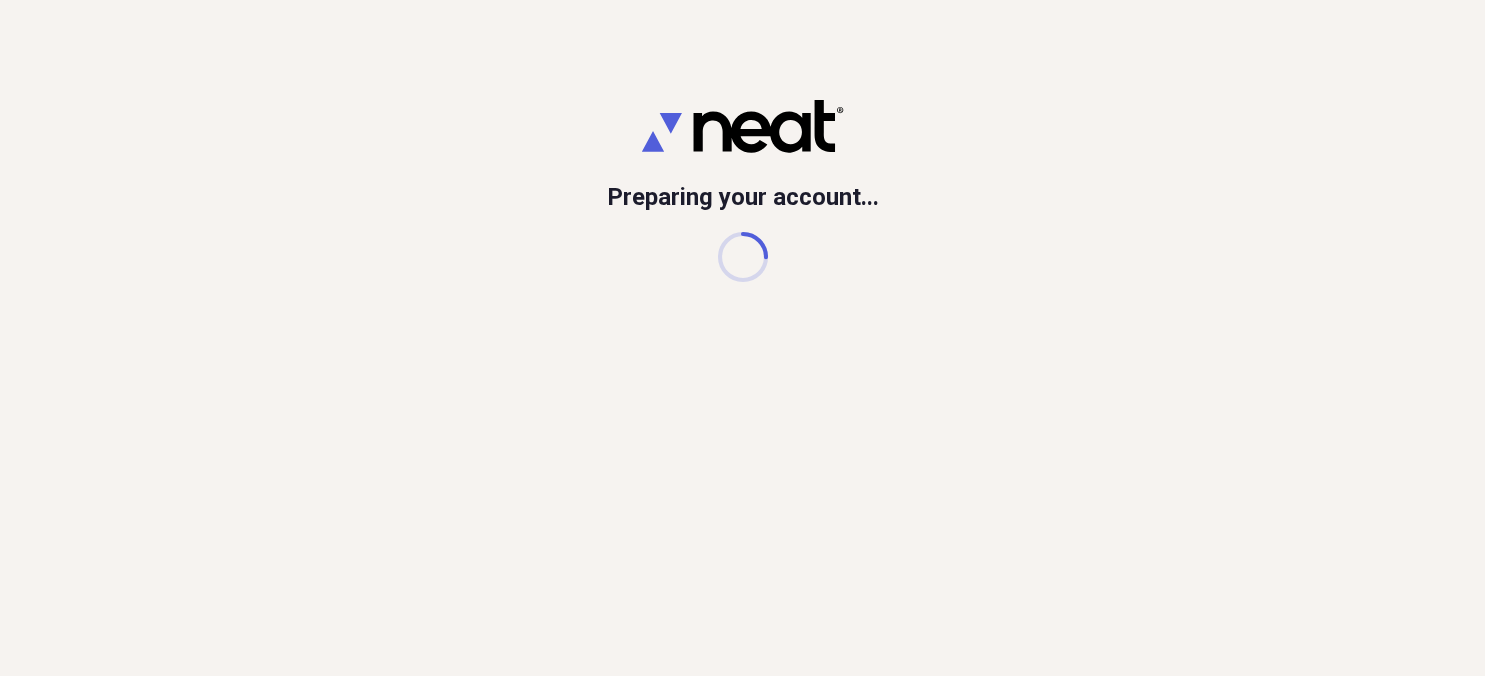 scroll, scrollTop: 0, scrollLeft: 0, axis: both 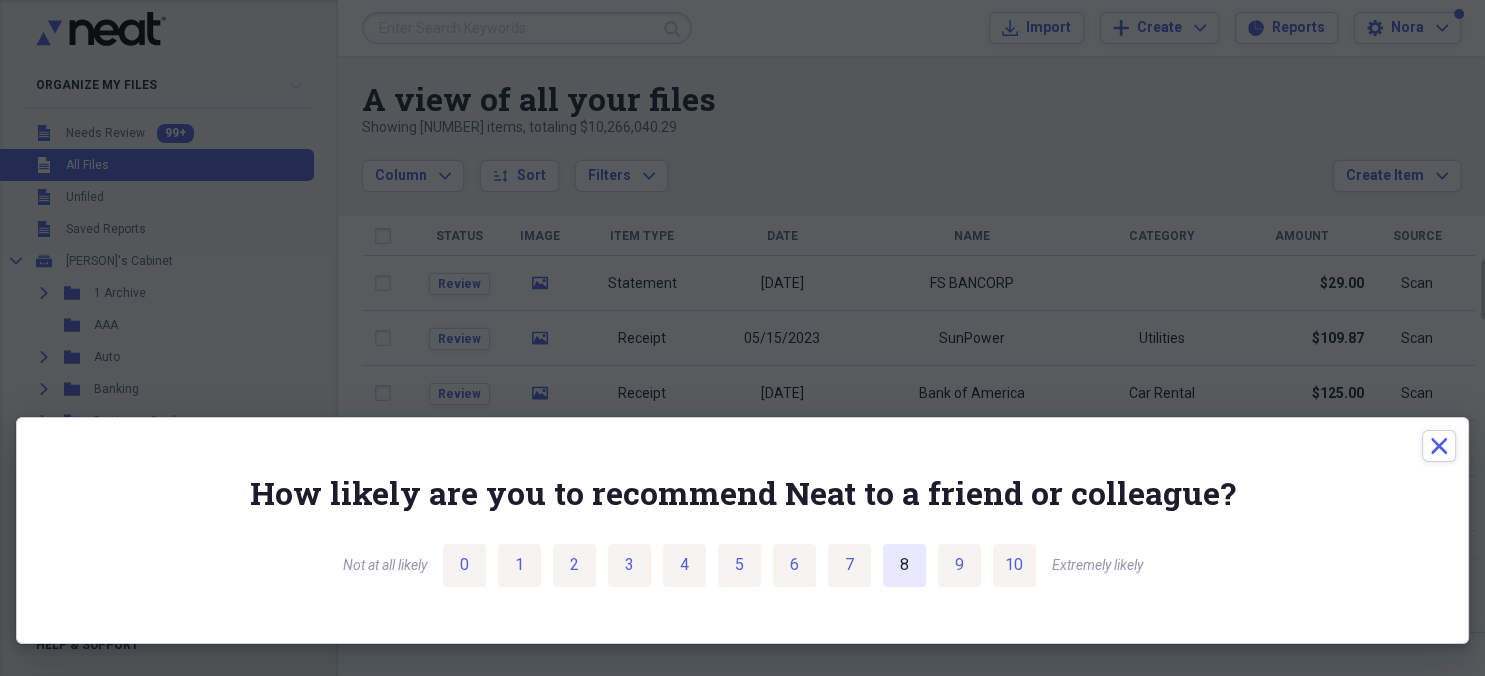 click on "8" at bounding box center (904, 565) 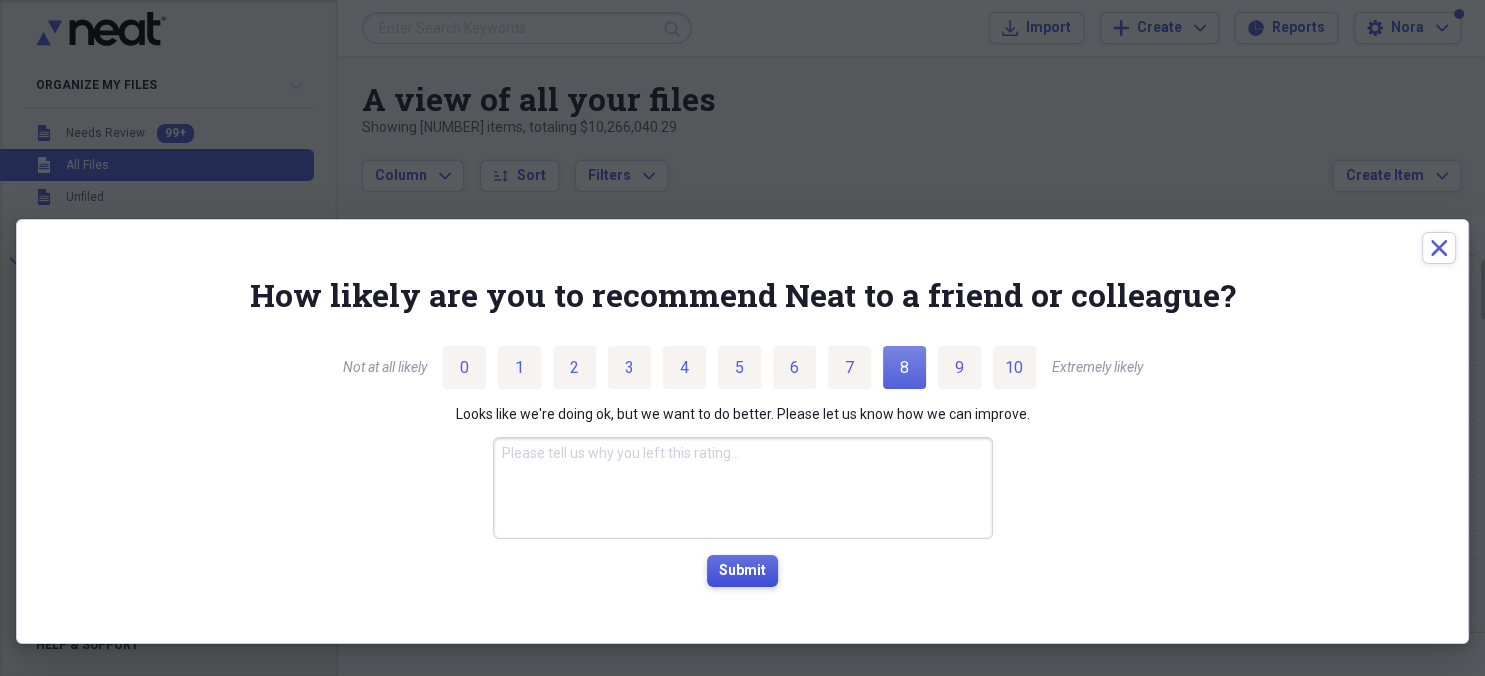 click on "Submit" at bounding box center (742, 571) 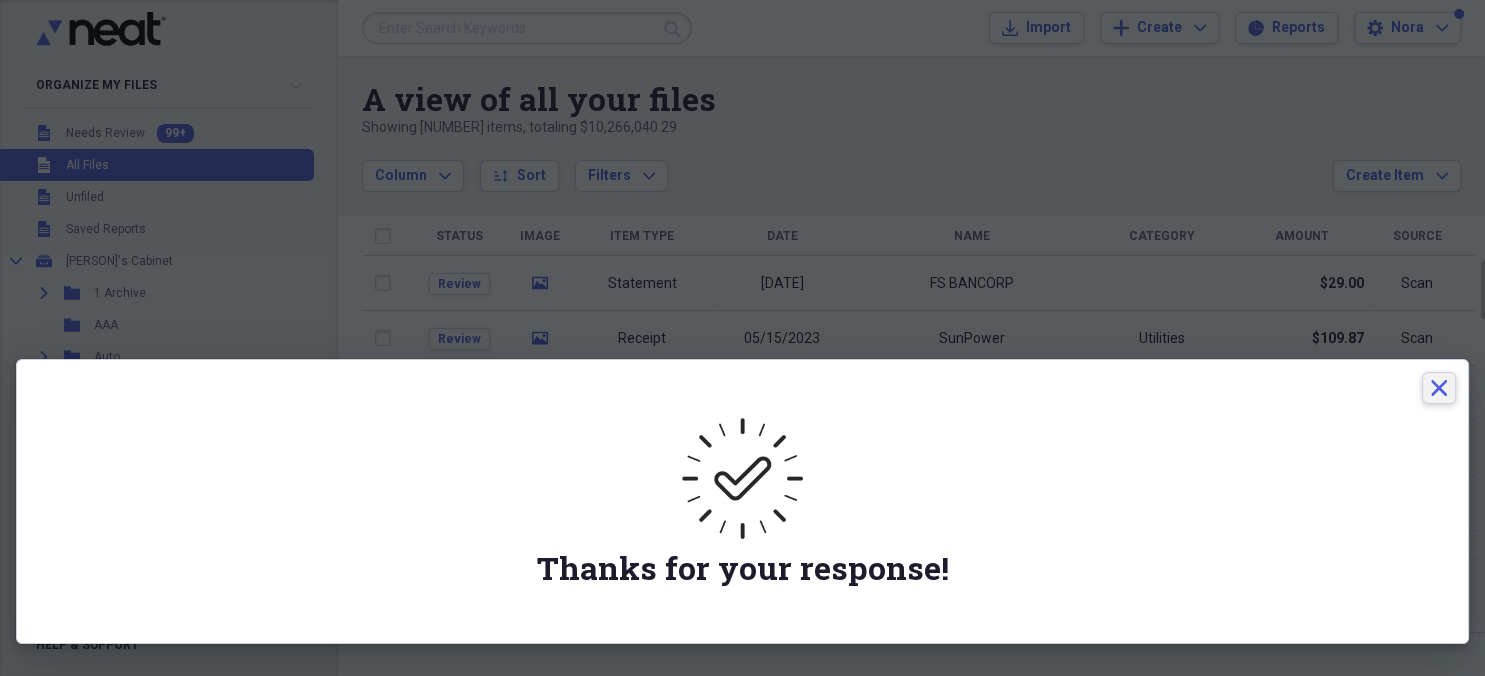 click on "Close" 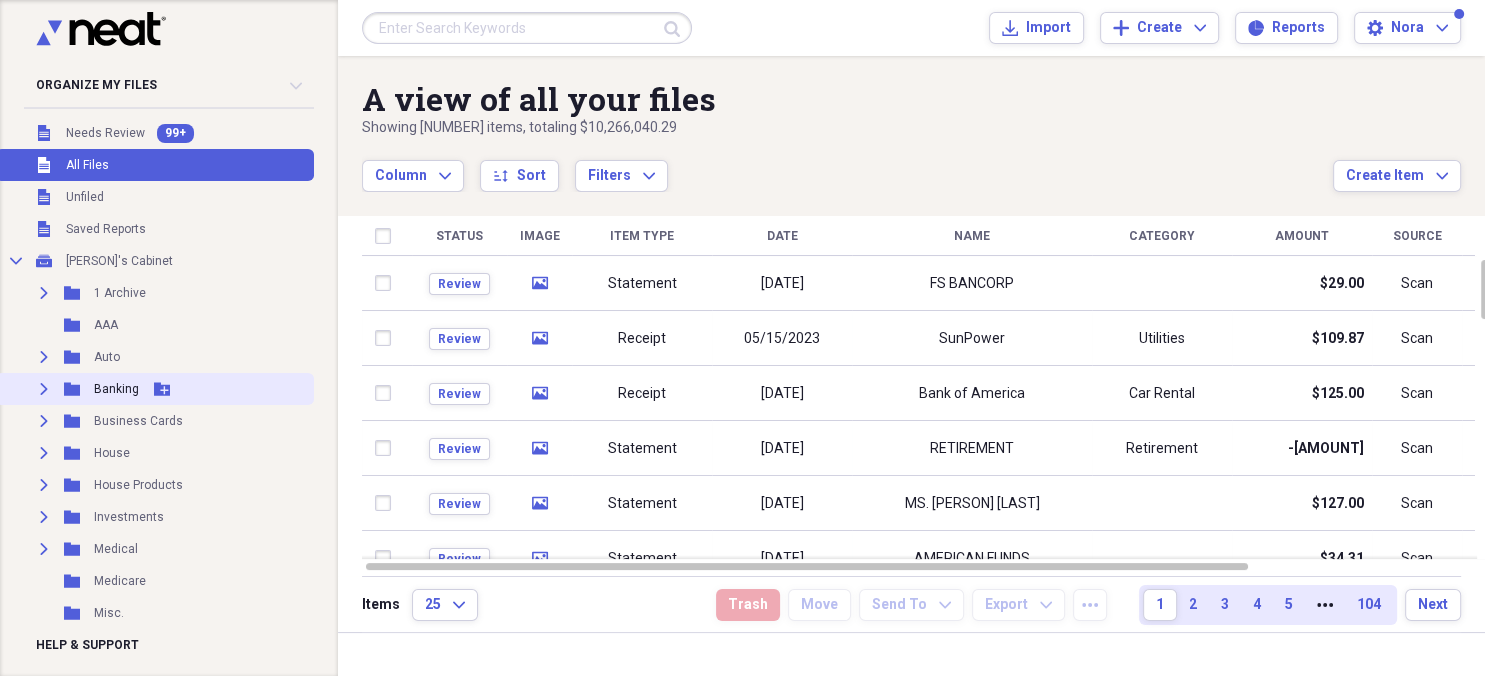click on "Expand" at bounding box center [44, 389] 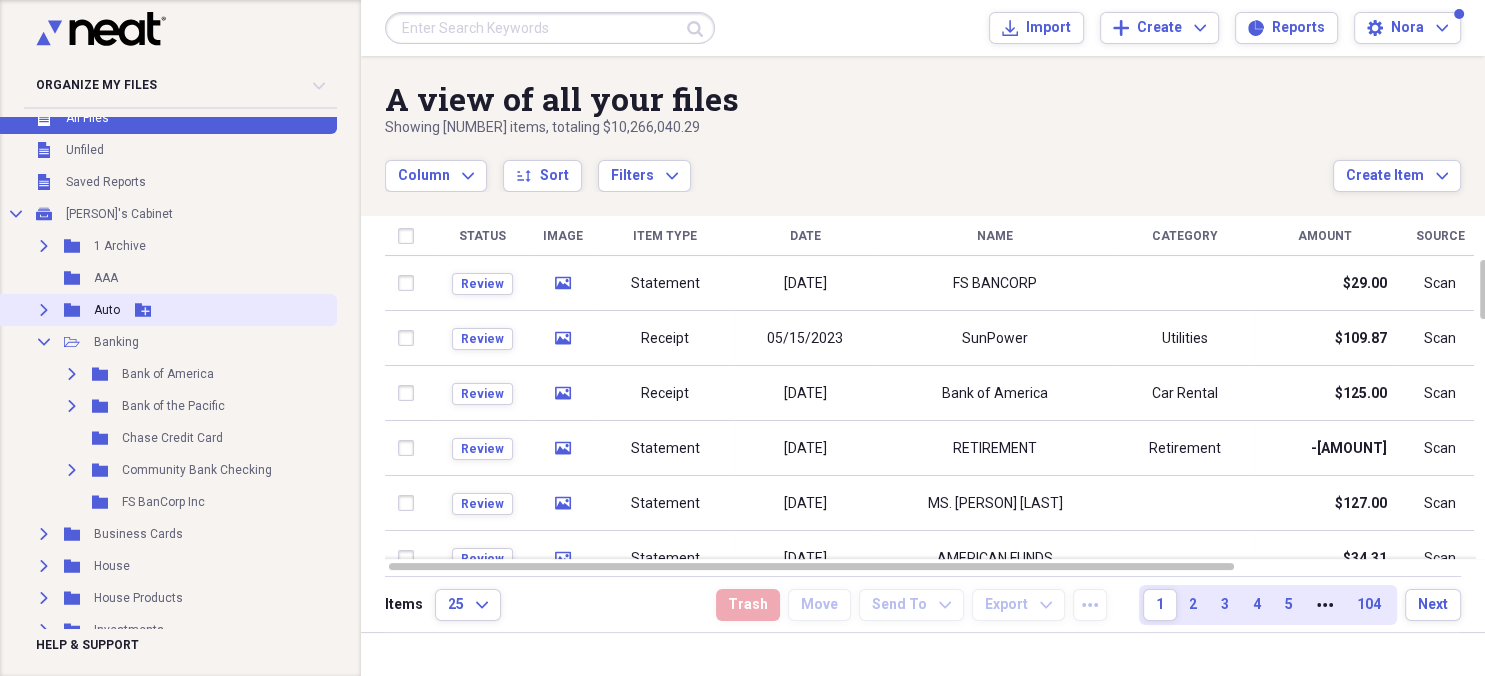 scroll, scrollTop: 86, scrollLeft: 0, axis: vertical 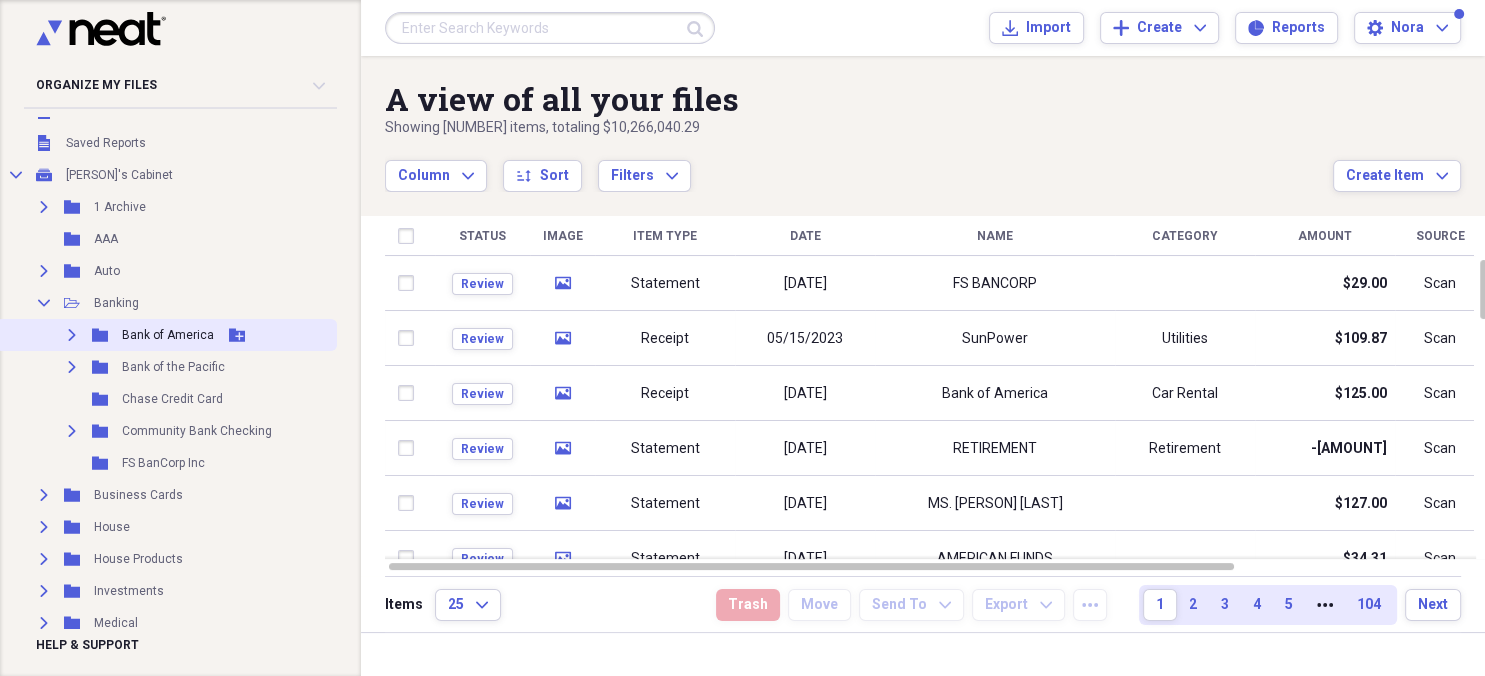 click on "Expand Folder Bank of America Add Folder" at bounding box center [166, 335] 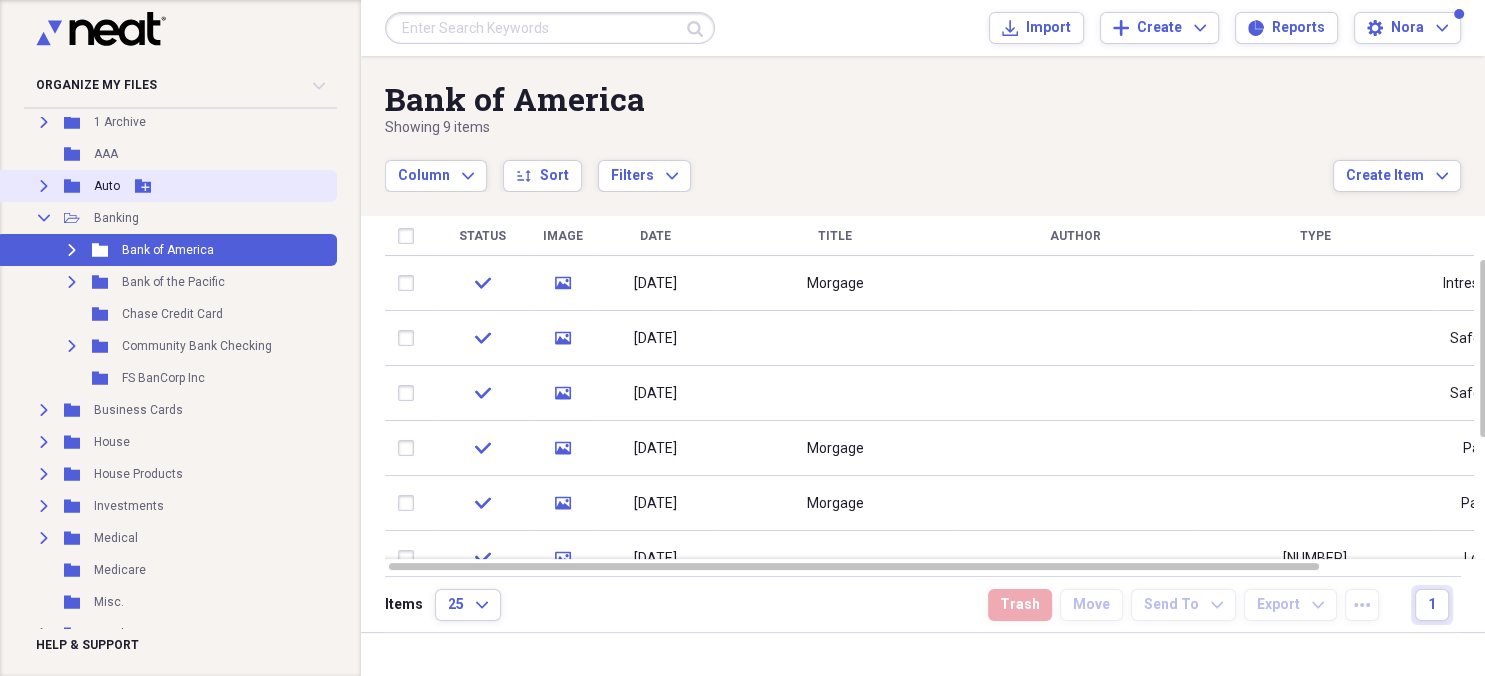 scroll, scrollTop: 173, scrollLeft: 0, axis: vertical 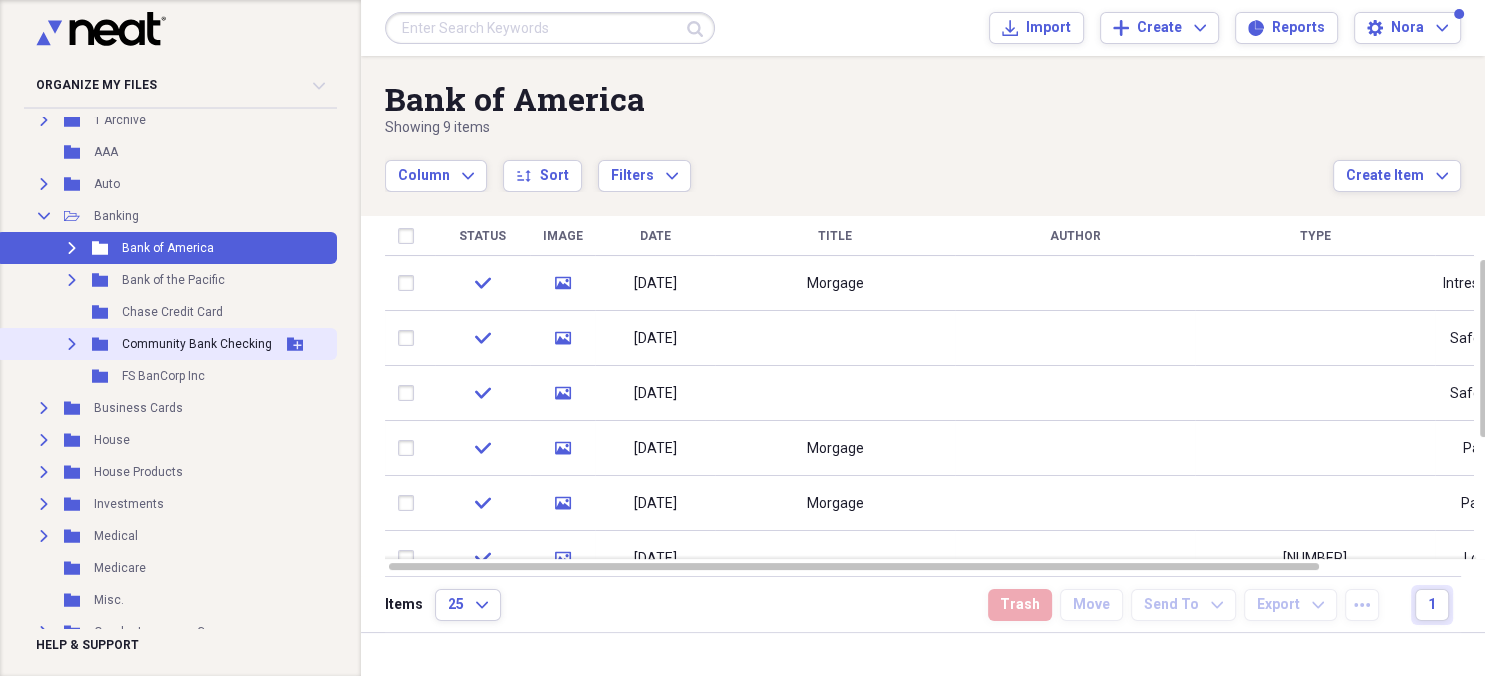 click on "Expand" at bounding box center [72, 344] 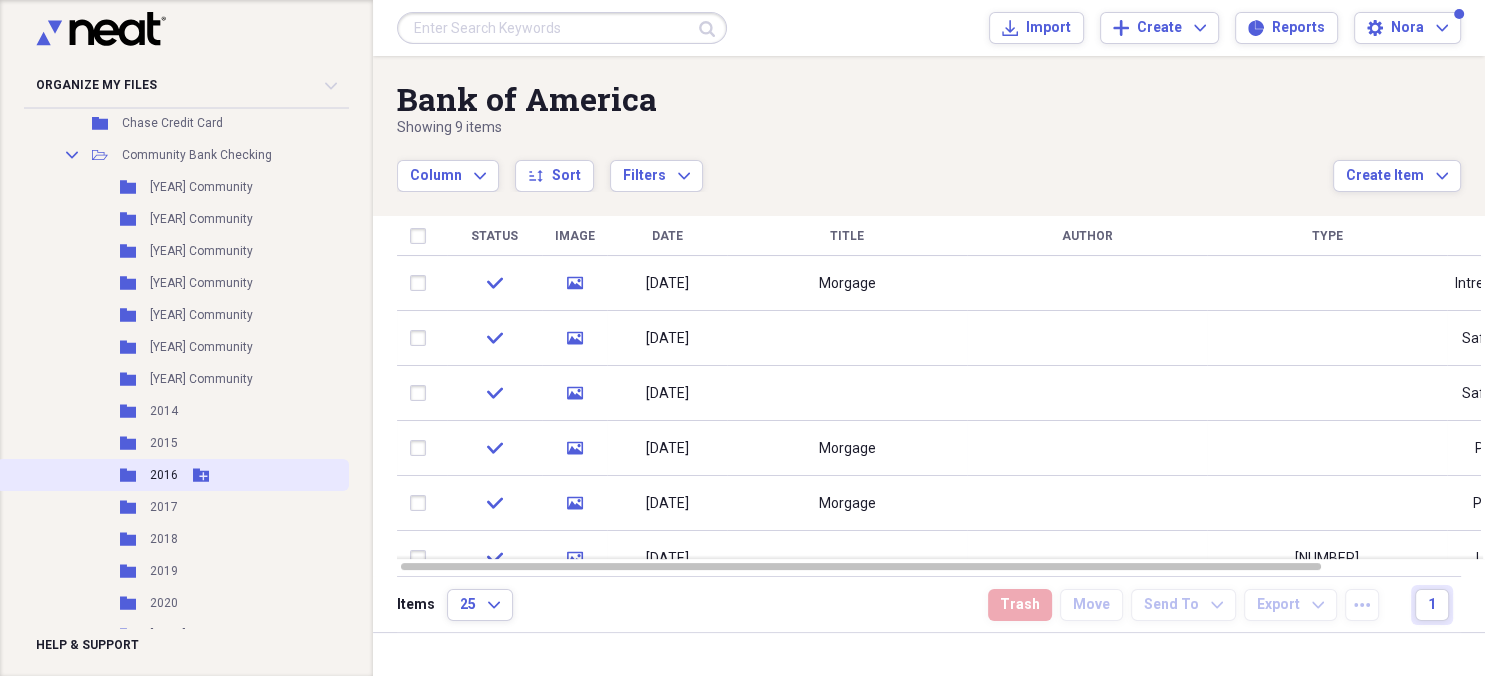 scroll, scrollTop: 259, scrollLeft: 0, axis: vertical 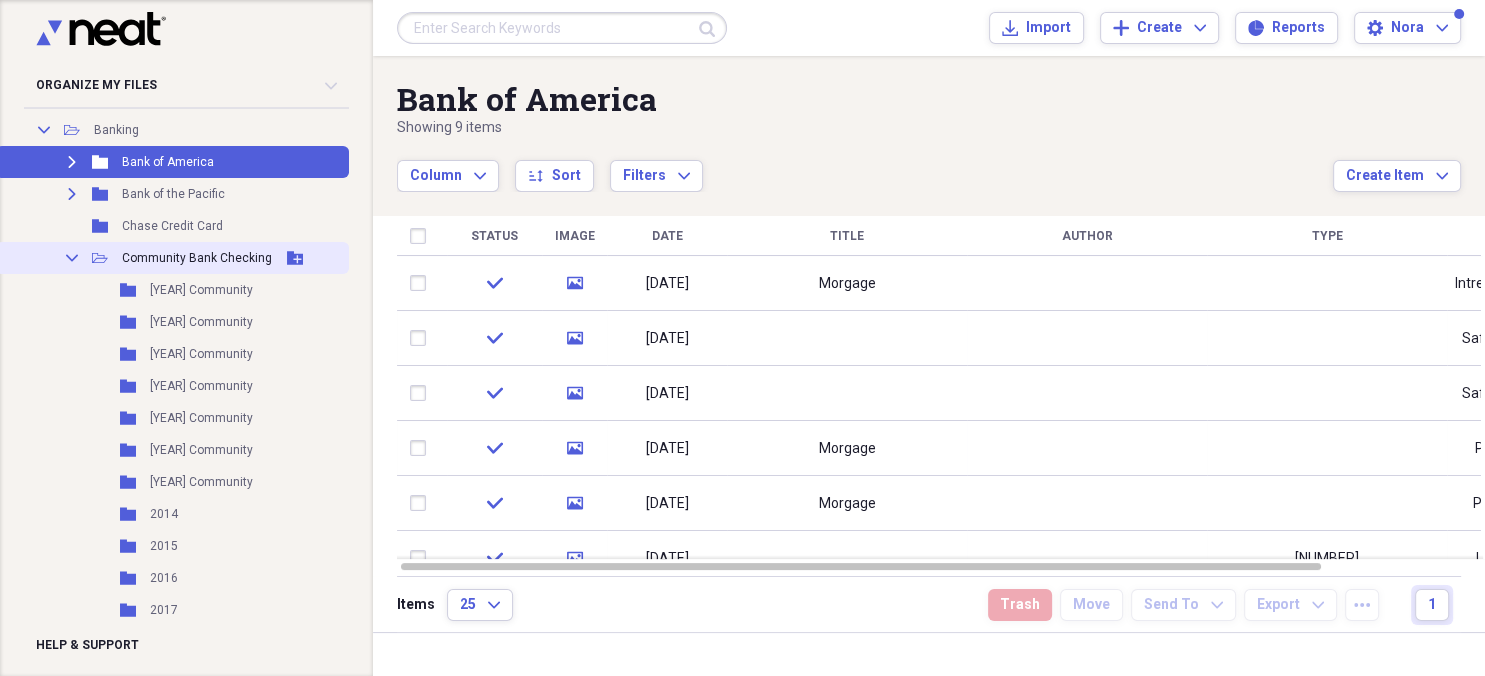 click 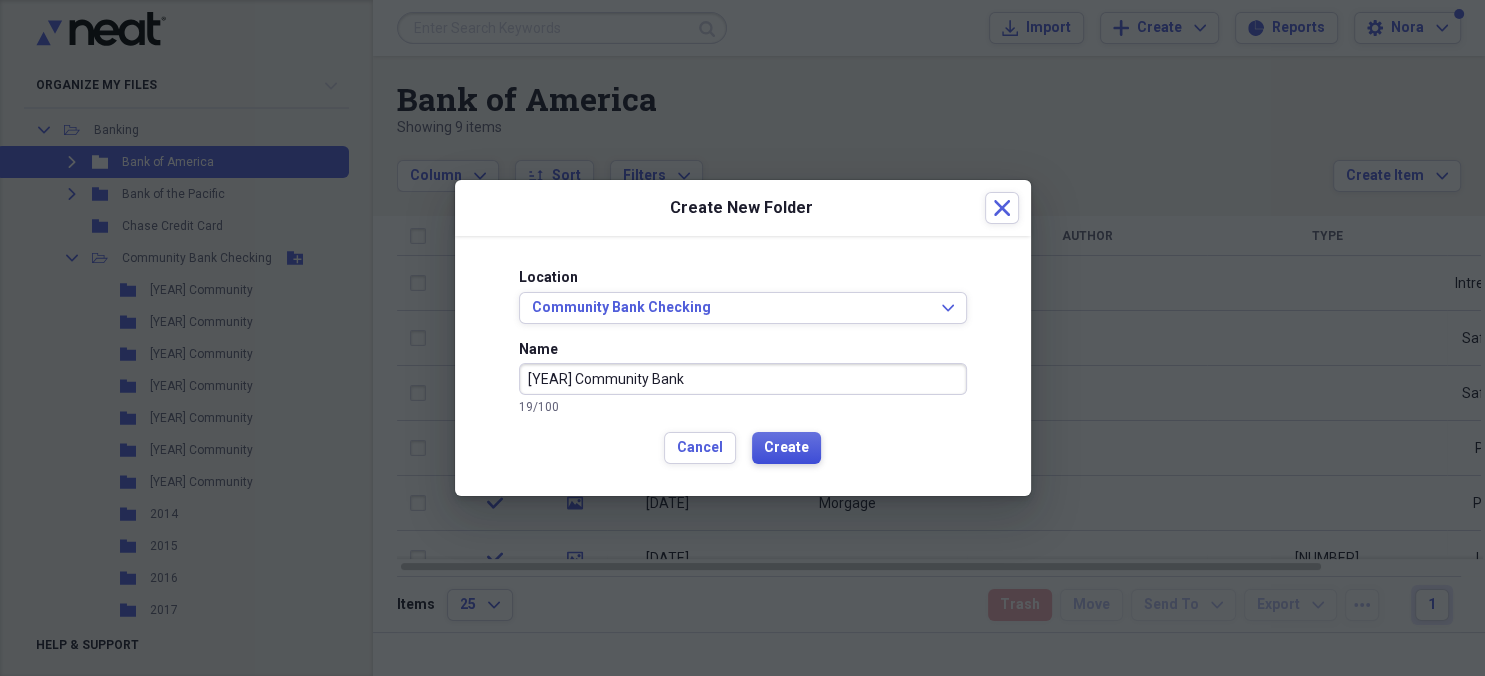 type on "[YEAR] Community Bank" 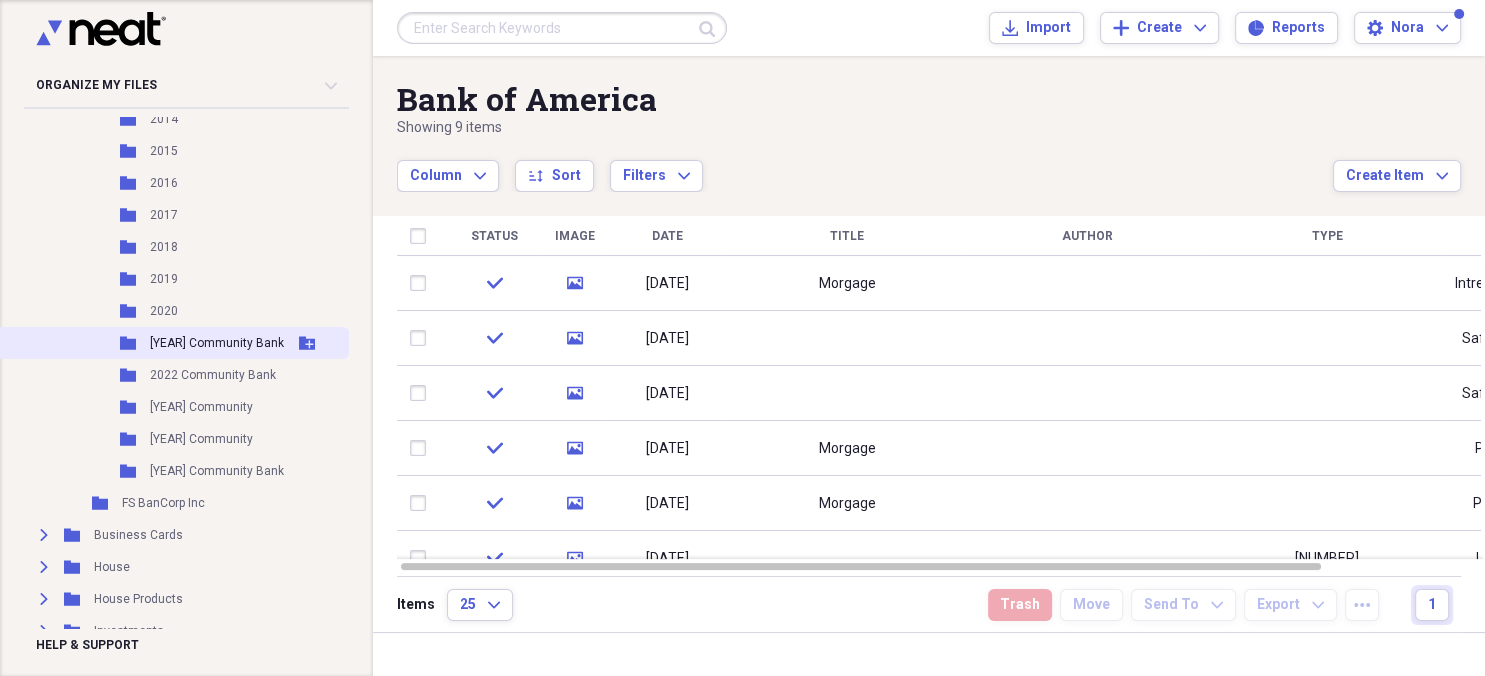 scroll, scrollTop: 778, scrollLeft: 0, axis: vertical 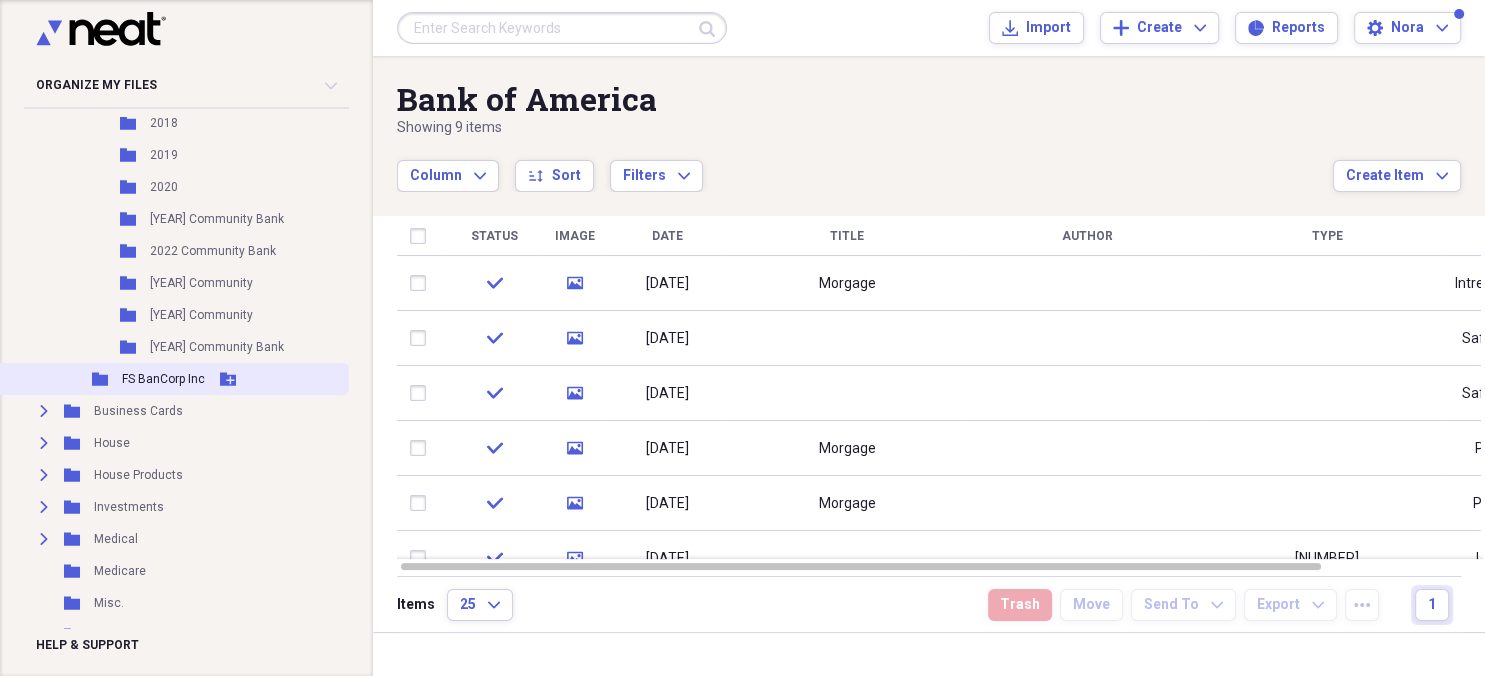 click 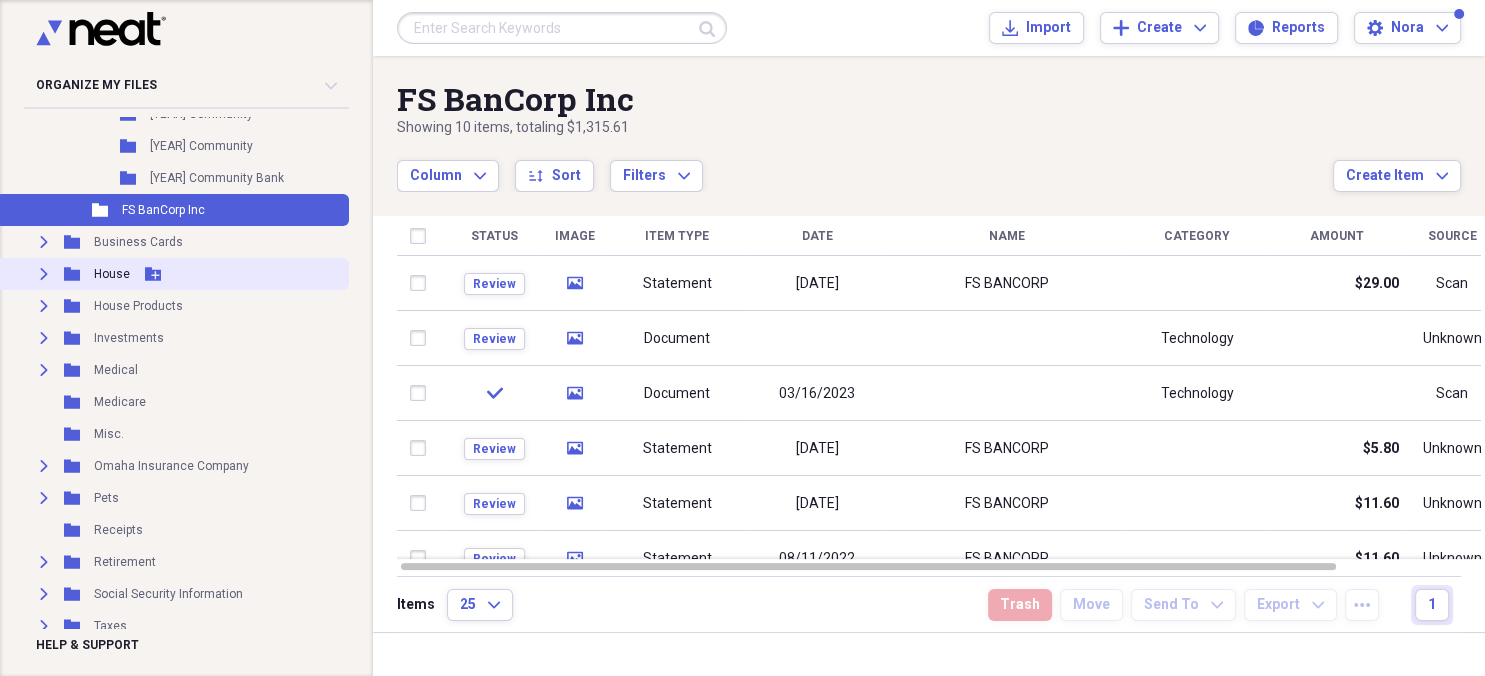 scroll, scrollTop: 950, scrollLeft: 0, axis: vertical 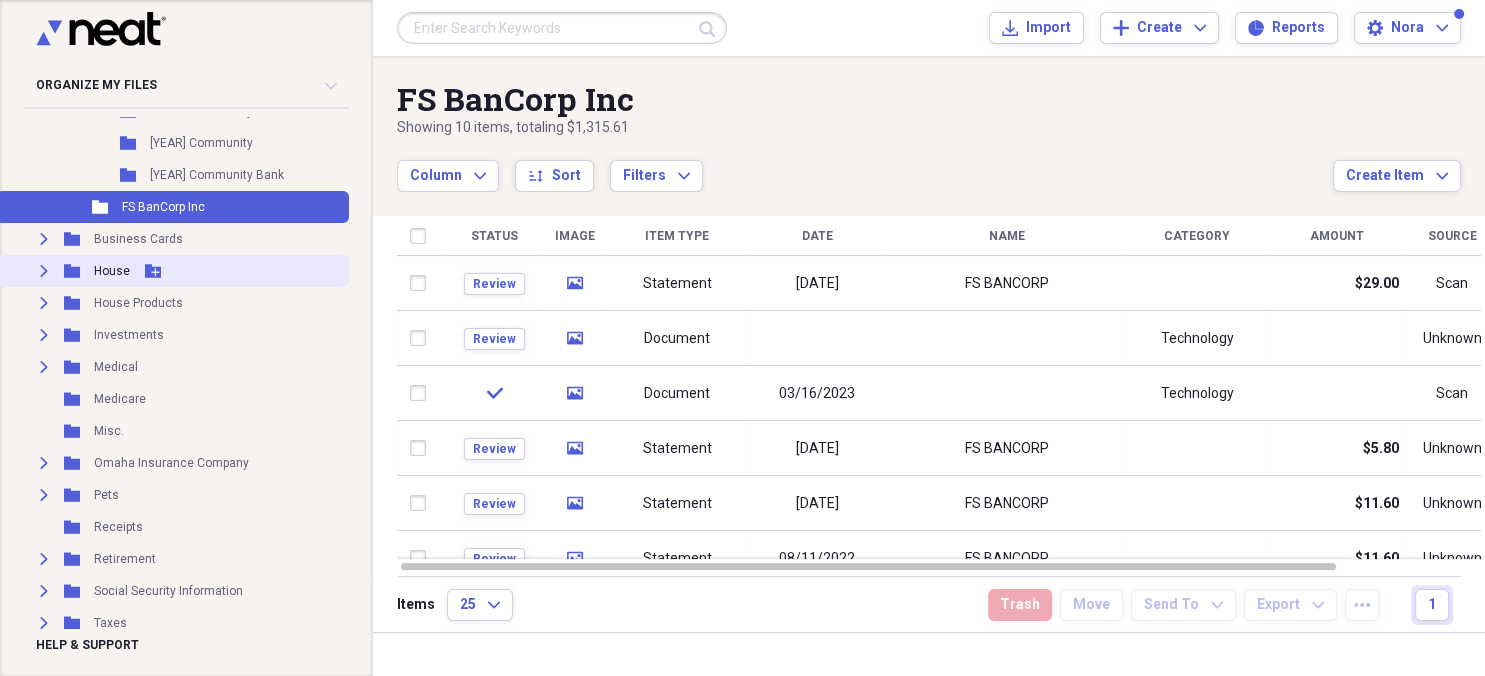 click on "Expand" at bounding box center [44, 271] 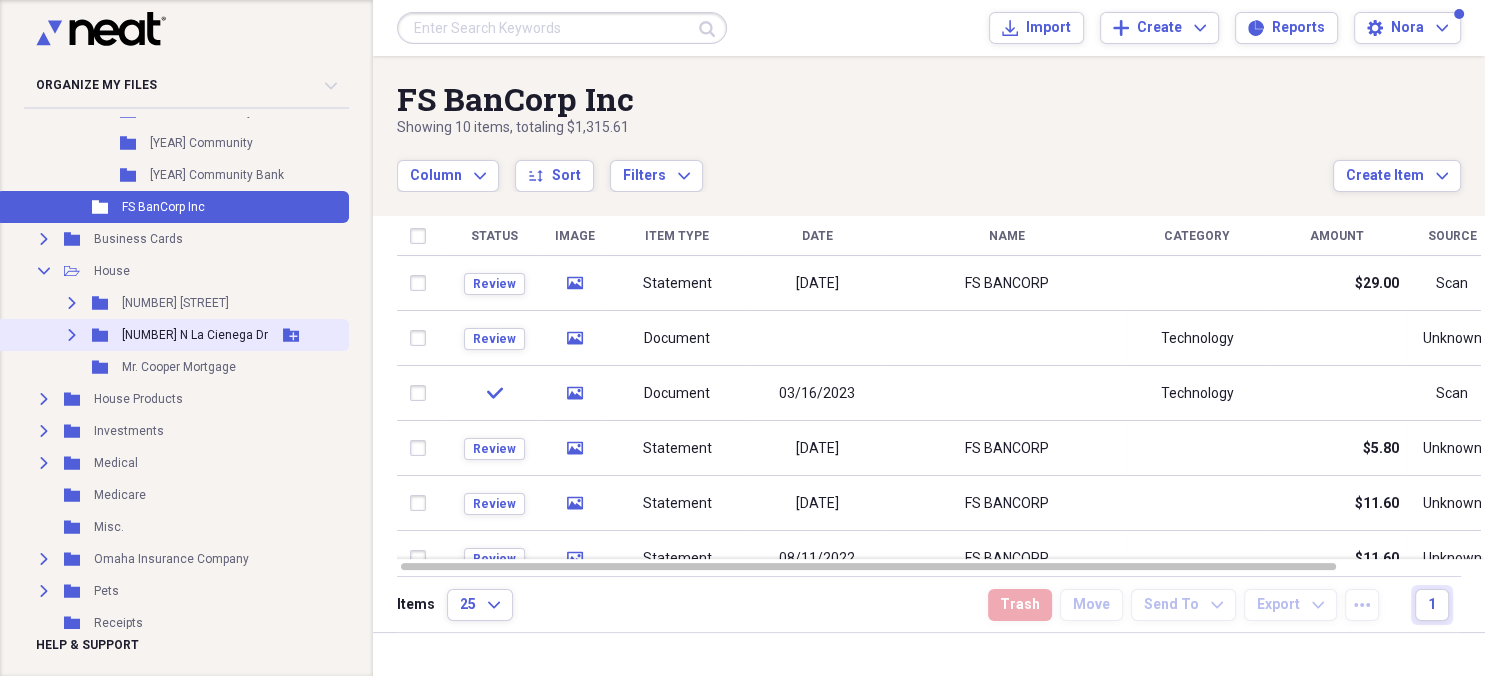 click on "Expand" 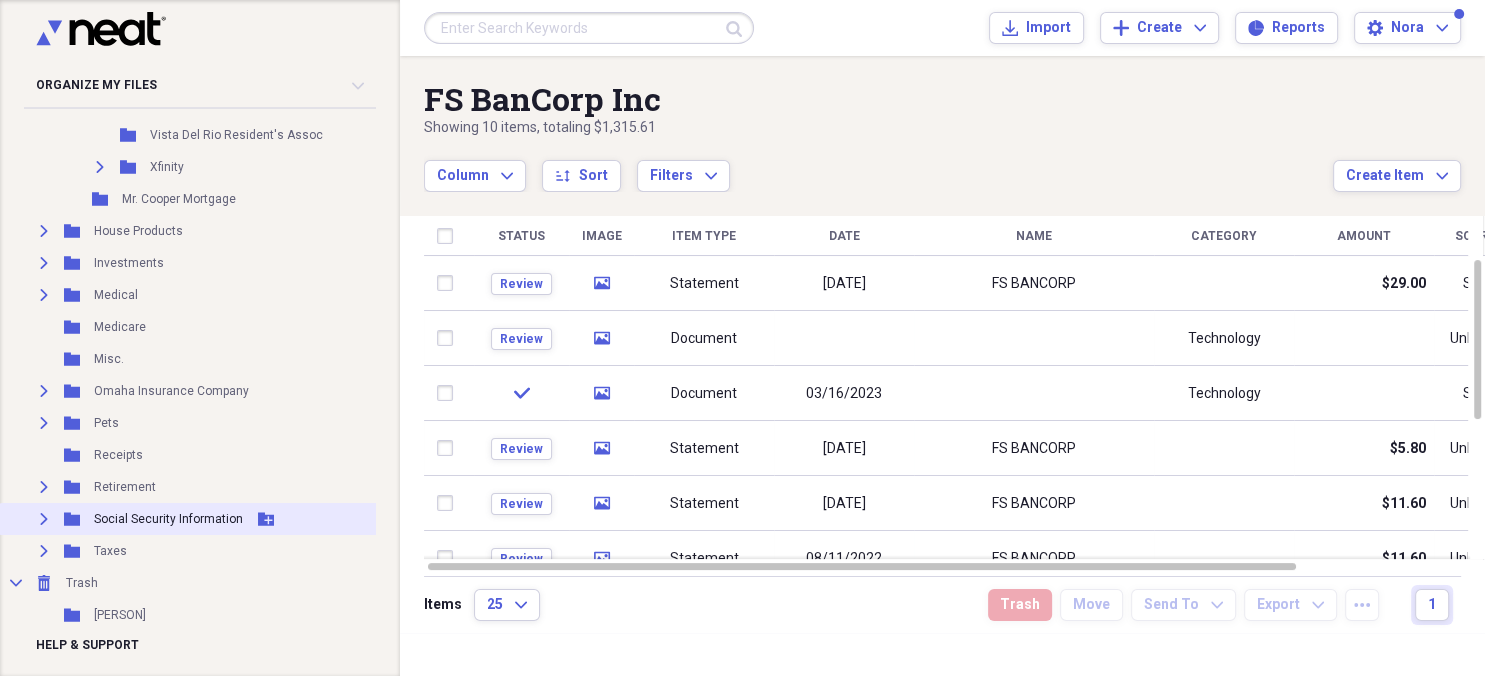 scroll, scrollTop: 1630, scrollLeft: 0, axis: vertical 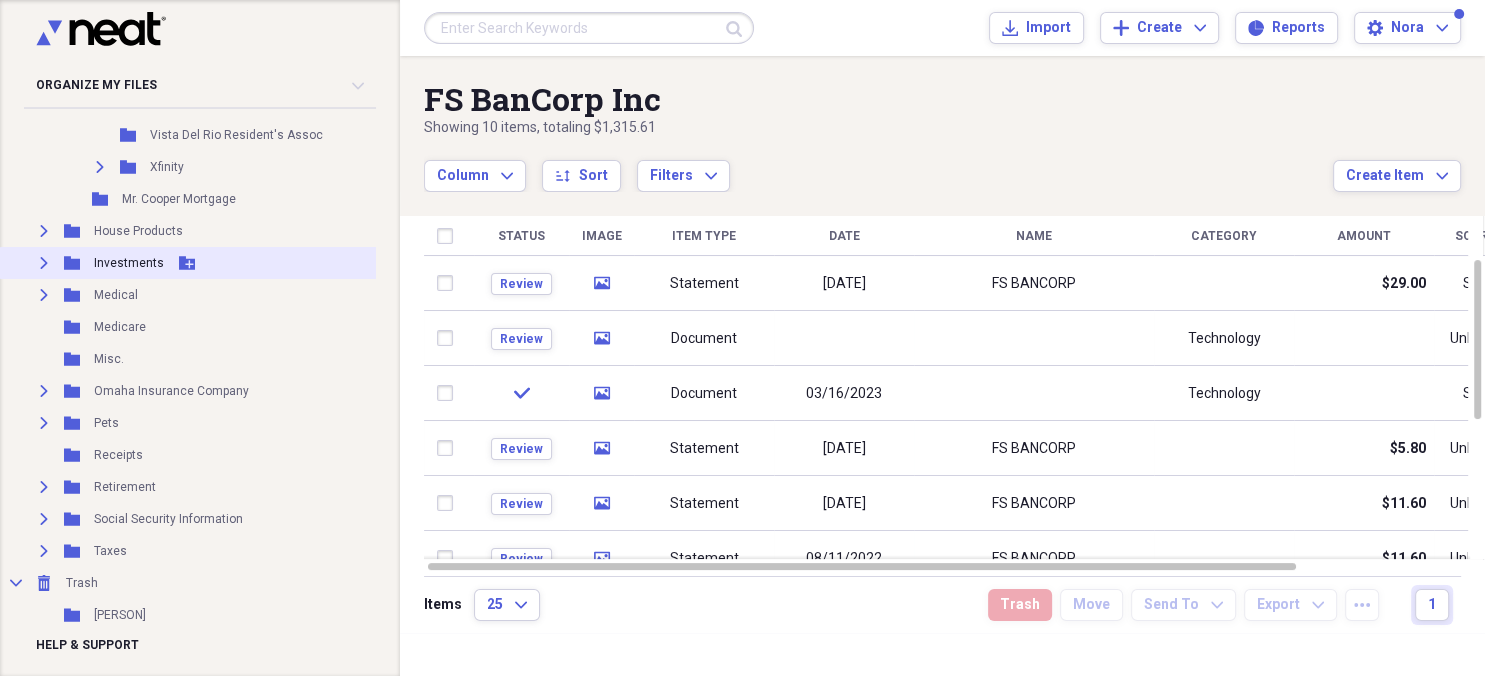 click 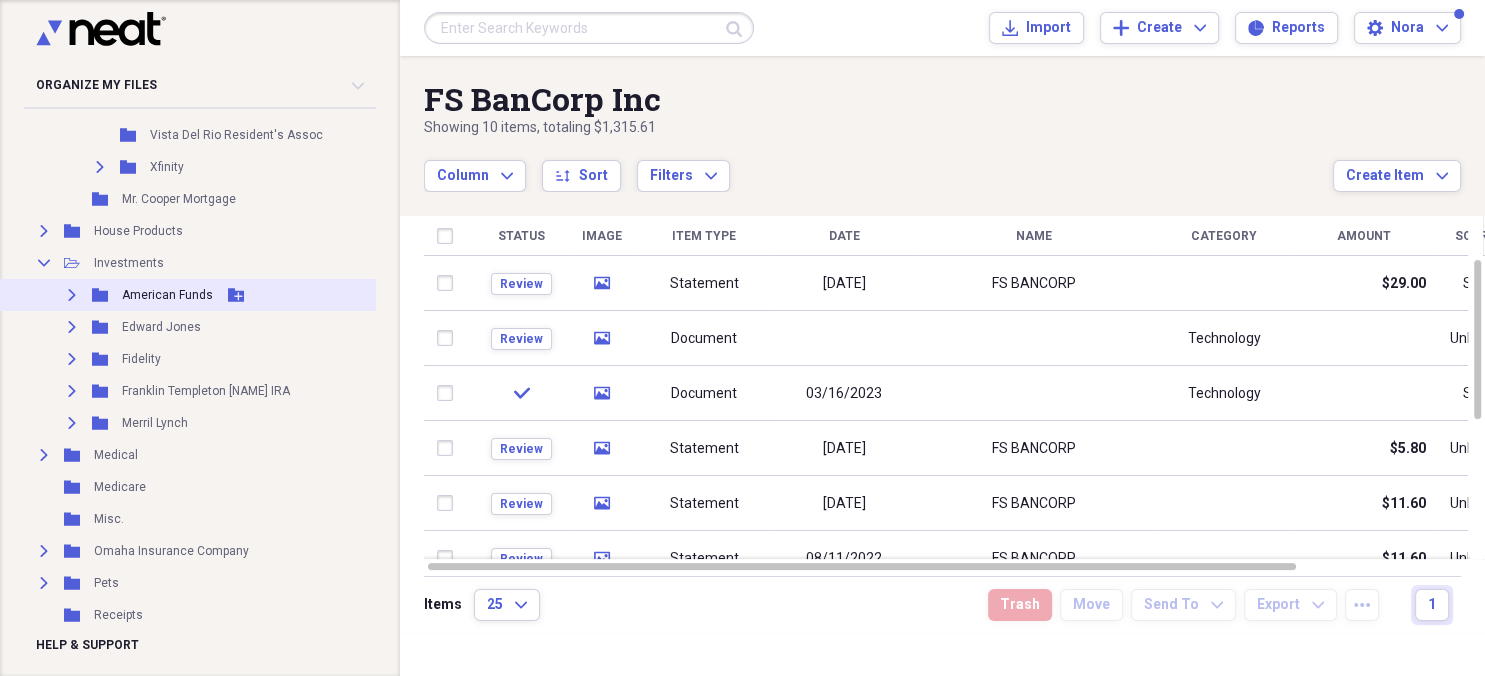 click on "Expand" 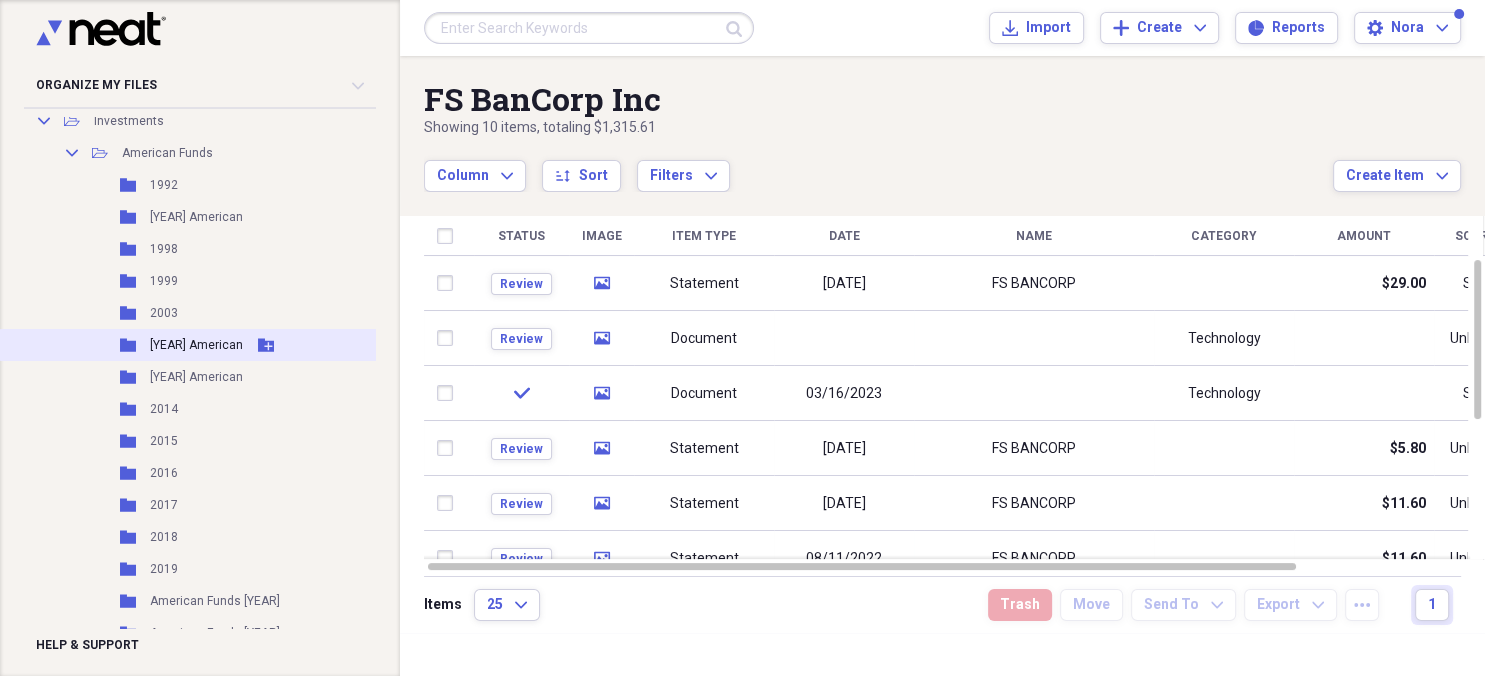 scroll, scrollTop: 1630, scrollLeft: 0, axis: vertical 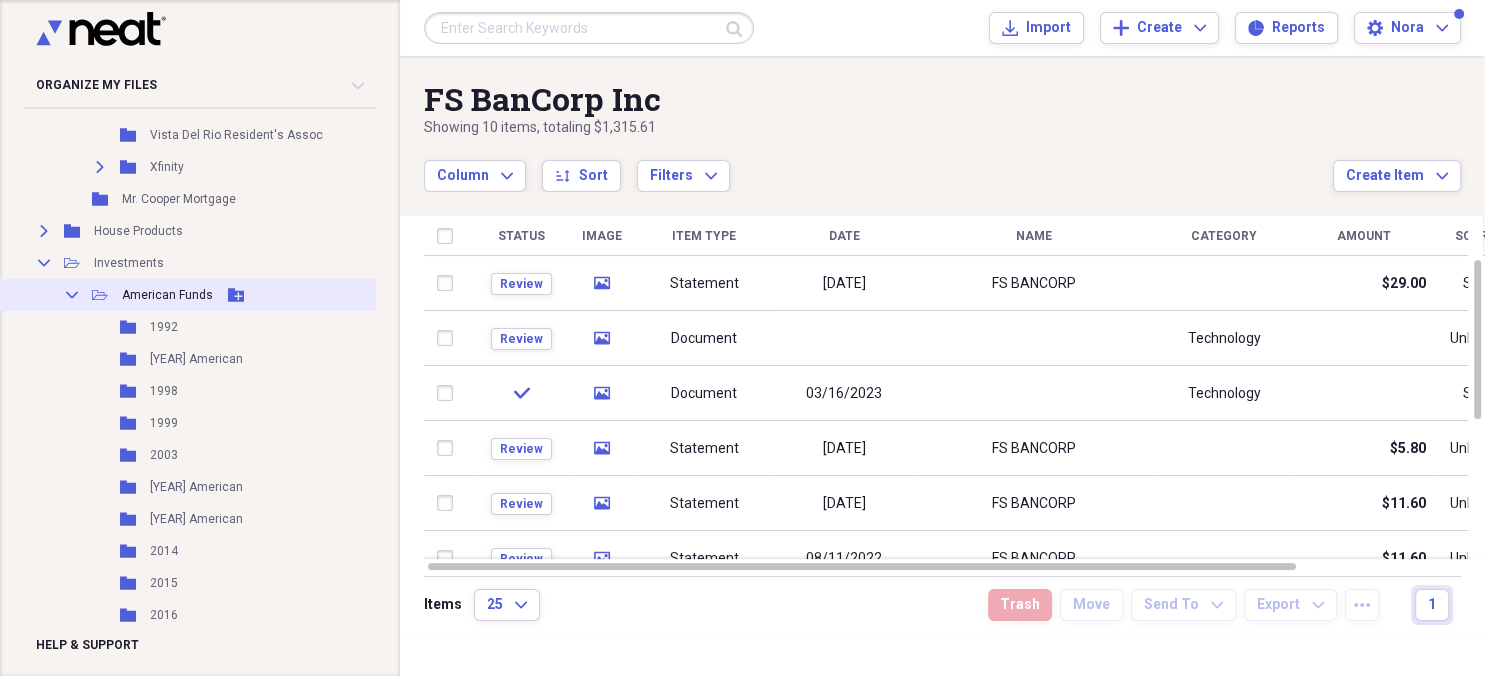 click 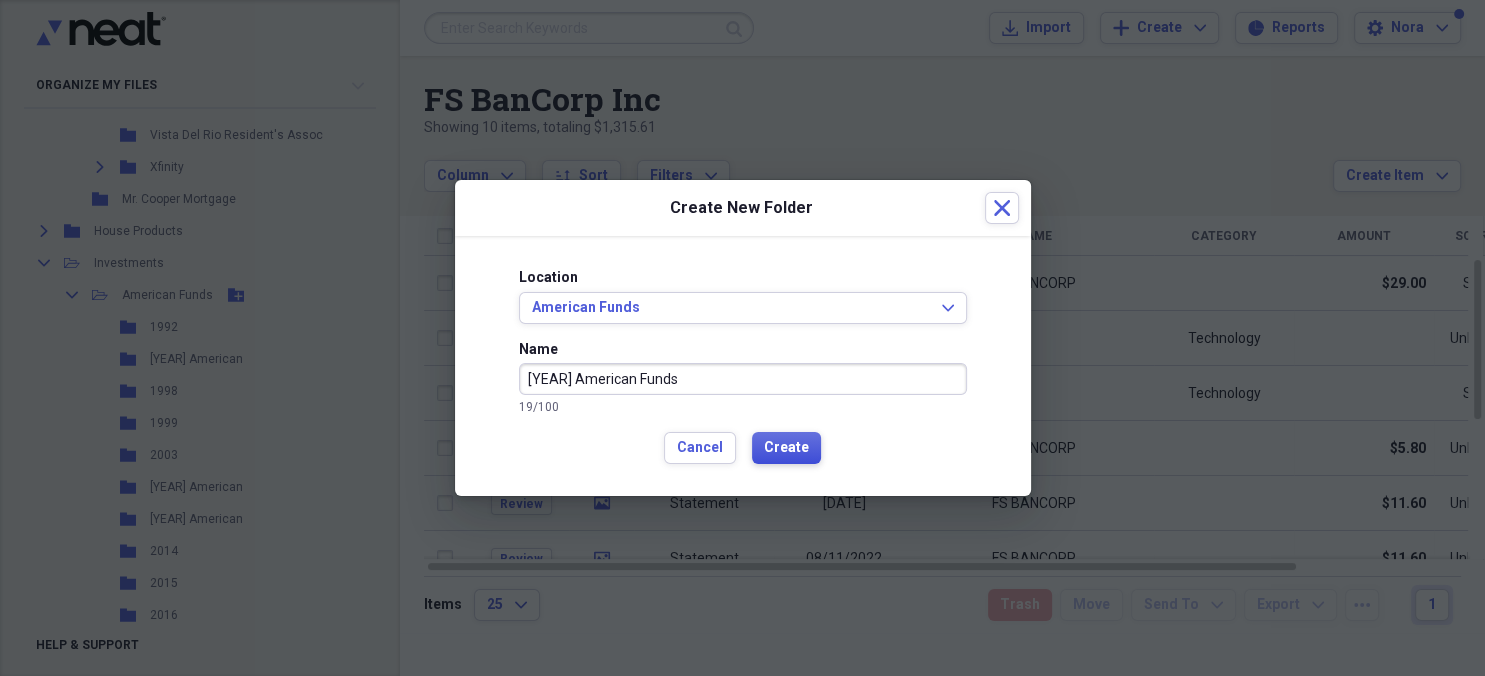 type on "[YEAR] American Funds" 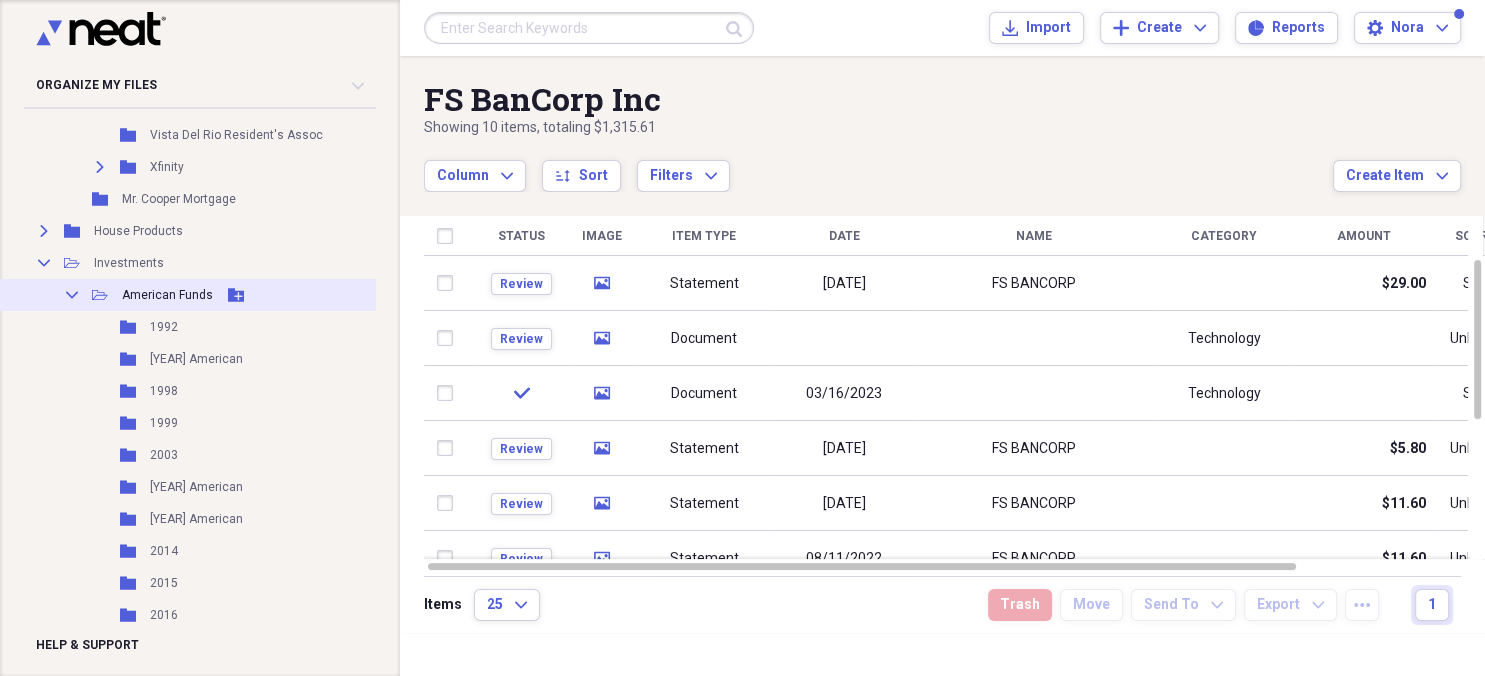 click on "Add Folder" at bounding box center [236, 295] 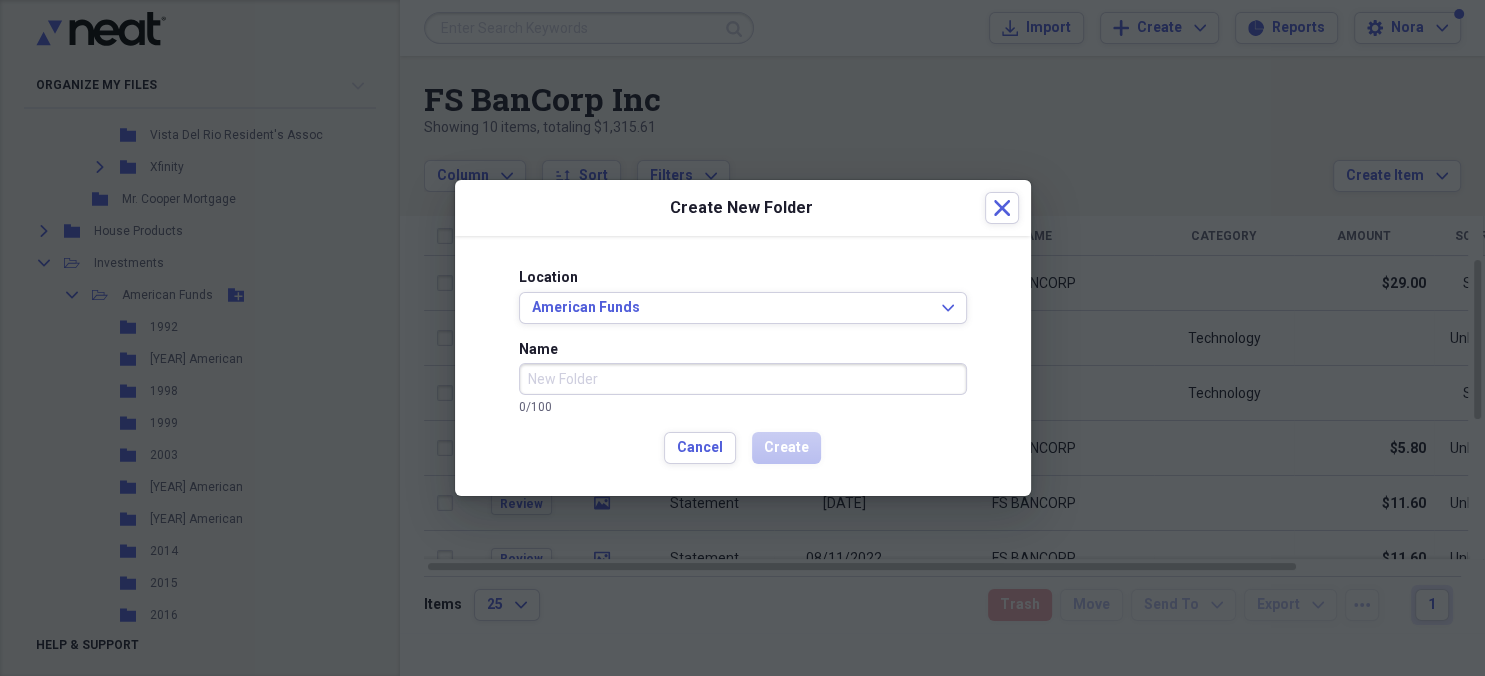 click on "Name" at bounding box center (743, 379) 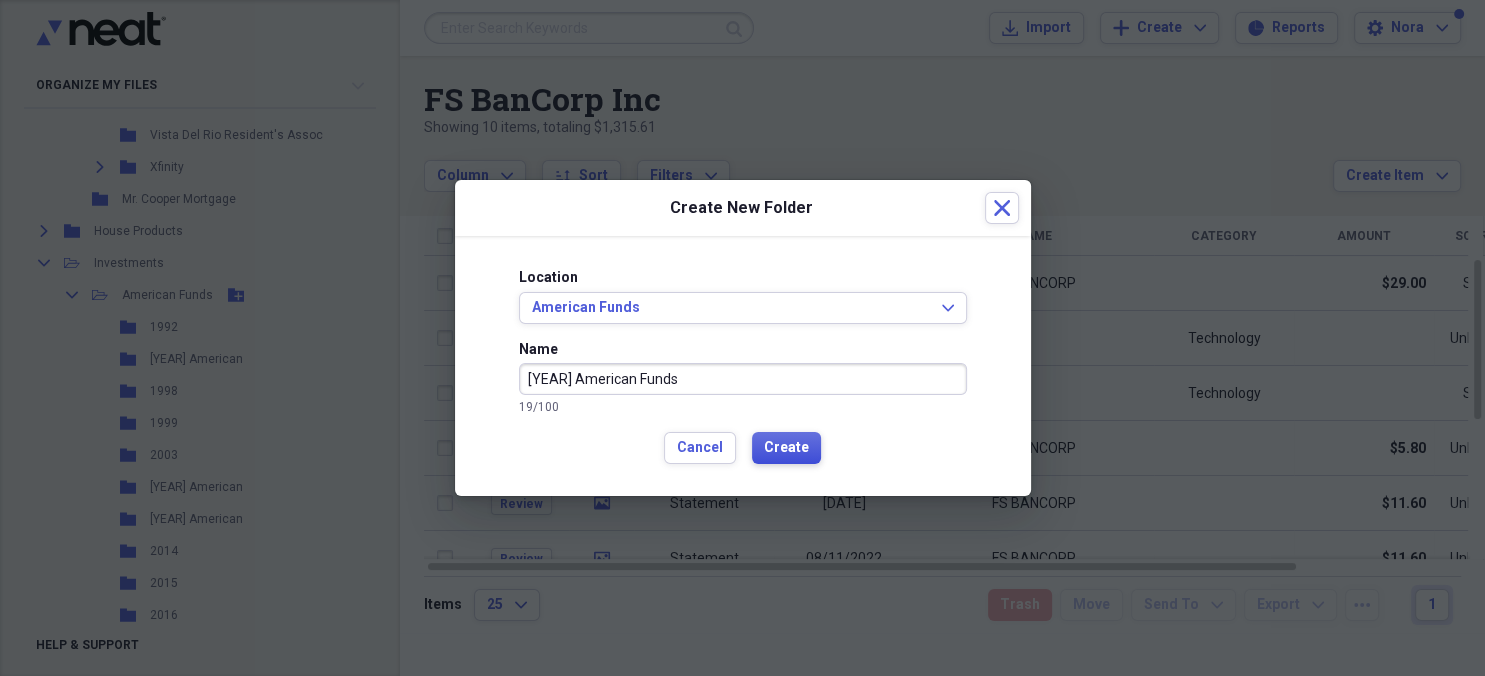 type on "[YEAR] American Funds" 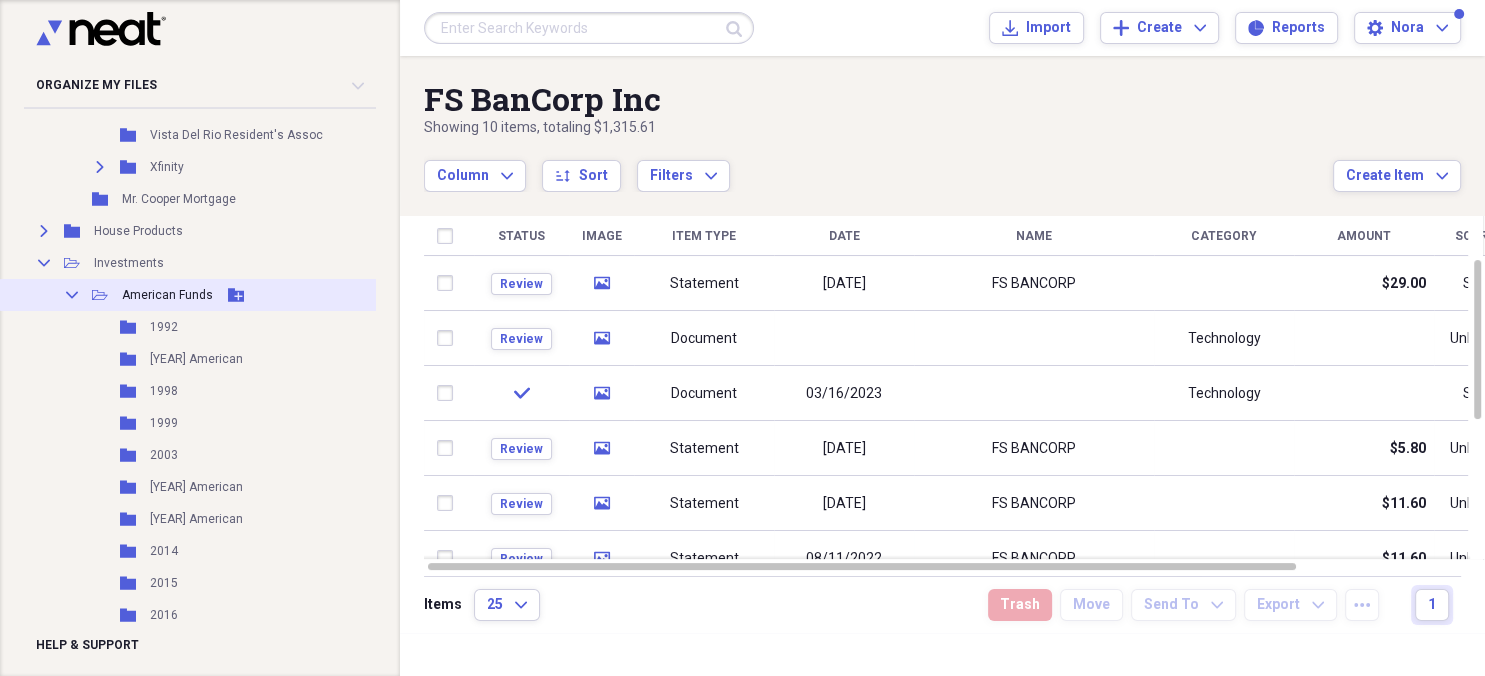 click on "Add Folder" 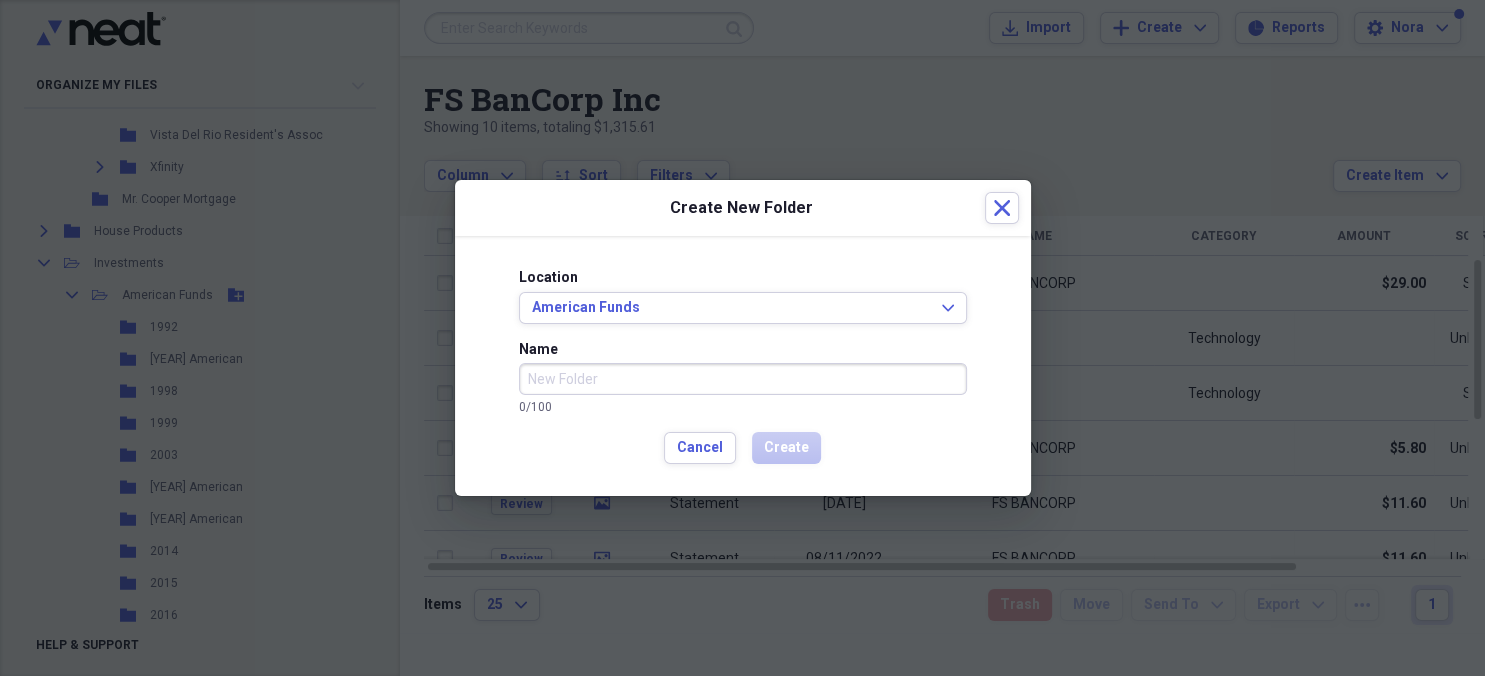 click on "Name" at bounding box center [743, 379] 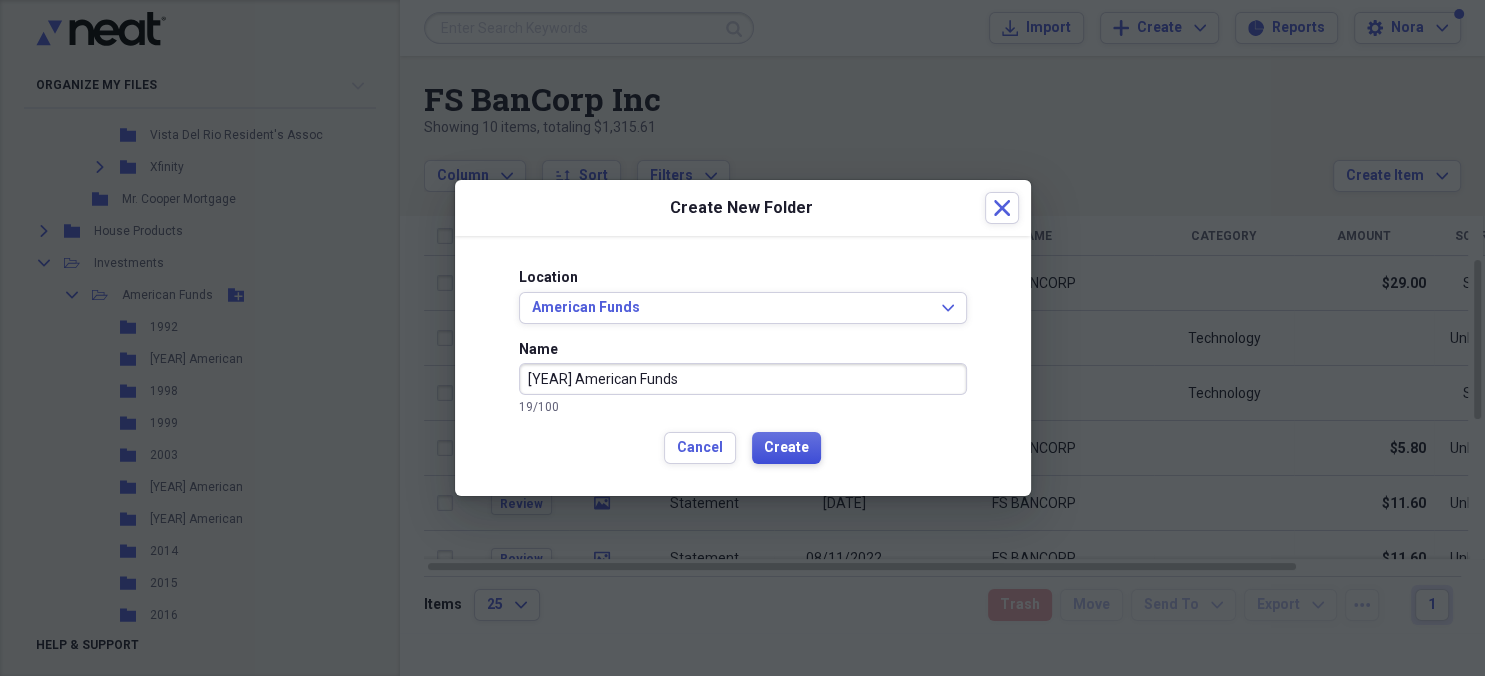 type on "[YEAR] American Funds" 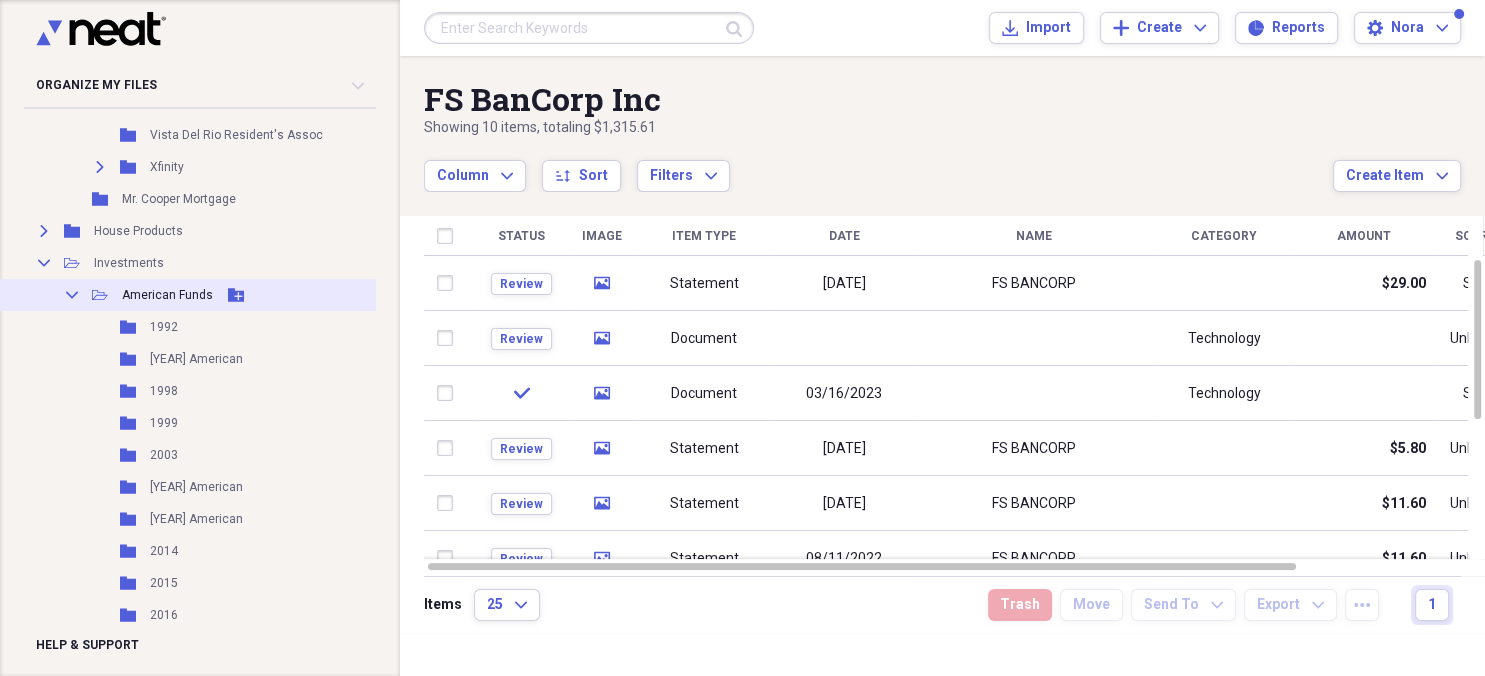 click 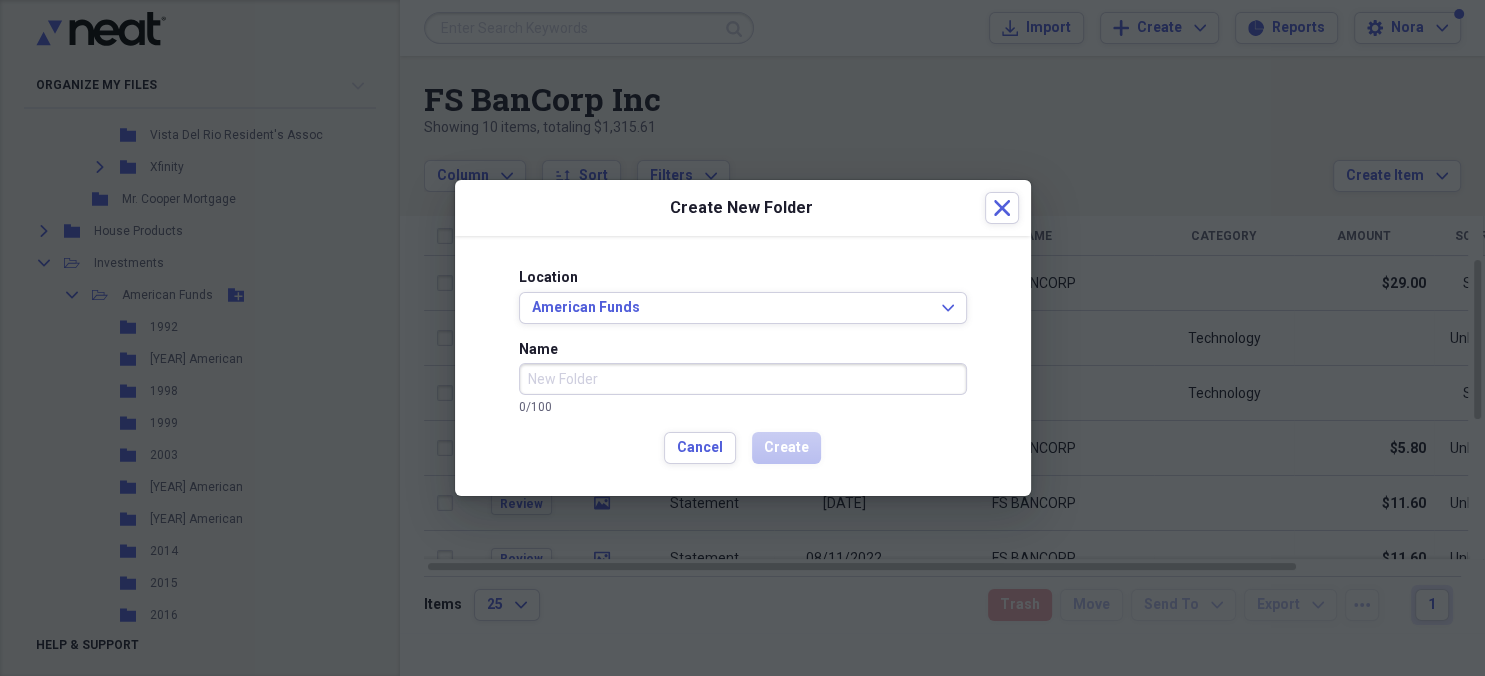 click on "Name" at bounding box center (743, 379) 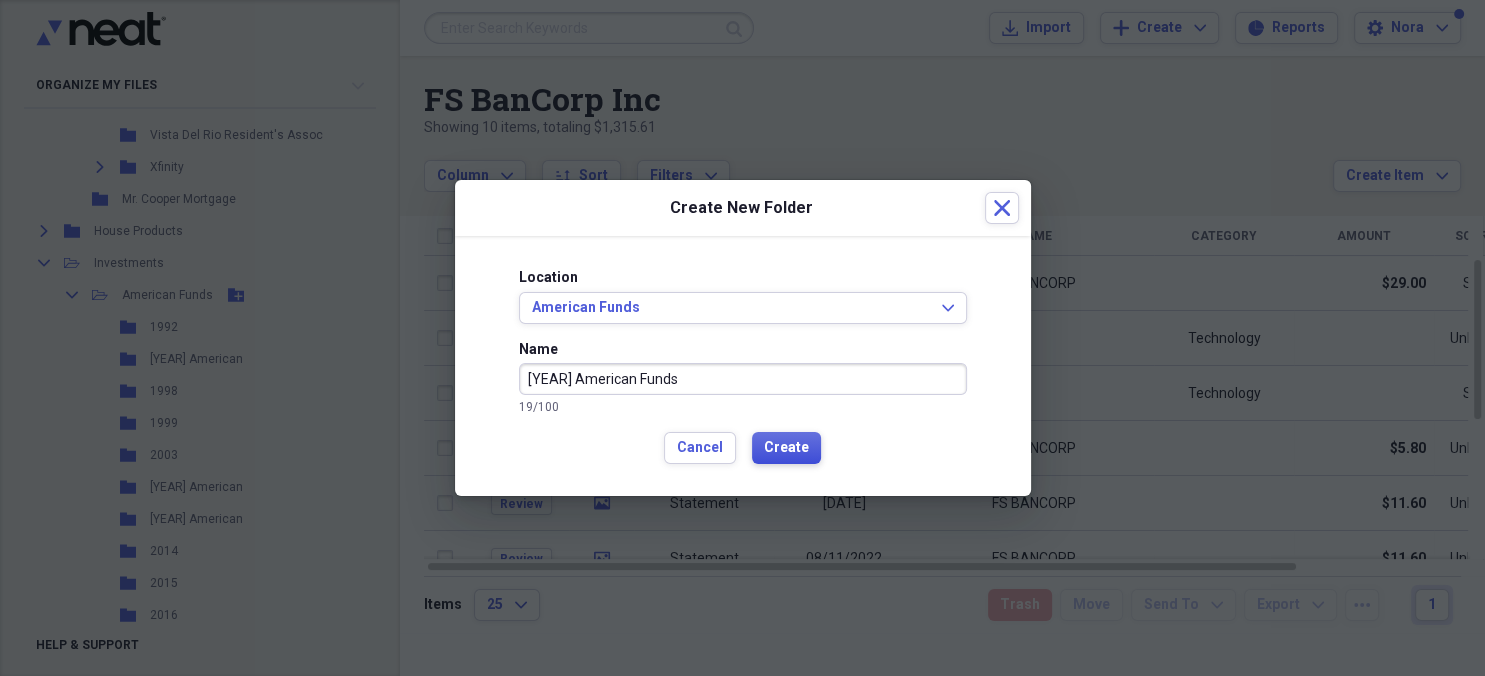 type on "[YEAR] American Funds" 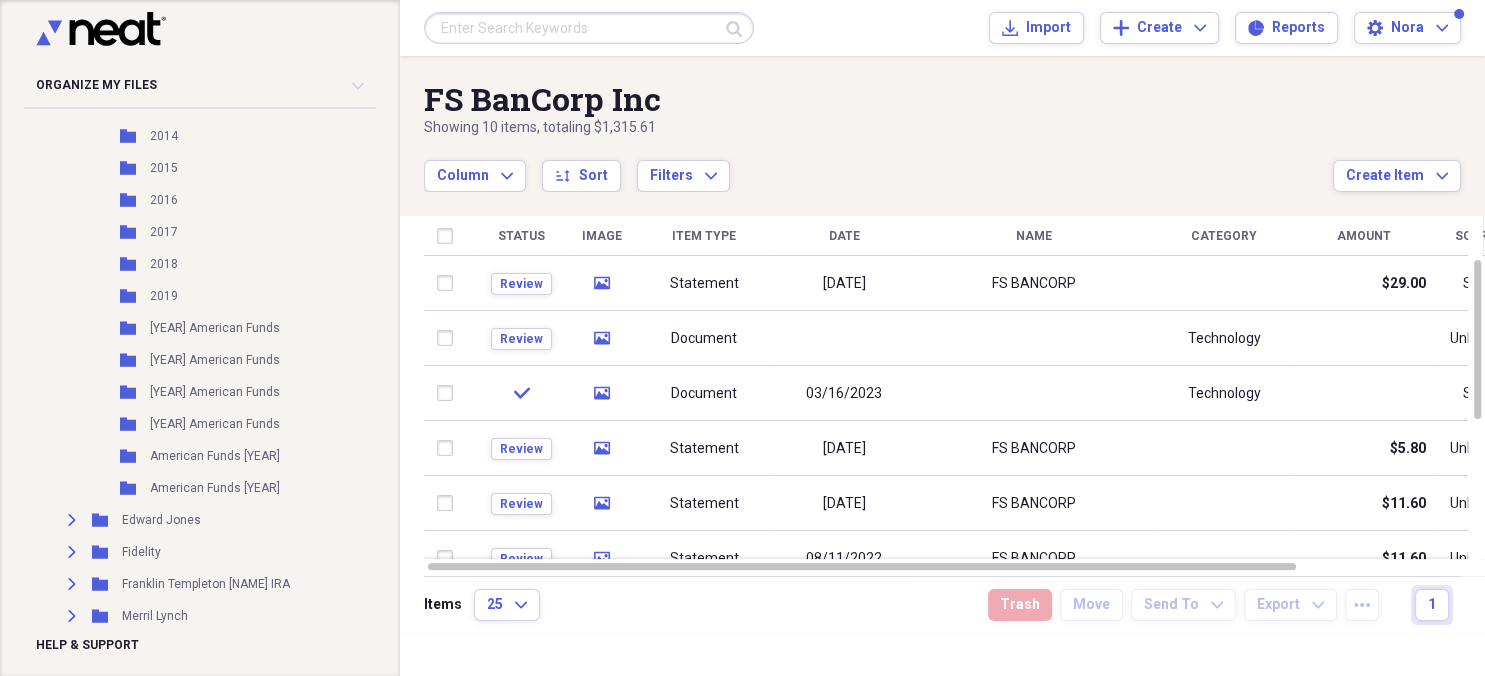 scroll, scrollTop: 2062, scrollLeft: 0, axis: vertical 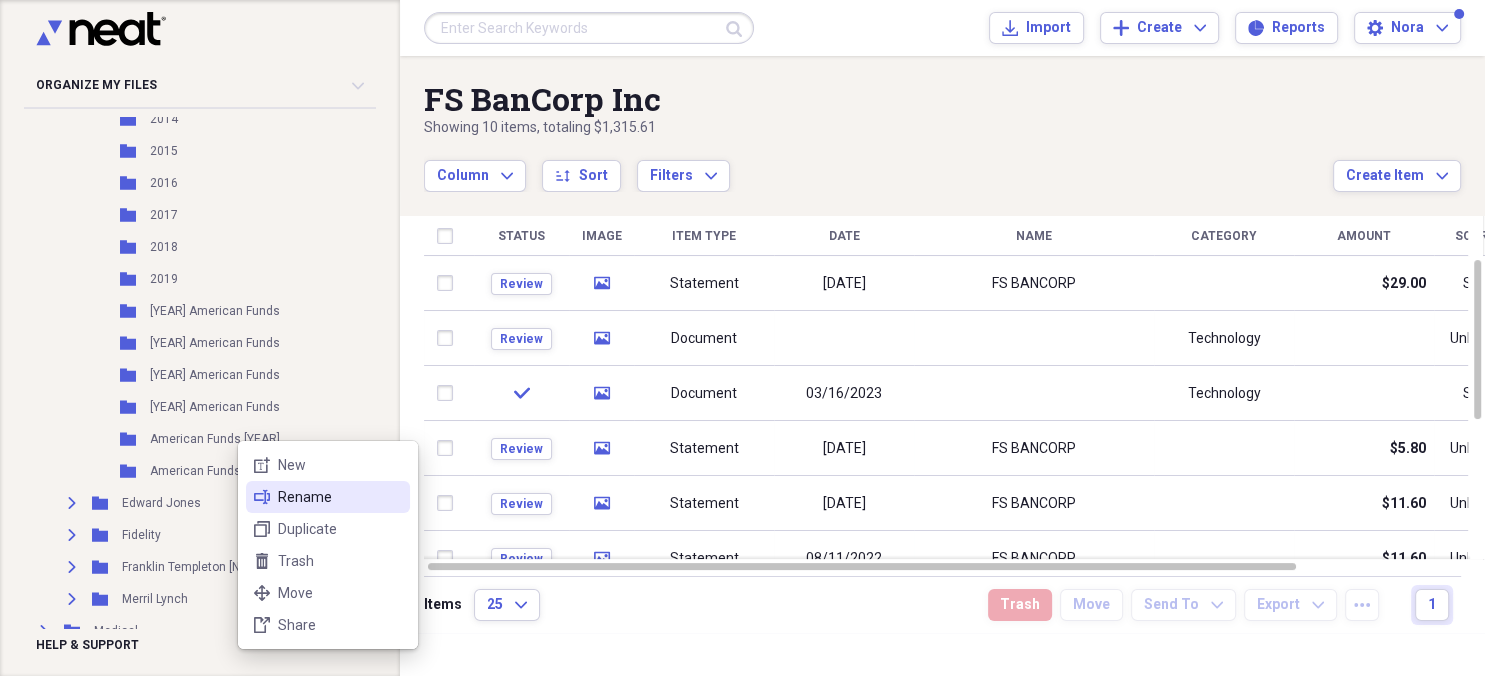 click on "Rename" at bounding box center (340, 497) 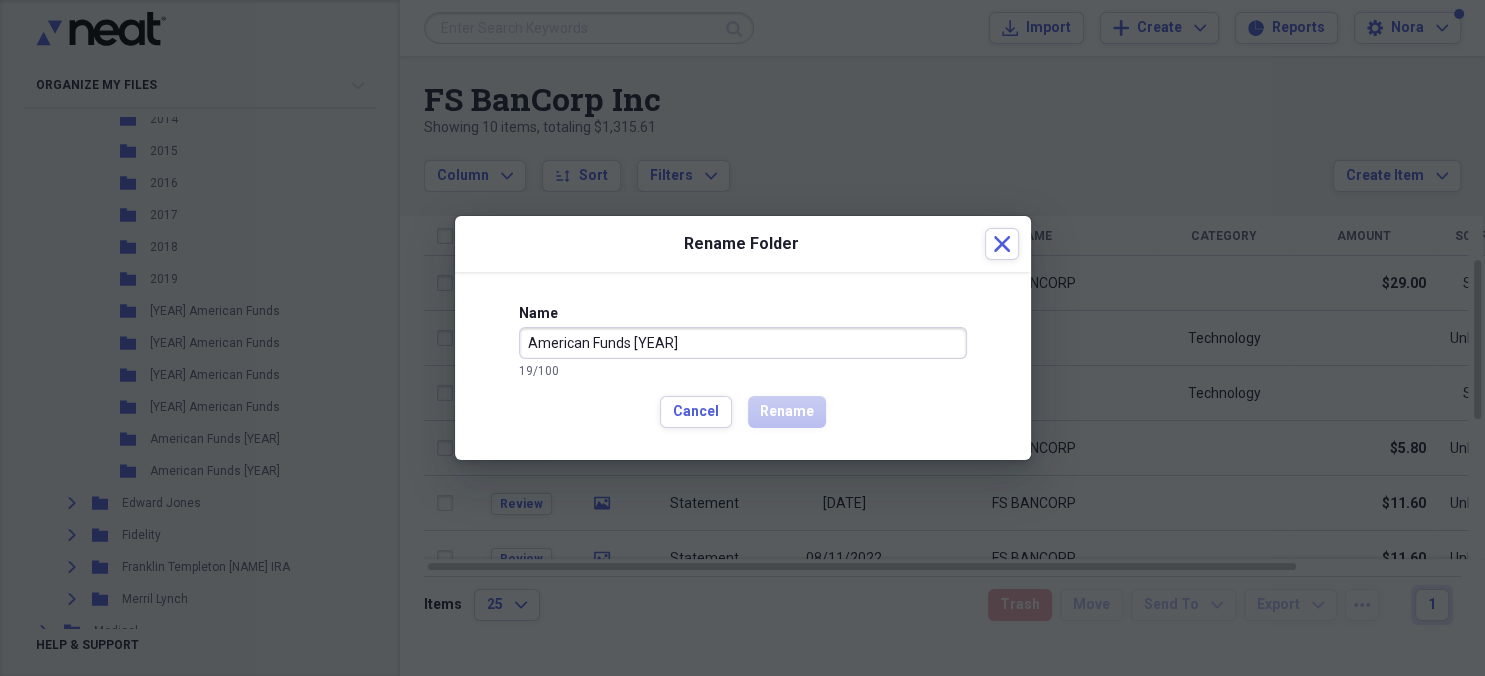 drag, startPoint x: 634, startPoint y: 344, endPoint x: 139, endPoint y: 306, distance: 496.45645 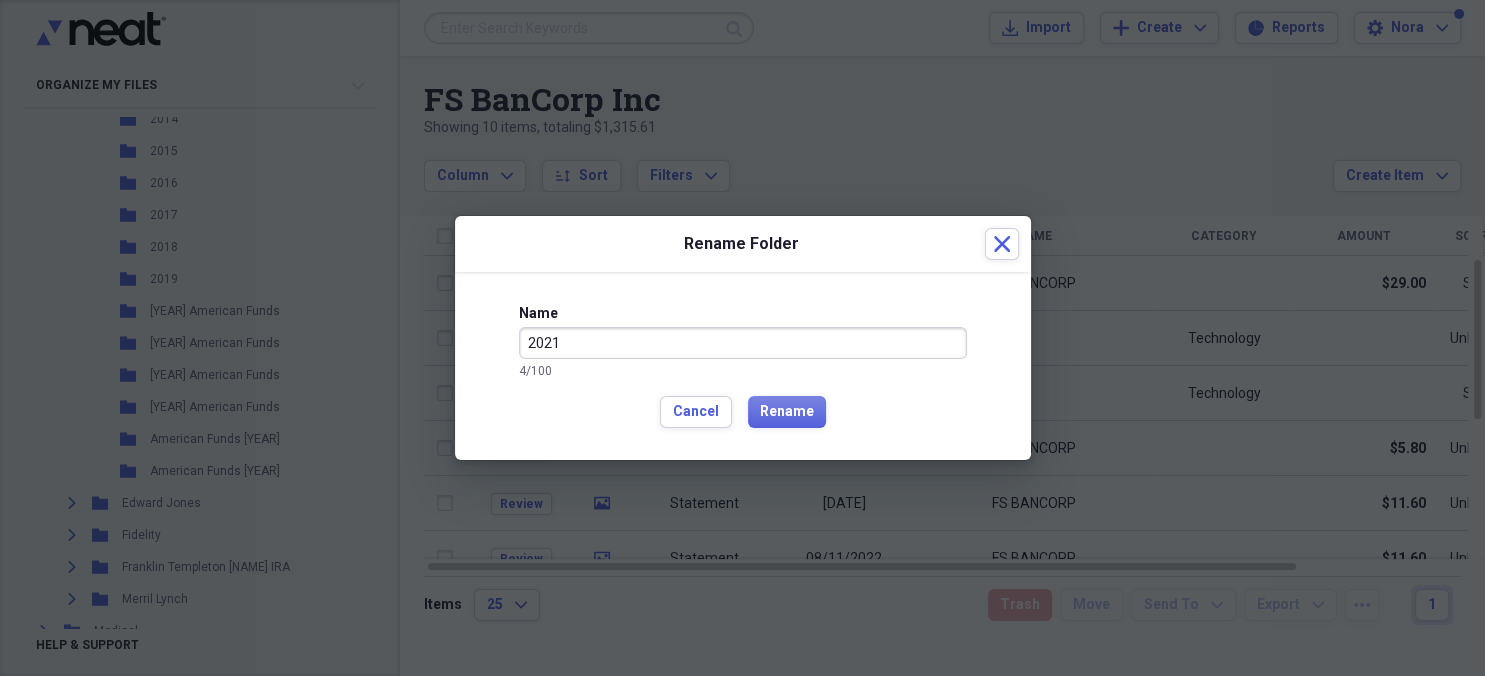 click on "2021" at bounding box center (743, 343) 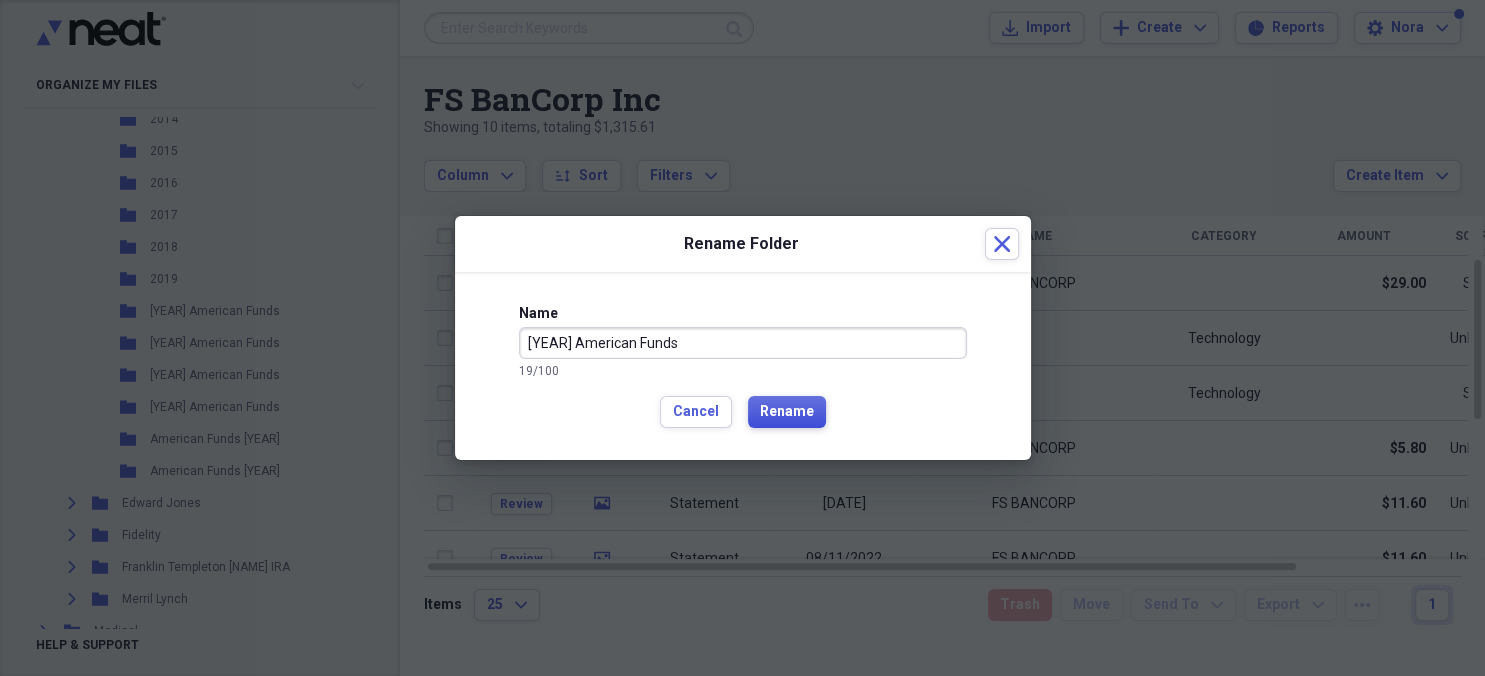 type on "[YEAR] American Funds" 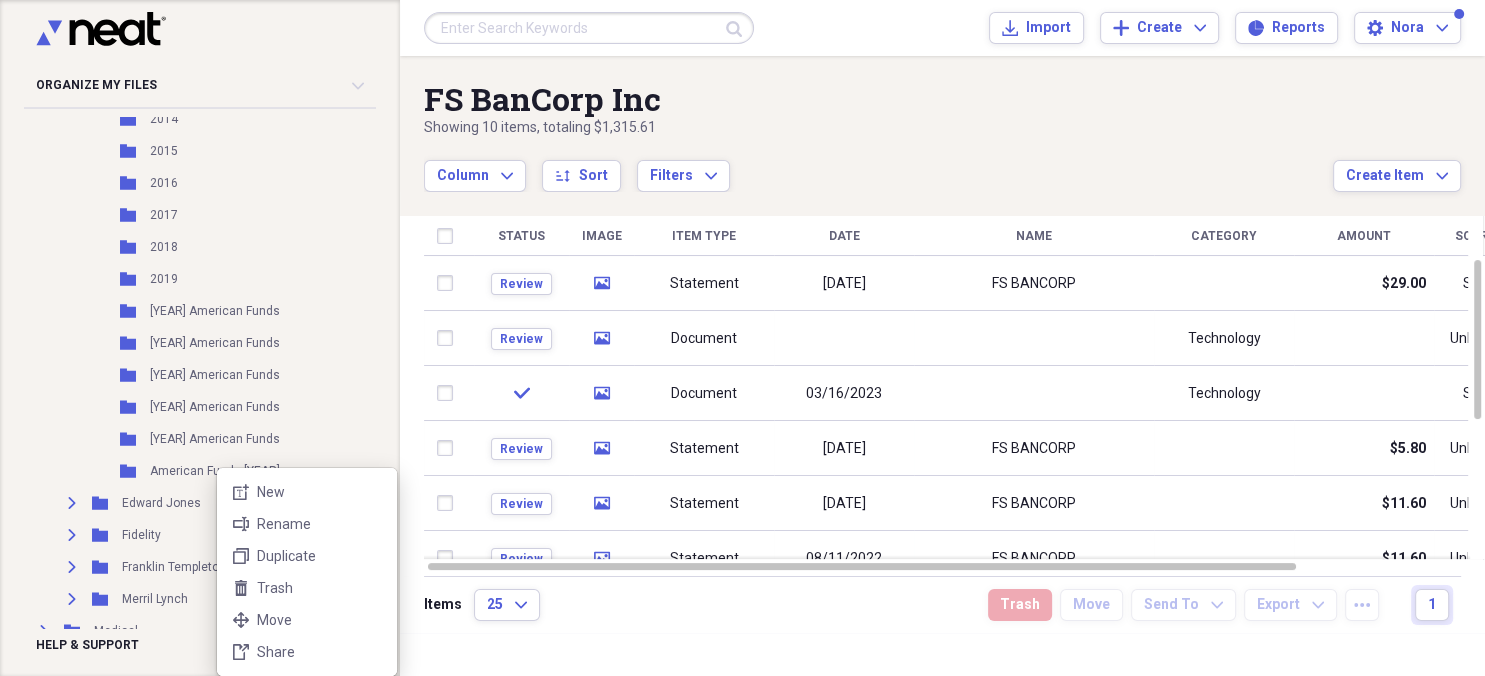click on "Organize My Files 99+ Collapse Unfiled Needs Review 99+ Unfiled All Files Unfiled Unfiled Saved Reports Collapse My Cabinet [PERSON]'s Cabinet Add Folder Expand Folder 1 Archive Add Folder Folder AAA Add Folder Expand Folder Auto Add Folder Collapse Open Folder Banking Add Folder Expand Folder Bank of America Add Folder Expand Folder Bank of the Pacific Add Folder Folder Chase Credit Card Add Folder Collapse Open Folder Community Bank Checking Add Folder Folder [YEAR] Community Add Folder Folder [YEAR] Community Add Folder Folder [YEAR] Community Add Folder Folder [YEAR] Community Add Folder Folder [YEAR] Community Add Folder Folder [YEAR] Community Add Folder Folder [YEAR] Community Add Folder Folder [YEAR] Add Folder Folder [YEAR] Add Folder Folder [YEAR] Add Folder Folder [YEAR] Add Folder Folder [YEAR] Add Folder Folder [YEAR] Add Folder Folder [YEAR] Add Folder Folder [YEAR] Add Folder Folder [YEAR] Add Folder Folder [YEAR] Community Bank Add Folder Folder [YEAR] Community Bank Add Folder Folder [YEAR] Community Add Folder Folder [YEAR] Community Add Folder Folder [YEAR] Community Bank" at bounding box center [742, 338] 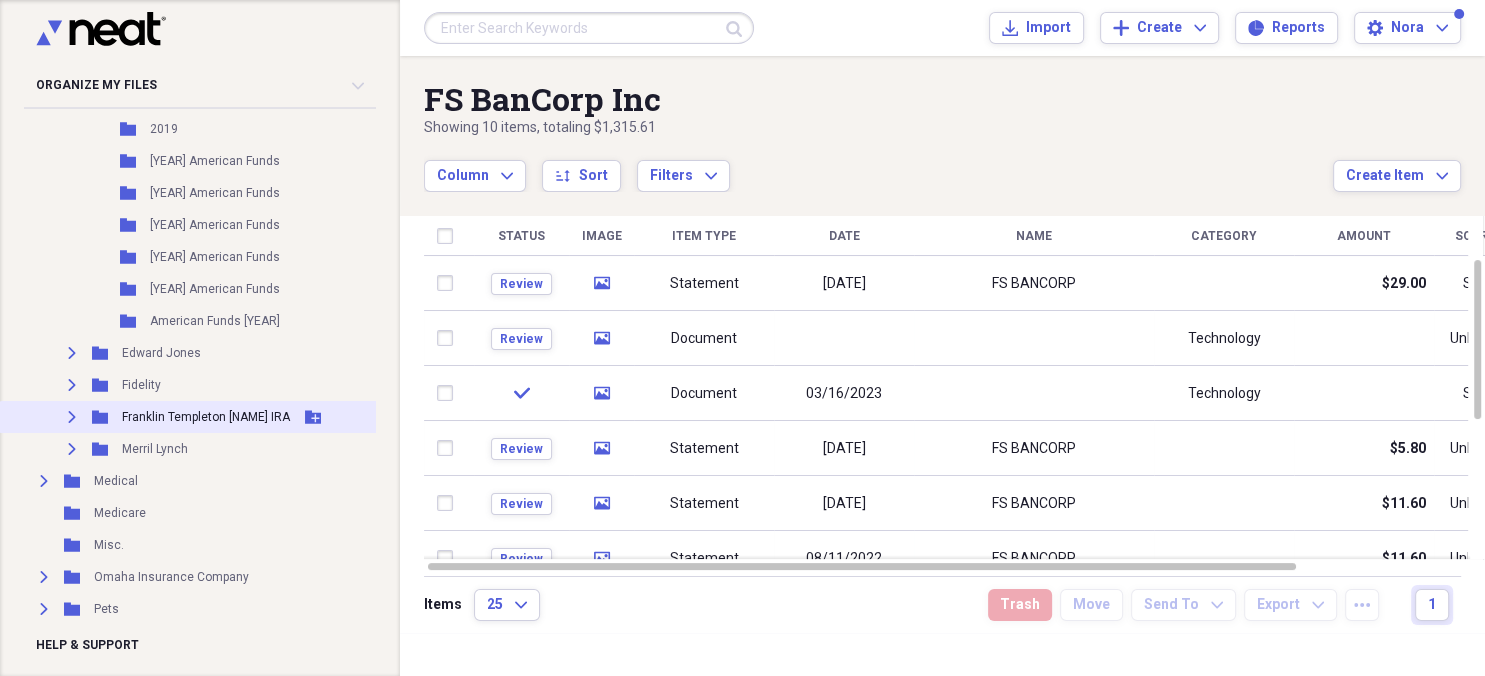 scroll, scrollTop: 2235, scrollLeft: 0, axis: vertical 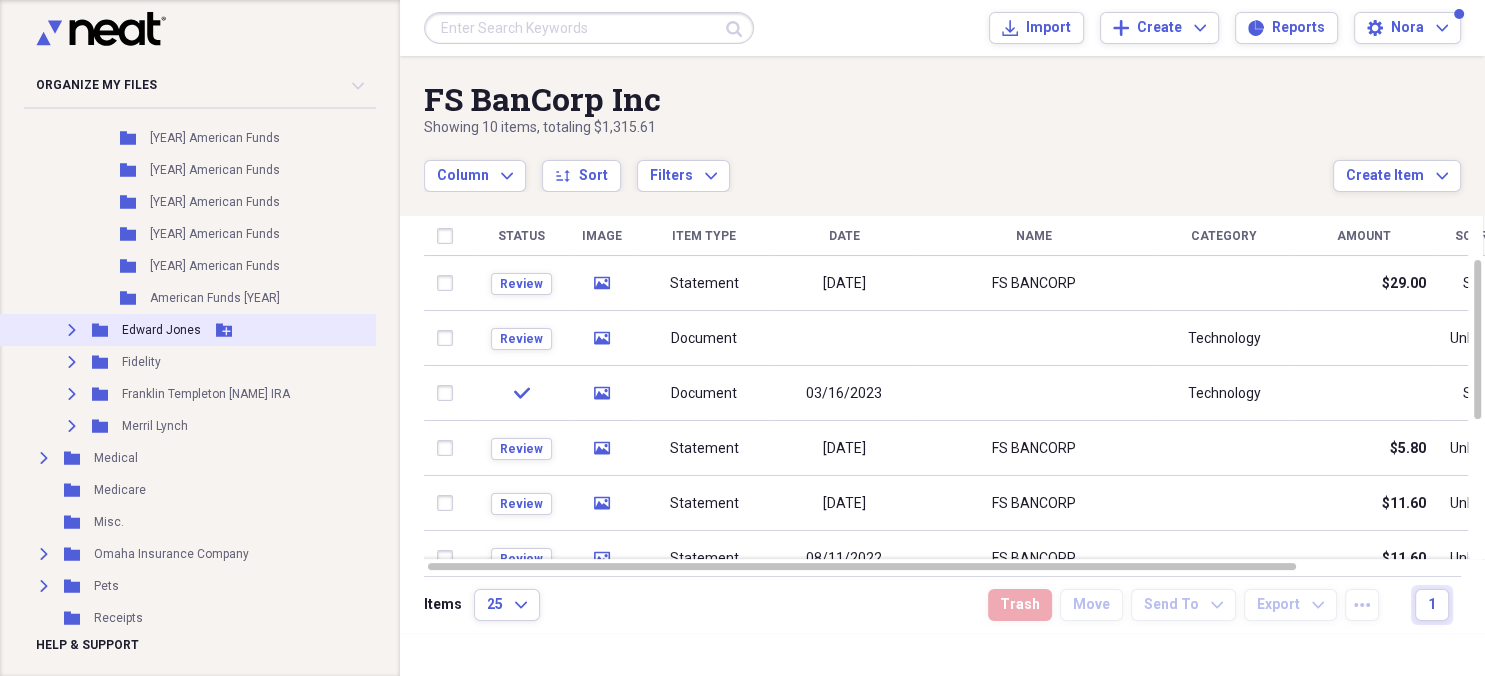 click on "Expand" at bounding box center [72, 330] 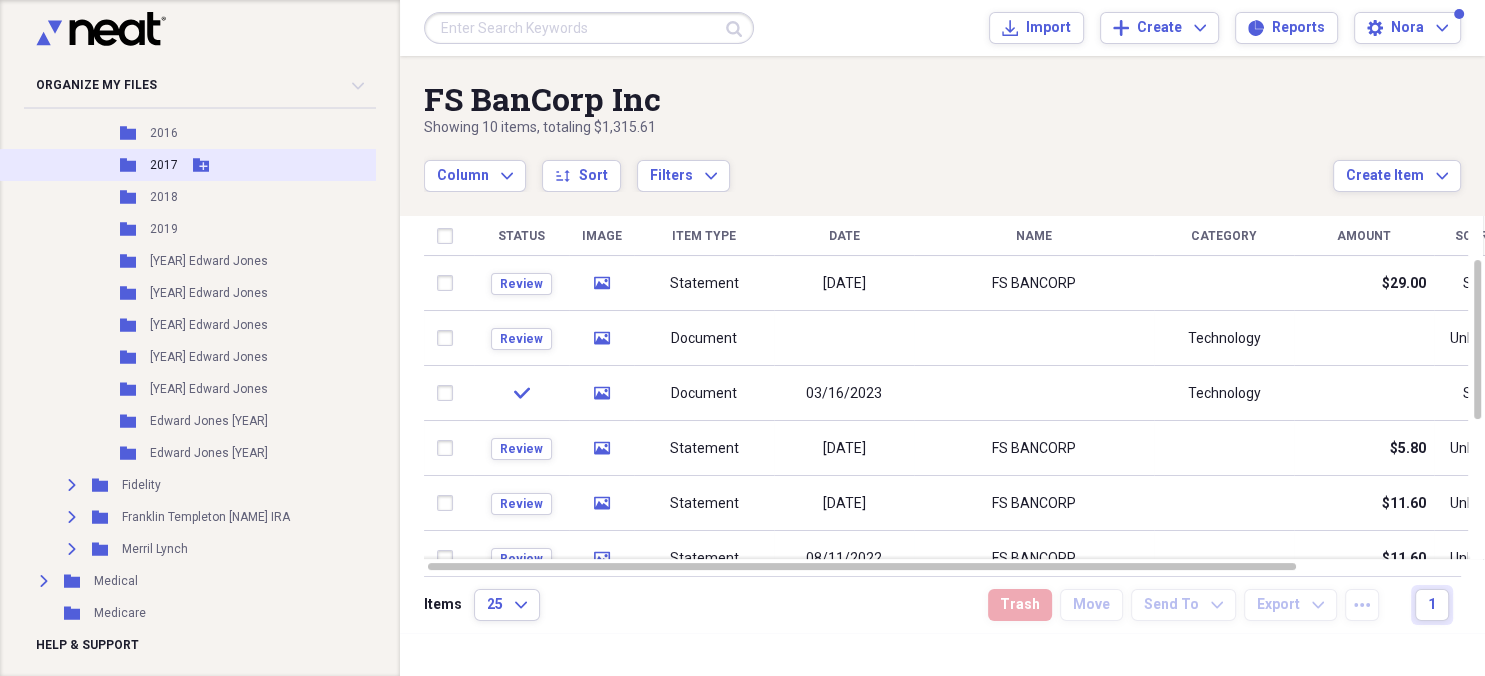 scroll, scrollTop: 2754, scrollLeft: 0, axis: vertical 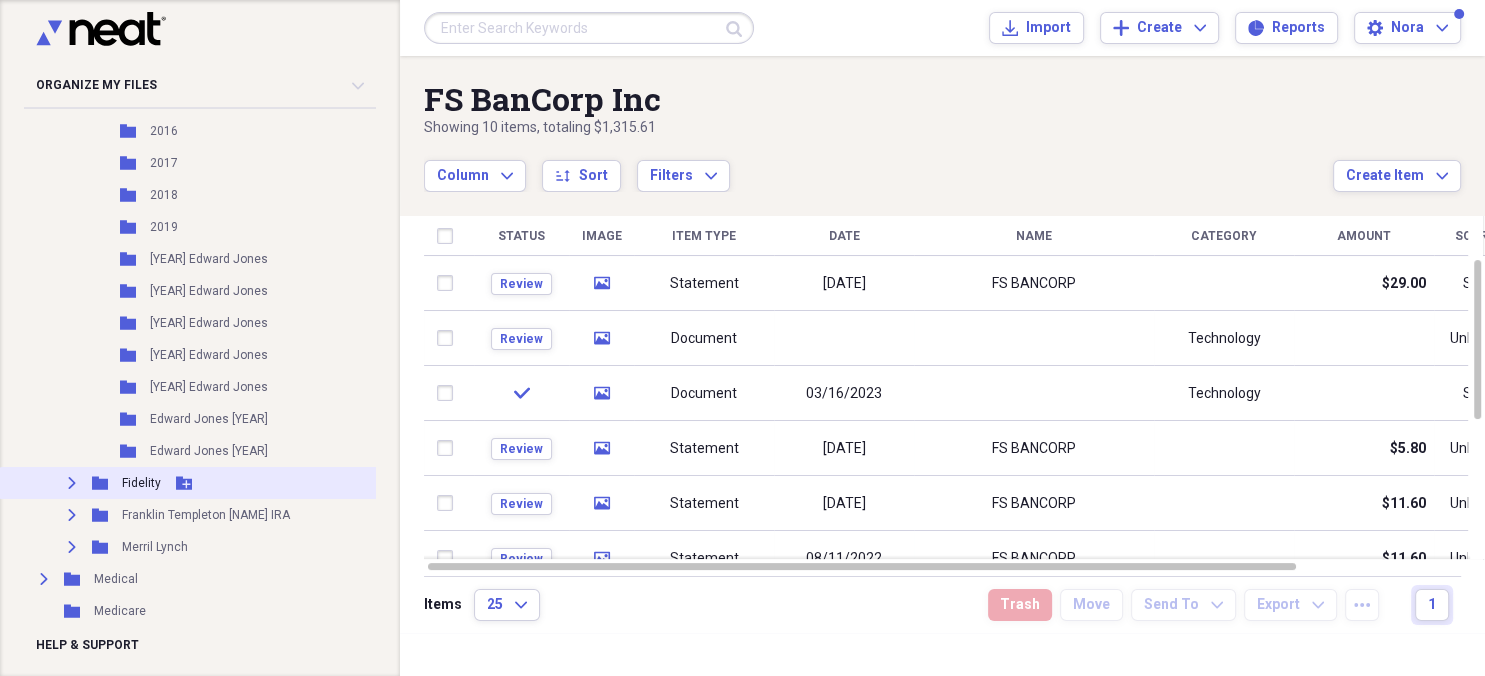 click on "Expand" at bounding box center [72, 483] 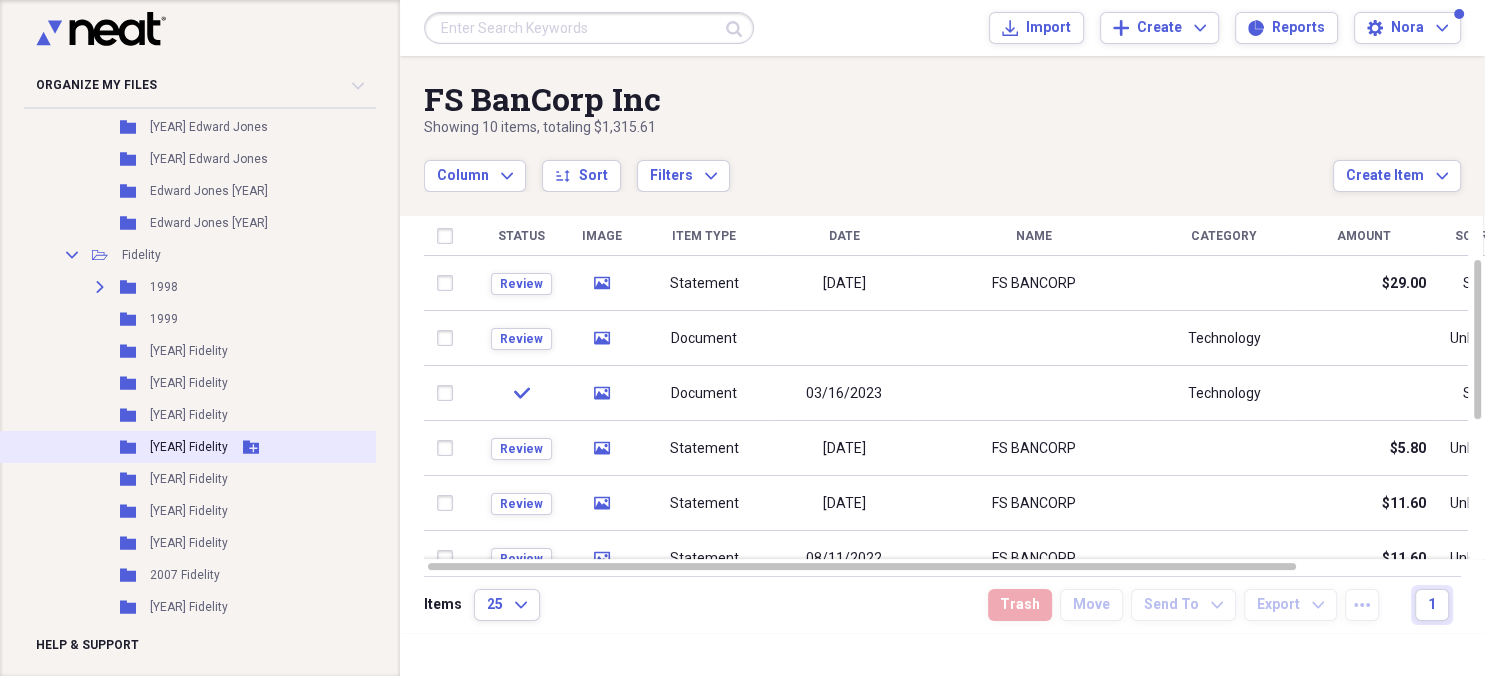 scroll, scrollTop: 2926, scrollLeft: 0, axis: vertical 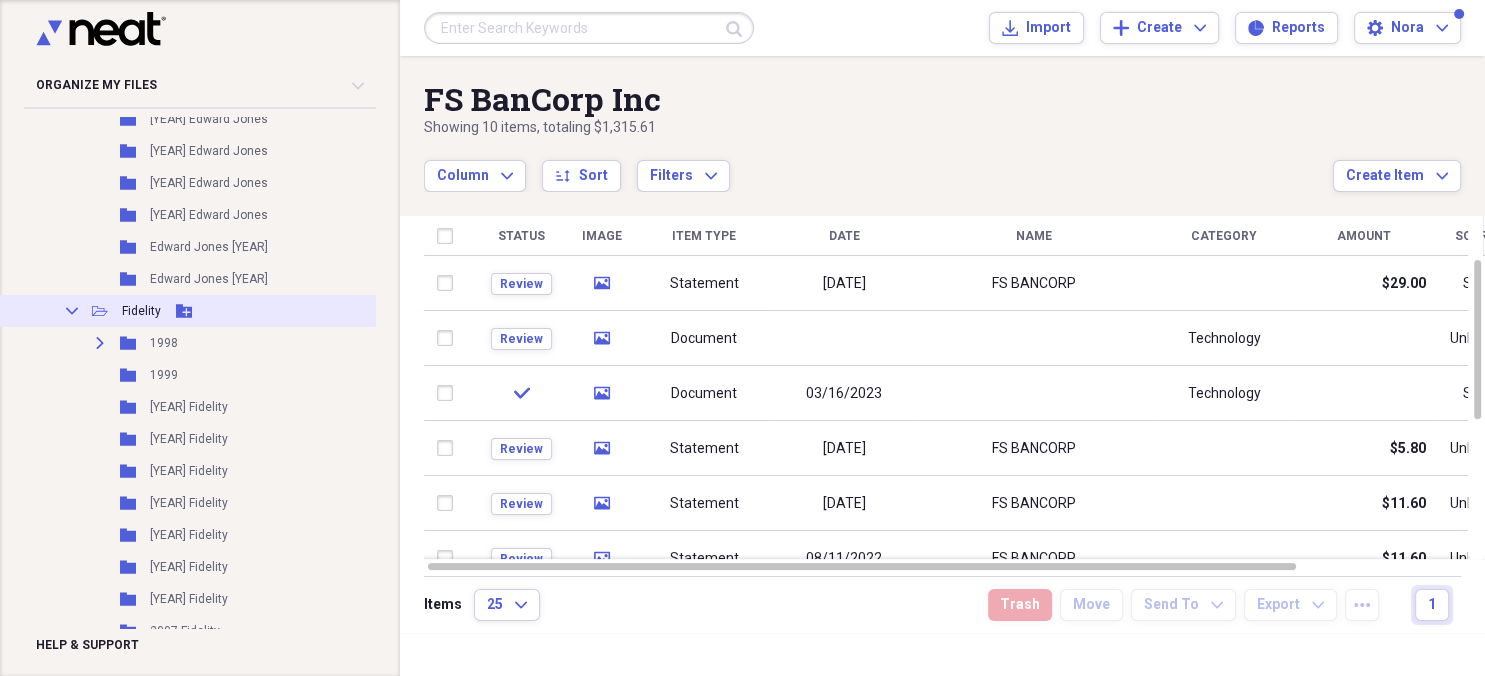 click 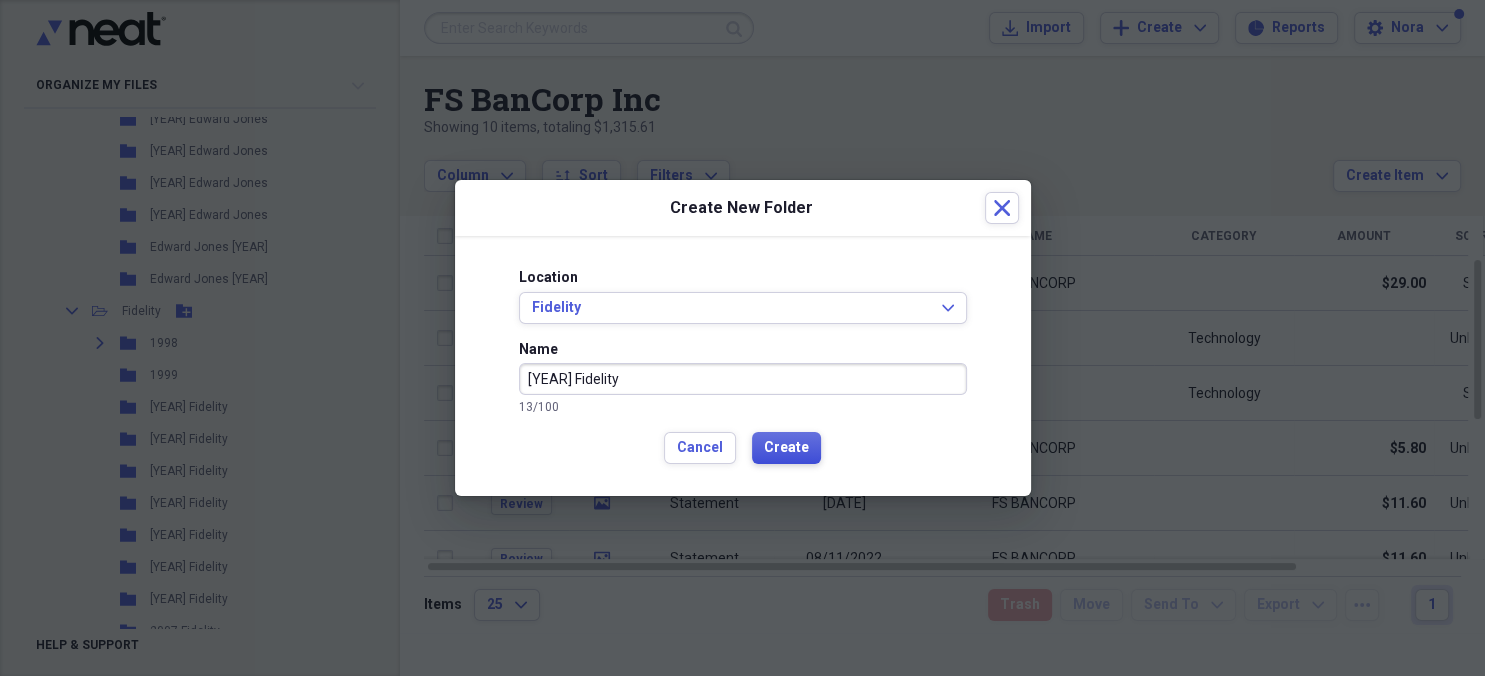 type on "[YEAR] Fidelity" 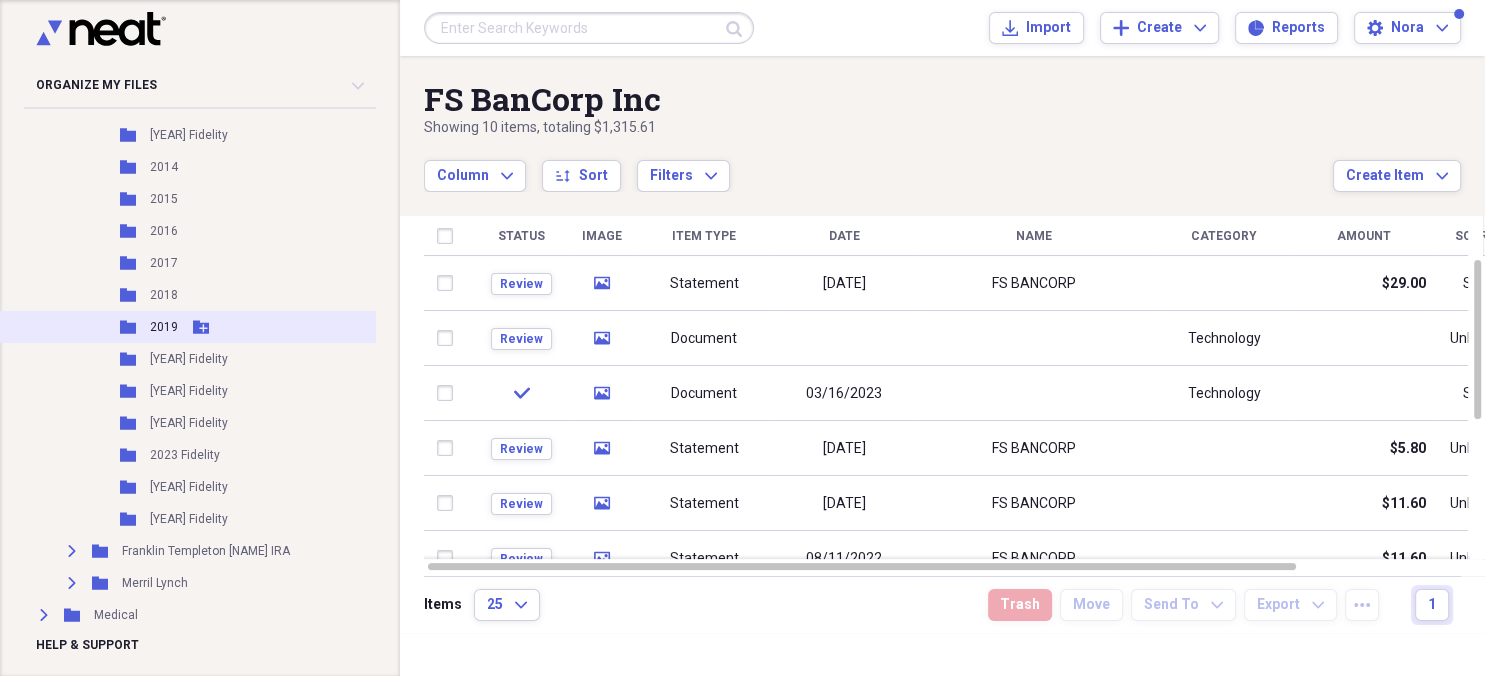 scroll, scrollTop: 3790, scrollLeft: 0, axis: vertical 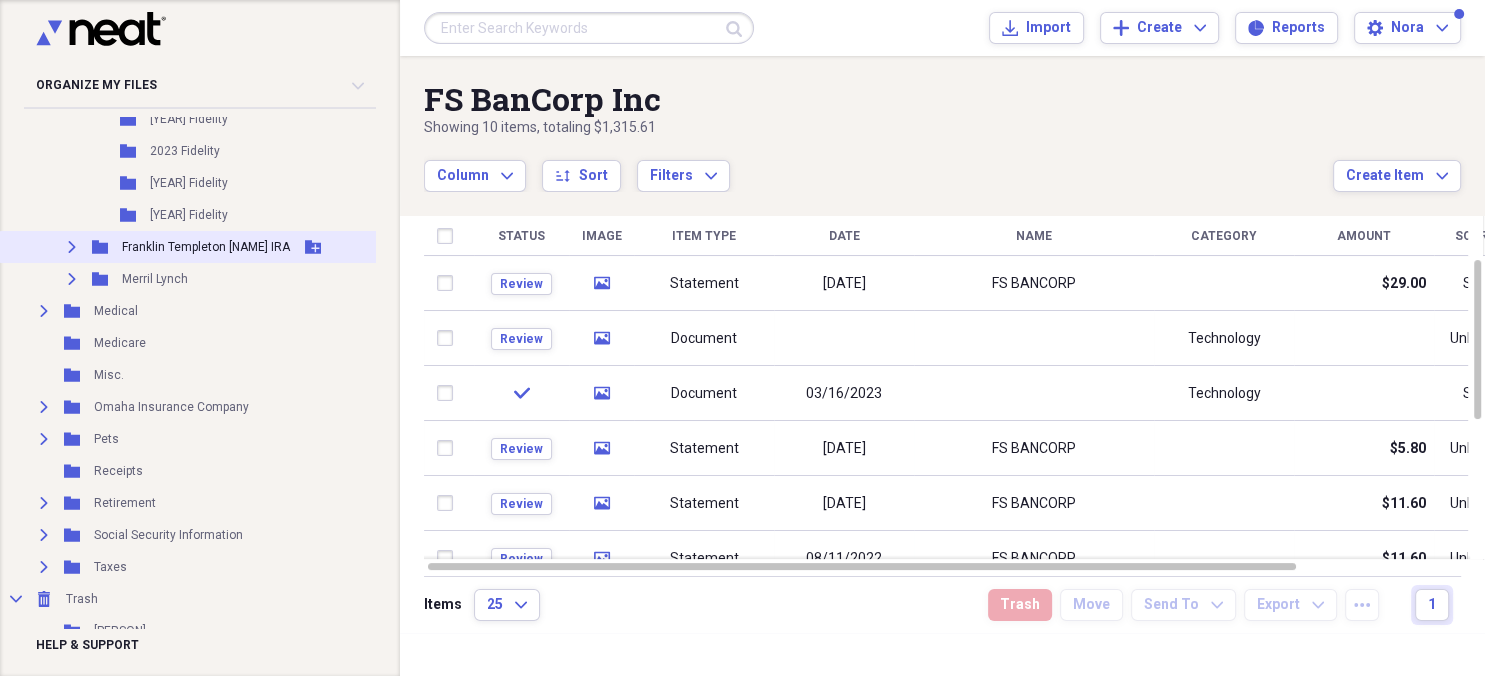 click on "Expand" 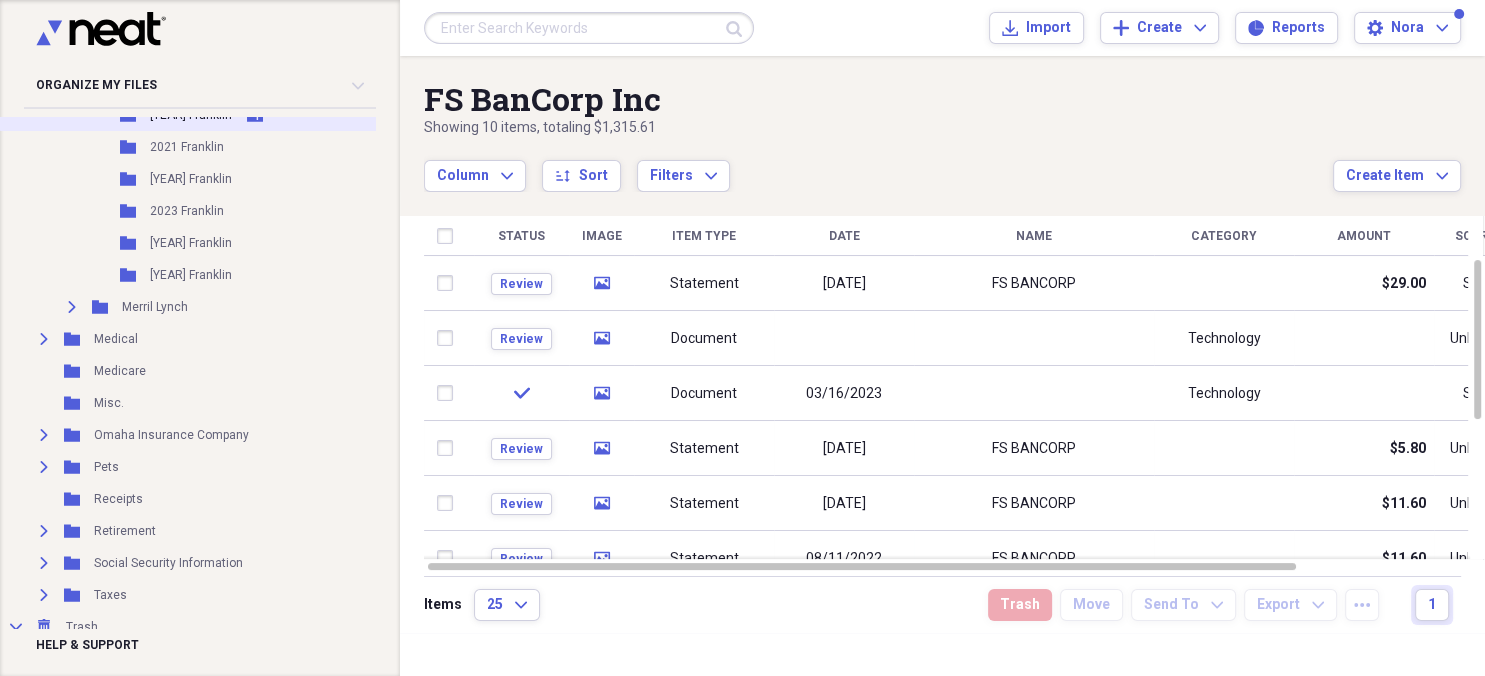 scroll, scrollTop: 4478, scrollLeft: 0, axis: vertical 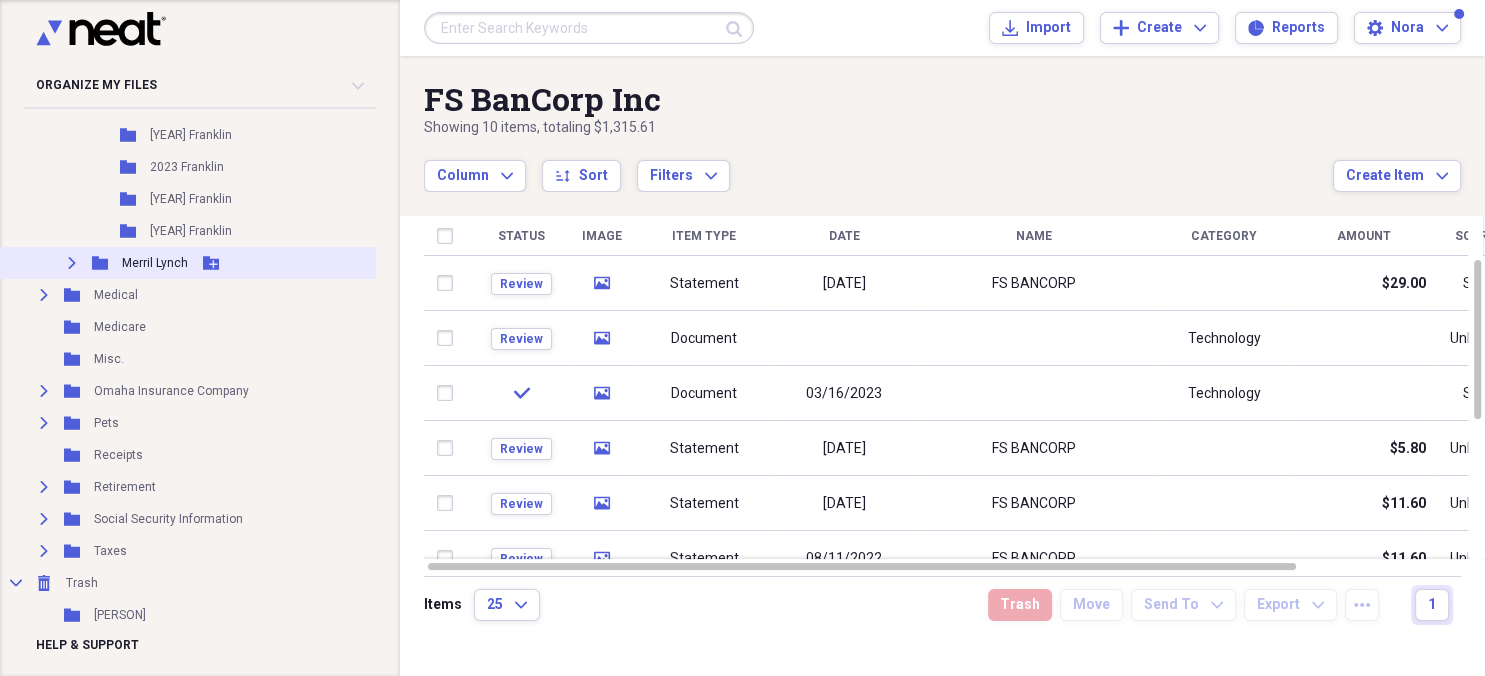 click on "Expand" 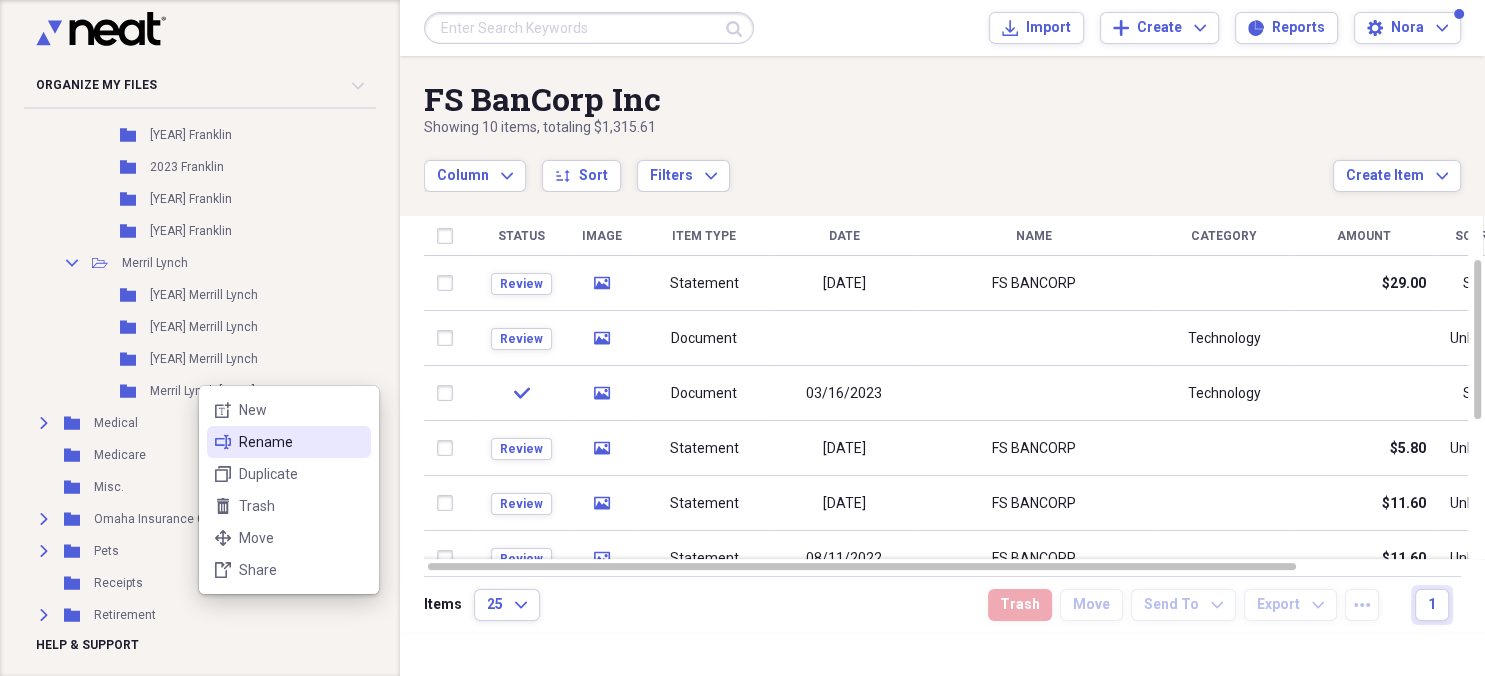 click on "Rename" at bounding box center [301, 442] 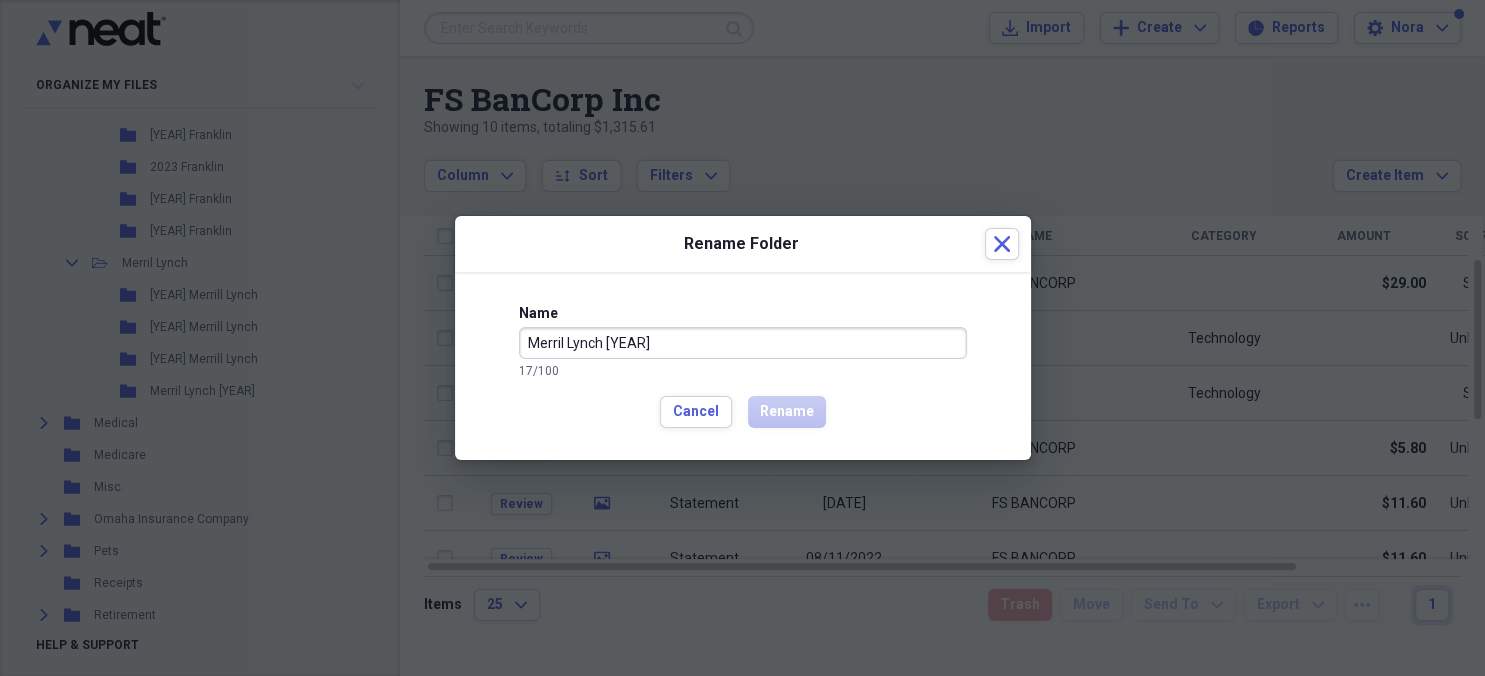 drag, startPoint x: 607, startPoint y: 342, endPoint x: 327, endPoint y: 335, distance: 280.0875 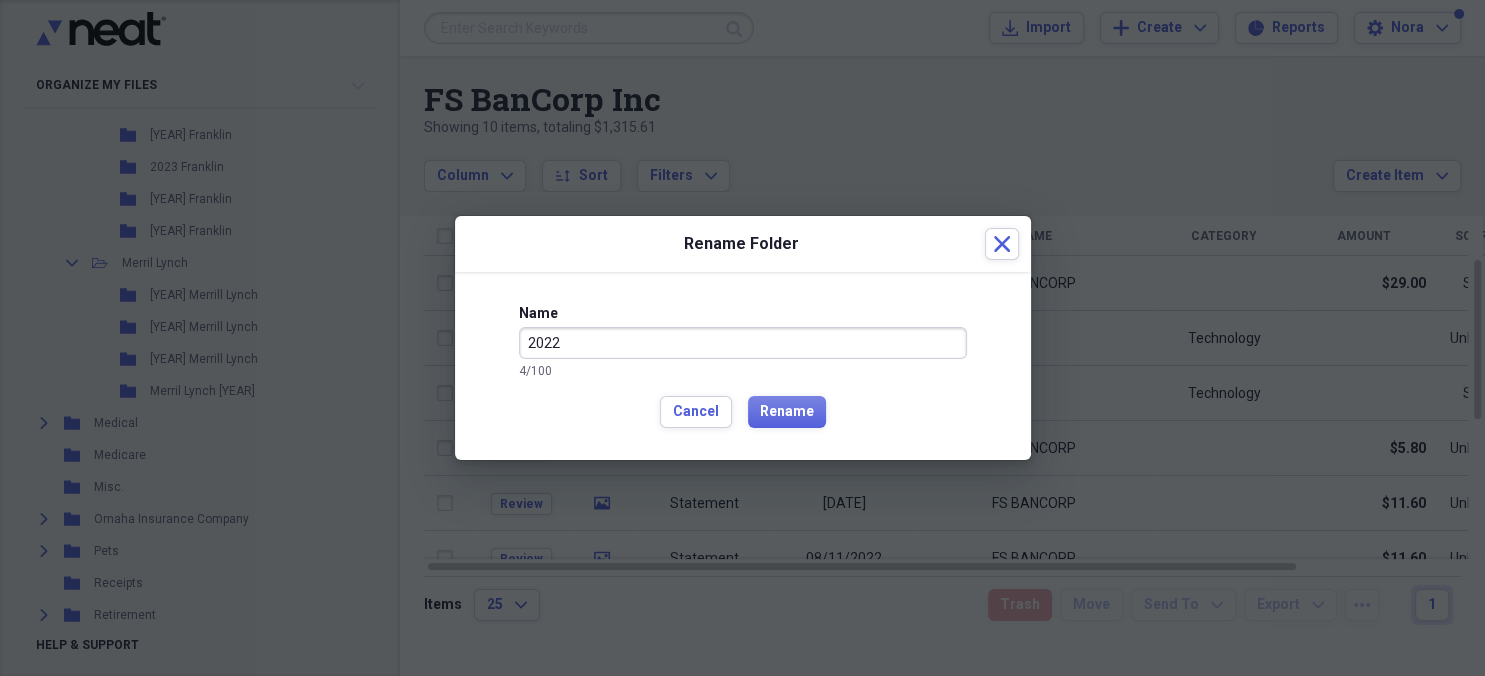 click on "2022" at bounding box center [743, 343] 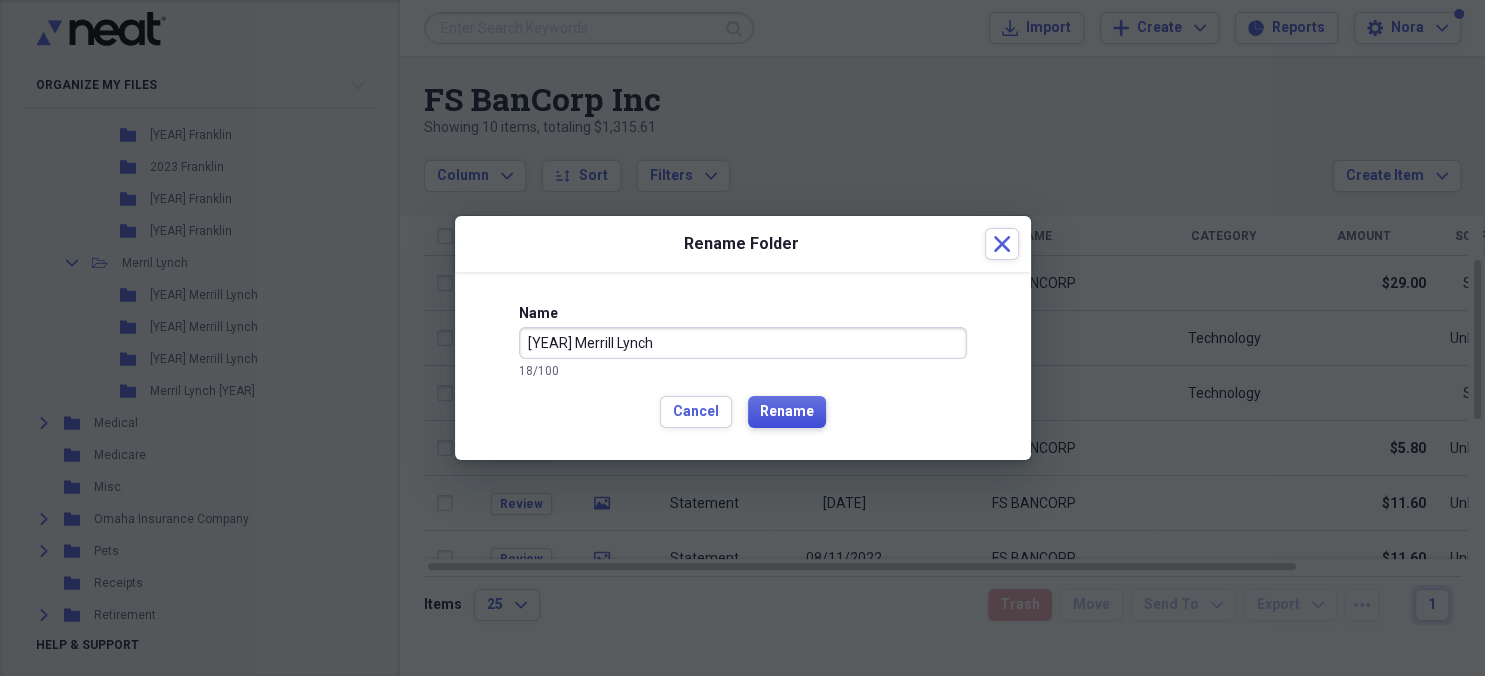 type on "[YEAR] Merrill Lynch" 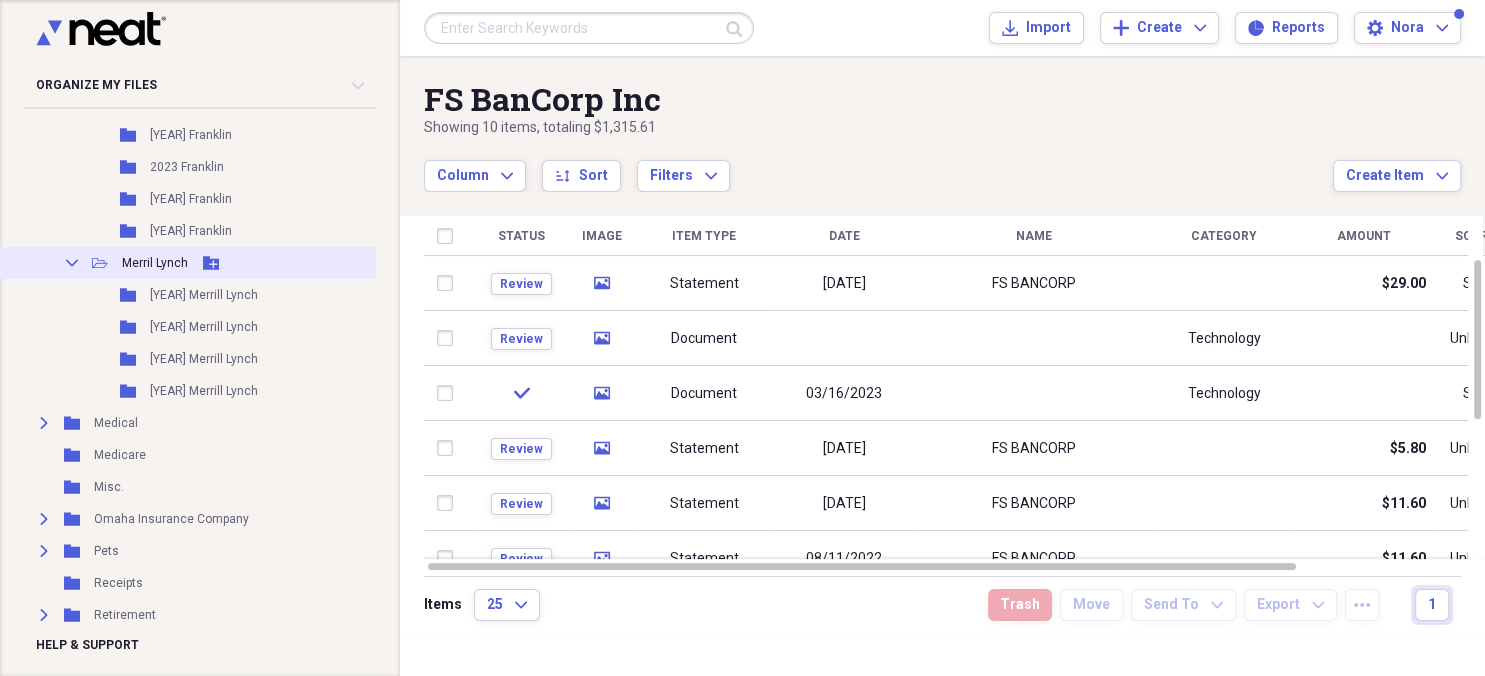 click 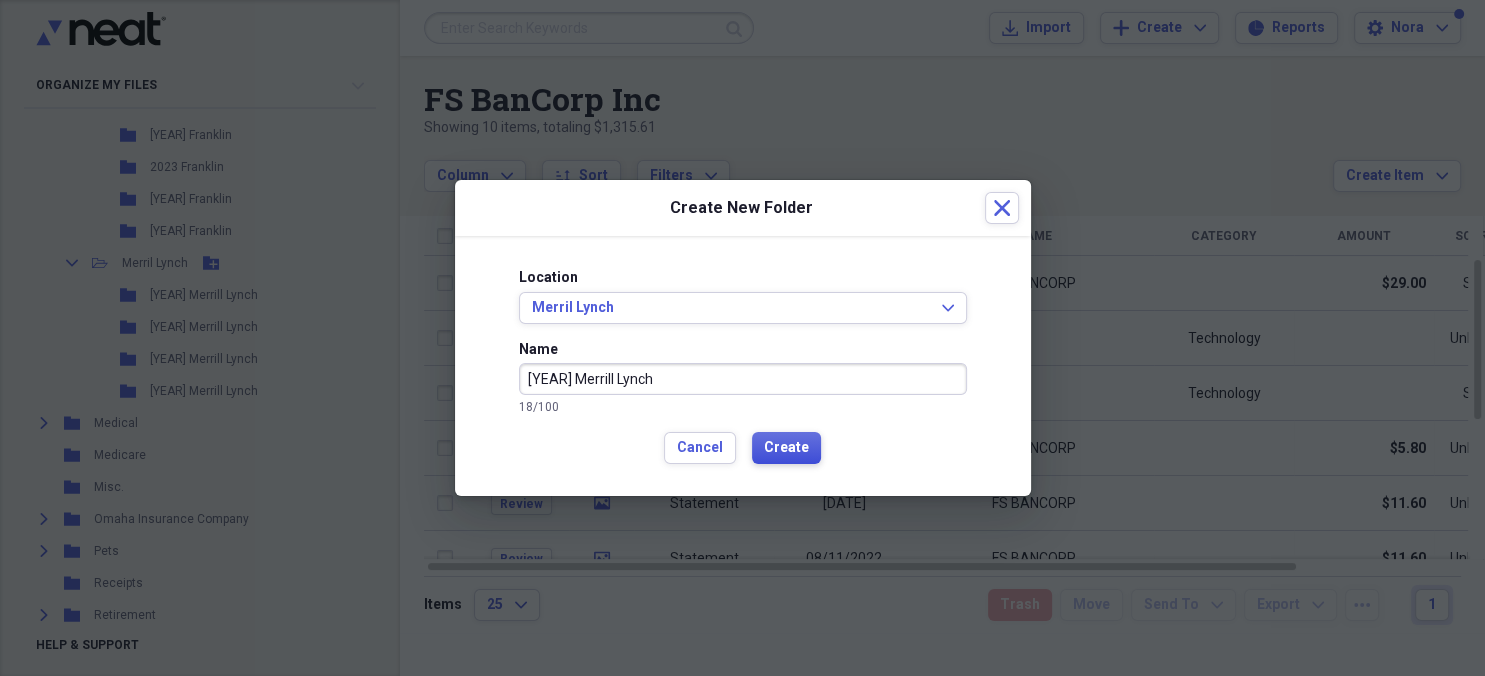 type on "[YEAR] Merrill Lynch" 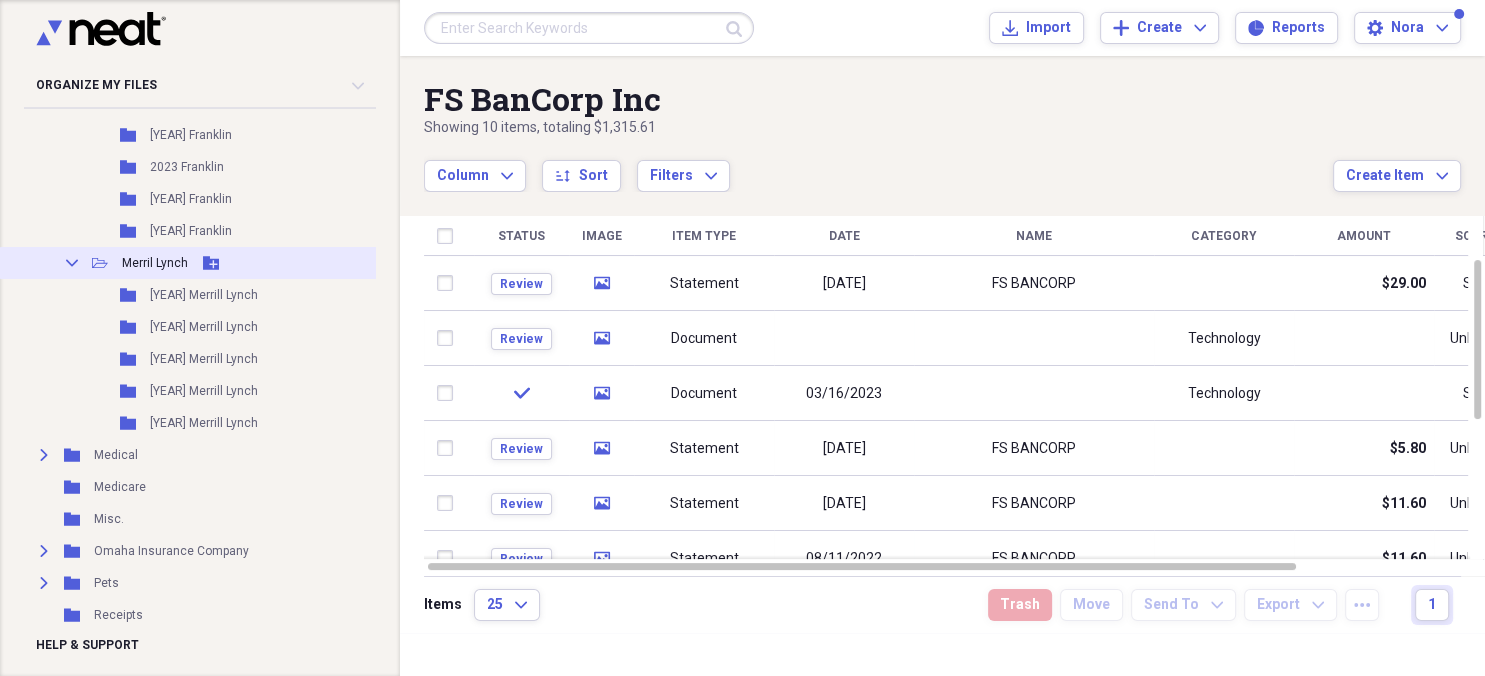 click 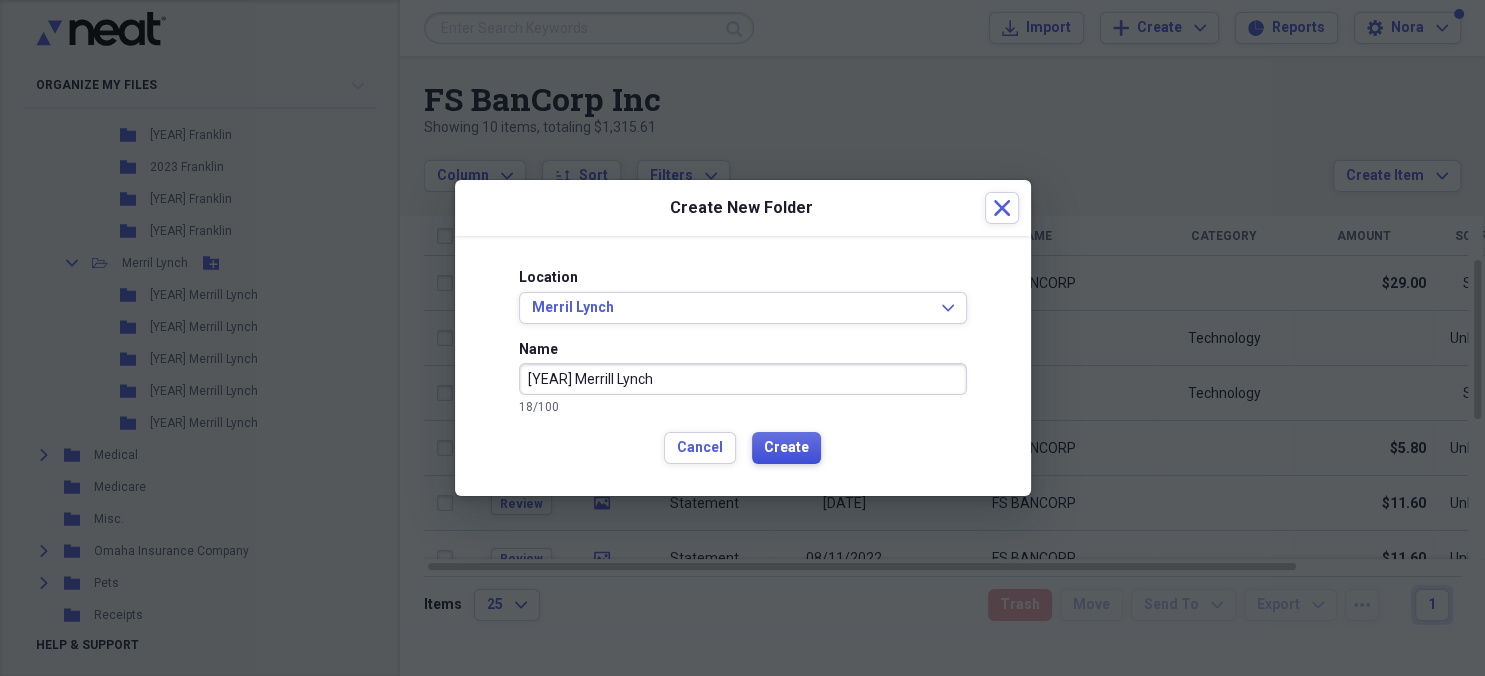 type on "[YEAR] Merrill Lynch" 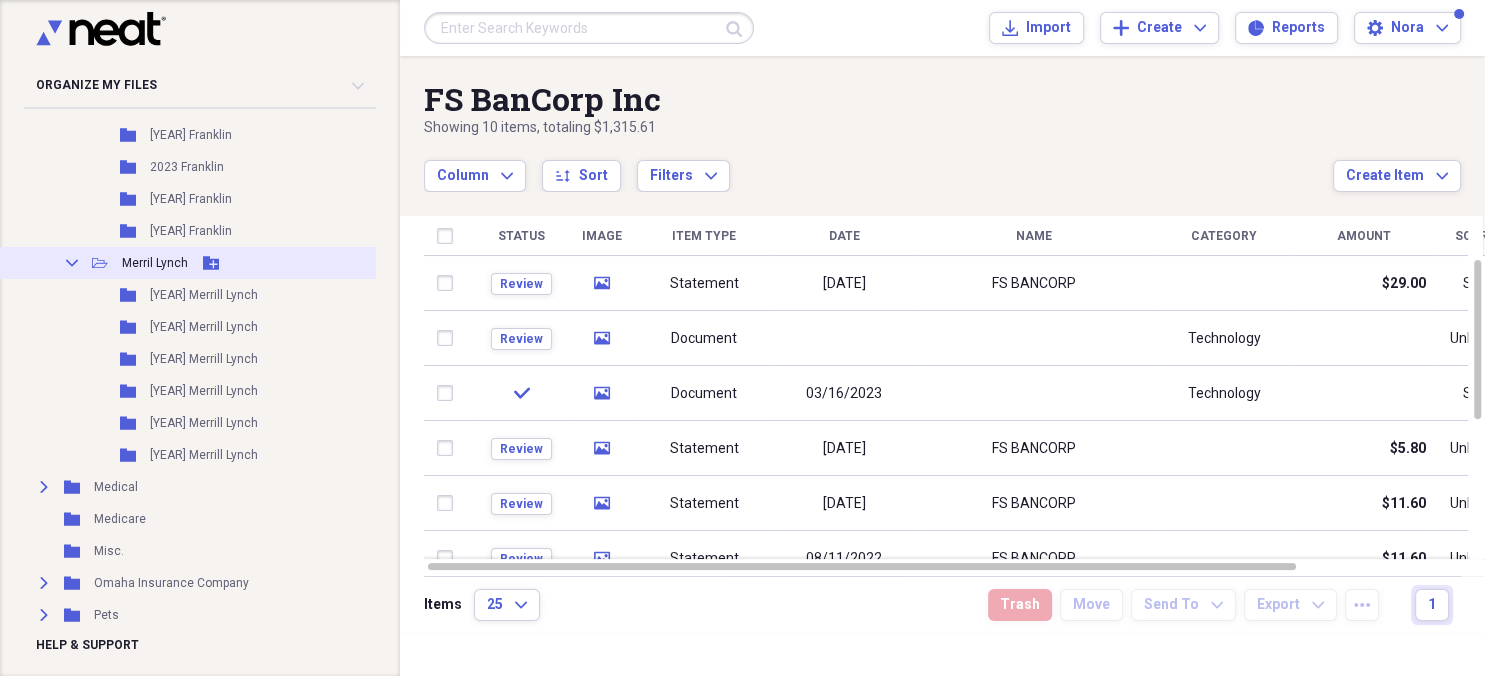 click 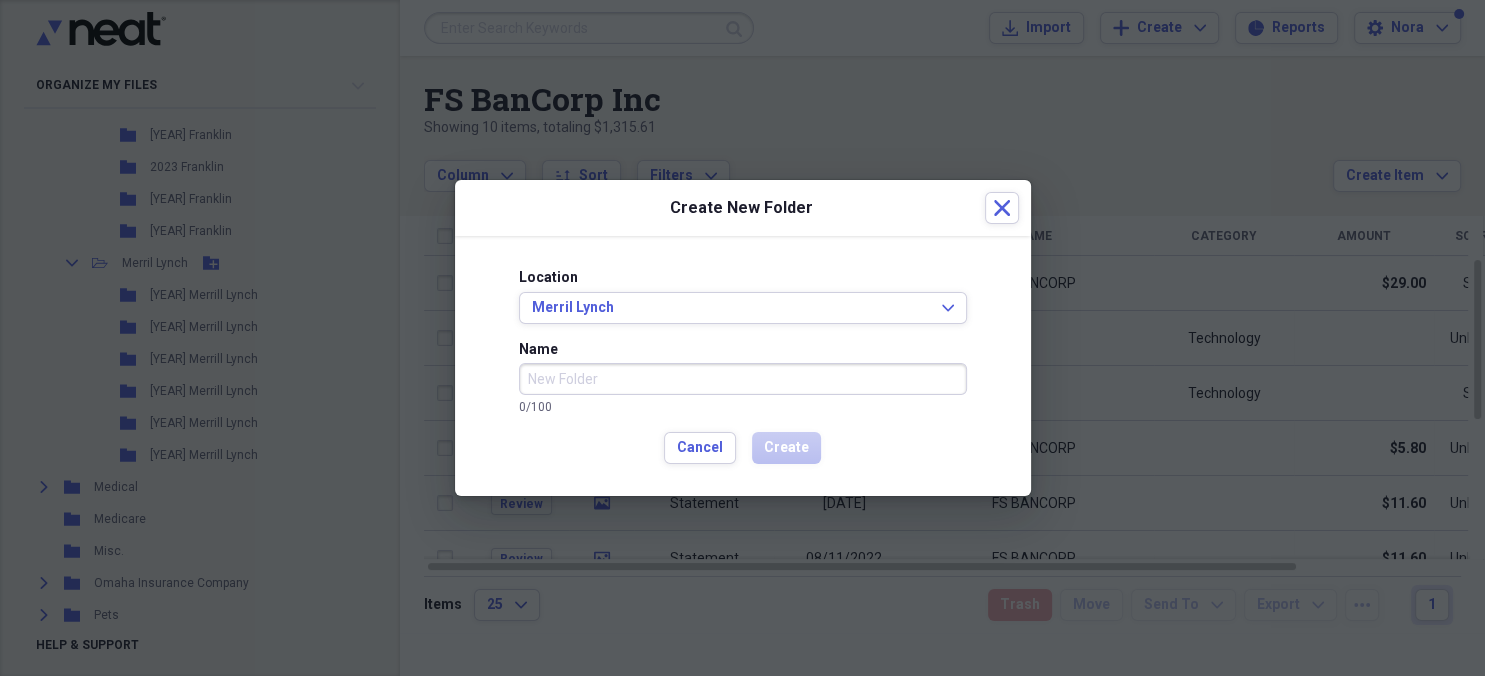 click on "Name" at bounding box center (743, 379) 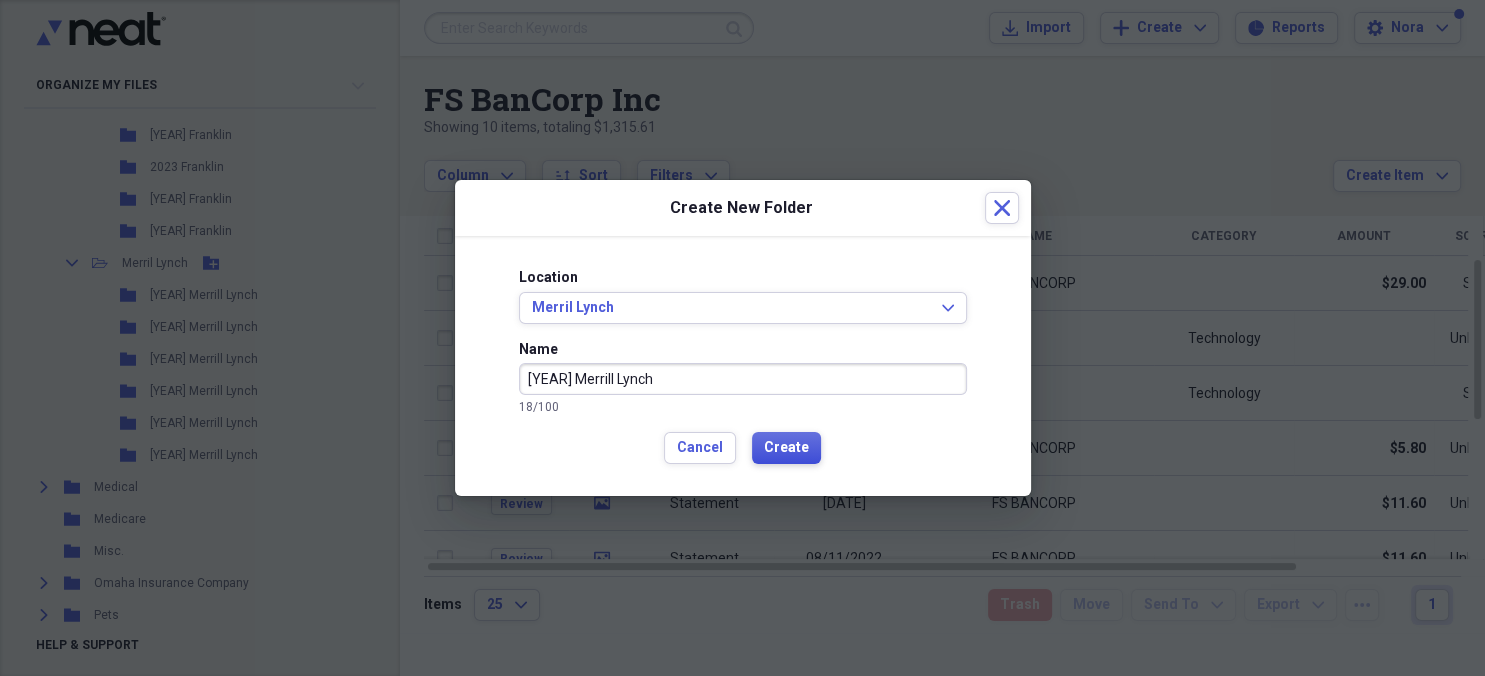 type on "[YEAR] Merrill Lynch" 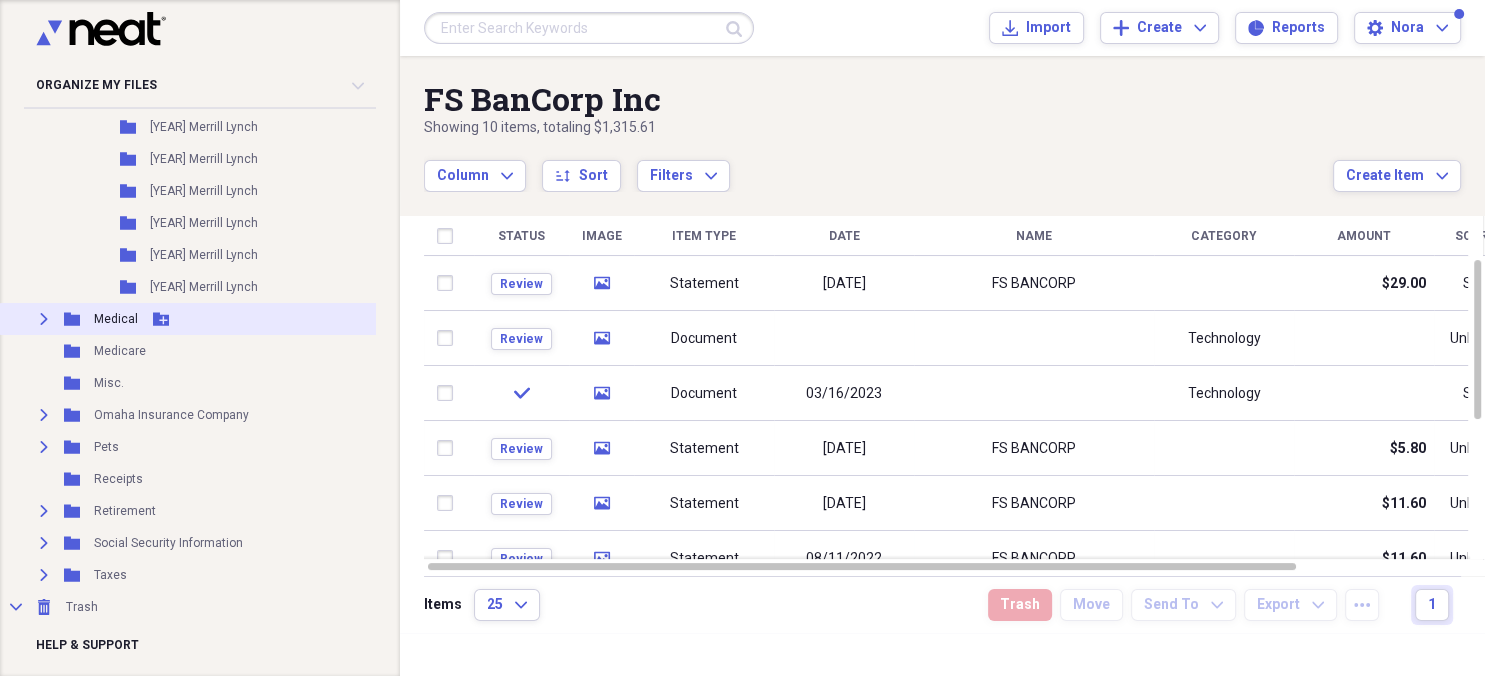 scroll, scrollTop: 4702, scrollLeft: 0, axis: vertical 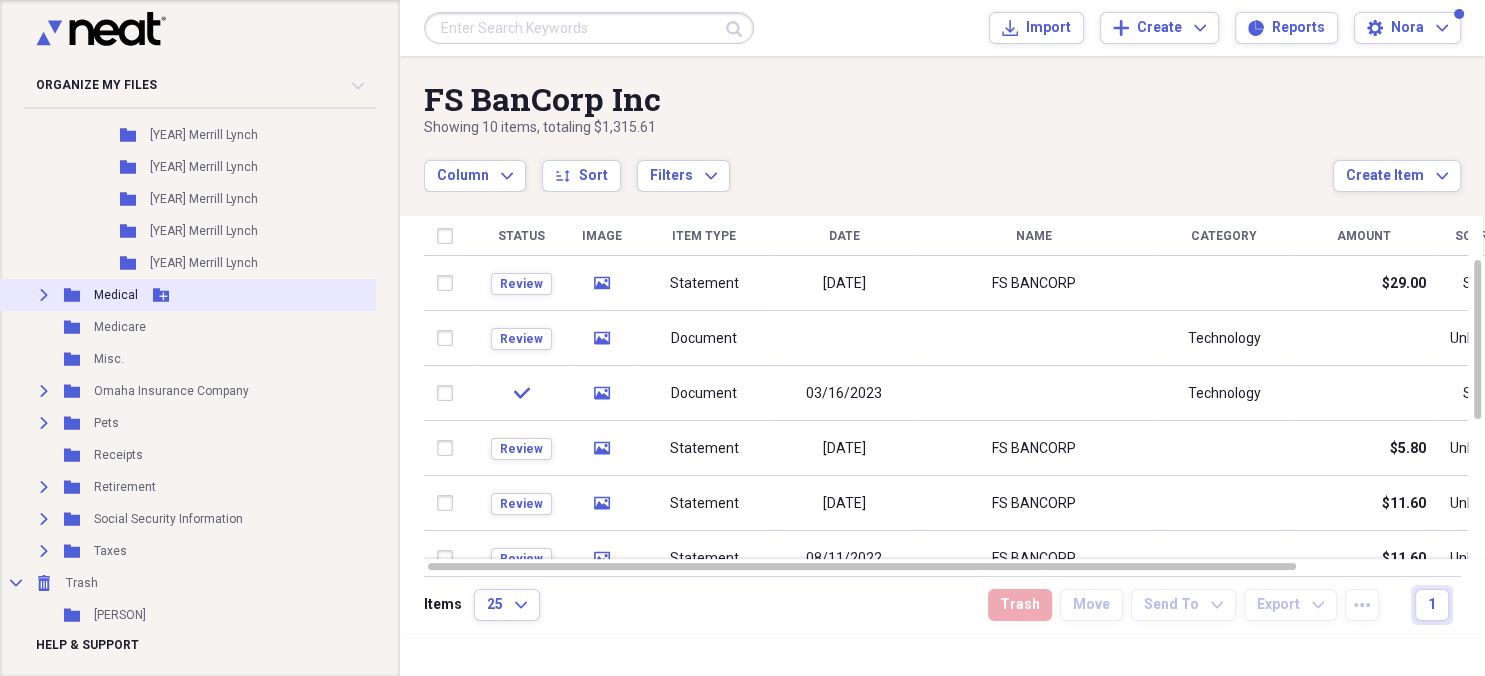 click on "Expand" 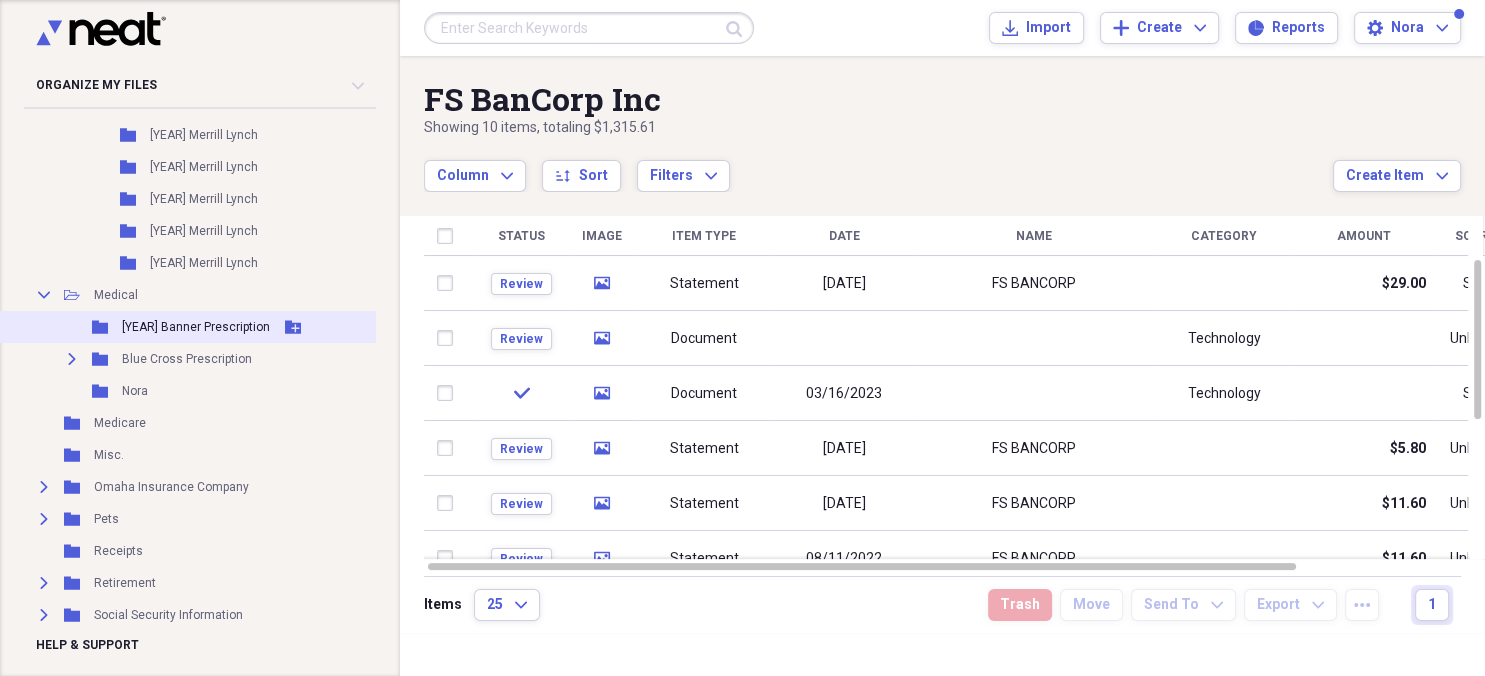 click on "[YEAR] Banner Prescription" at bounding box center (196, 327) 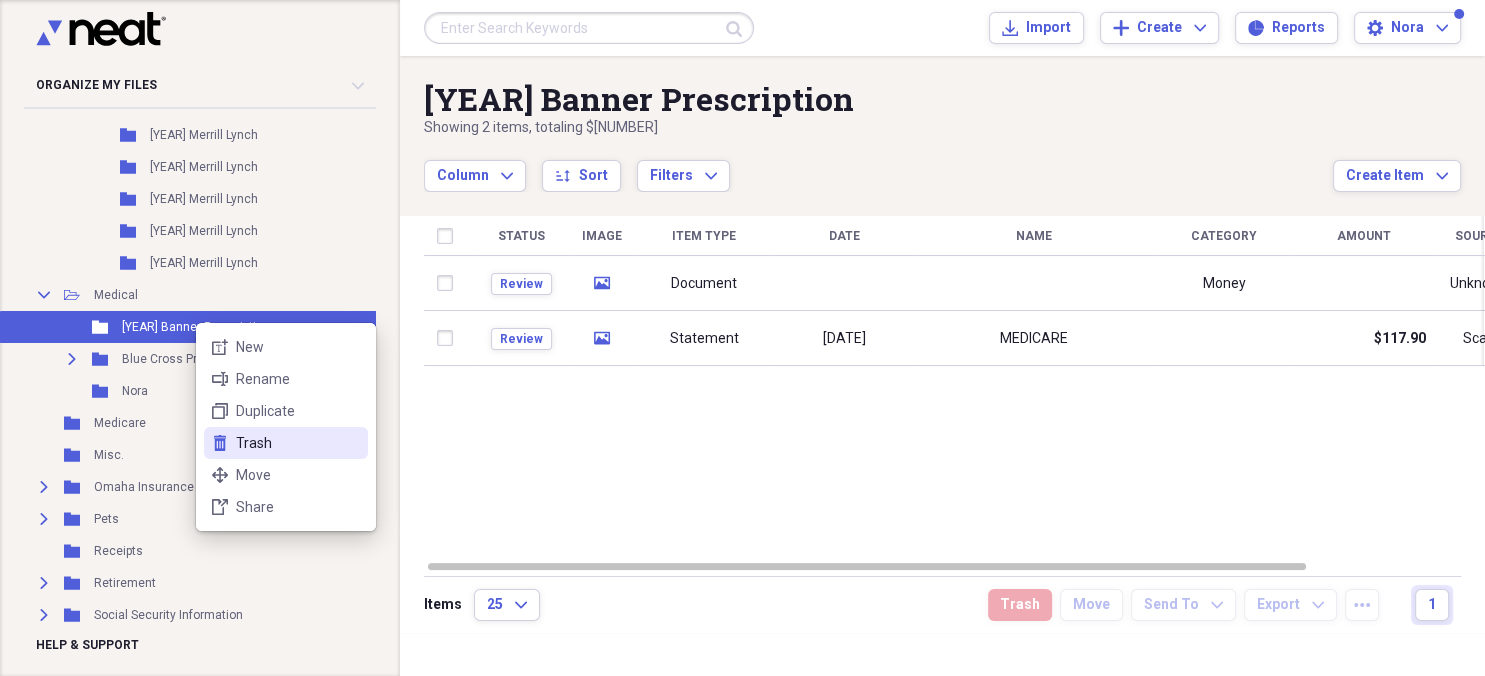 click on "trash Trash" at bounding box center [286, 443] 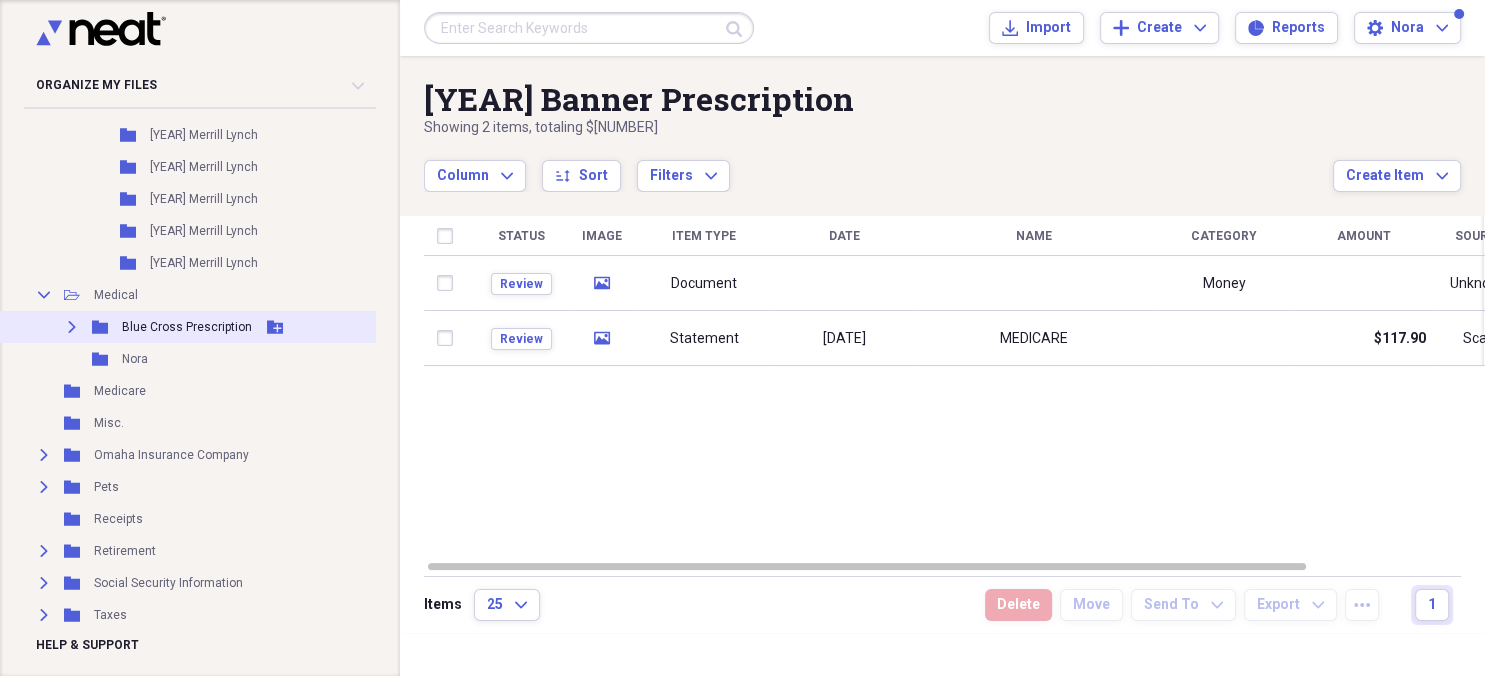click on "Blue Cross Prescription" at bounding box center (187, 327) 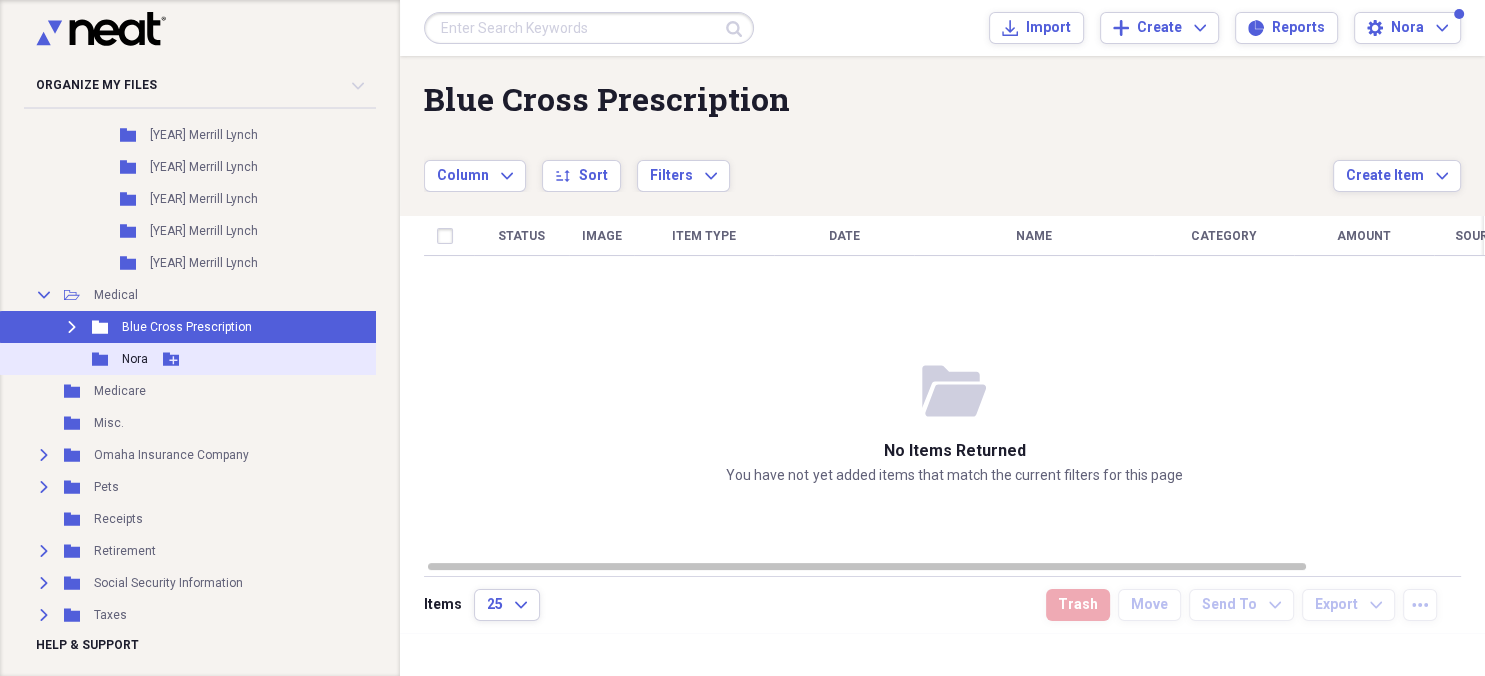 click 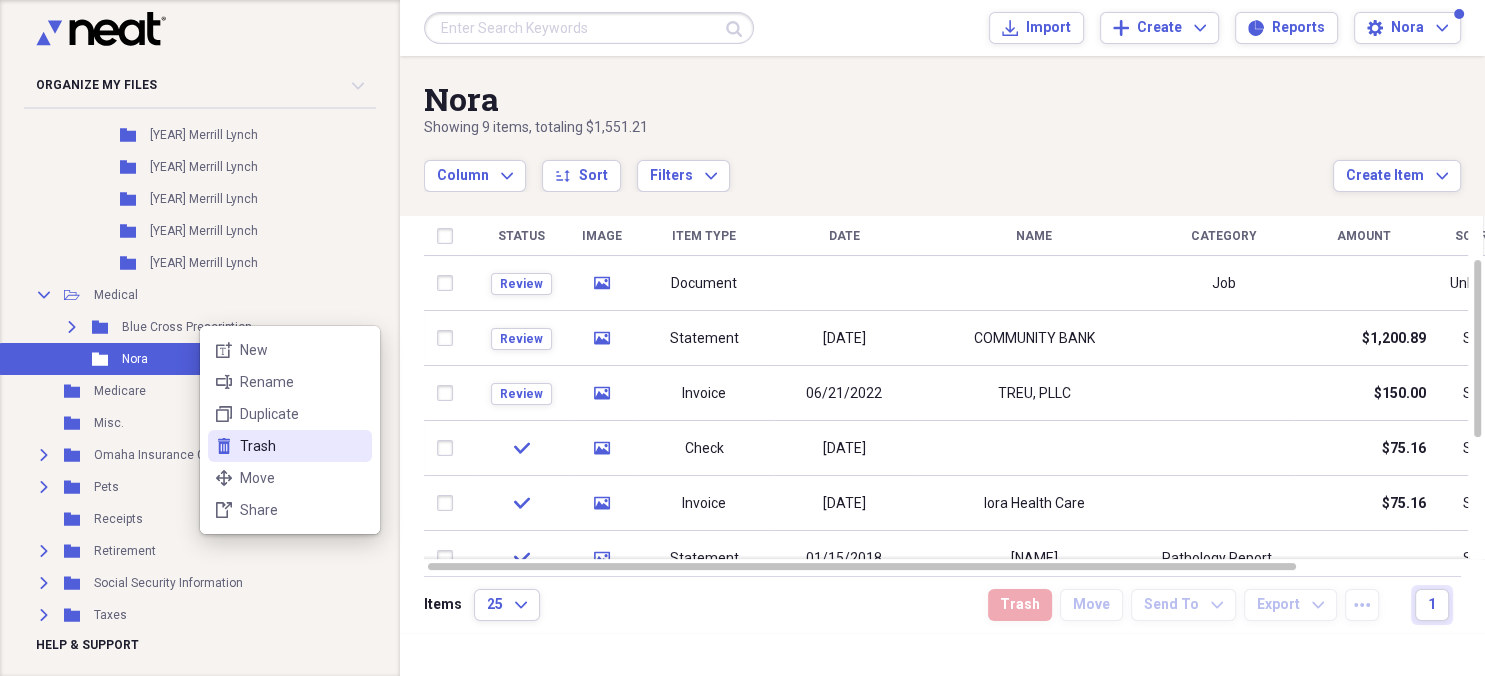 click on "trash Trash" at bounding box center (290, 446) 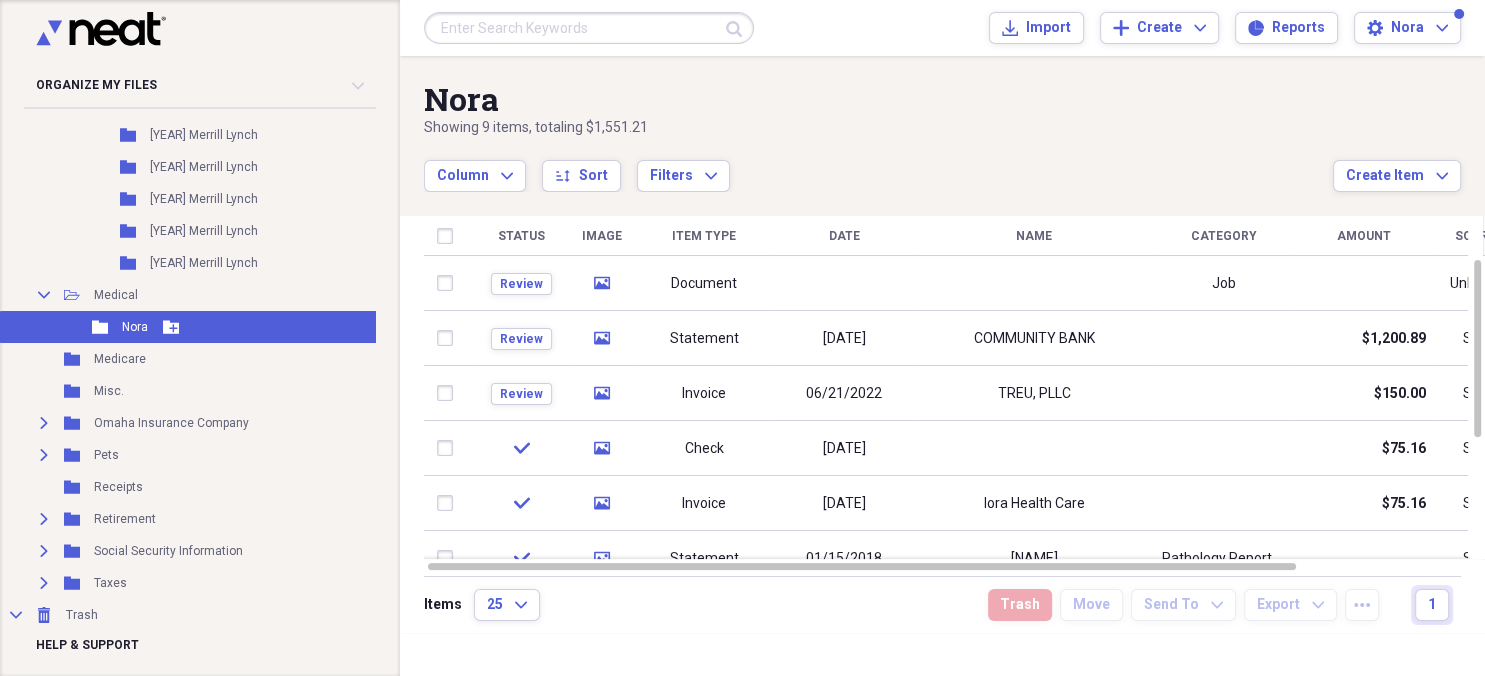 click on "Folder [NAME] Add Folder" at bounding box center (196, 327) 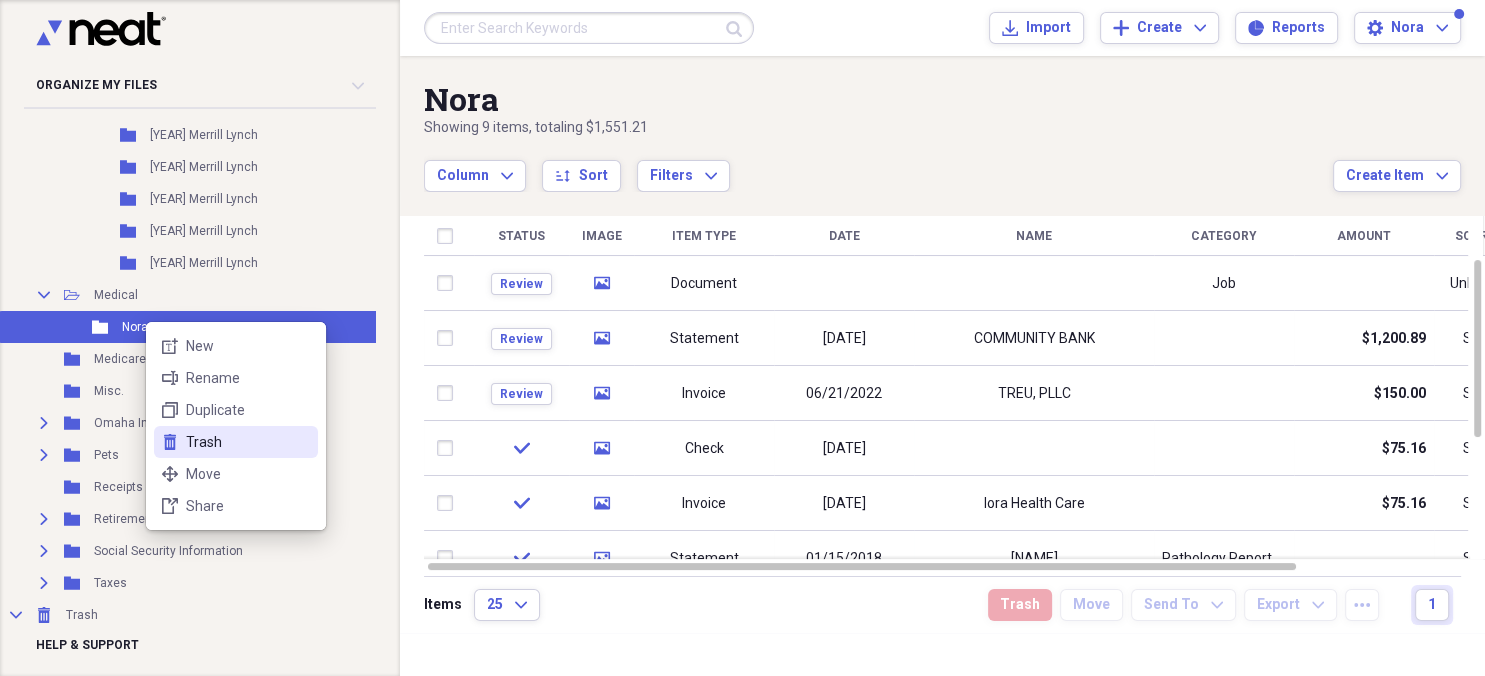 click on "Trash" at bounding box center (248, 442) 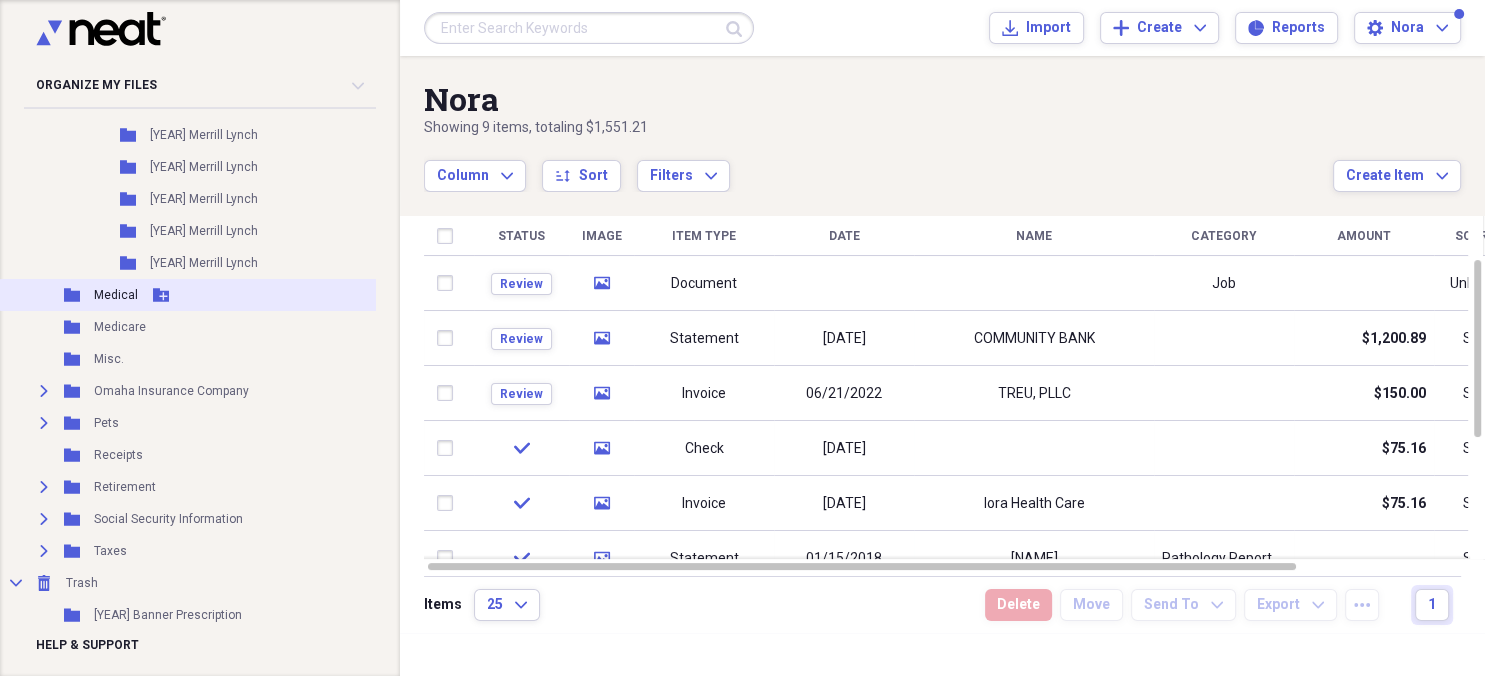 click on "Medical" at bounding box center (116, 295) 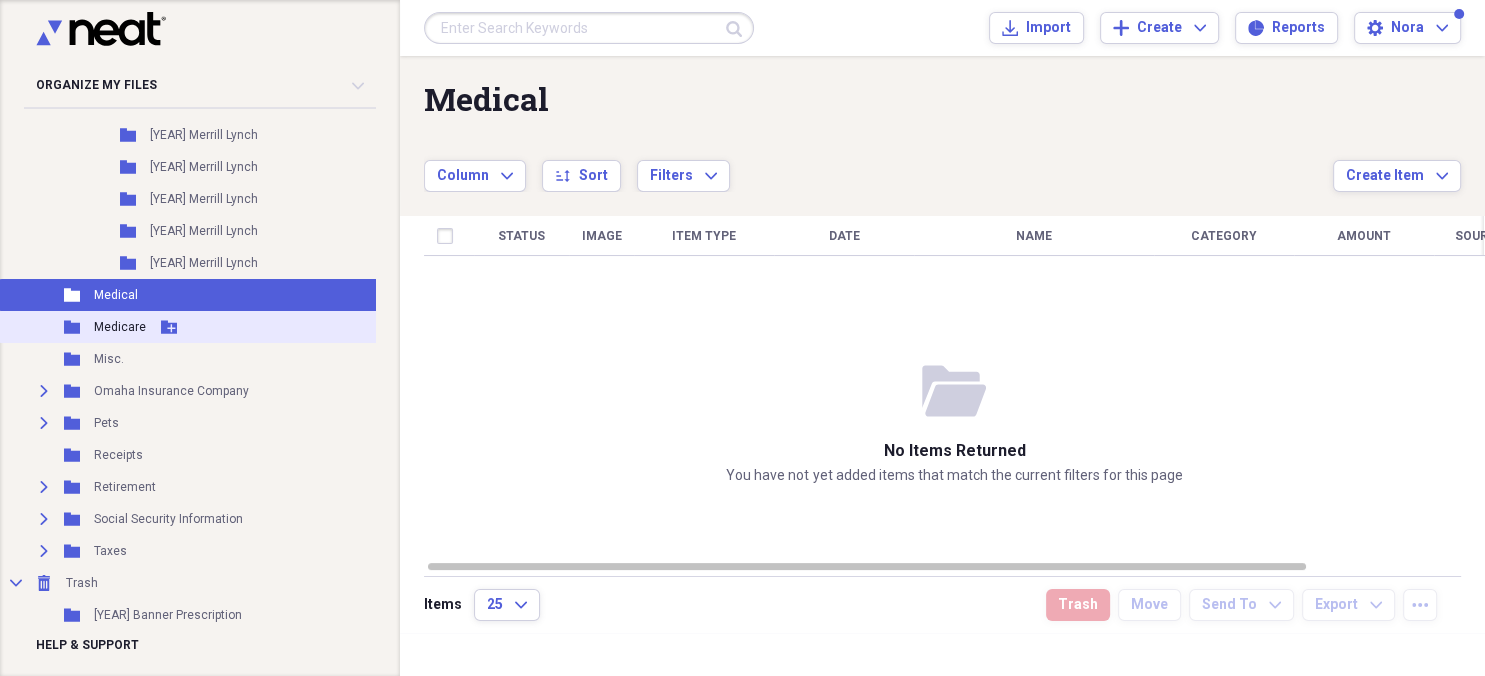 click on "Medicare" at bounding box center [120, 327] 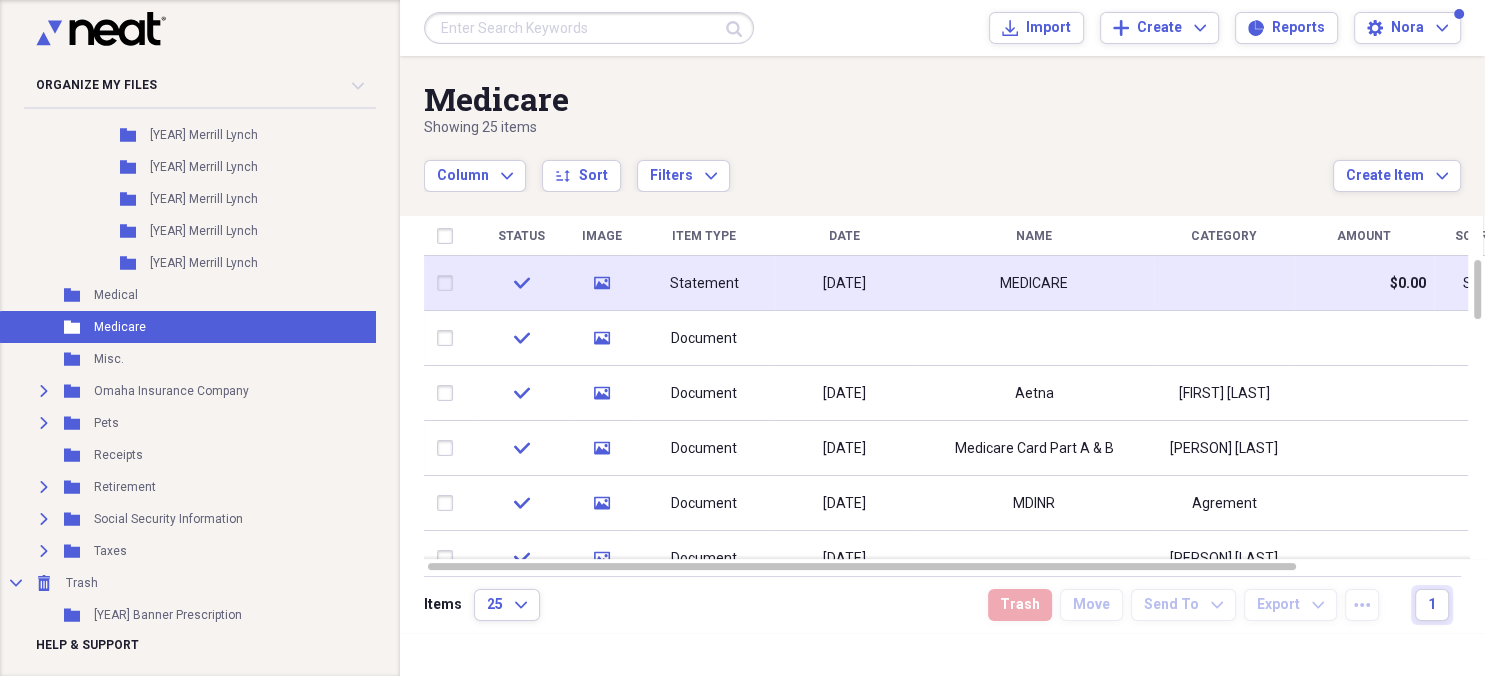 click on "[DATE]" at bounding box center (844, 283) 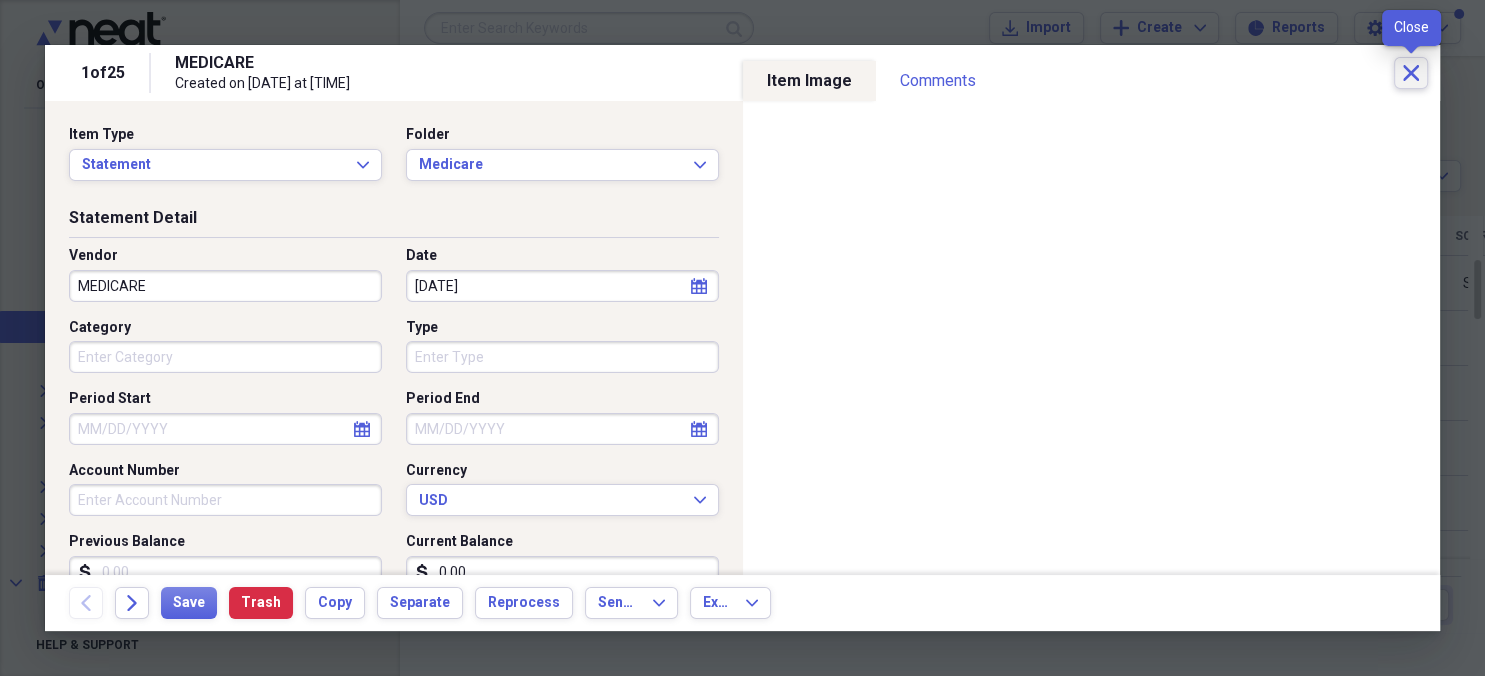 click on "Close" 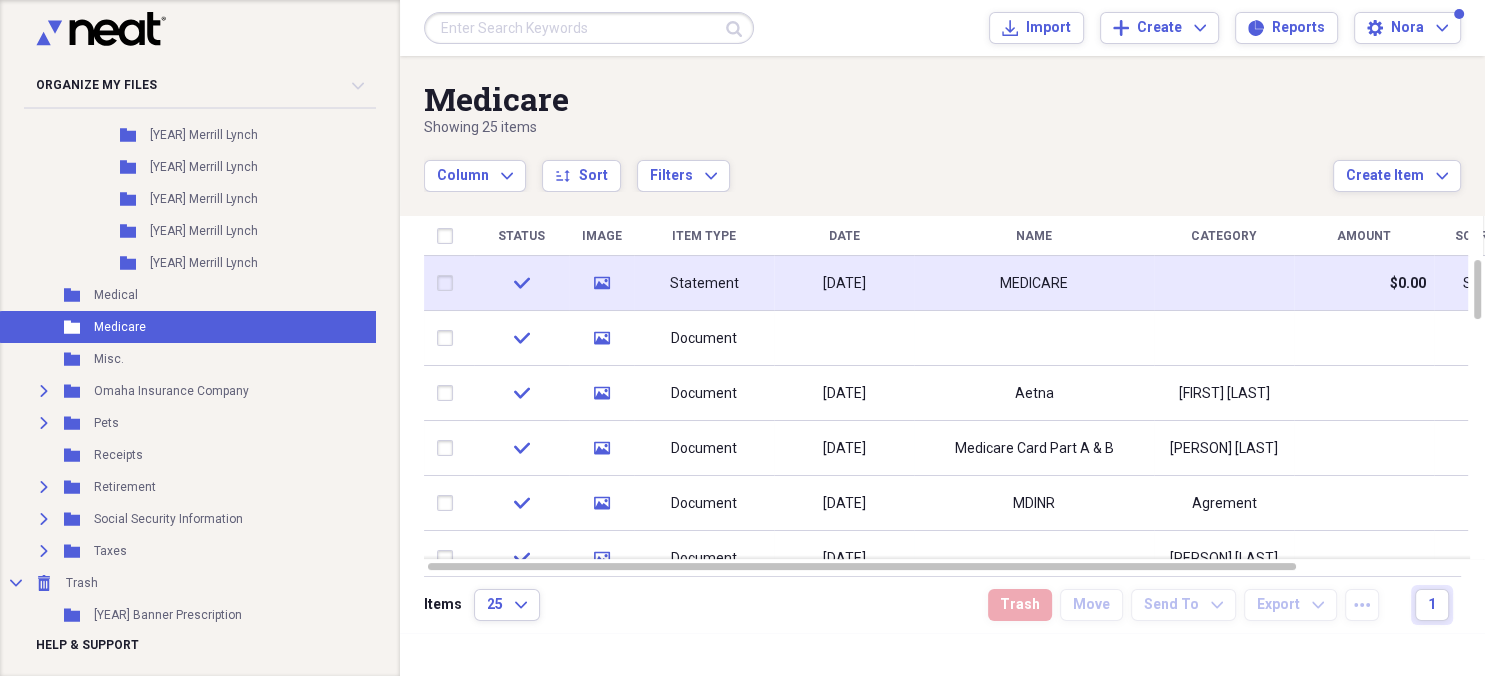 click at bounding box center [449, 283] 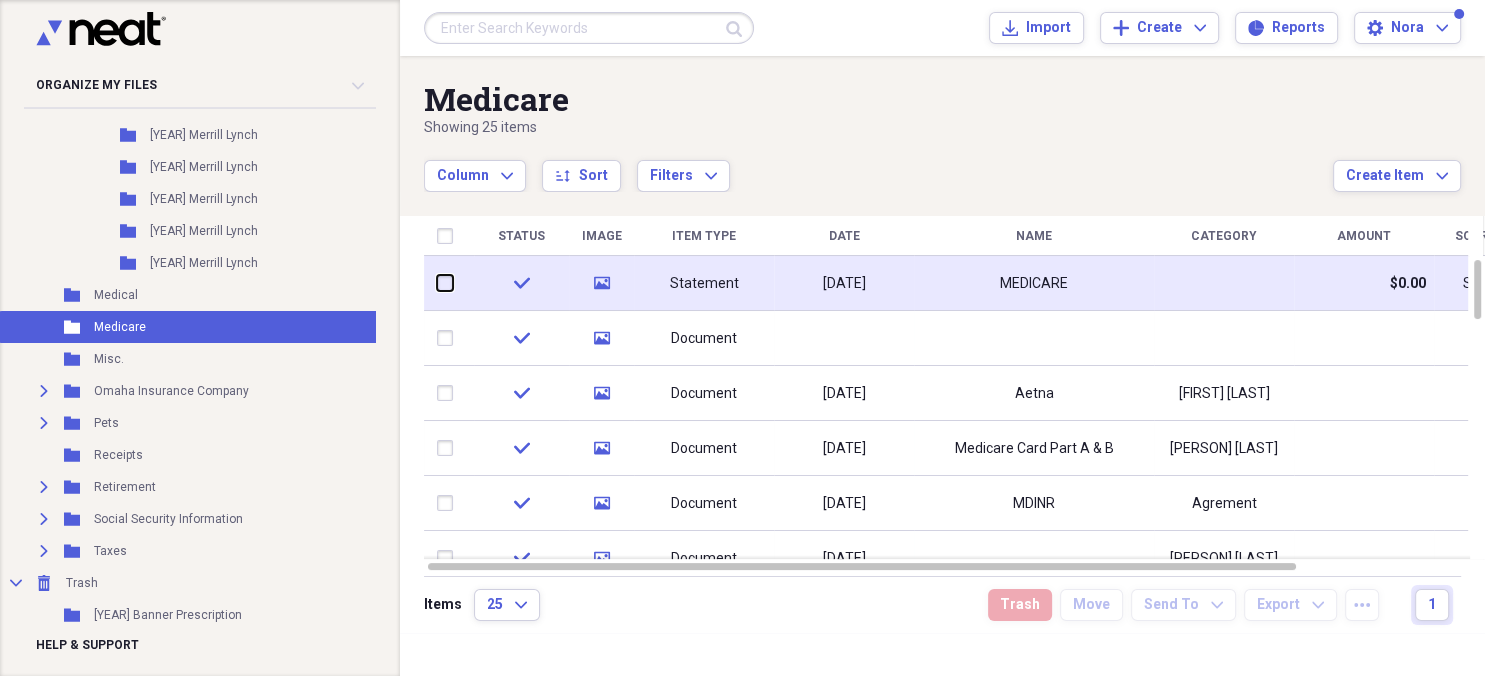 click at bounding box center [437, 283] 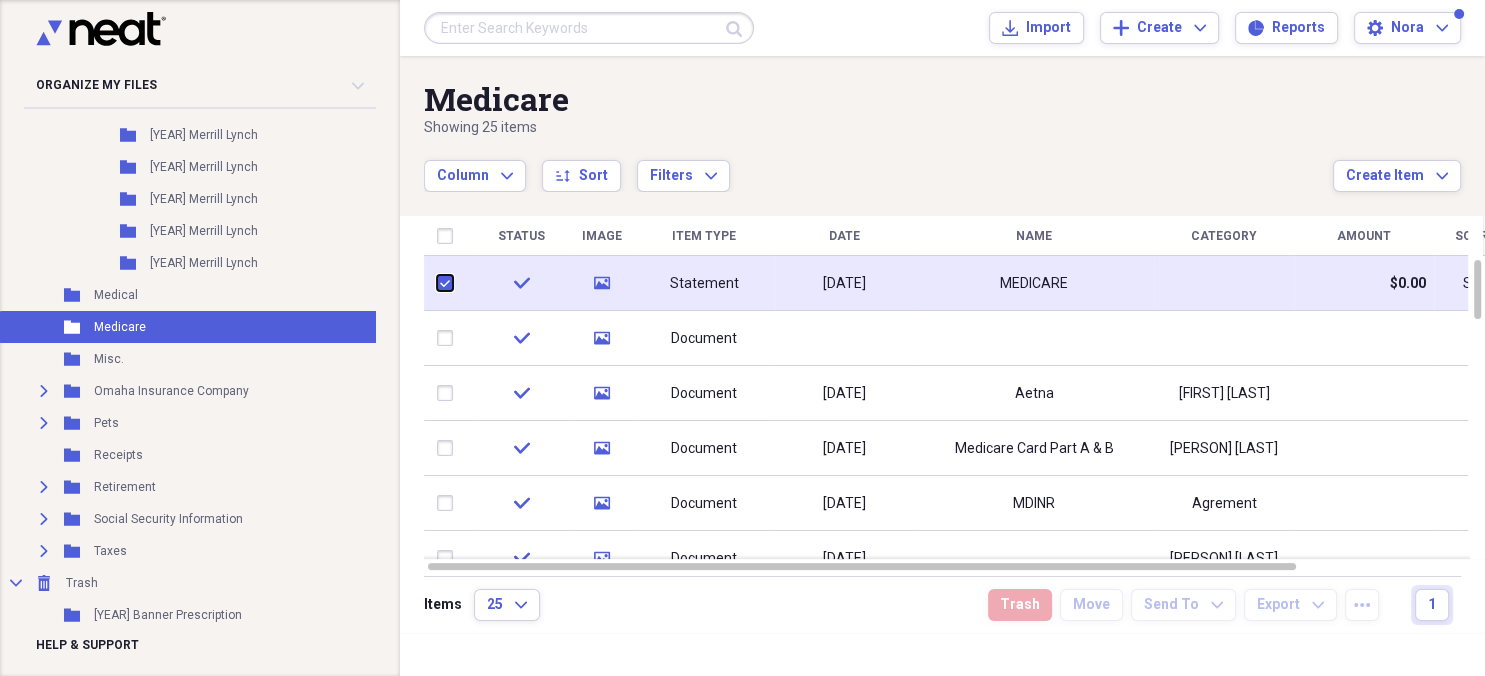 checkbox on "true" 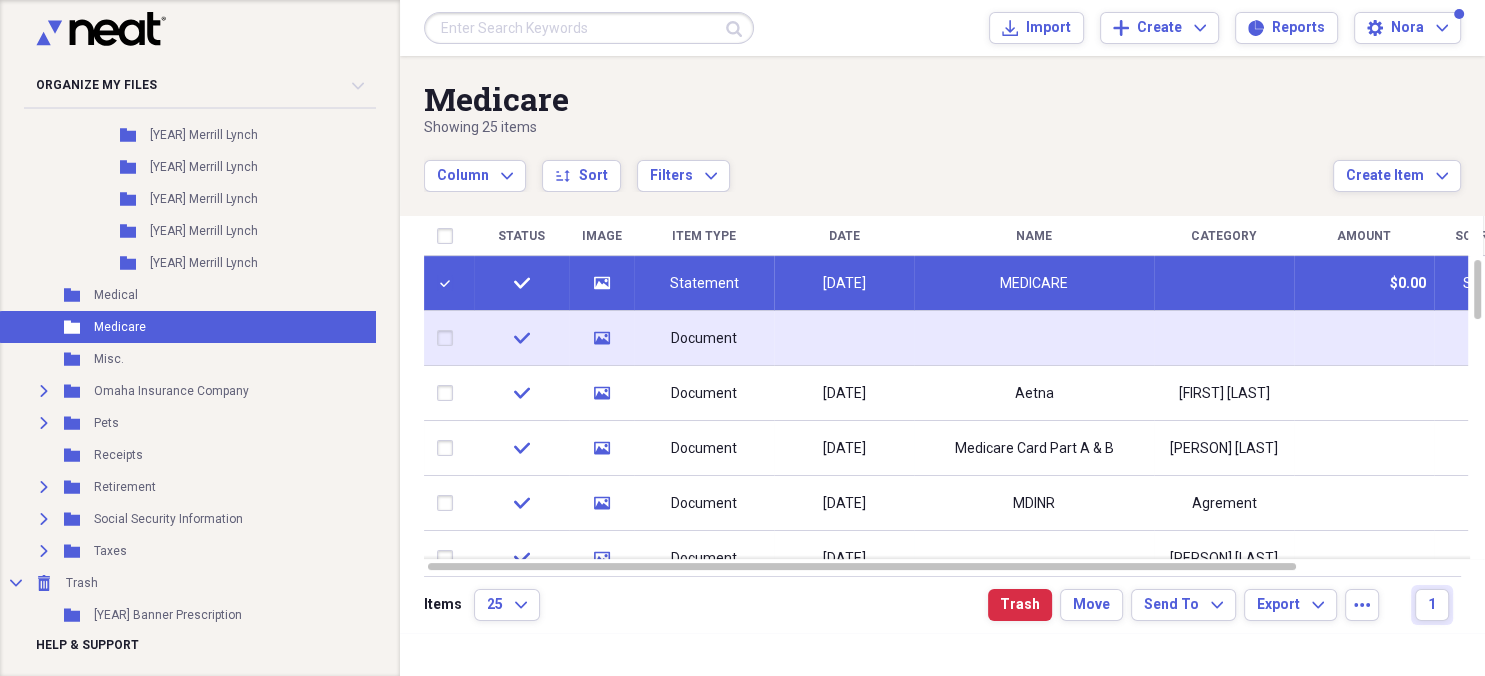 click on "Document" at bounding box center (704, 339) 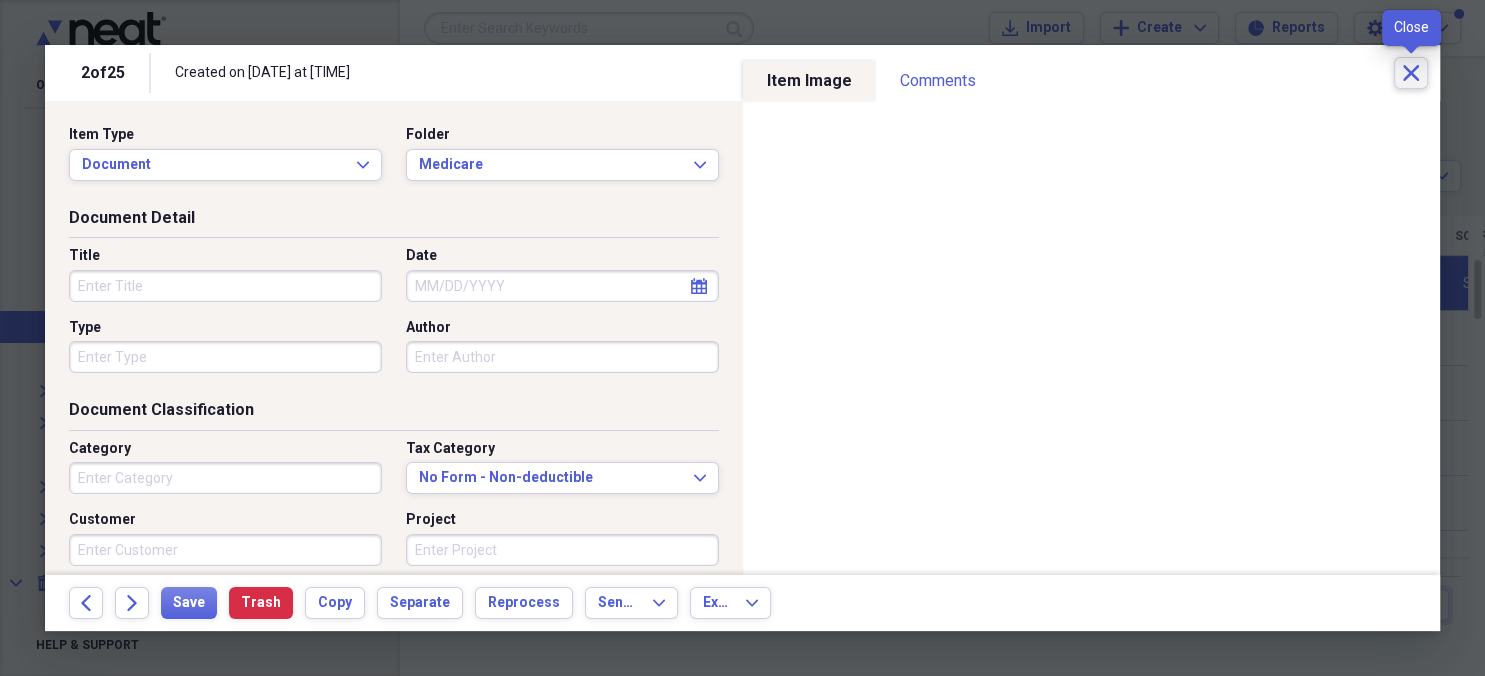 click on "Close" at bounding box center (1411, 73) 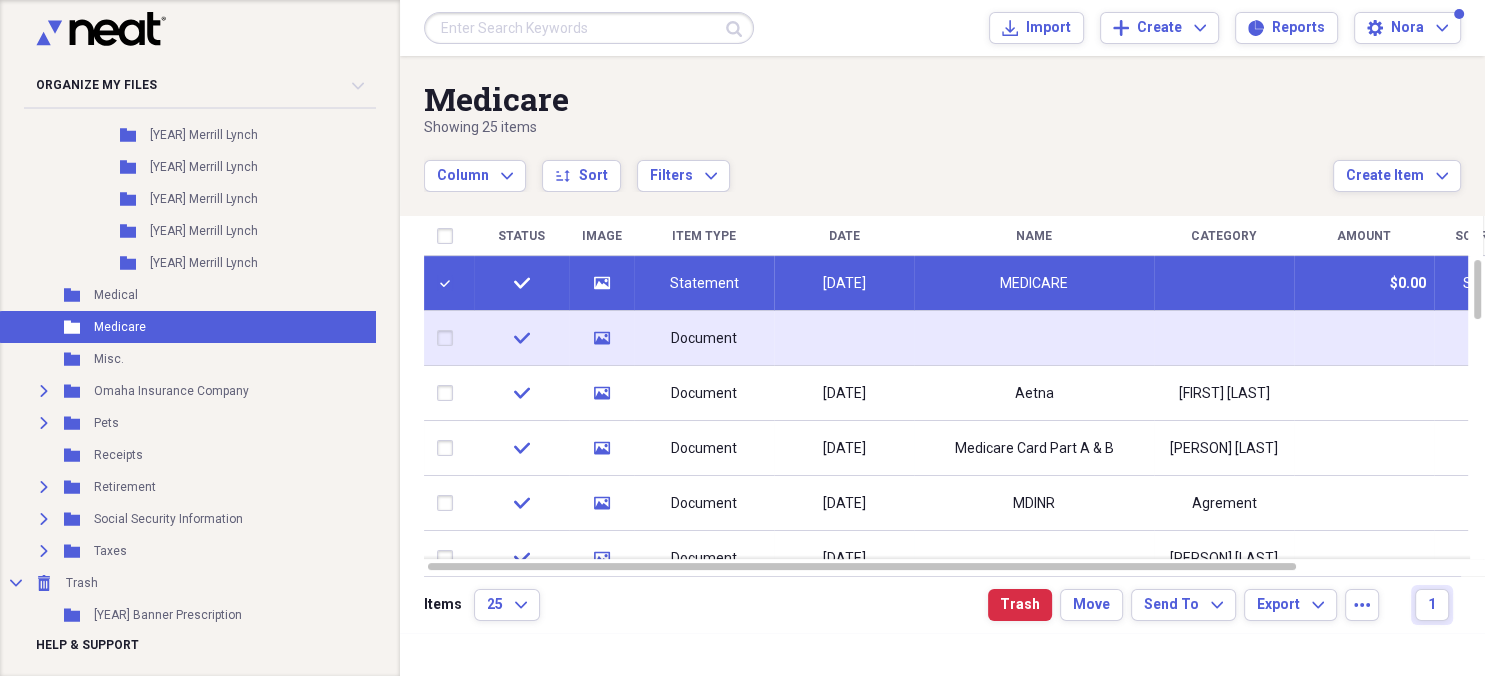 click at bounding box center [449, 338] 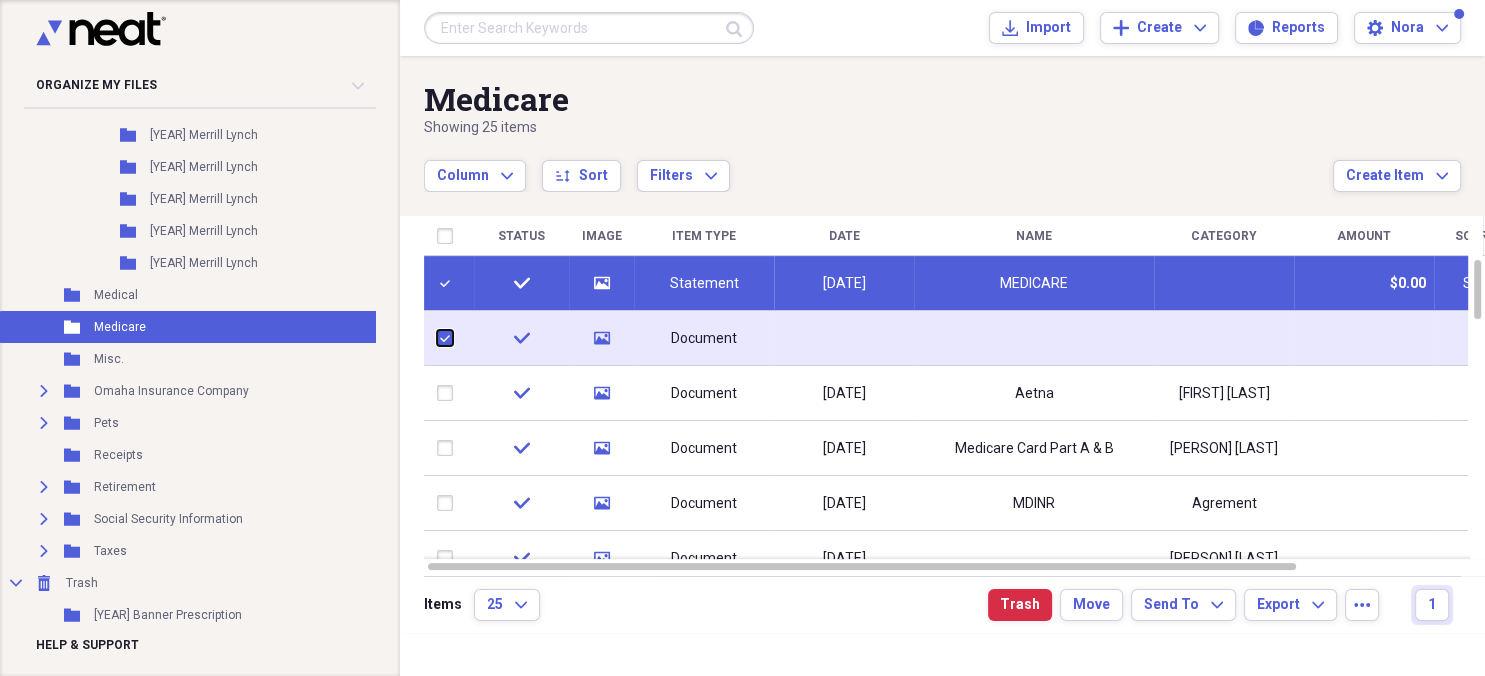 checkbox on "true" 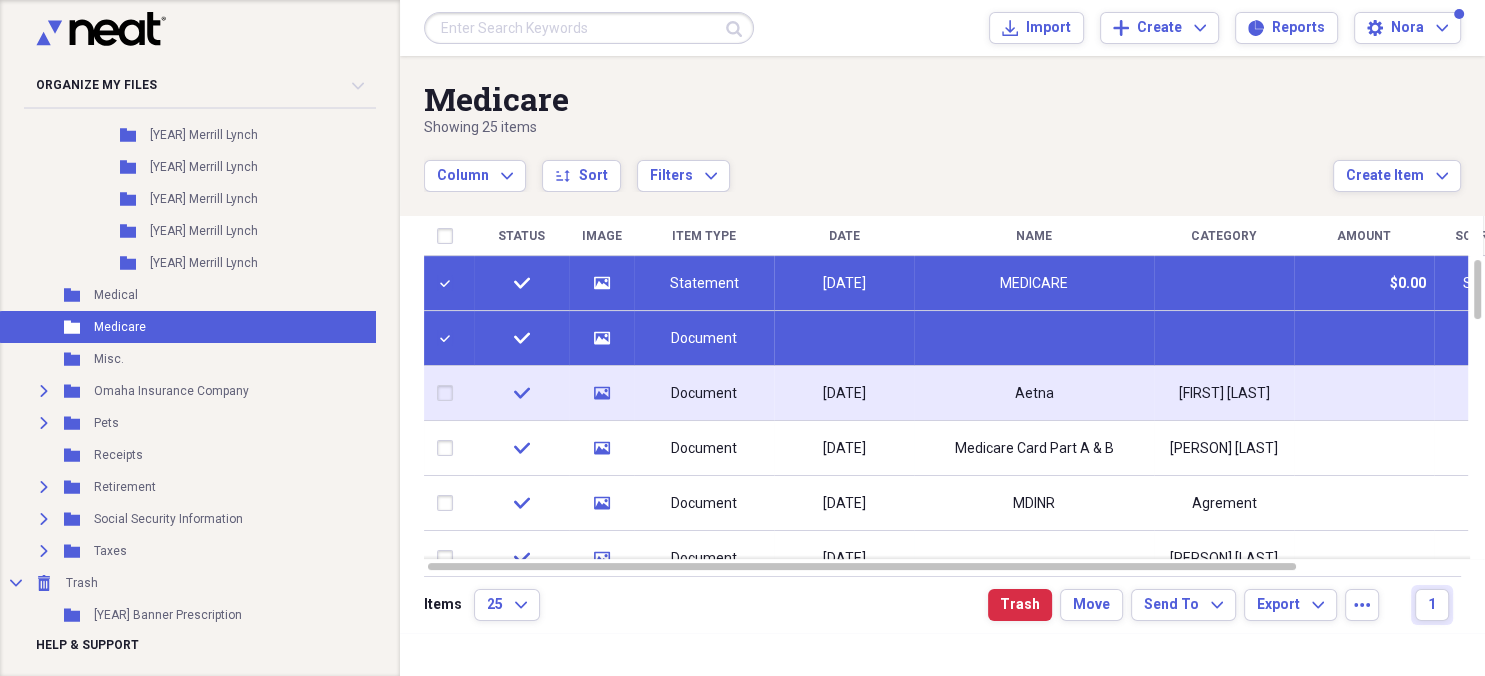 click on "Document" at bounding box center (704, 394) 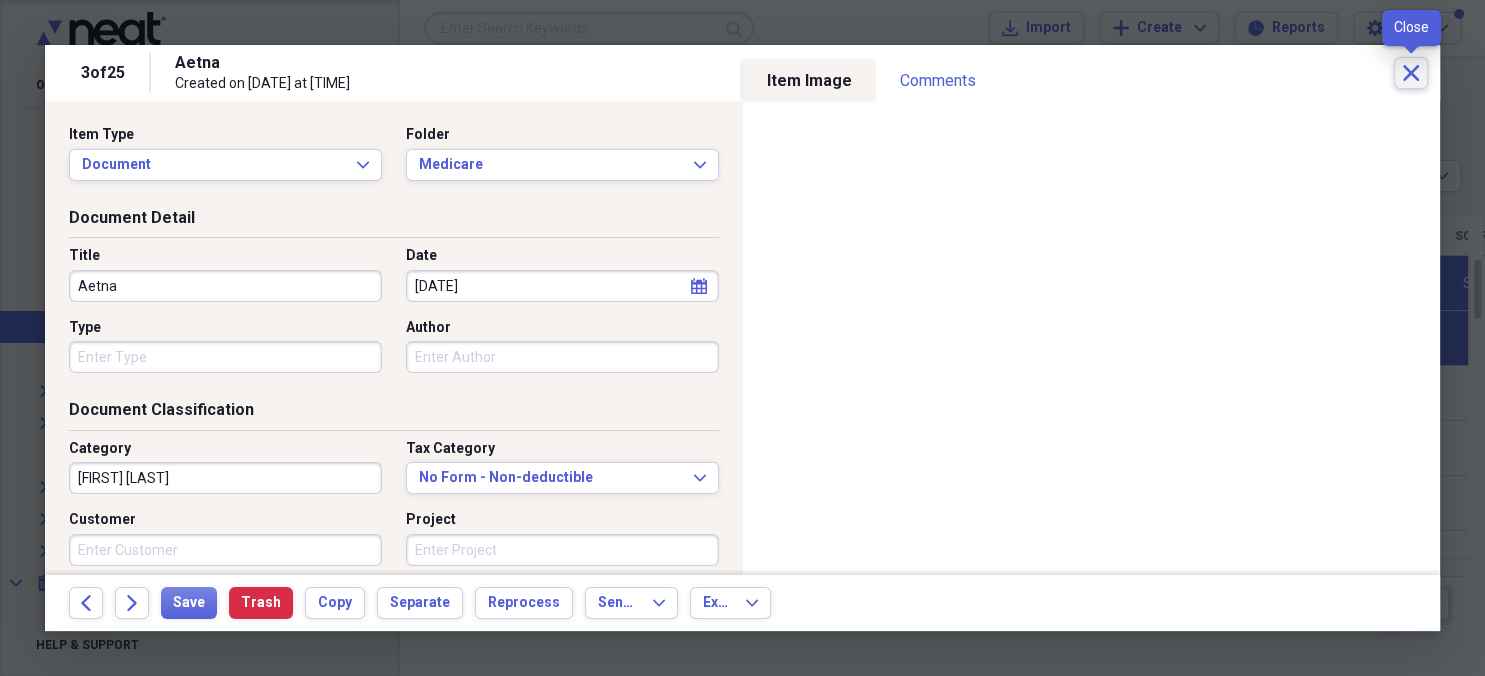 click on "Close" at bounding box center [1411, 73] 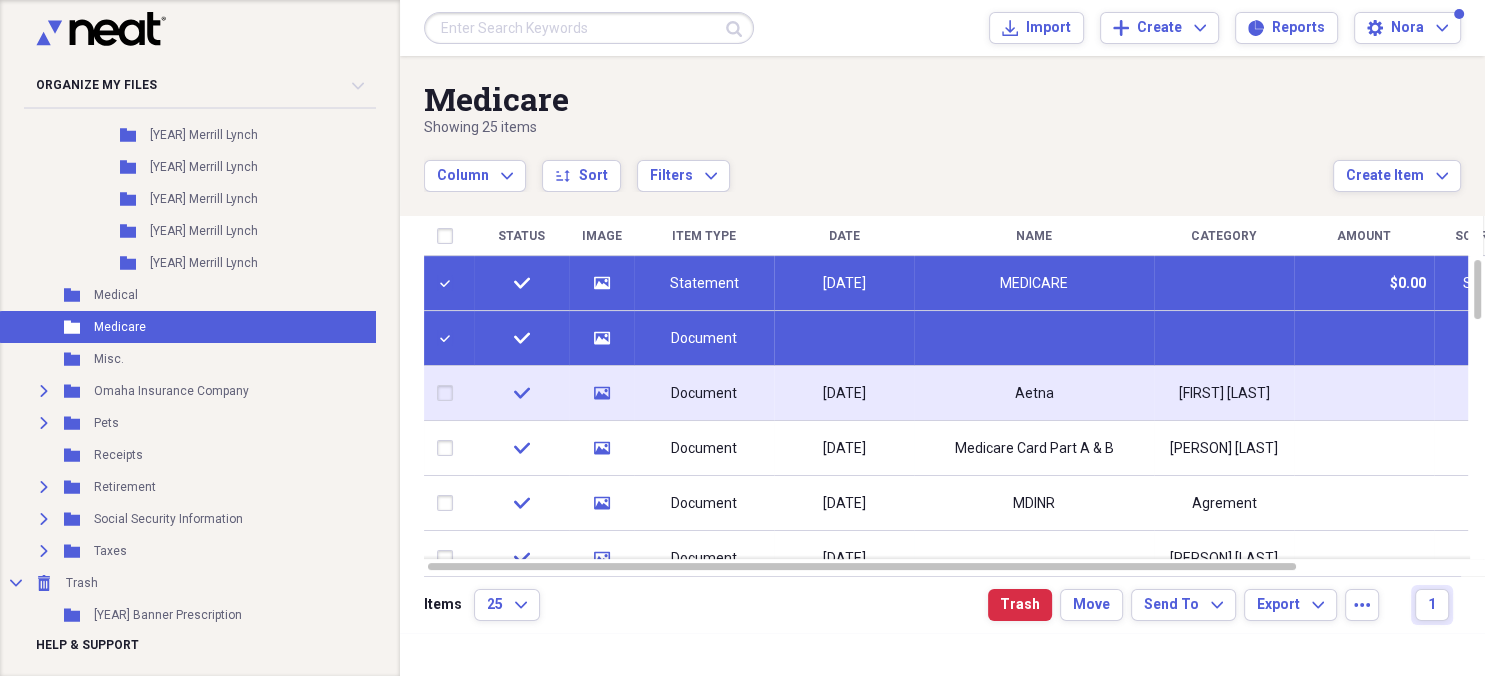 click at bounding box center [449, 393] 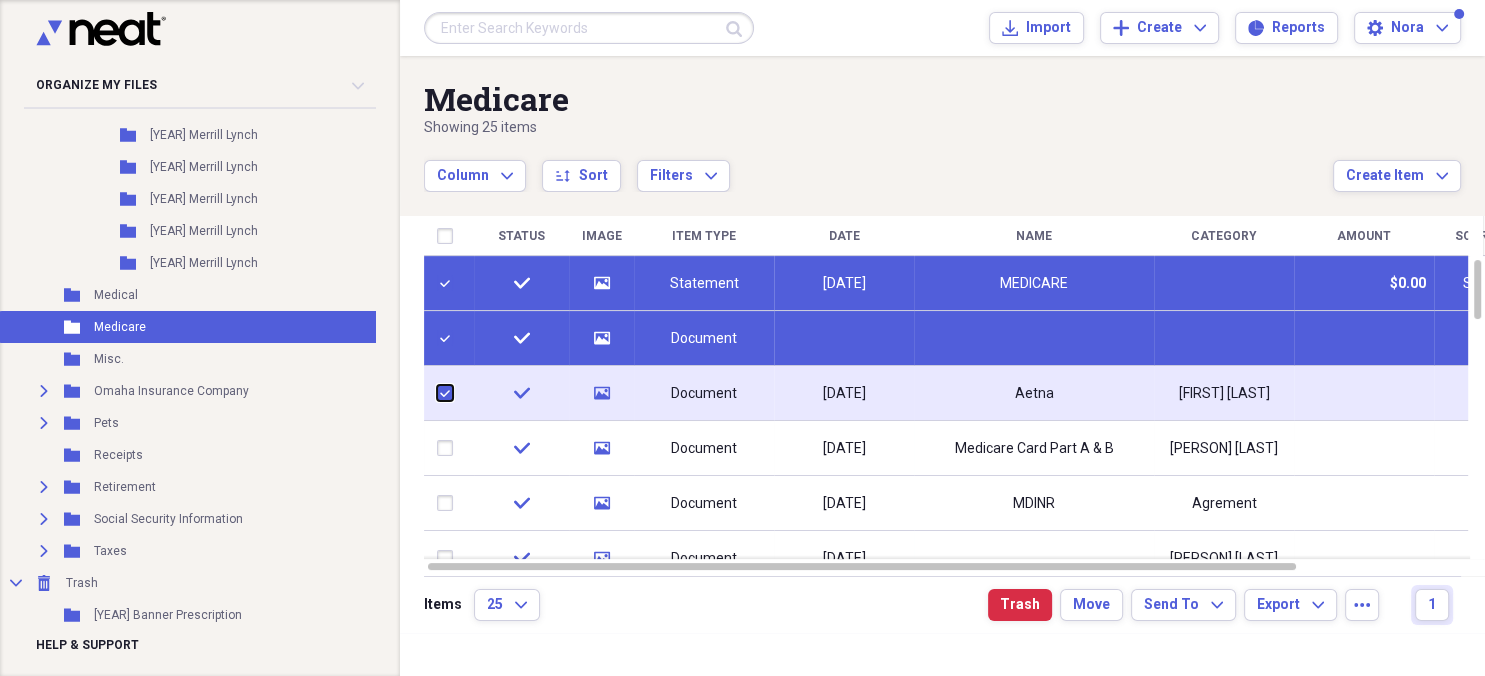 checkbox on "true" 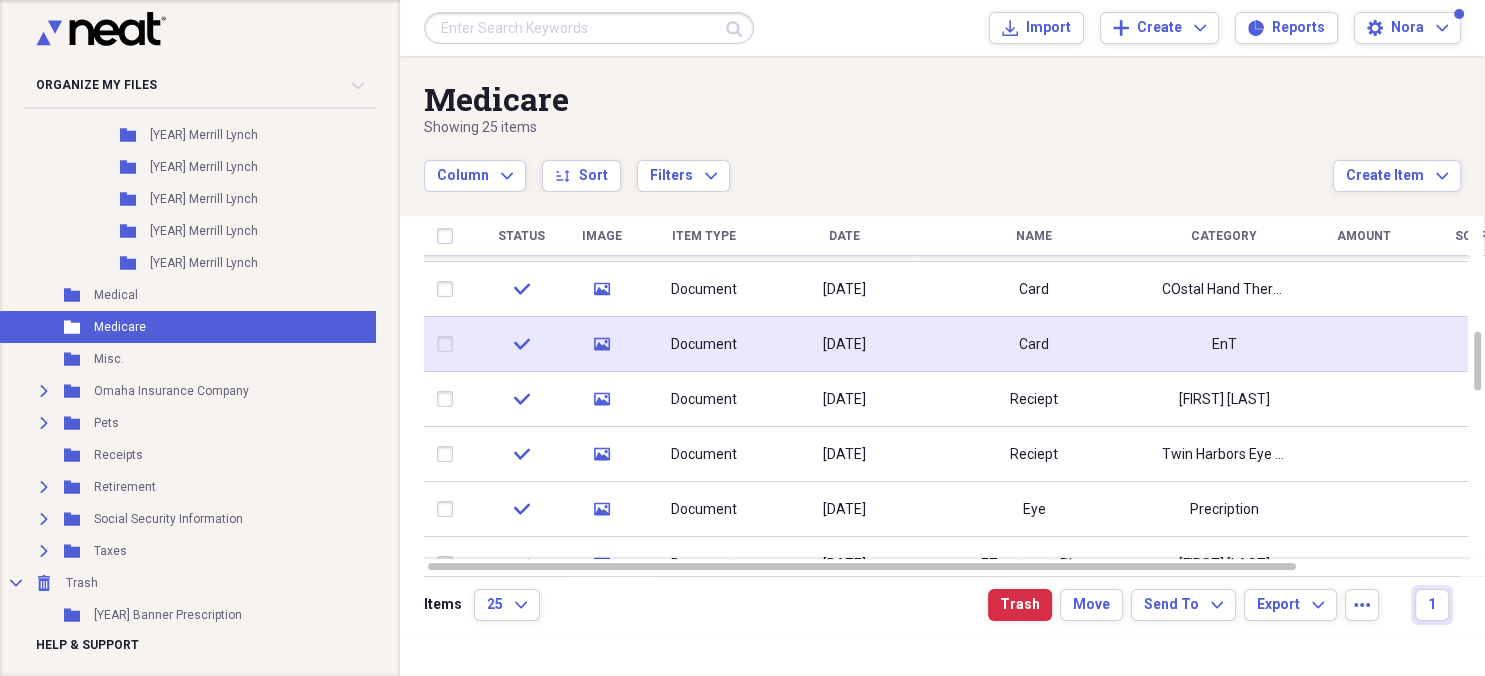 checkbox on "false" 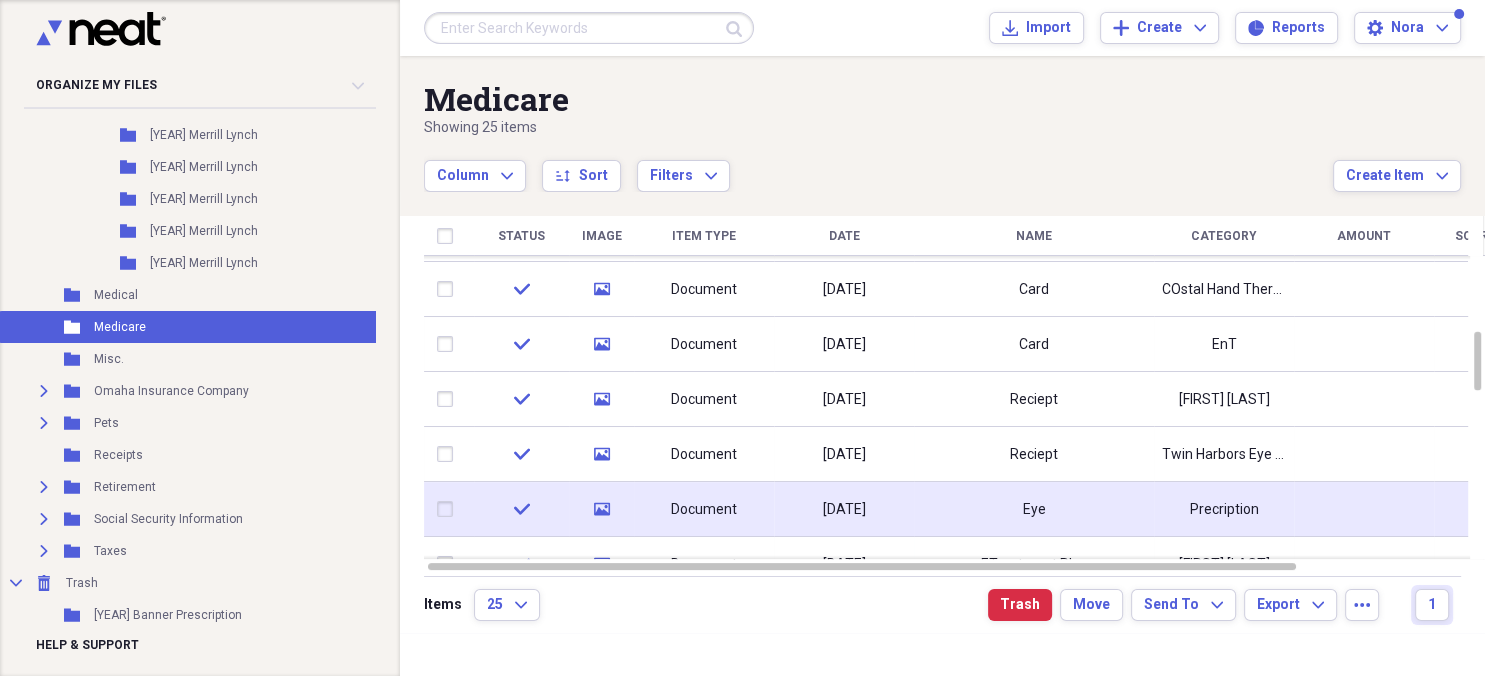click at bounding box center [449, 509] 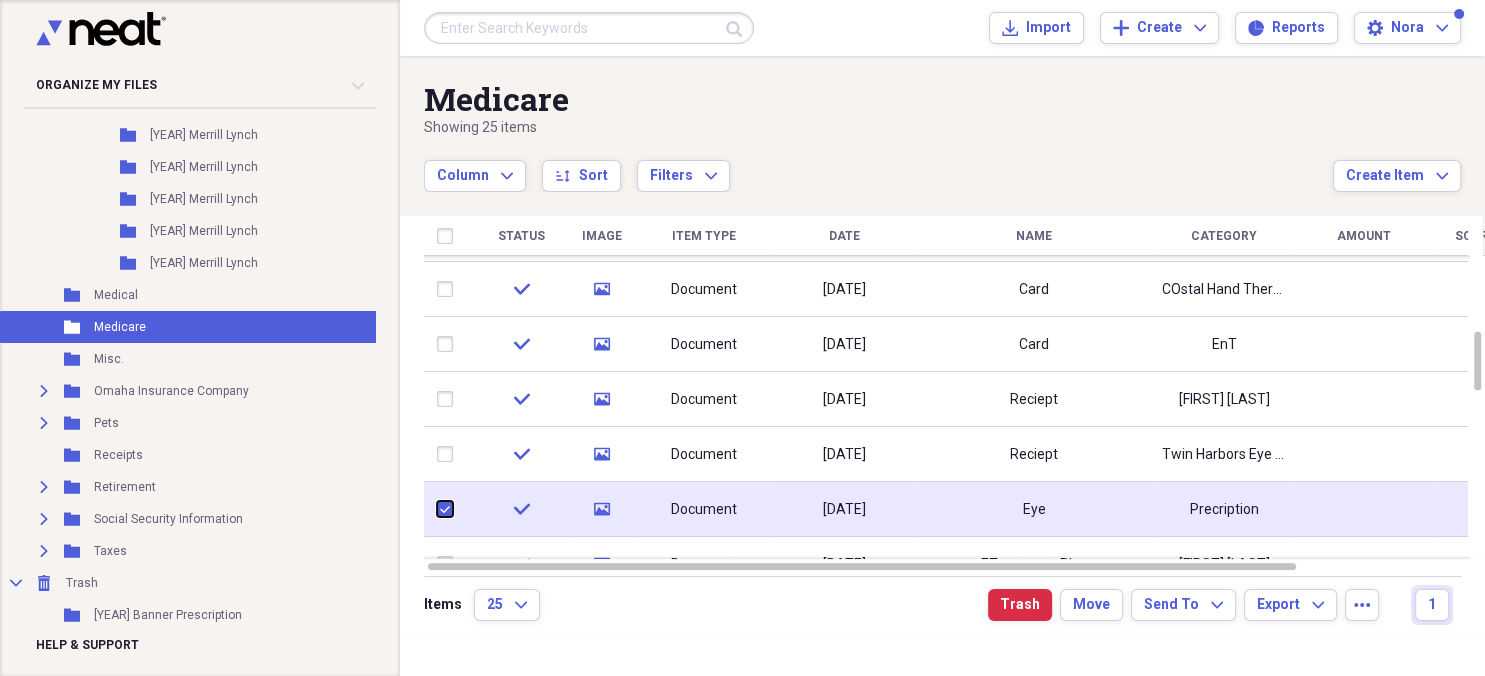 checkbox on "true" 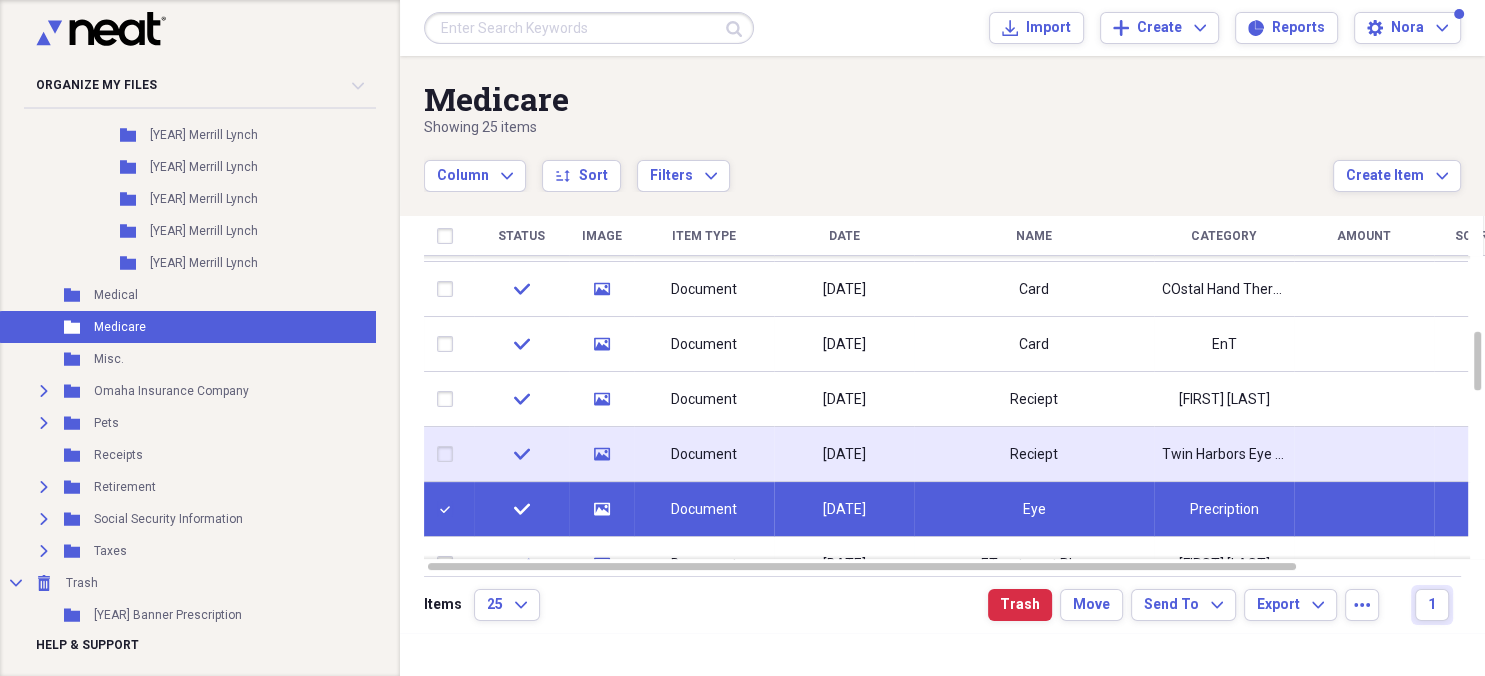 click at bounding box center (449, 454) 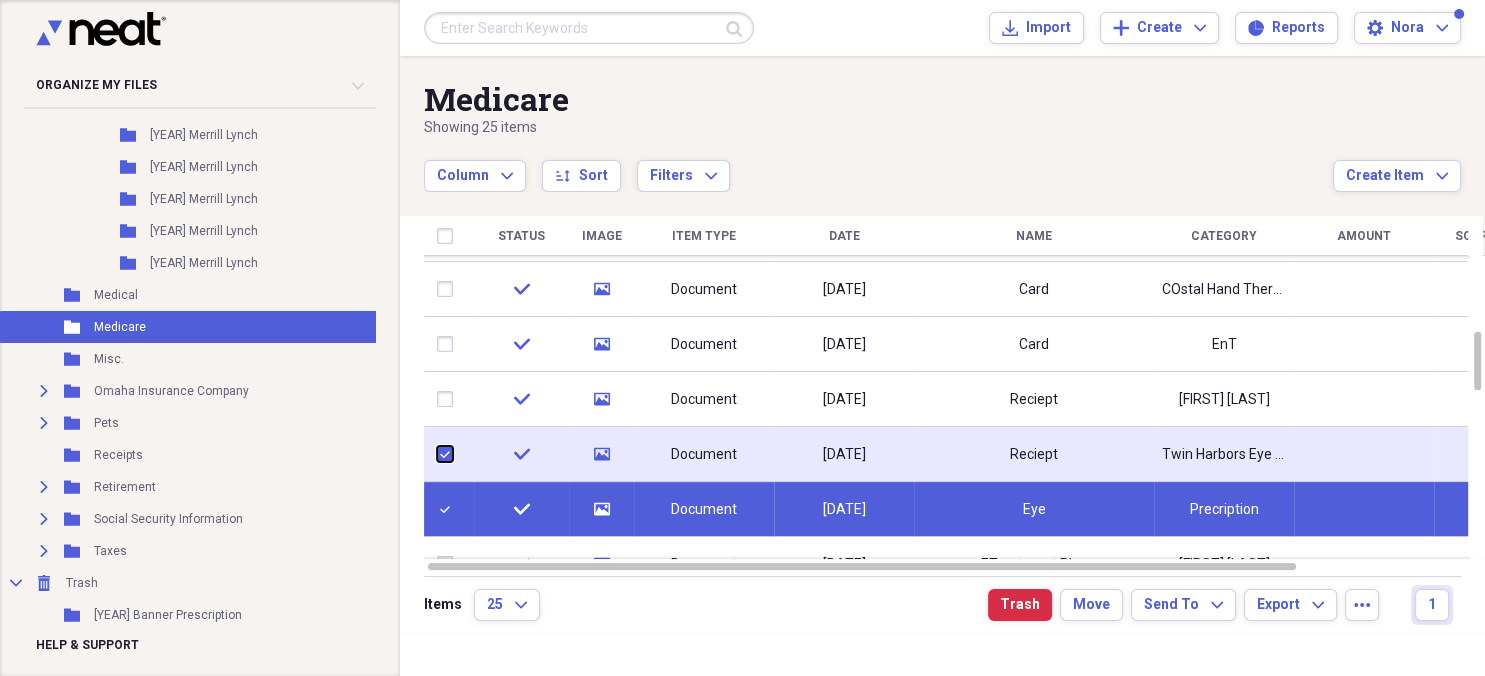 checkbox on "true" 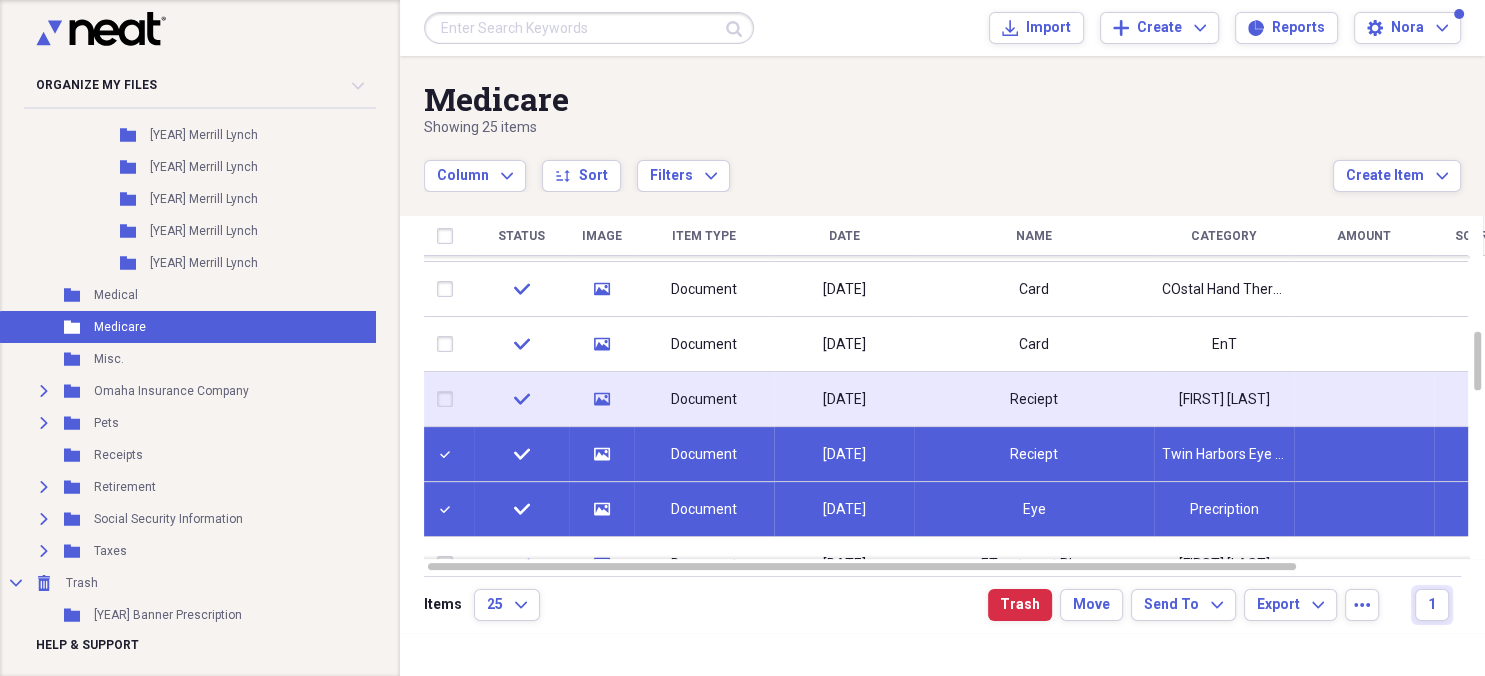 click on "[DATE]" at bounding box center [844, 400] 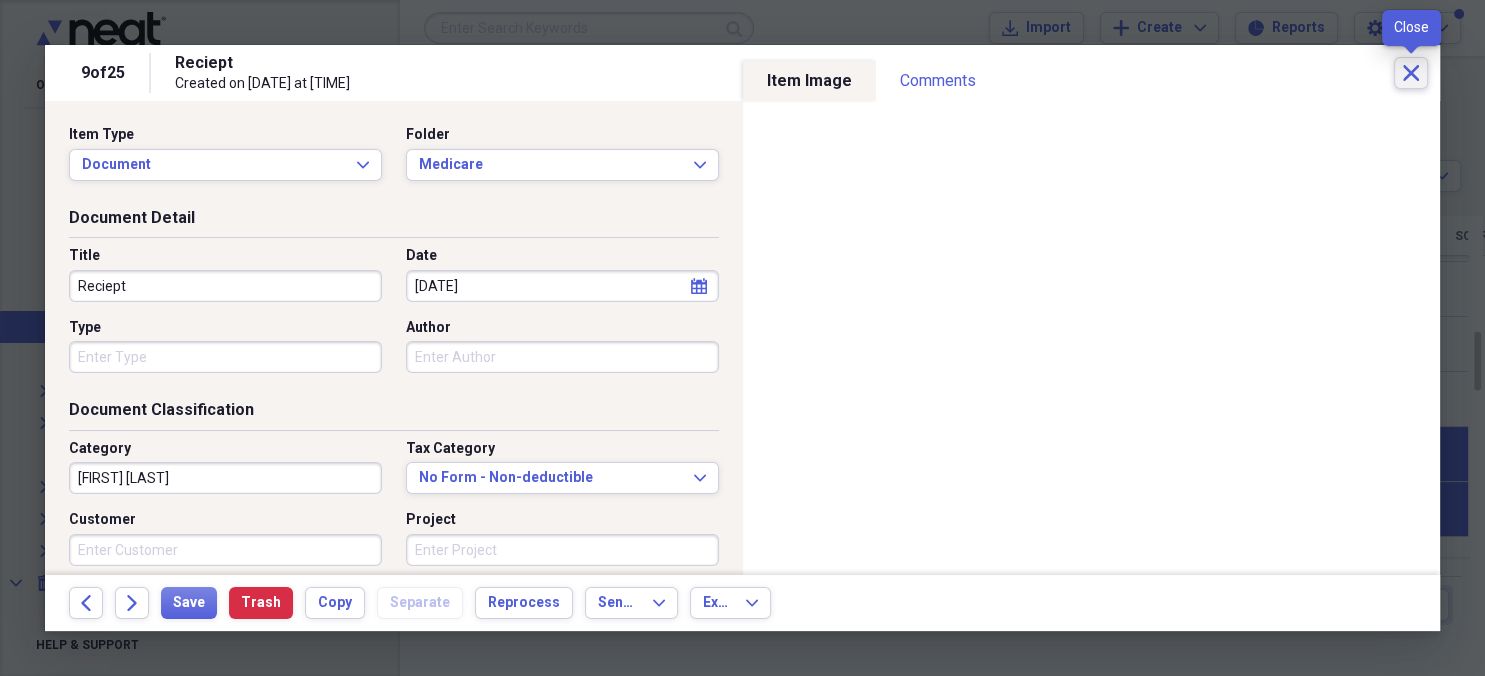 click on "Close" 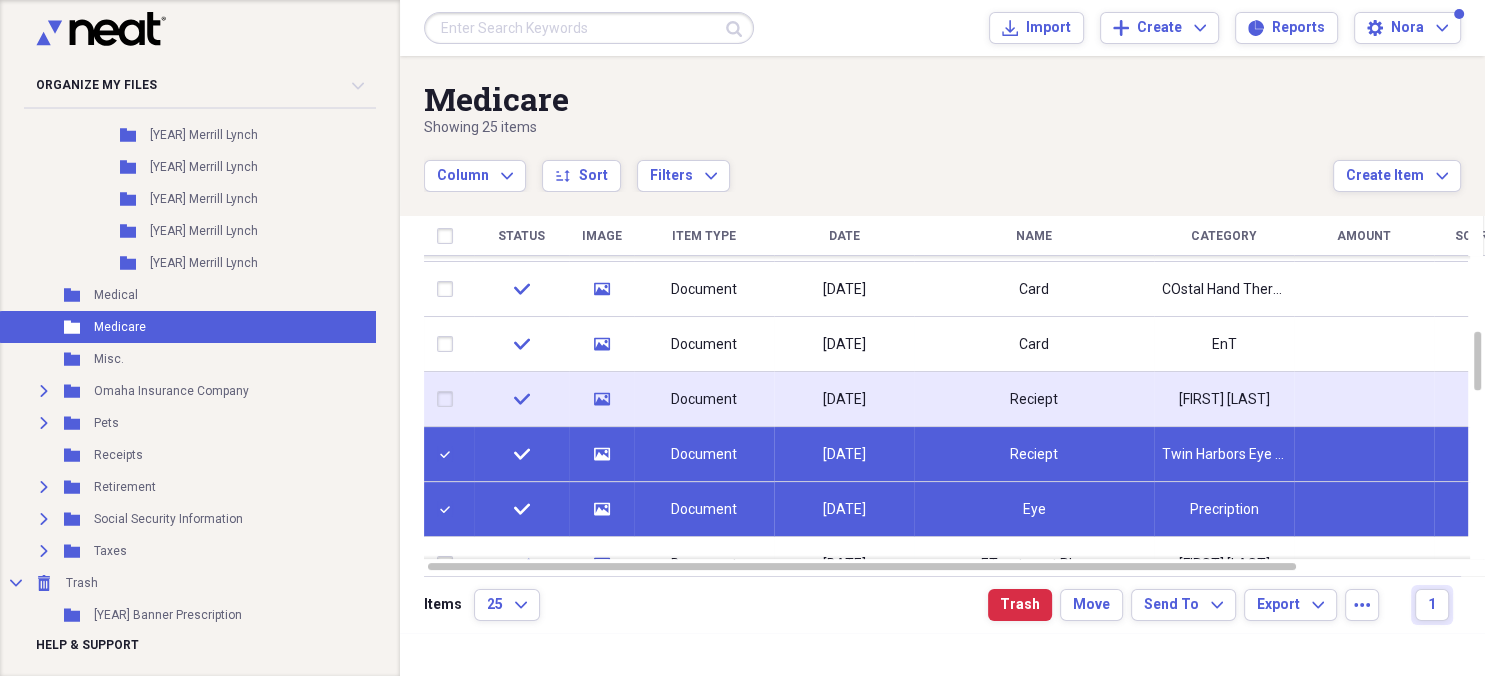 click at bounding box center [449, 399] 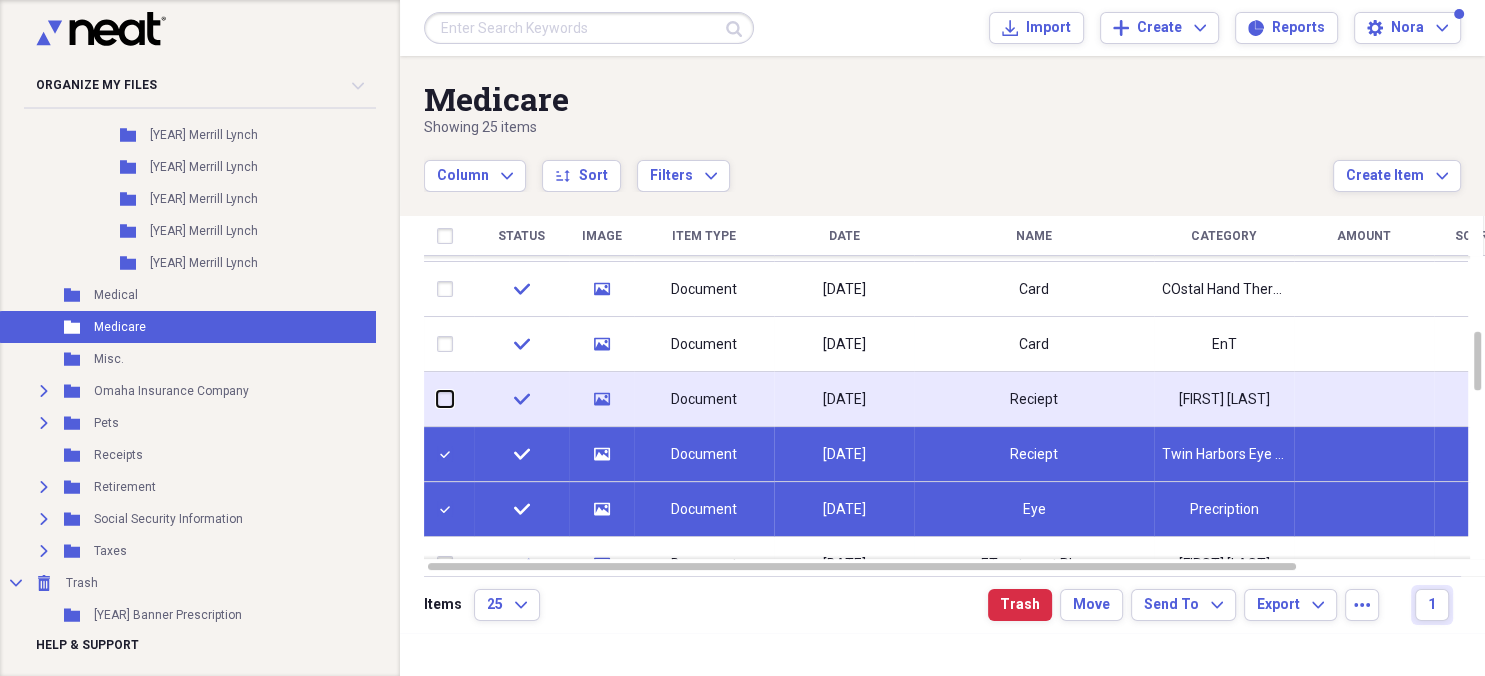 click at bounding box center (437, 399) 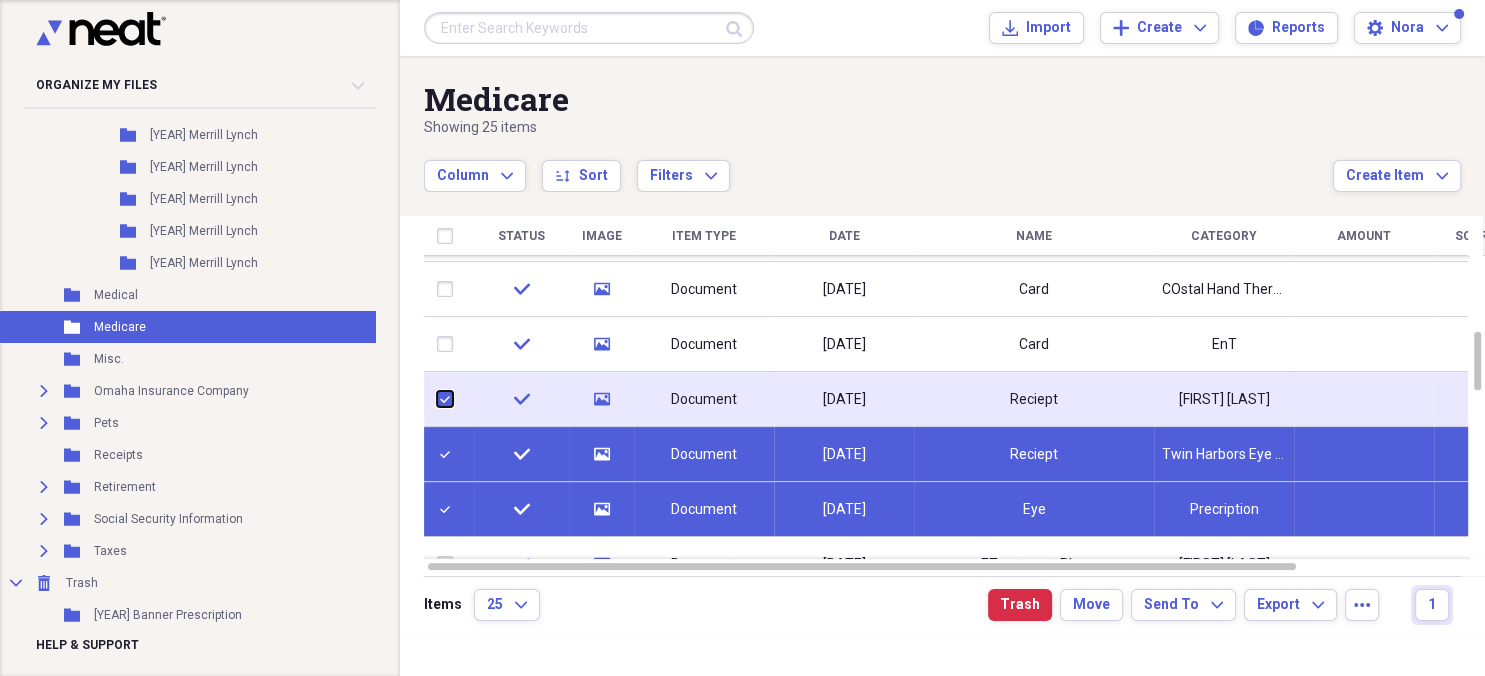 checkbox on "true" 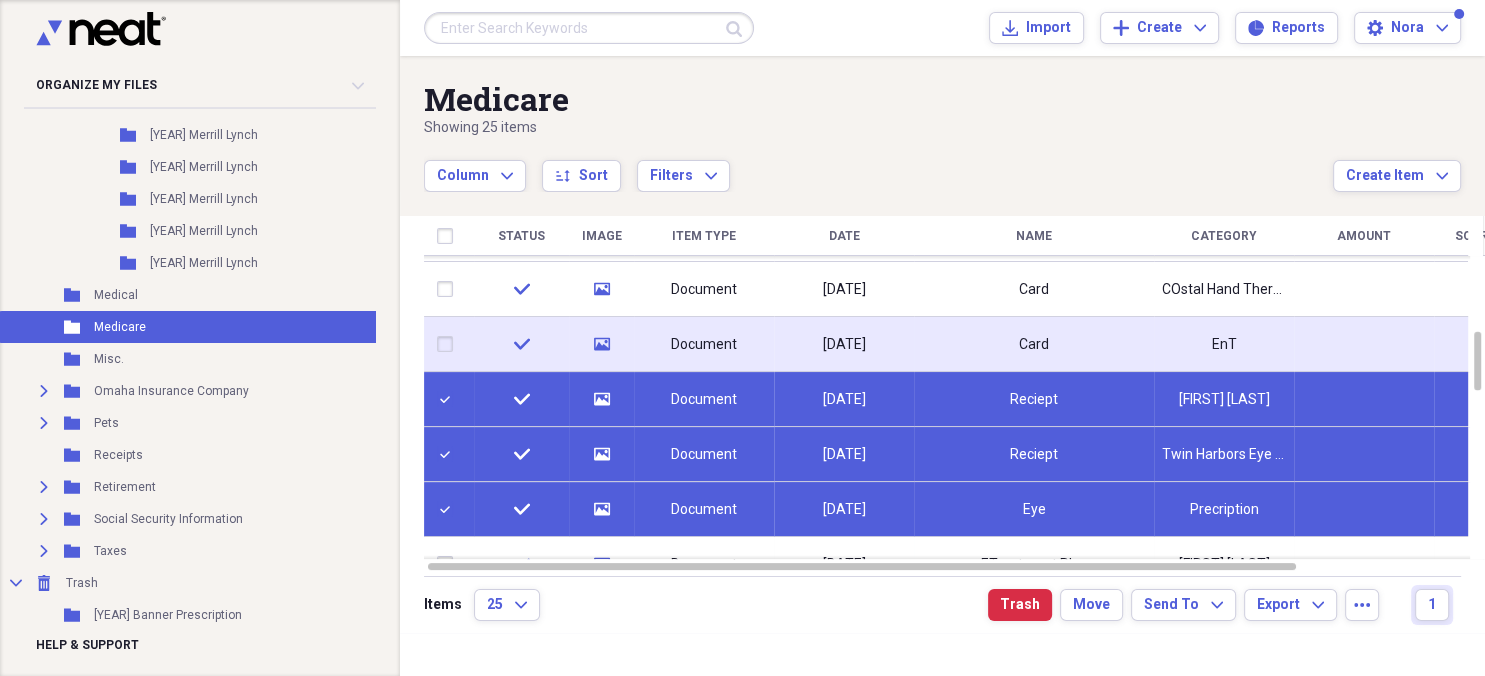 click on "[DATE]" at bounding box center [844, 345] 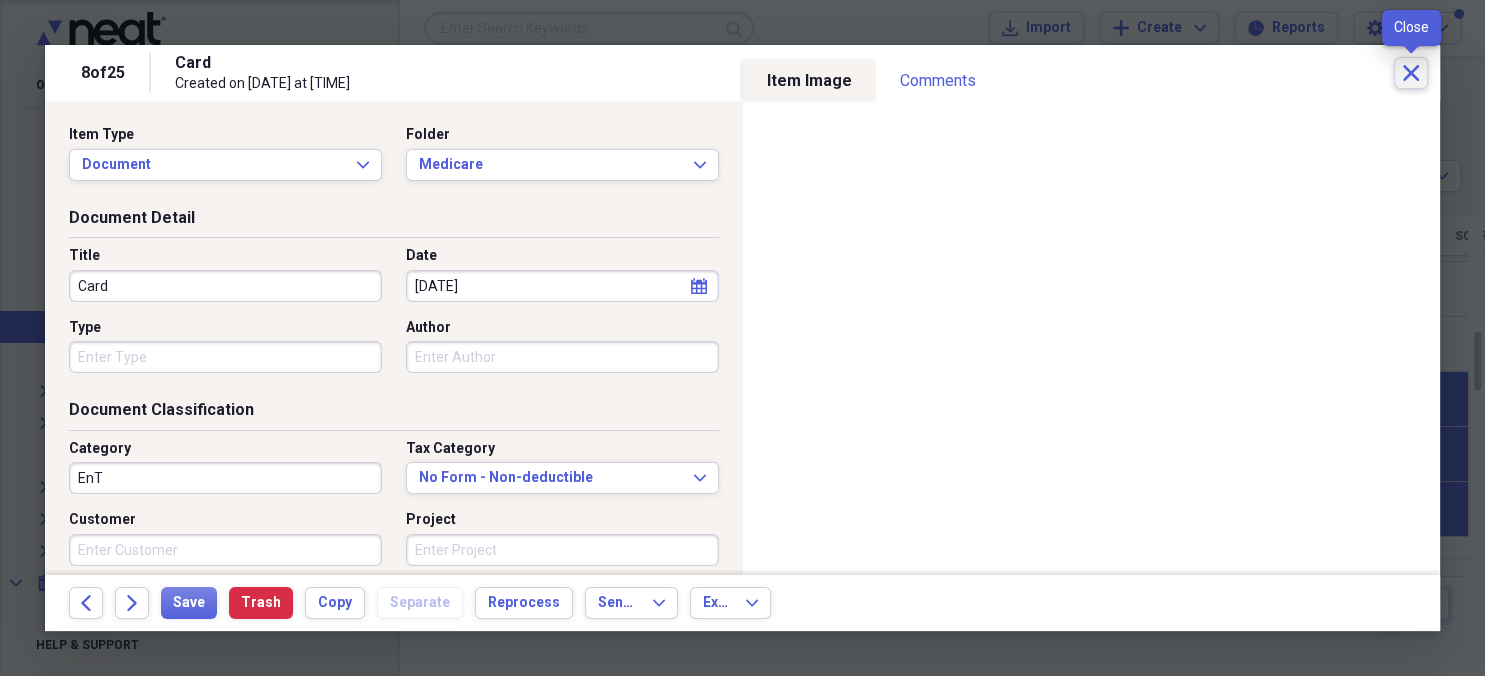 click on "Close" at bounding box center (1411, 73) 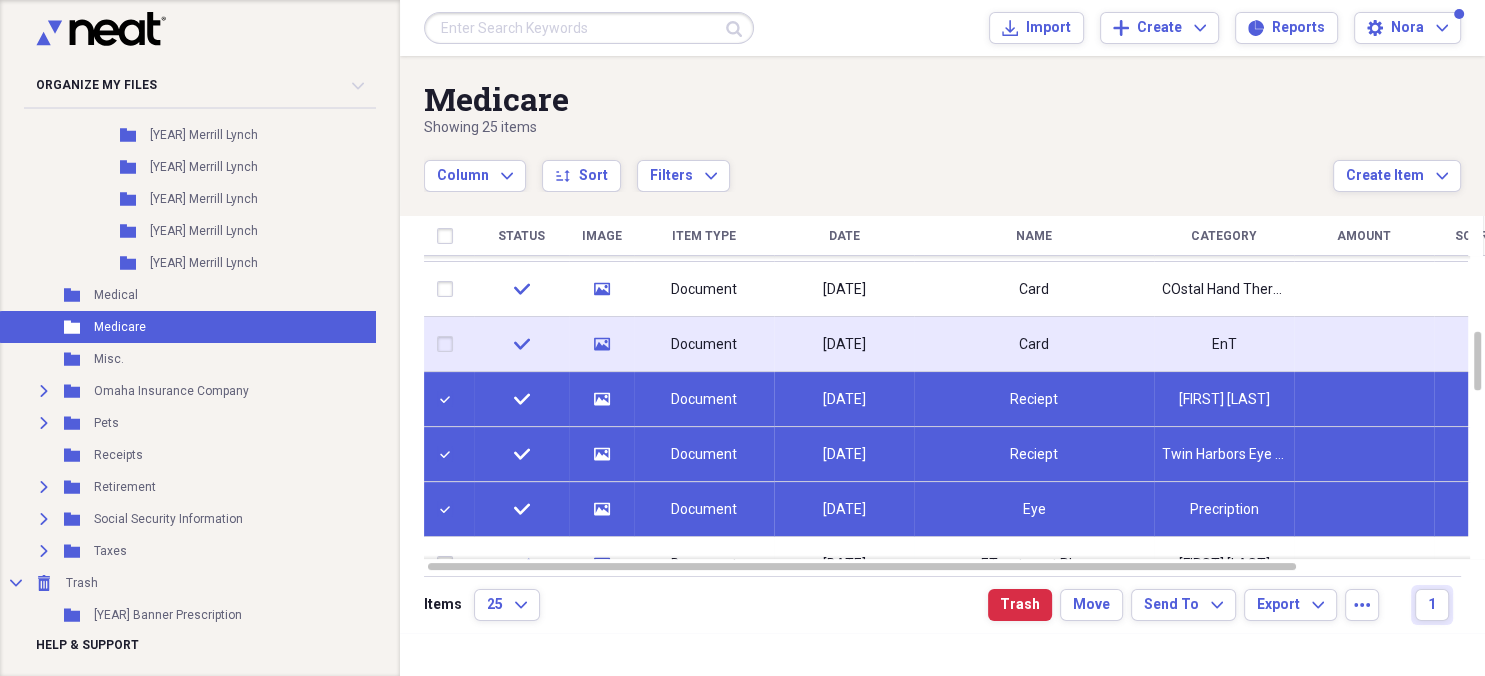 click at bounding box center (449, 344) 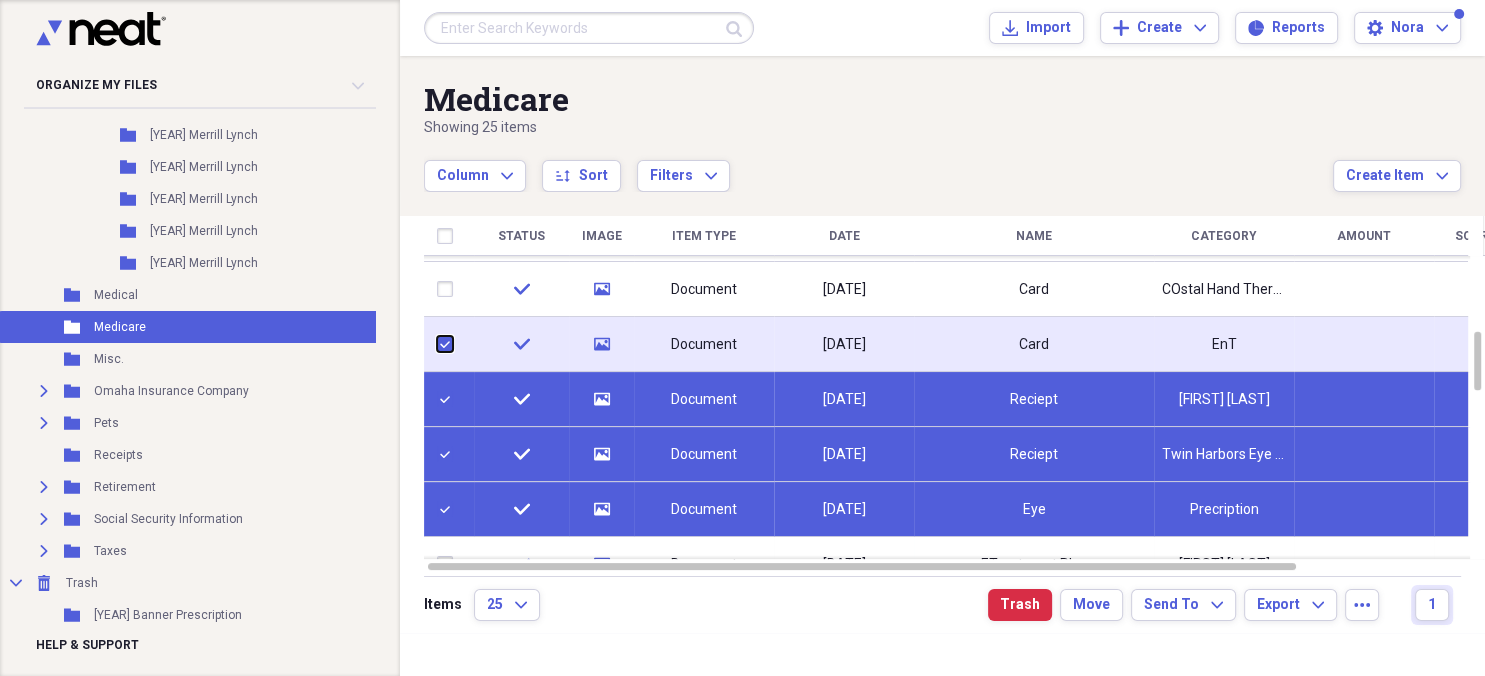 checkbox on "true" 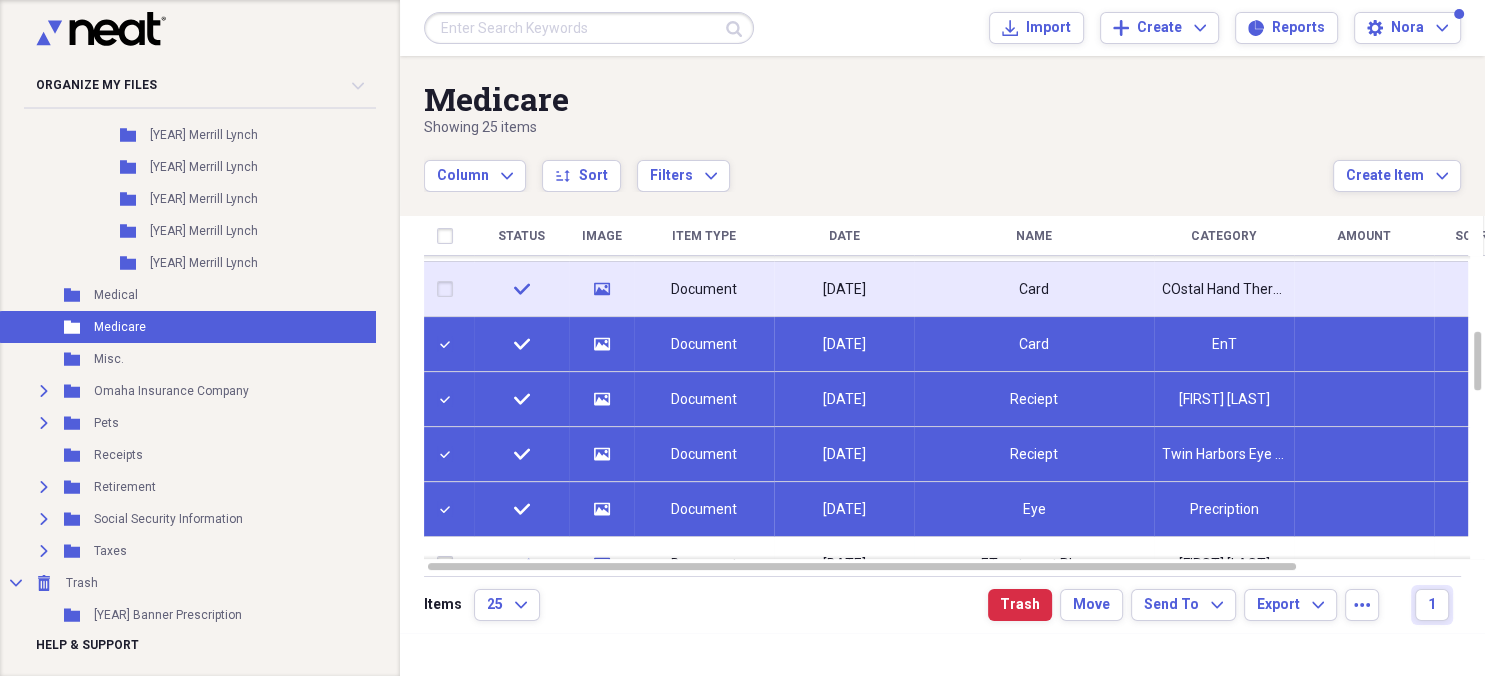 click on "Document" at bounding box center (704, 290) 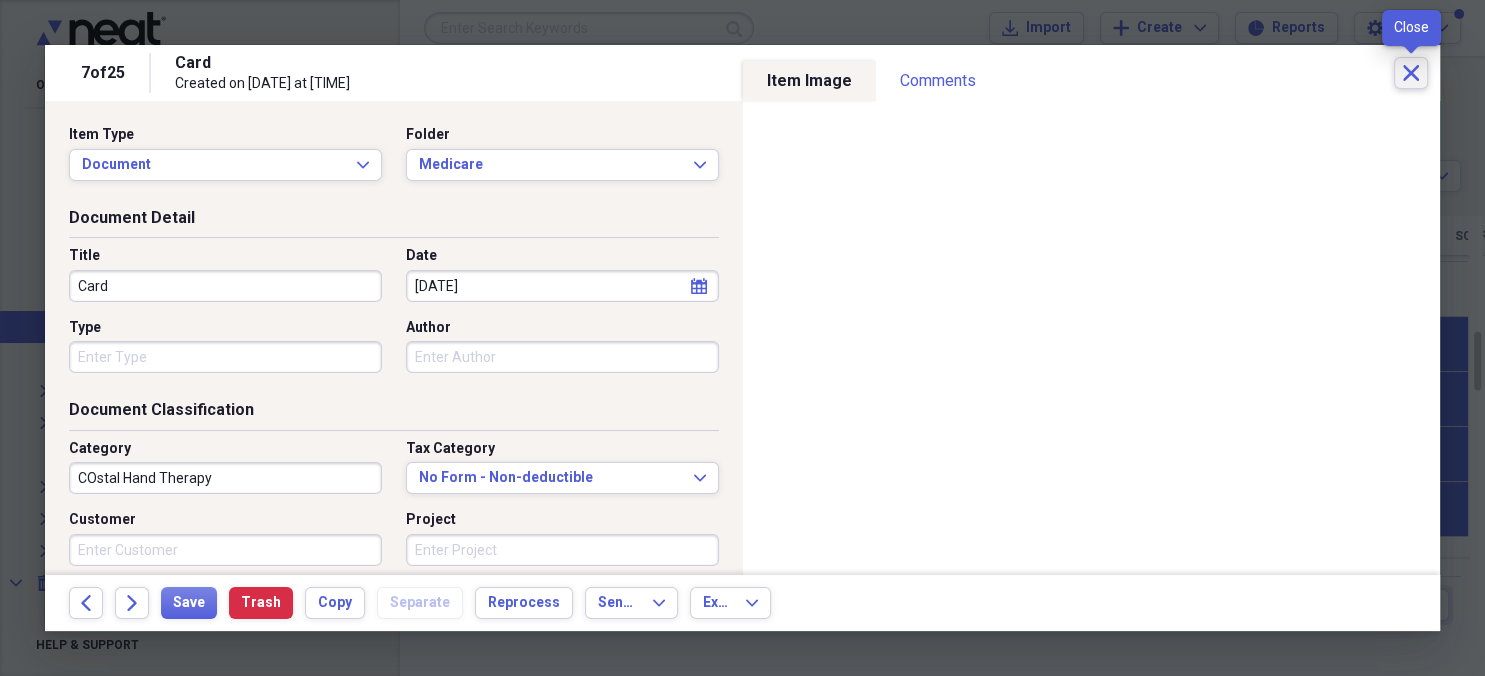 click on "Close" at bounding box center (1411, 73) 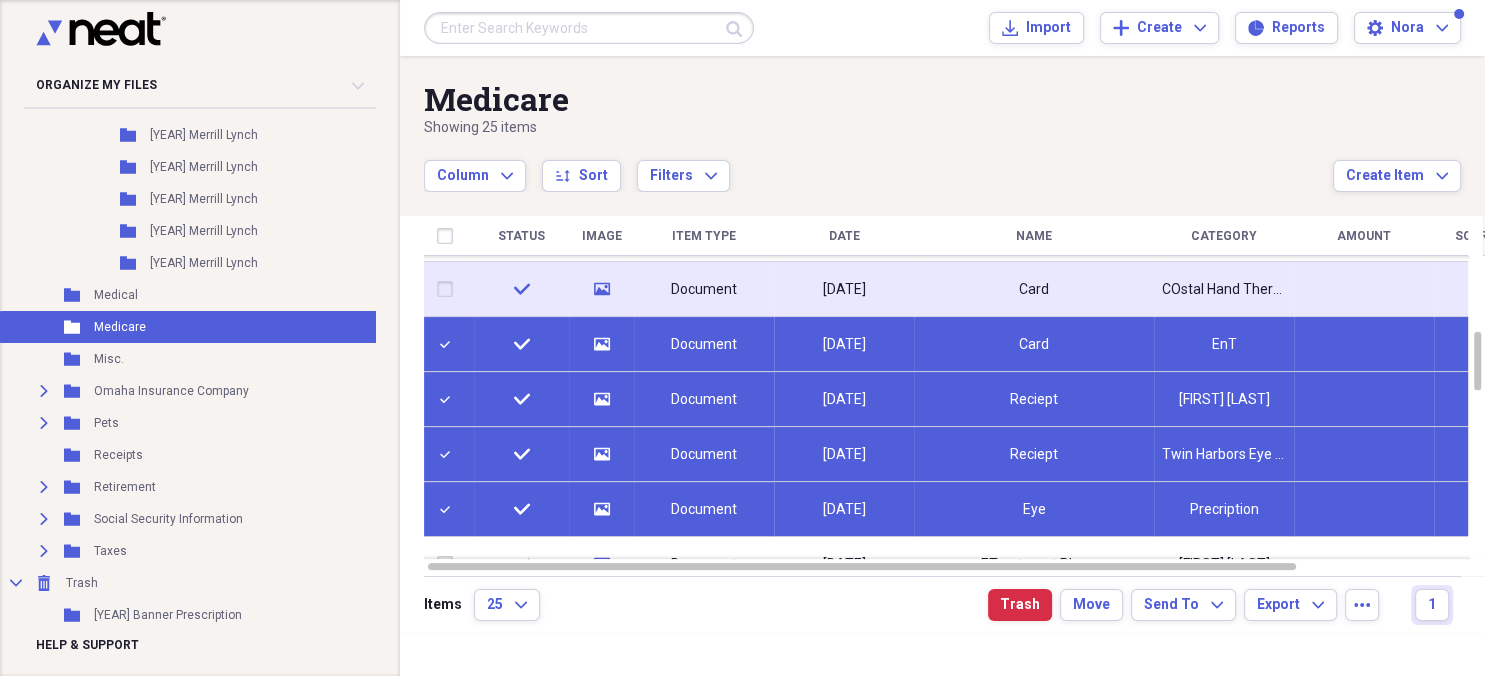 click at bounding box center (449, 289) 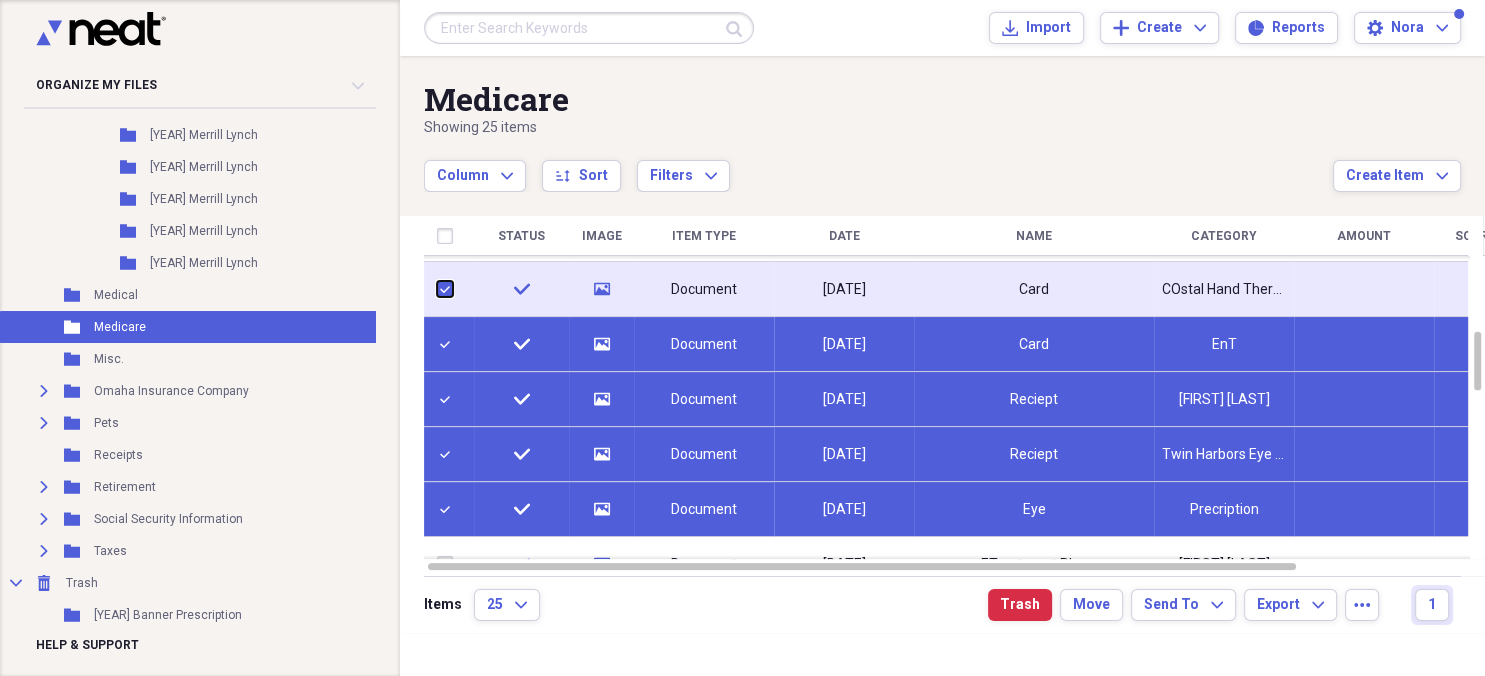 checkbox on "true" 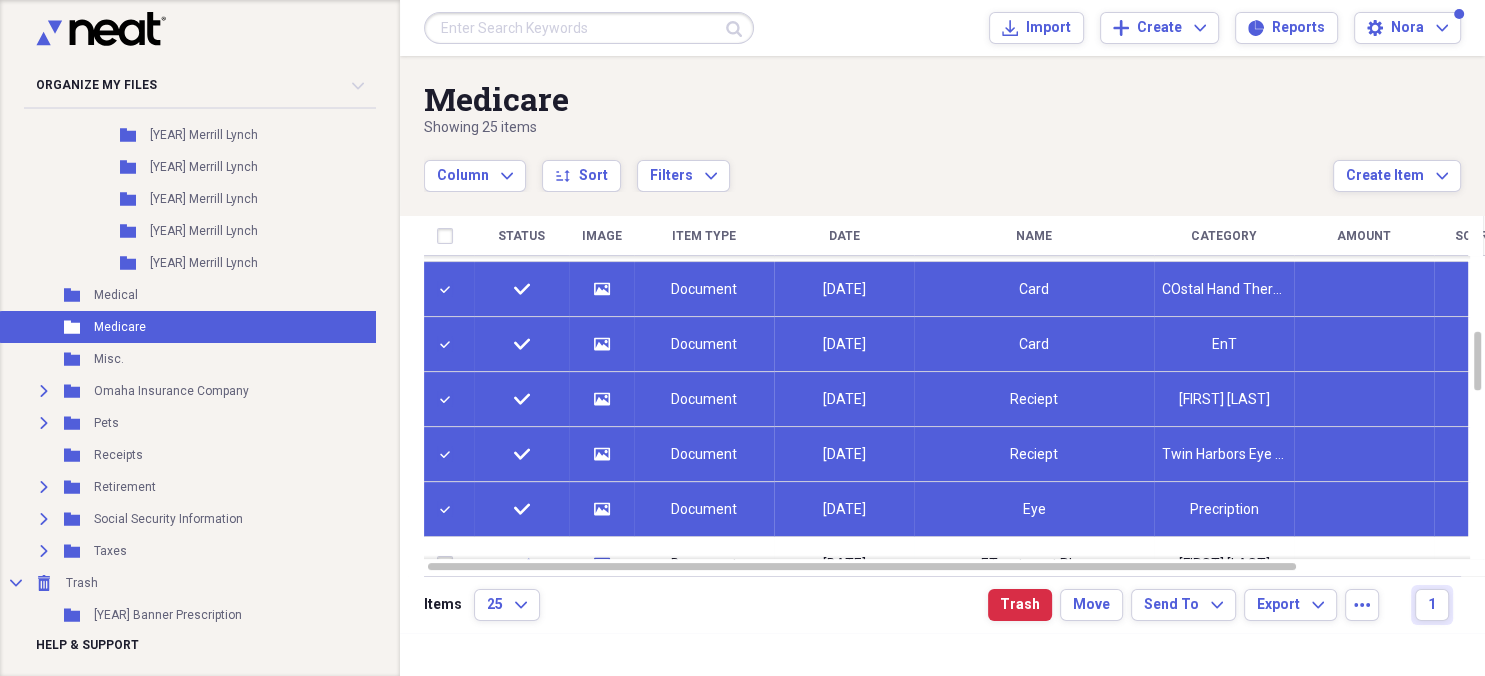 checkbox on "false" 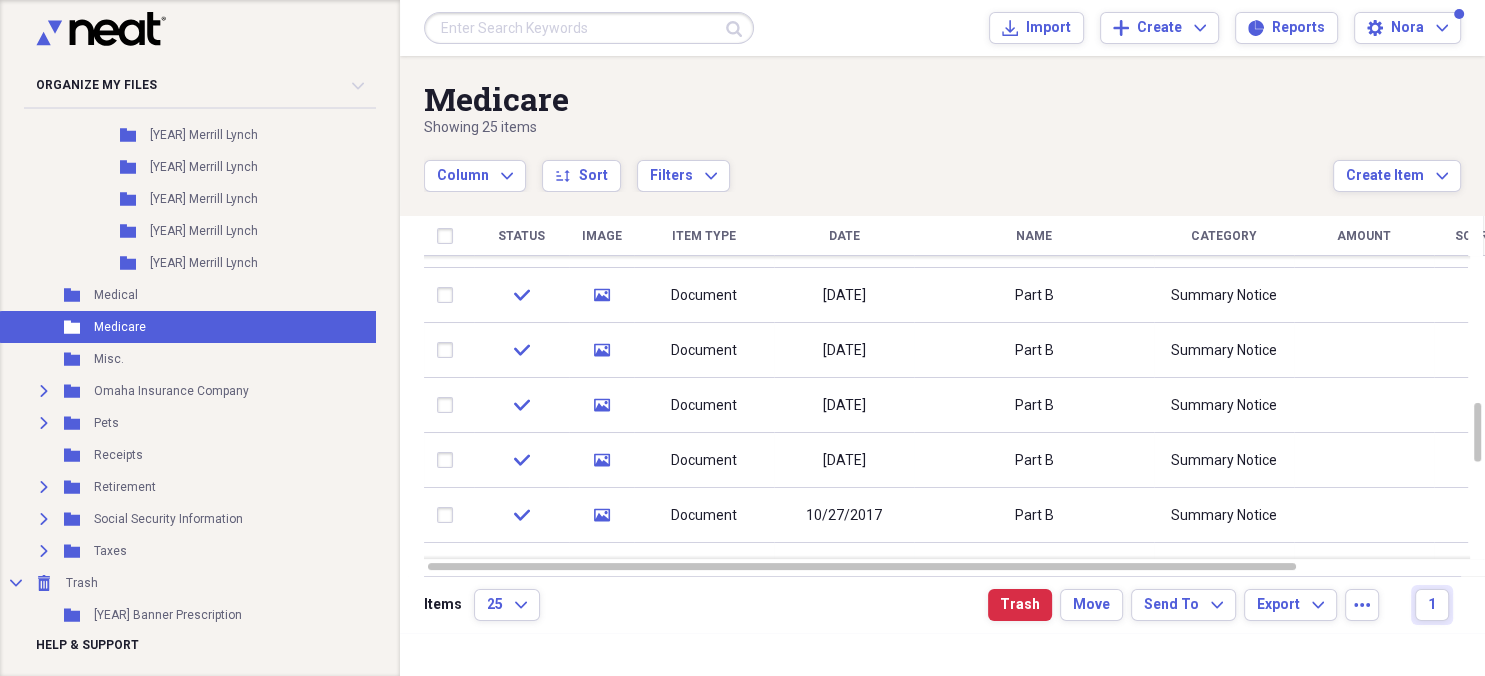 checkbox on "false" 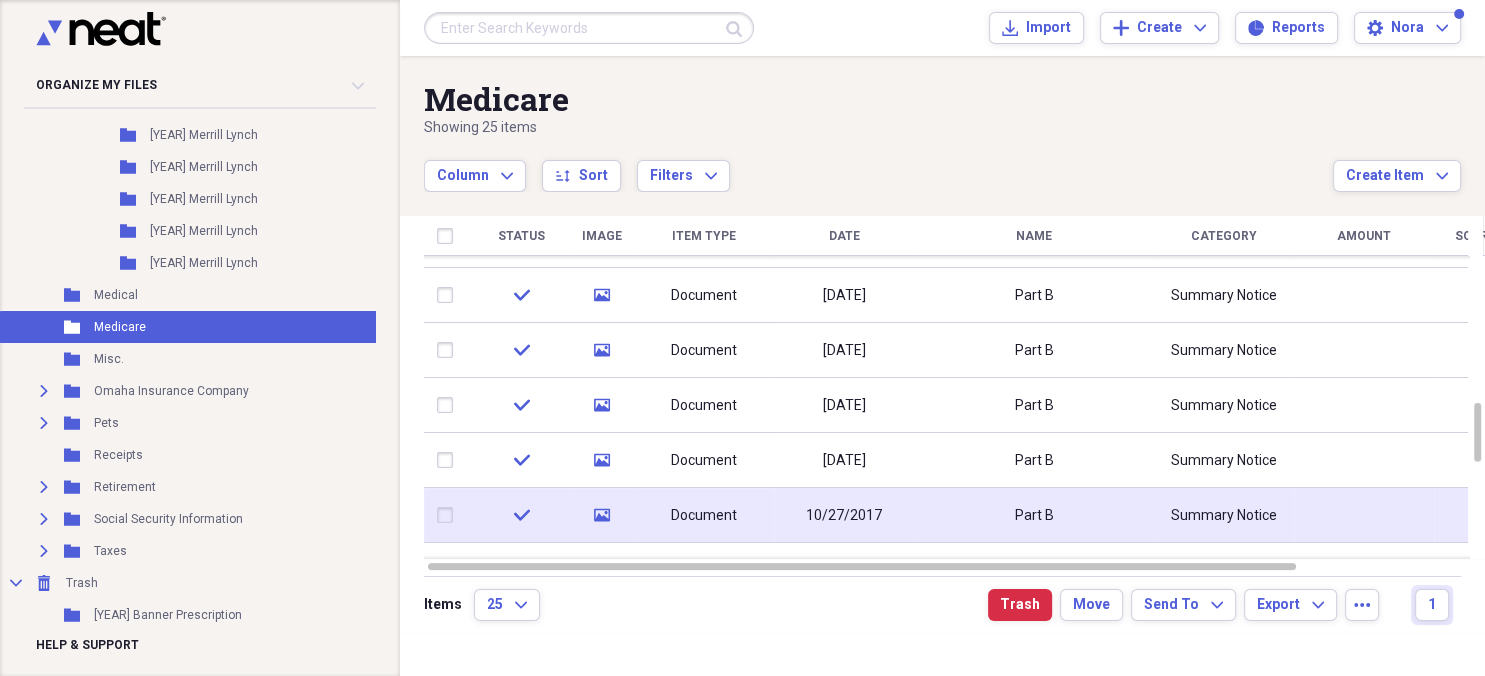 click on "Document" at bounding box center [704, 516] 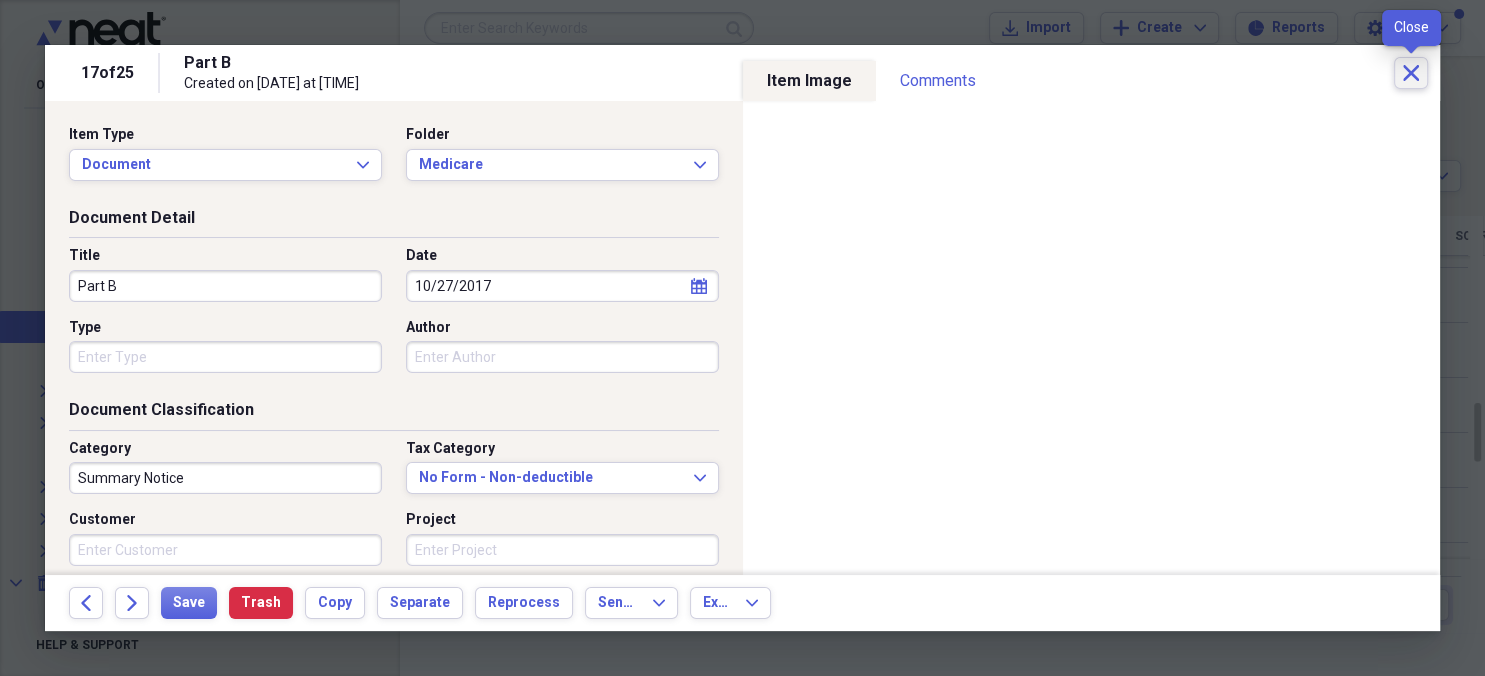 click on "Close" 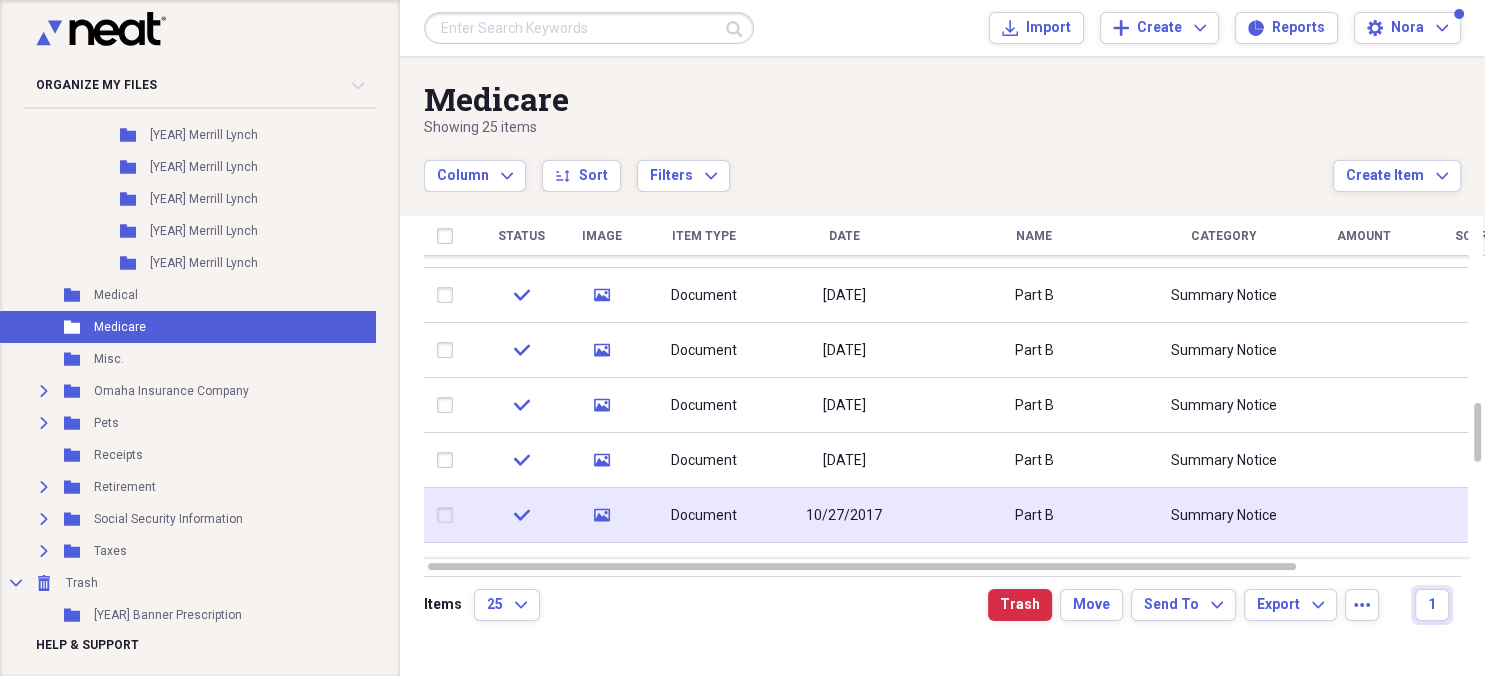 click at bounding box center (449, 515) 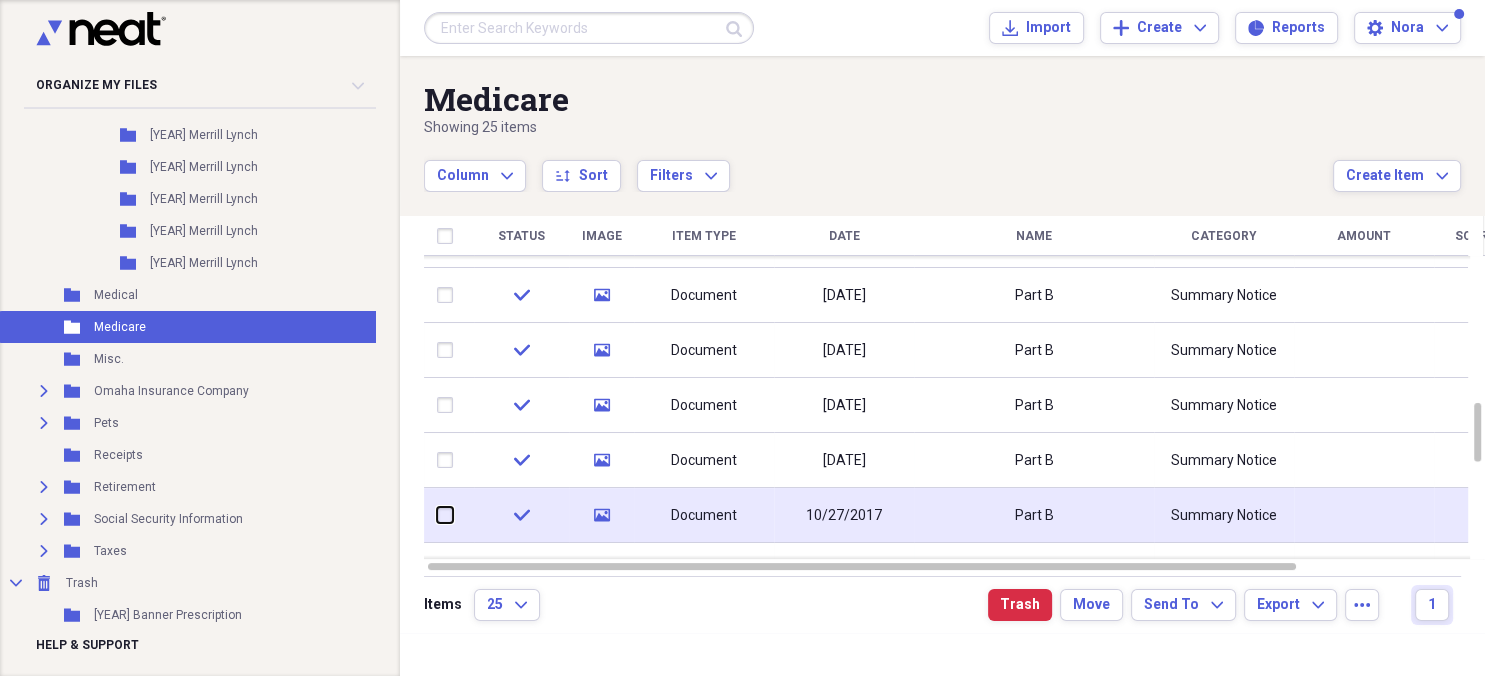 click at bounding box center [437, 515] 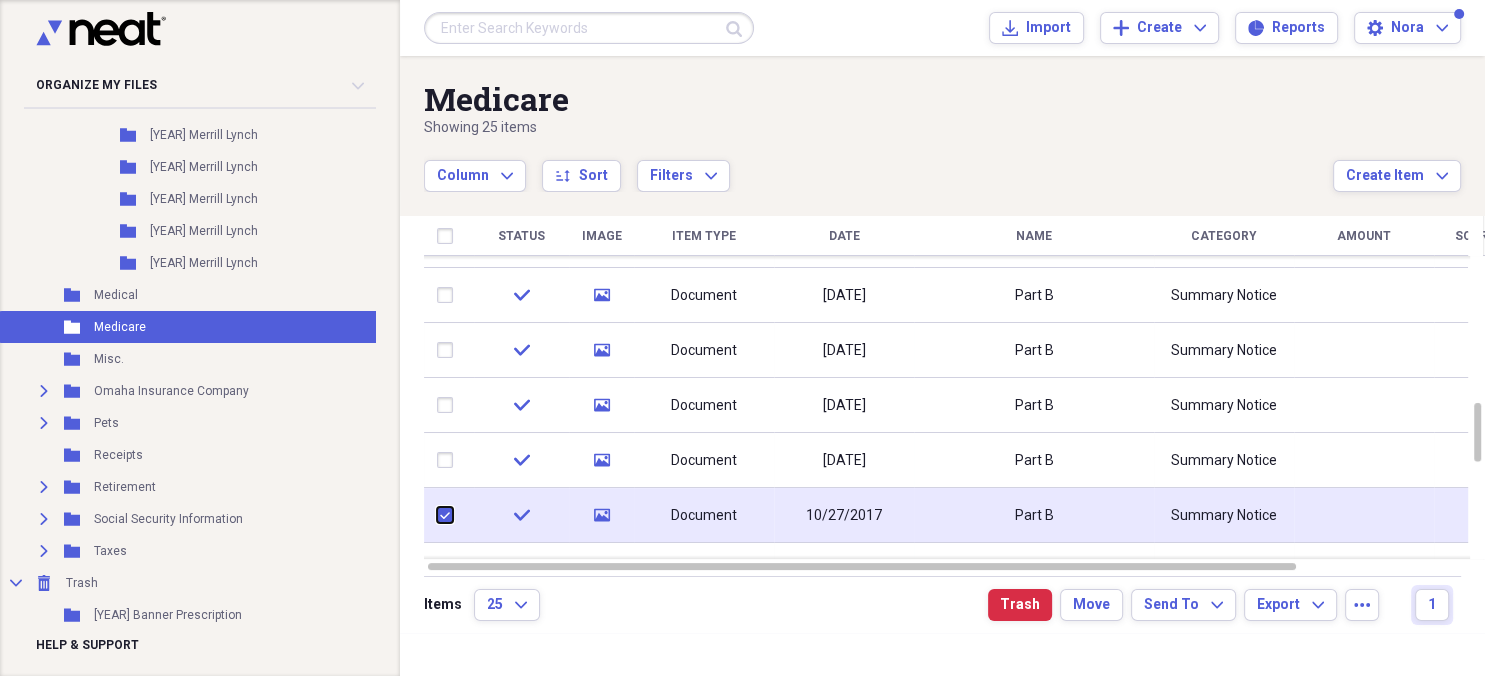 checkbox on "true" 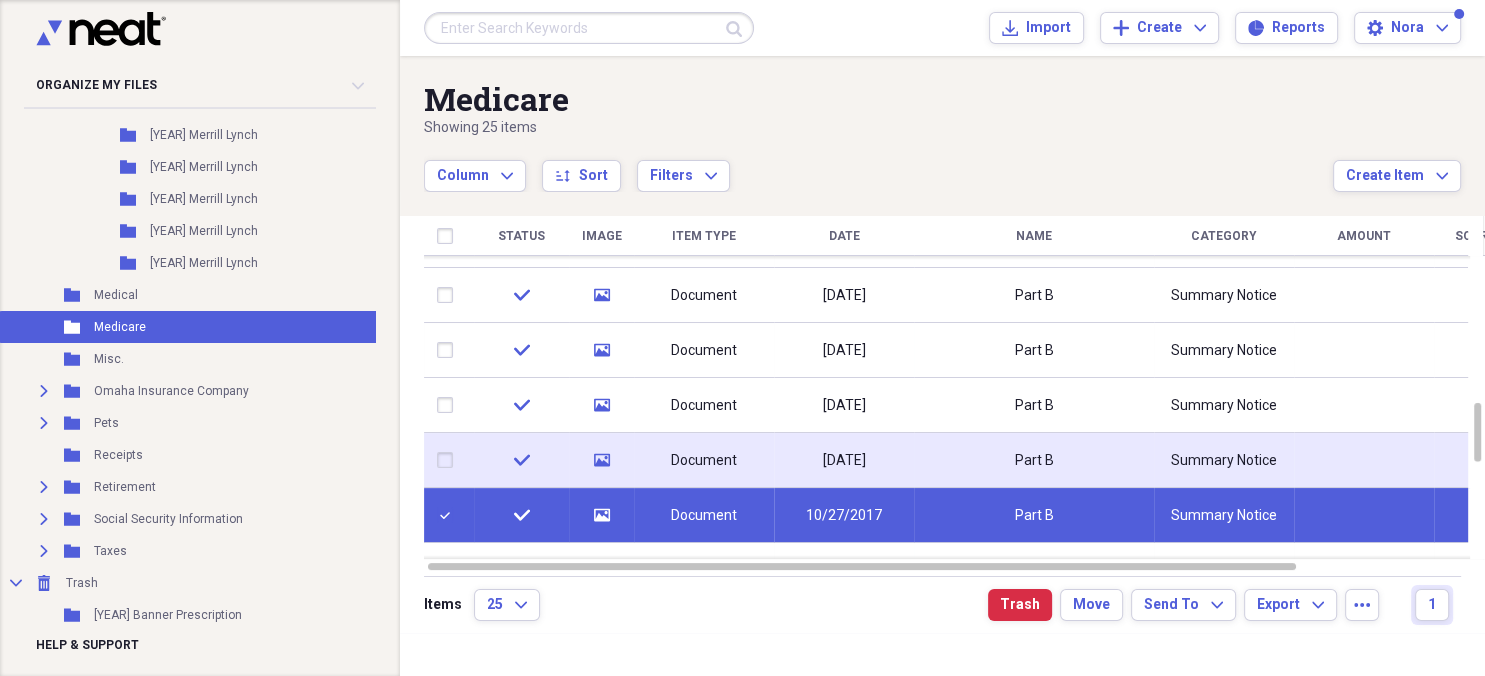 click at bounding box center [449, 460] 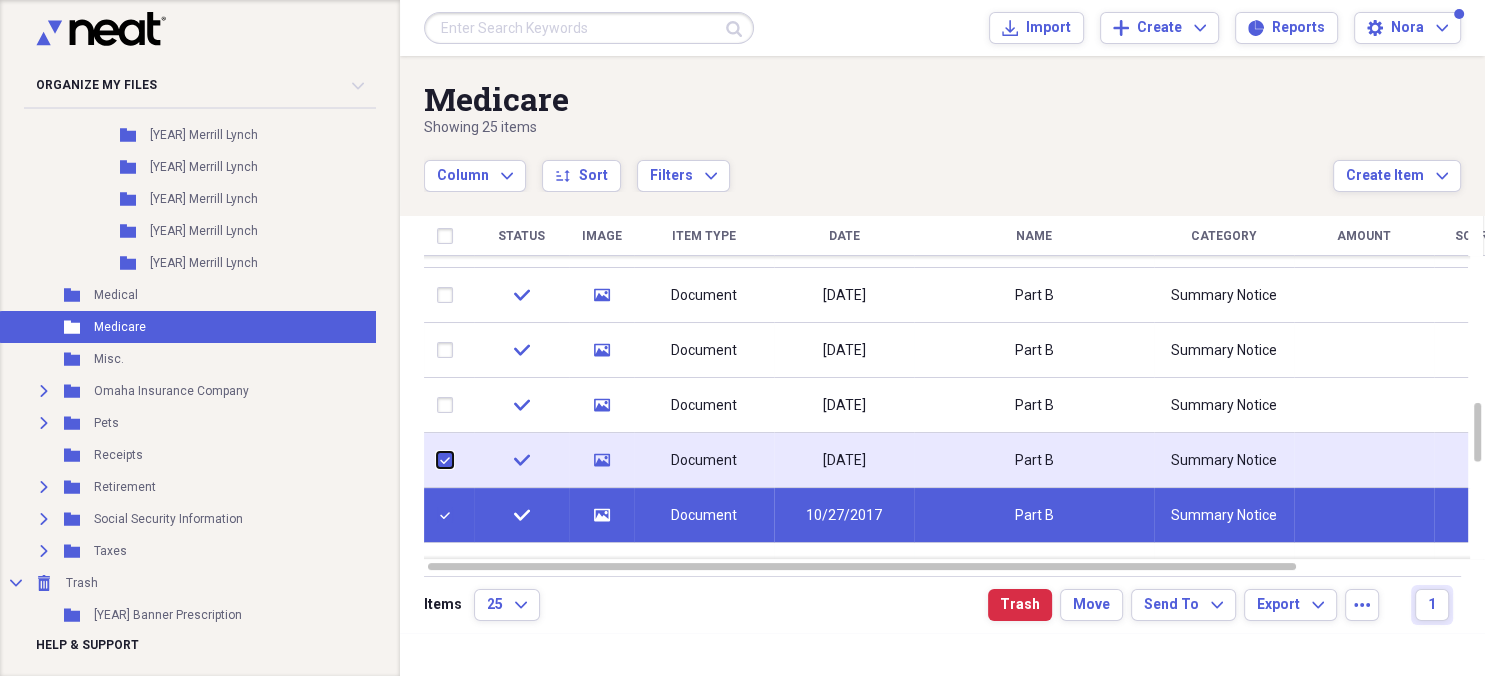 checkbox on "true" 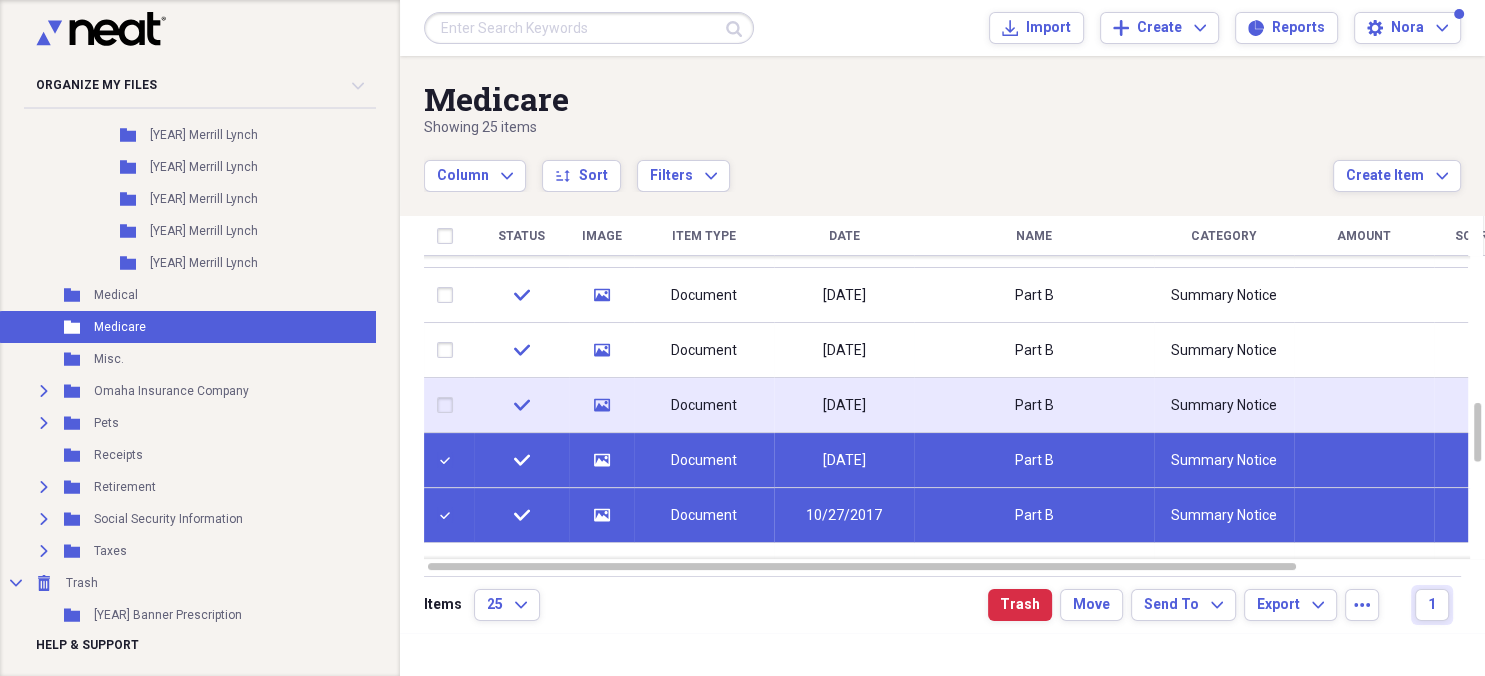 click at bounding box center (449, 405) 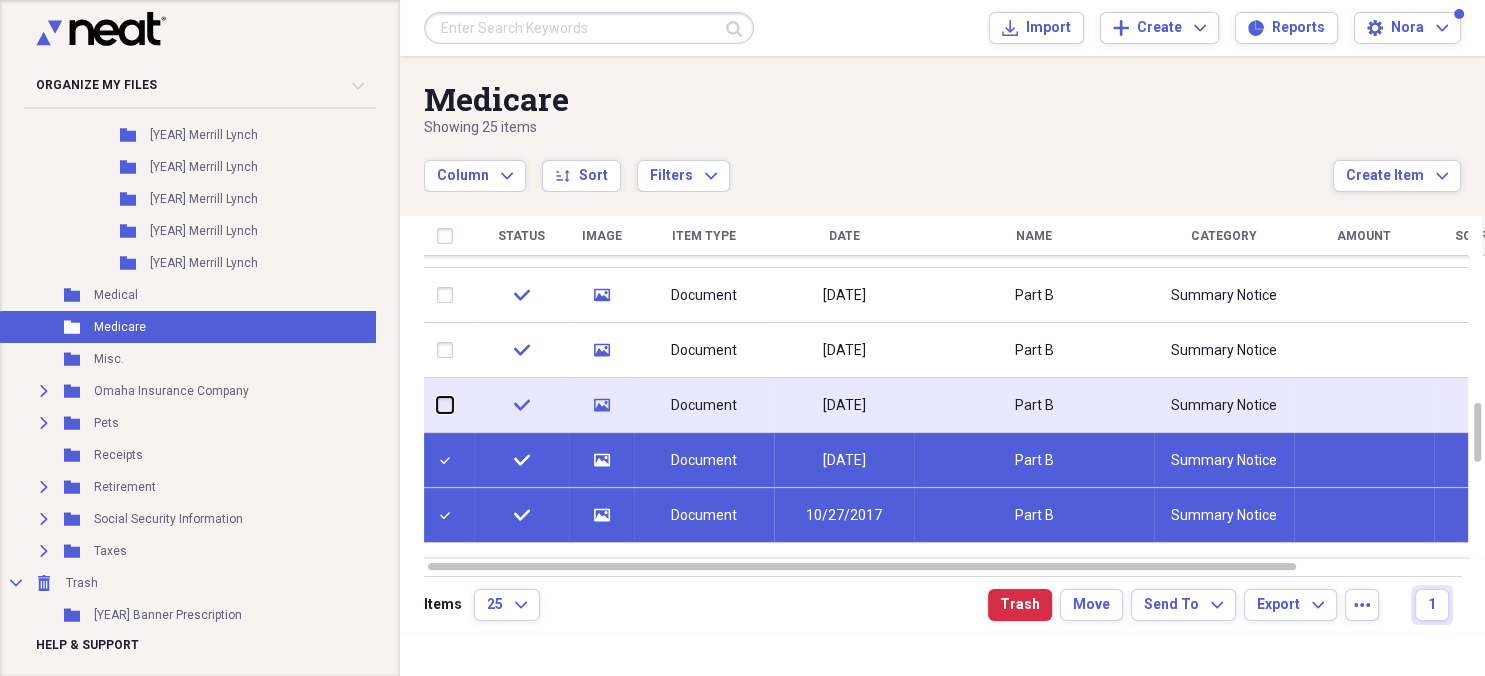 click at bounding box center (437, 405) 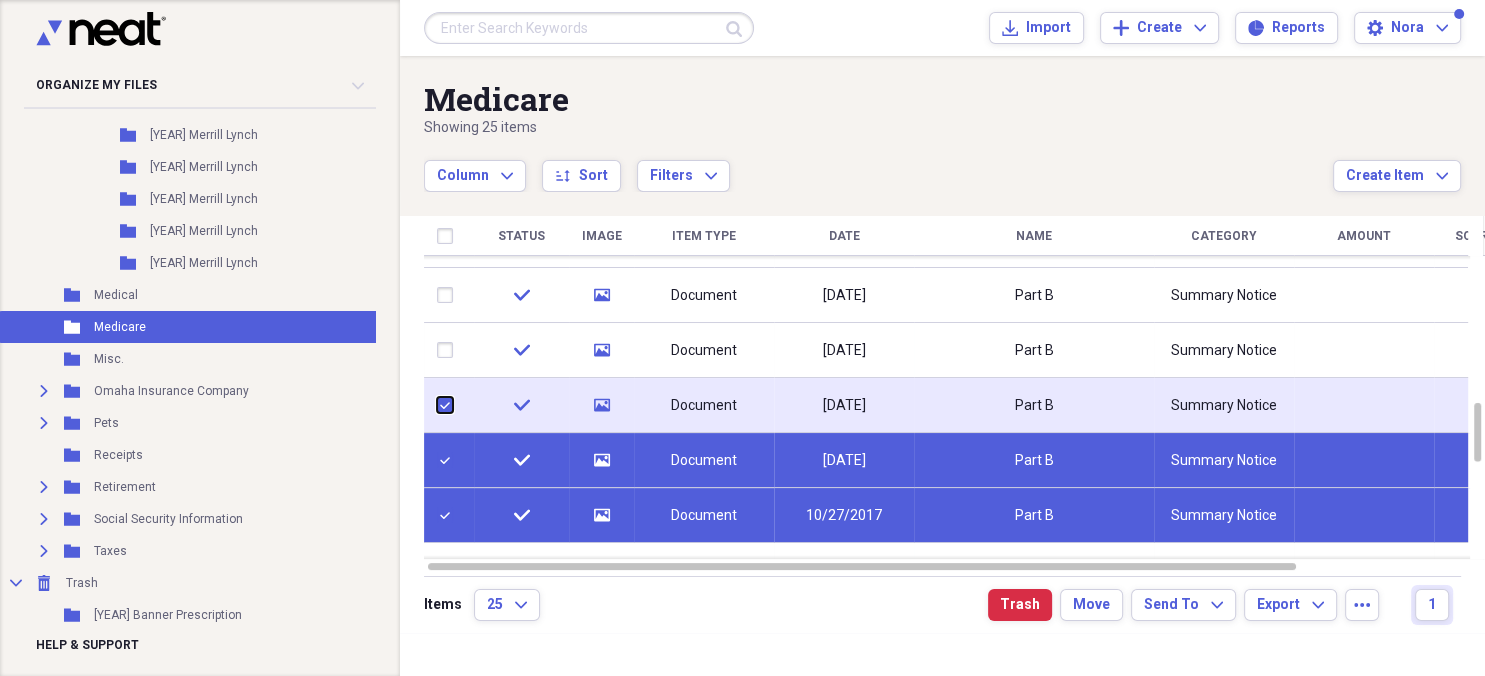 checkbox on "true" 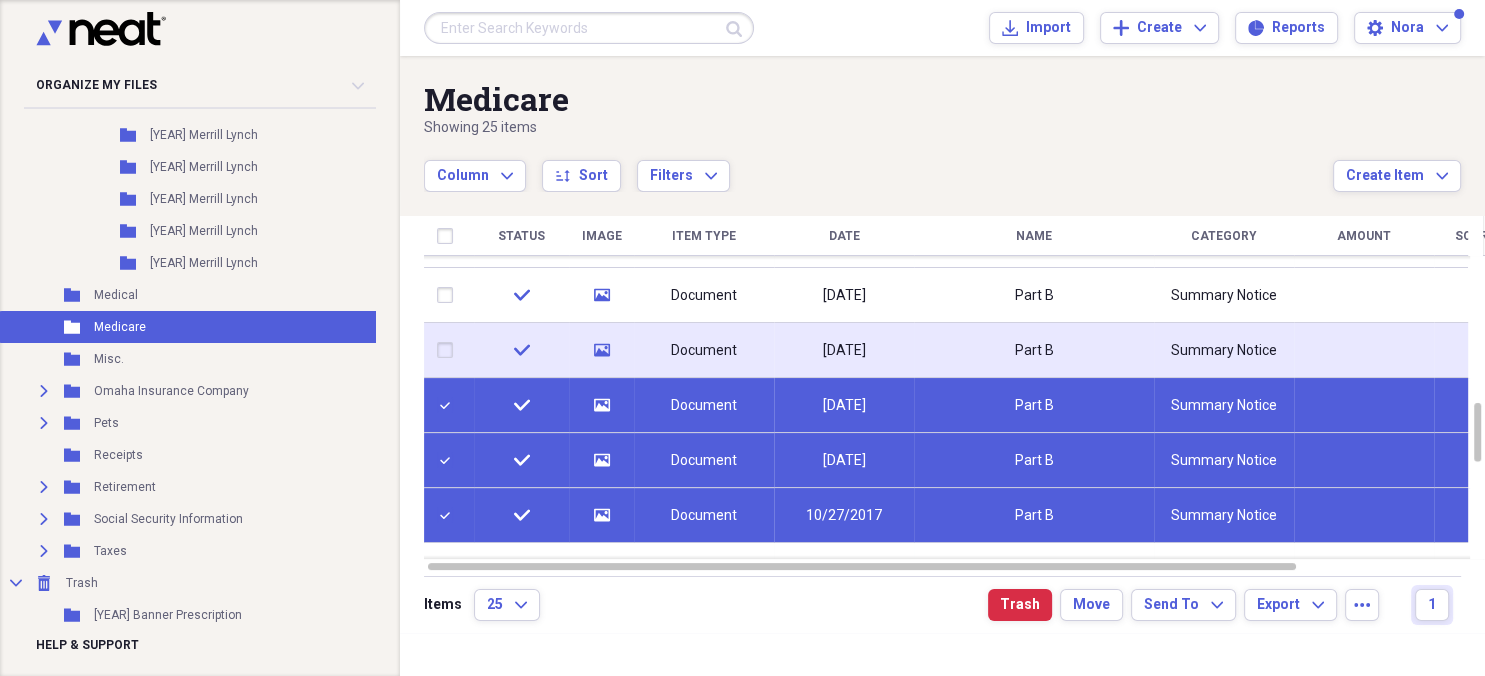 click at bounding box center (449, 350) 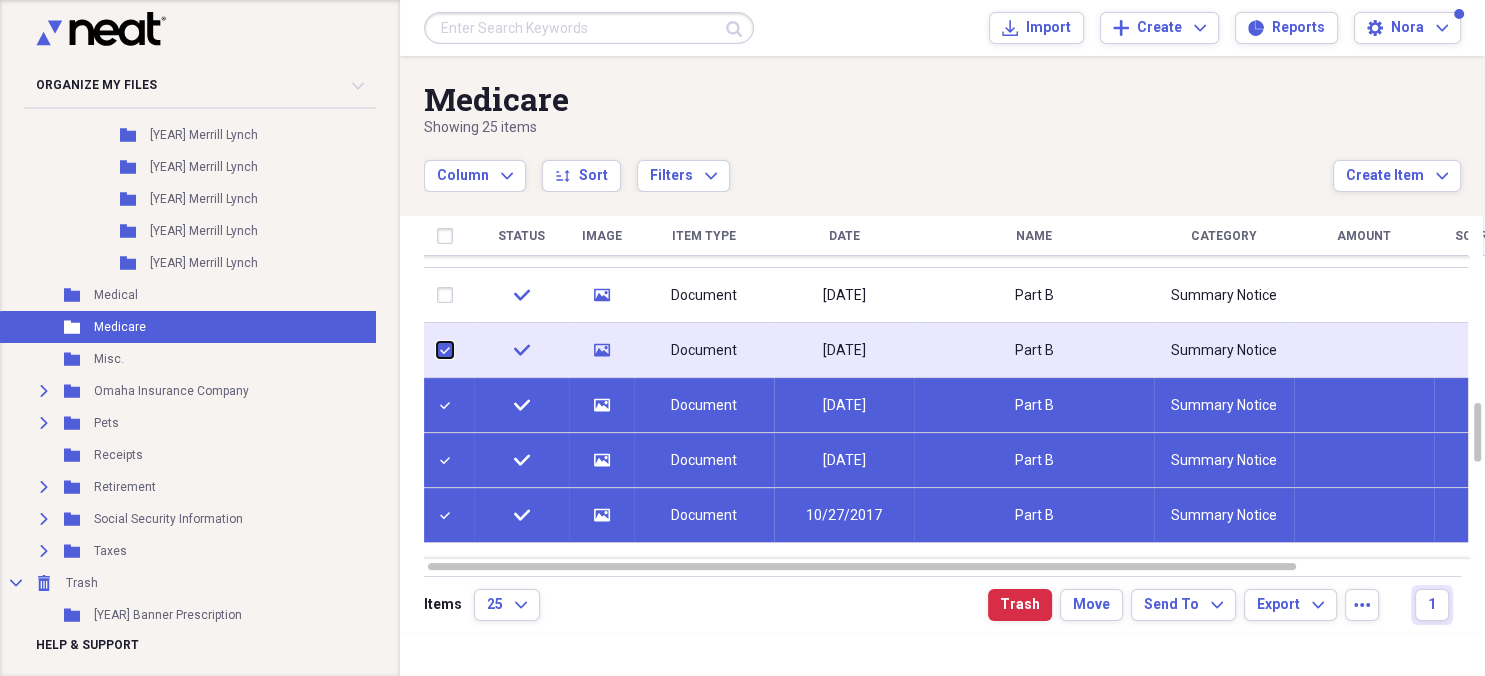 checkbox on "true" 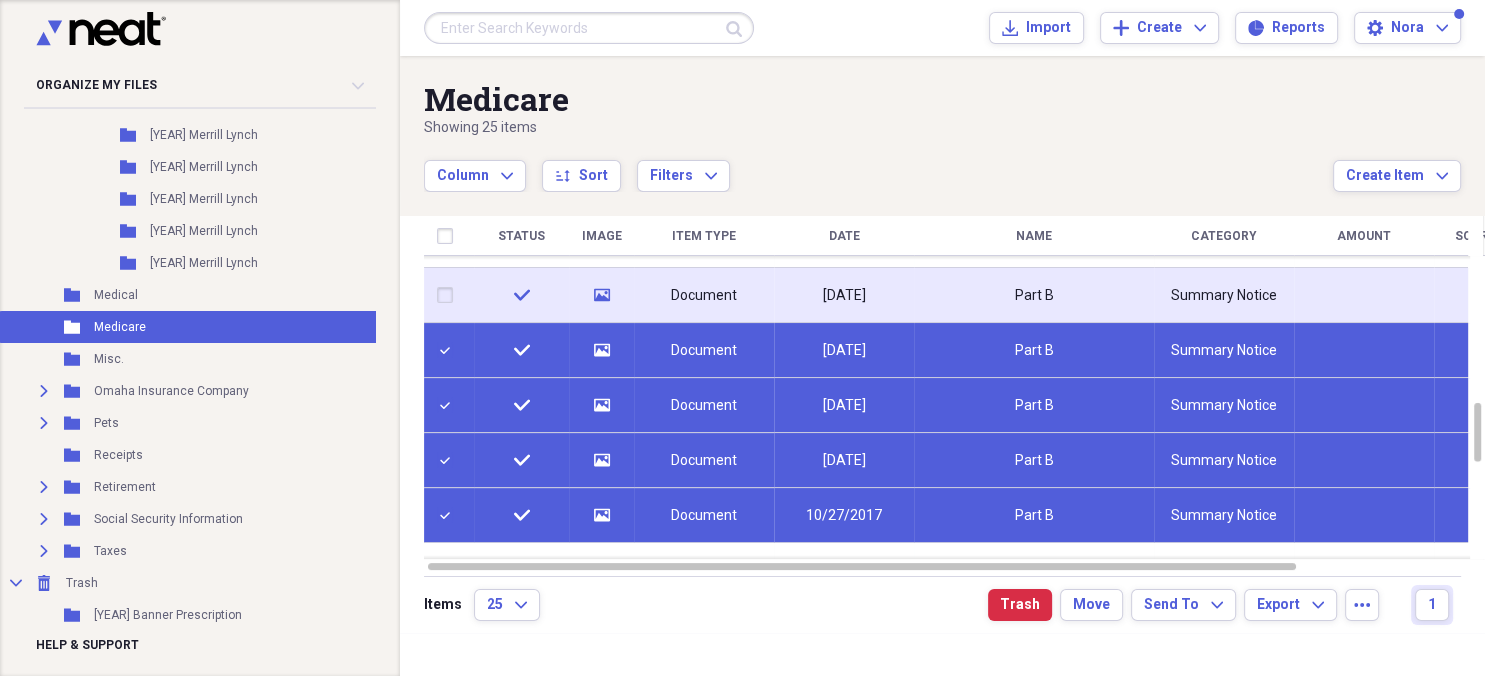 click at bounding box center (449, 295) 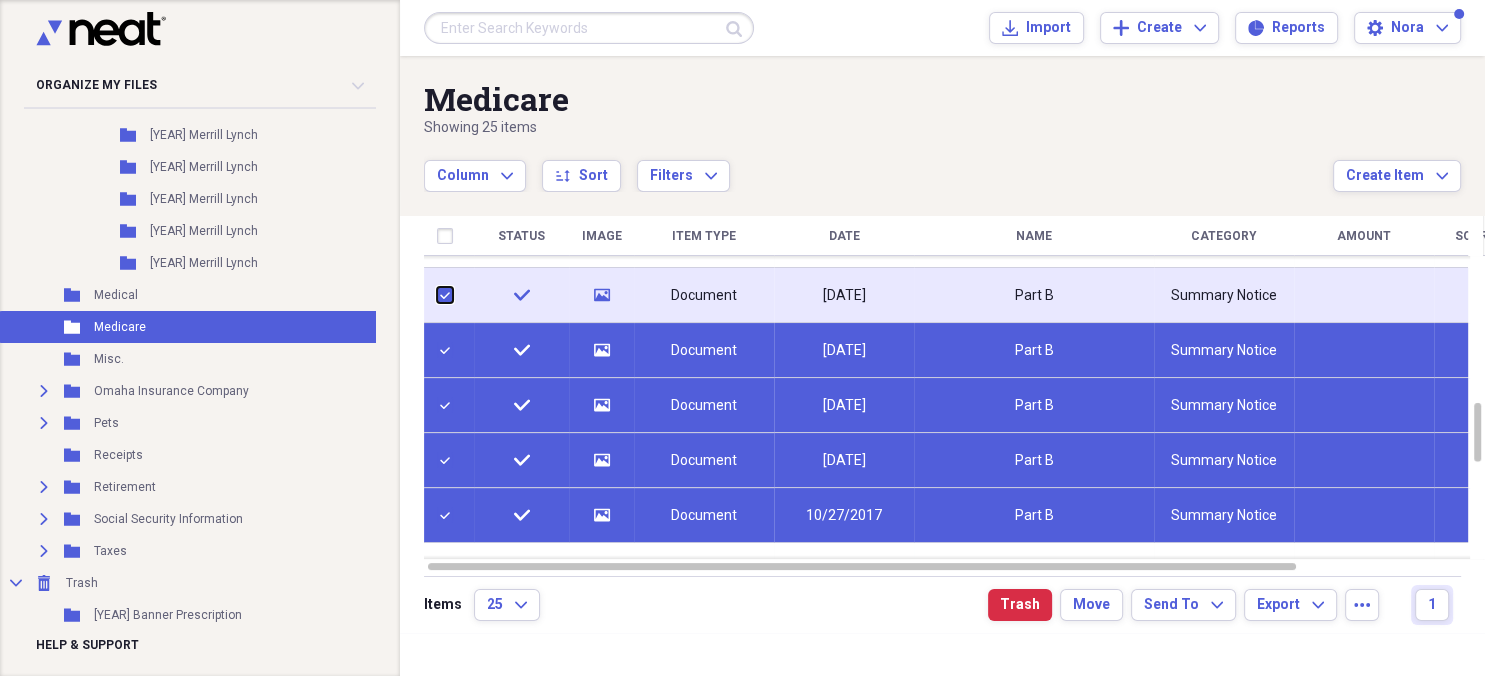 checkbox on "true" 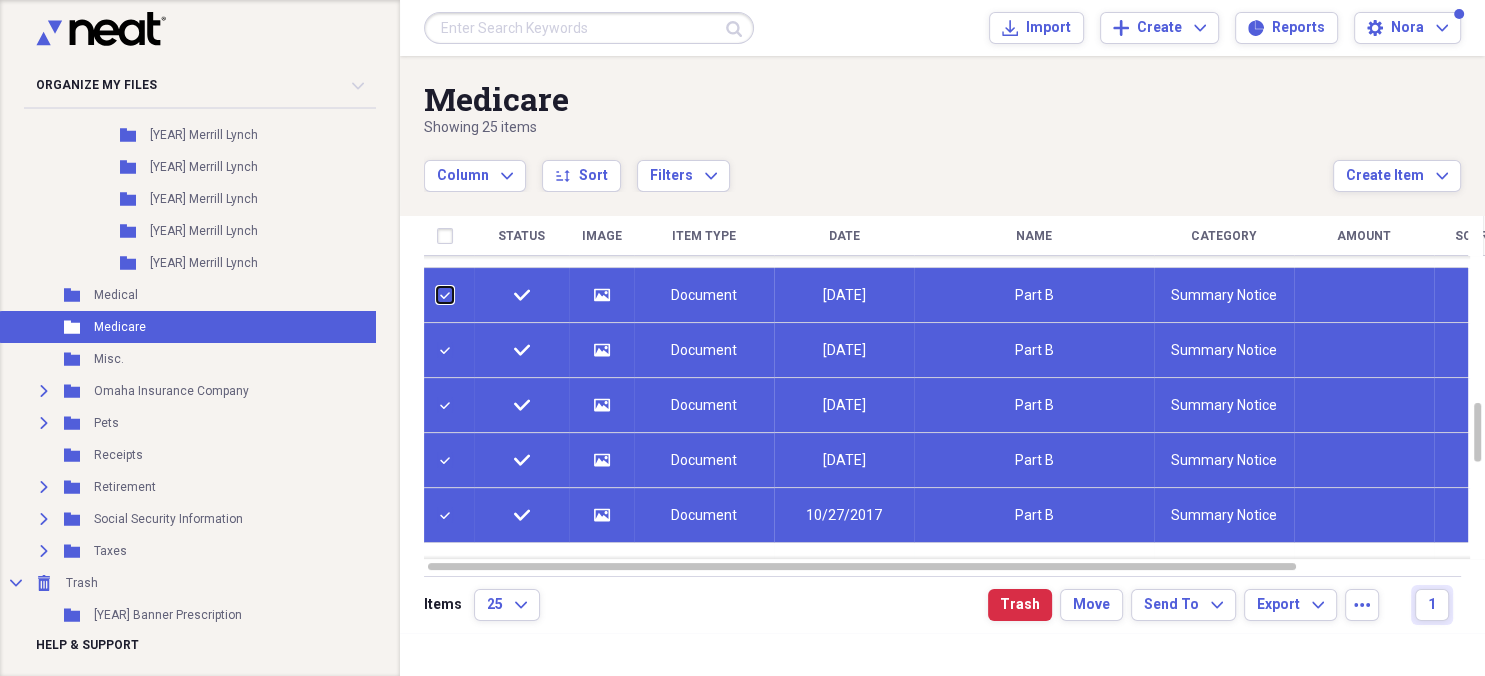 checkbox on "true" 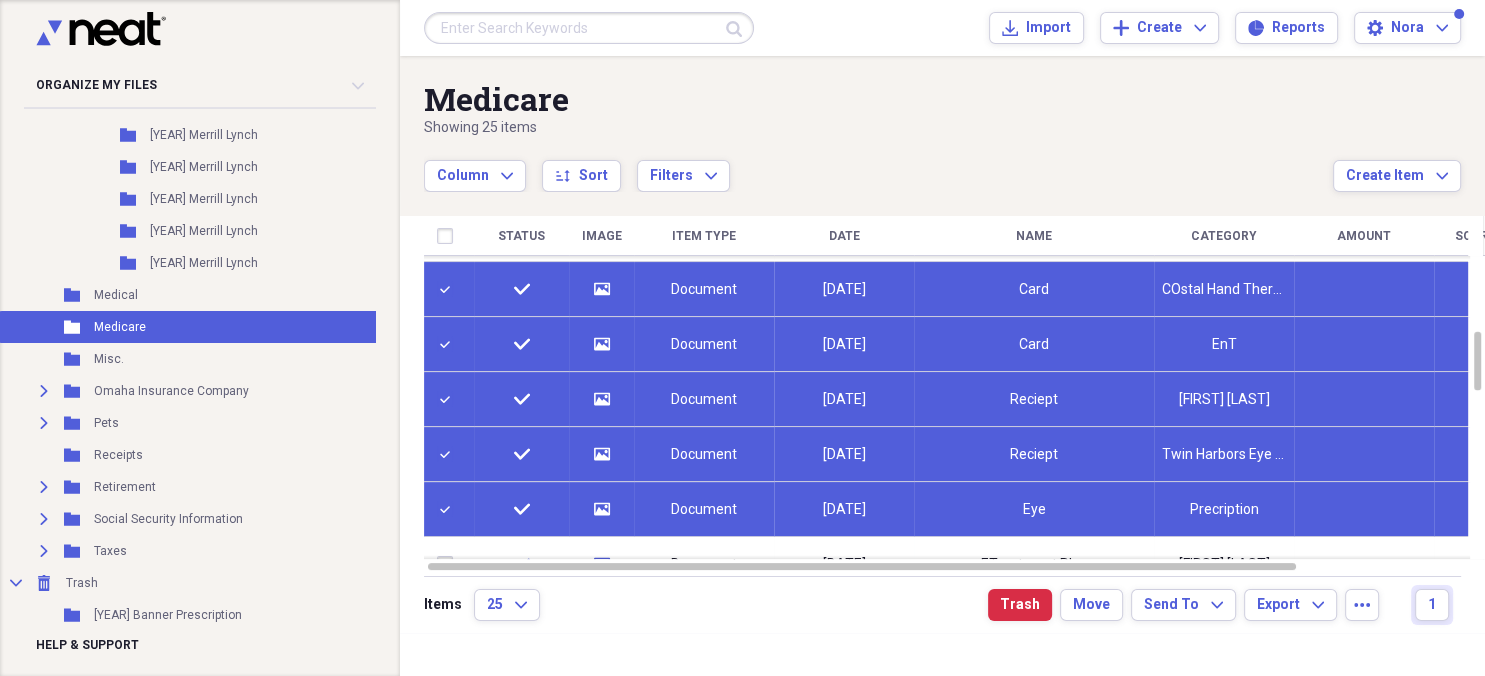 checkbox on "false" 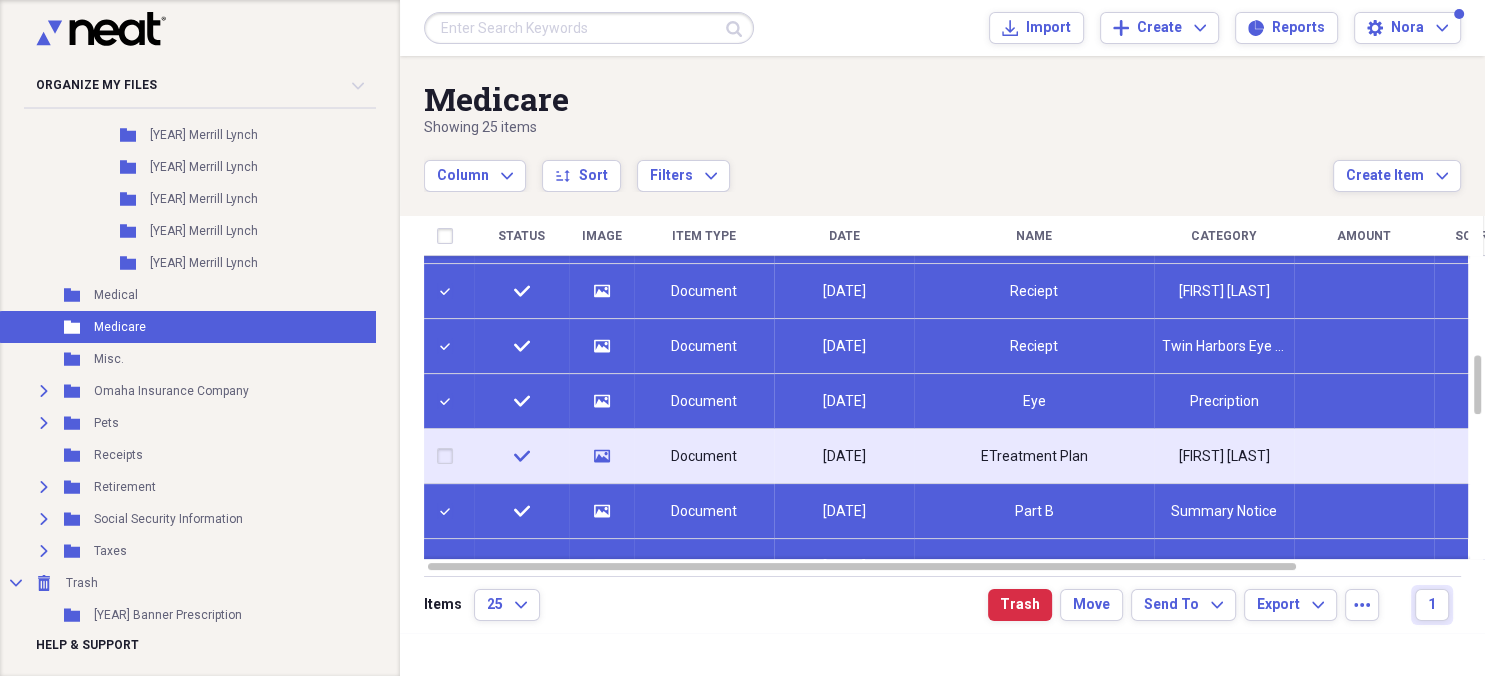 checkbox on "true" 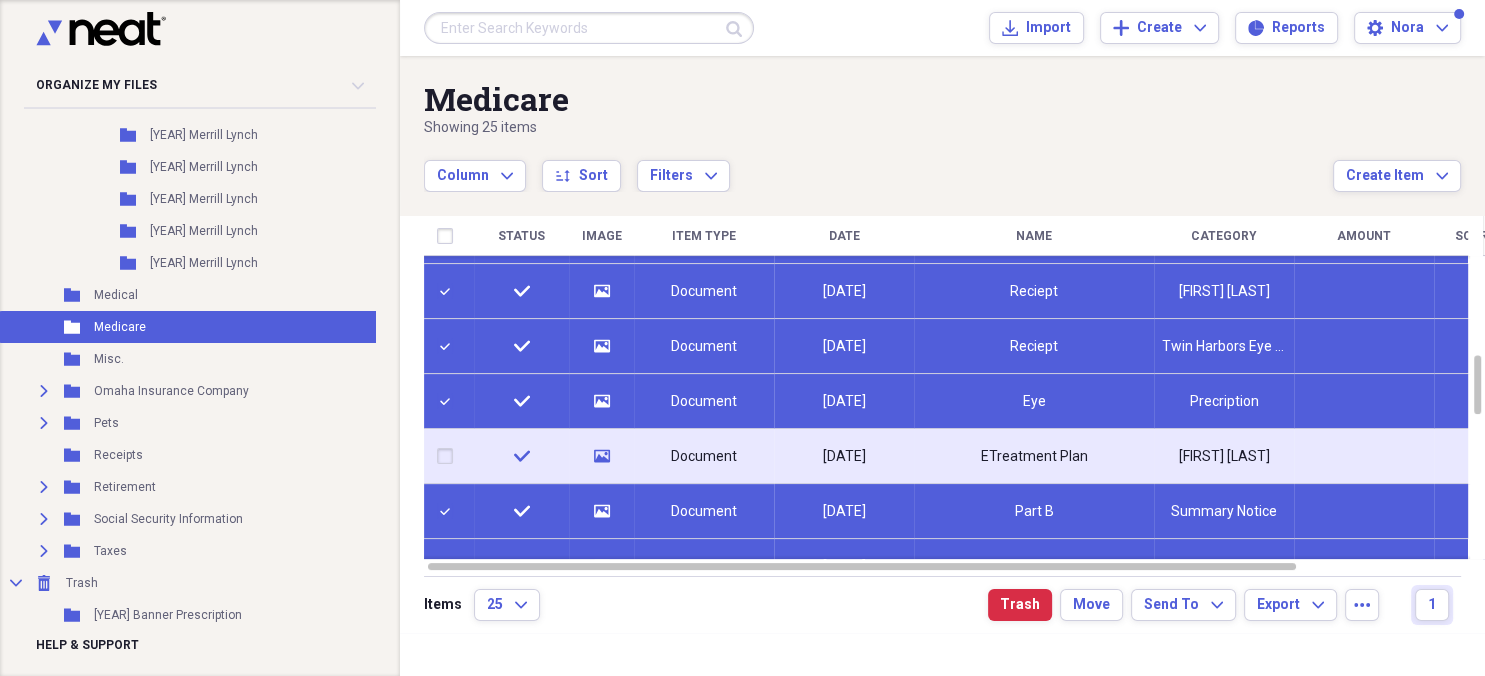 click at bounding box center [449, 456] 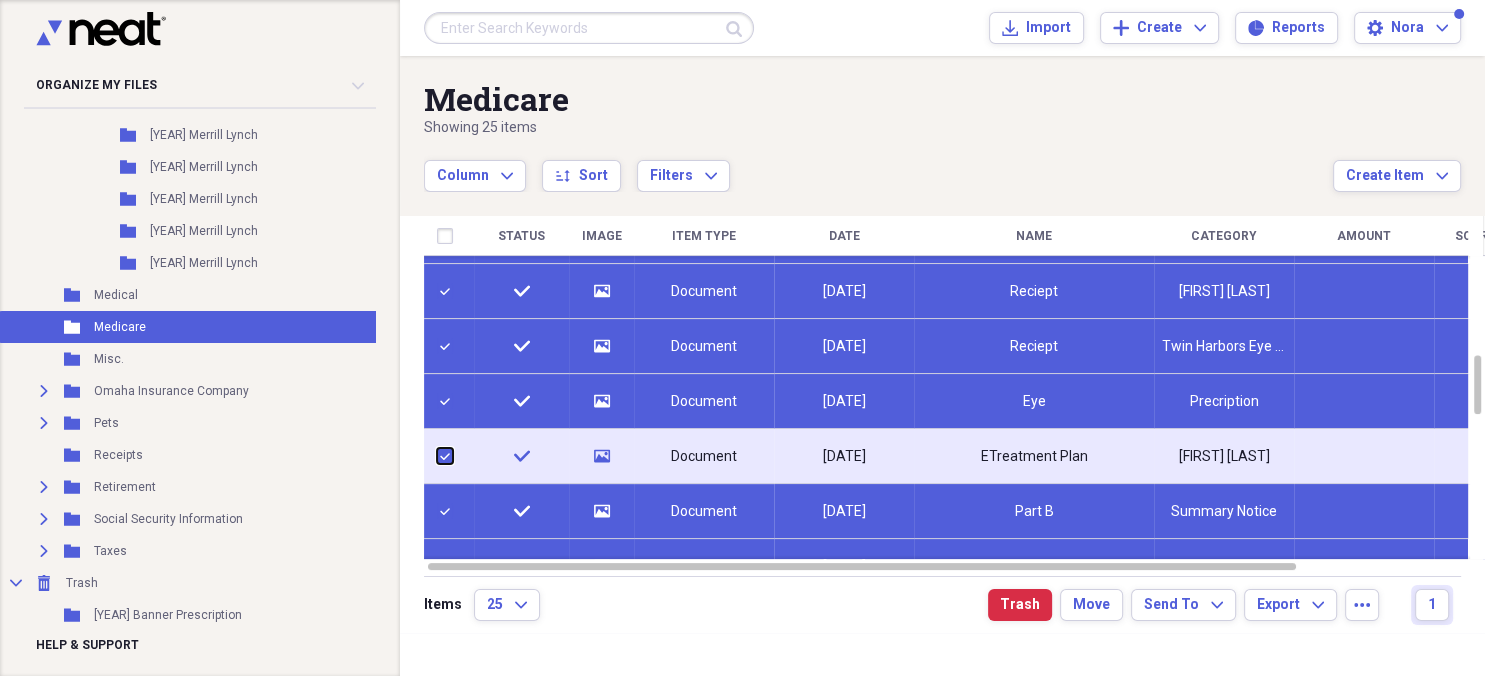 checkbox on "true" 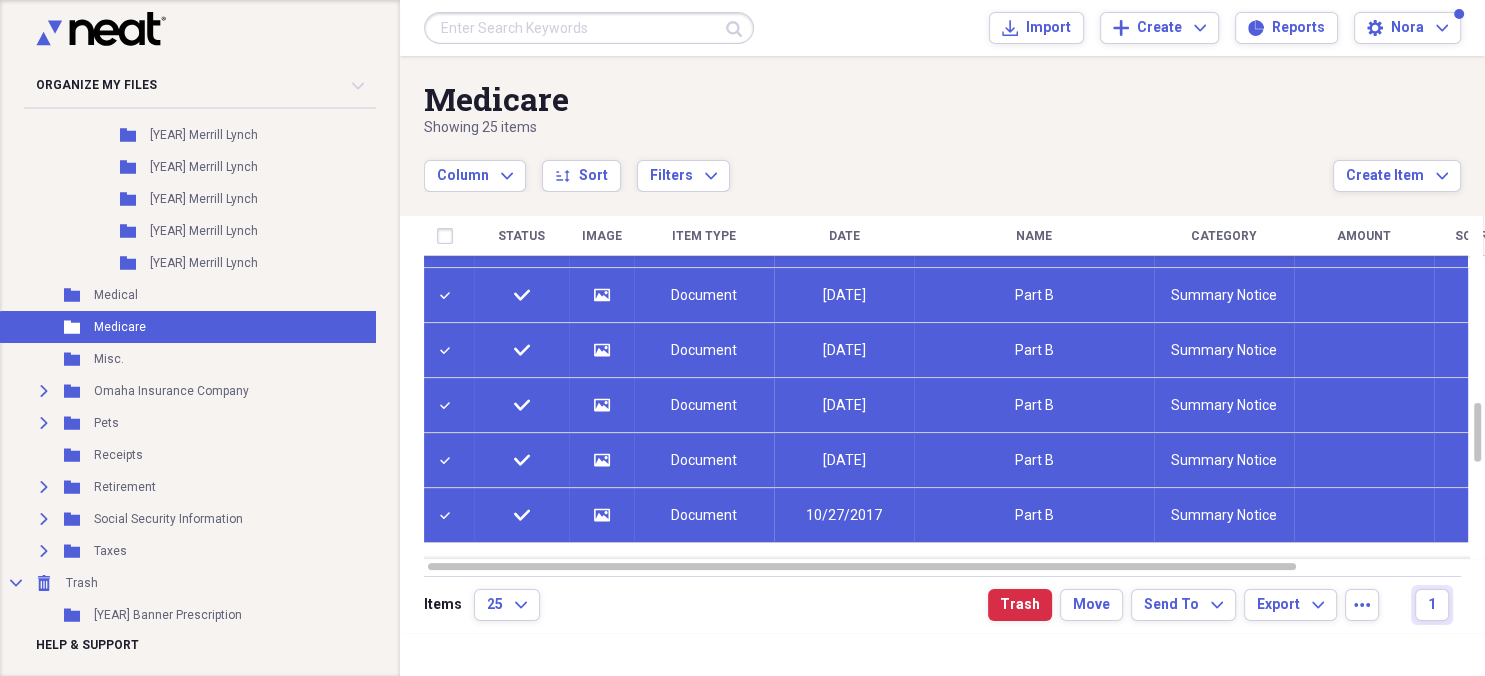 checkbox on "false" 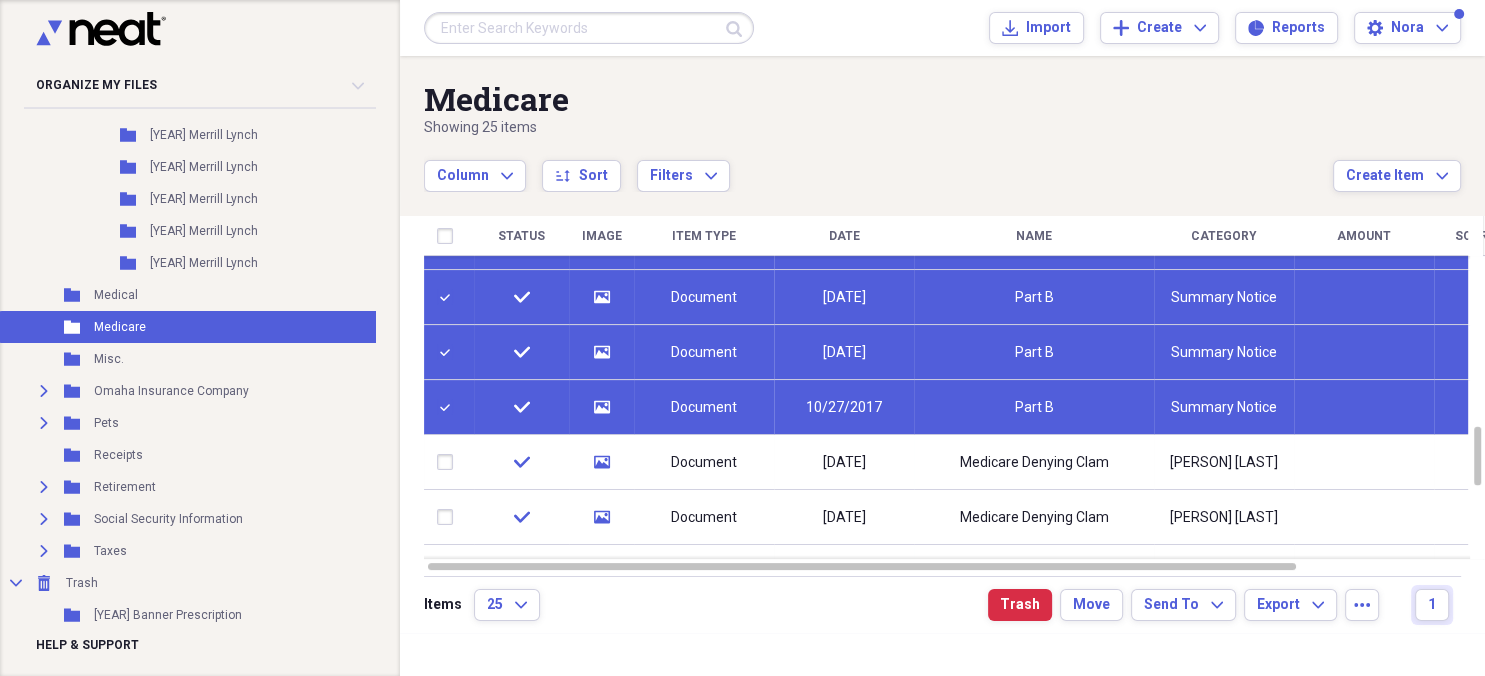 checkbox on "false" 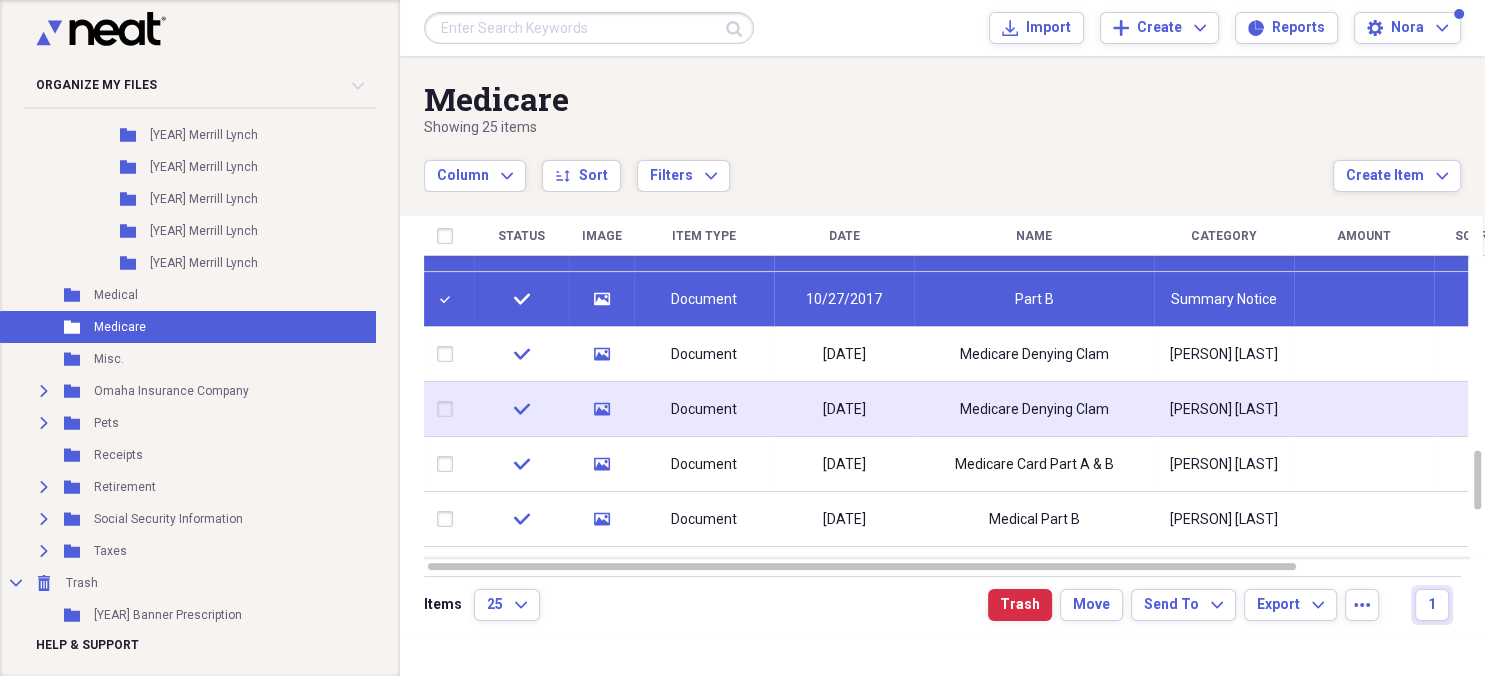 drag, startPoint x: 446, startPoint y: 353, endPoint x: 434, endPoint y: 391, distance: 39.849716 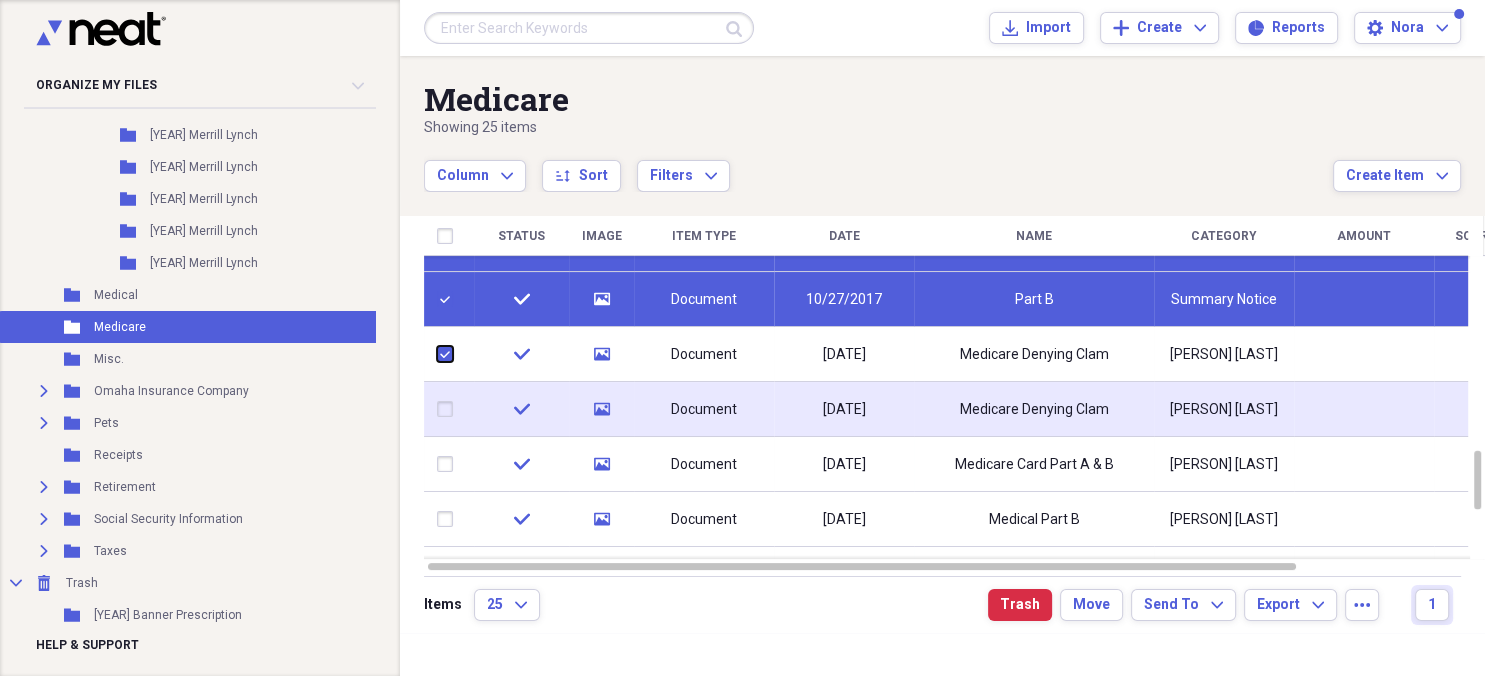 checkbox on "true" 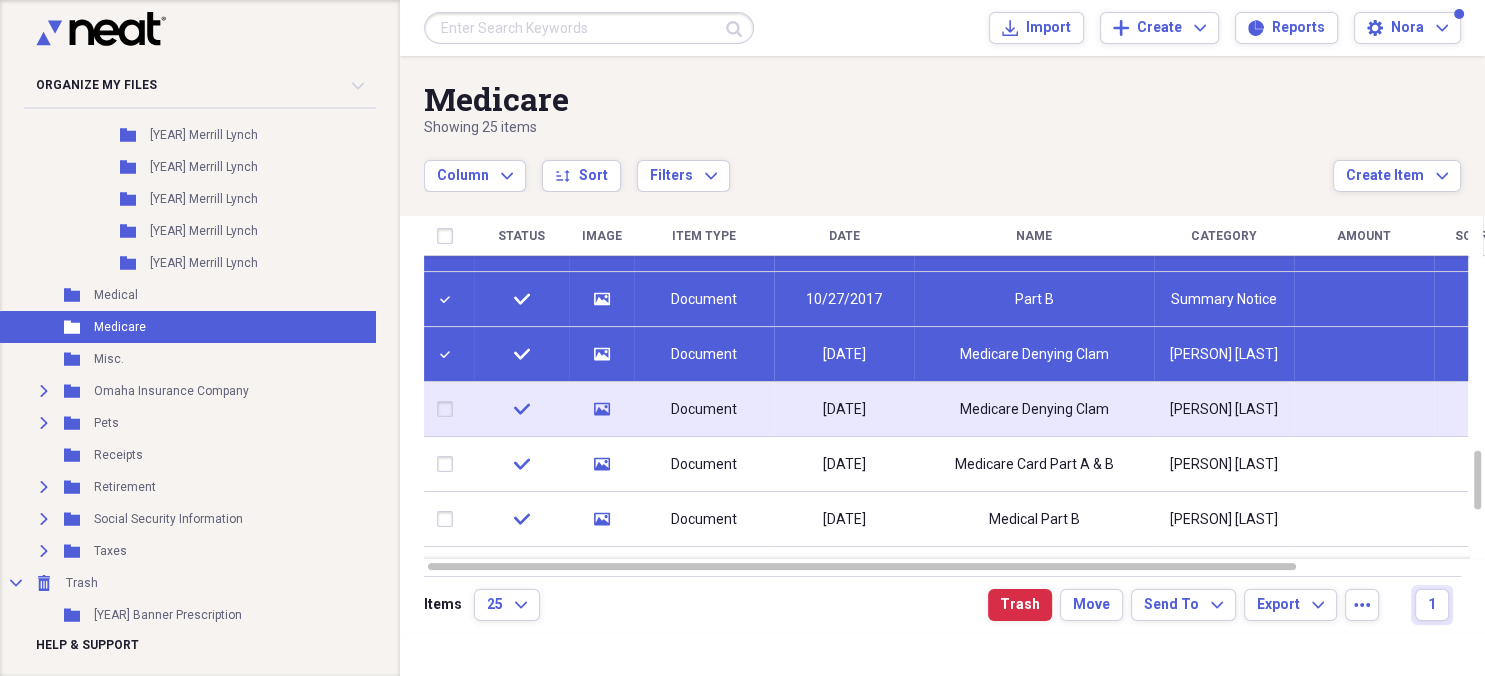 click at bounding box center [449, 409] 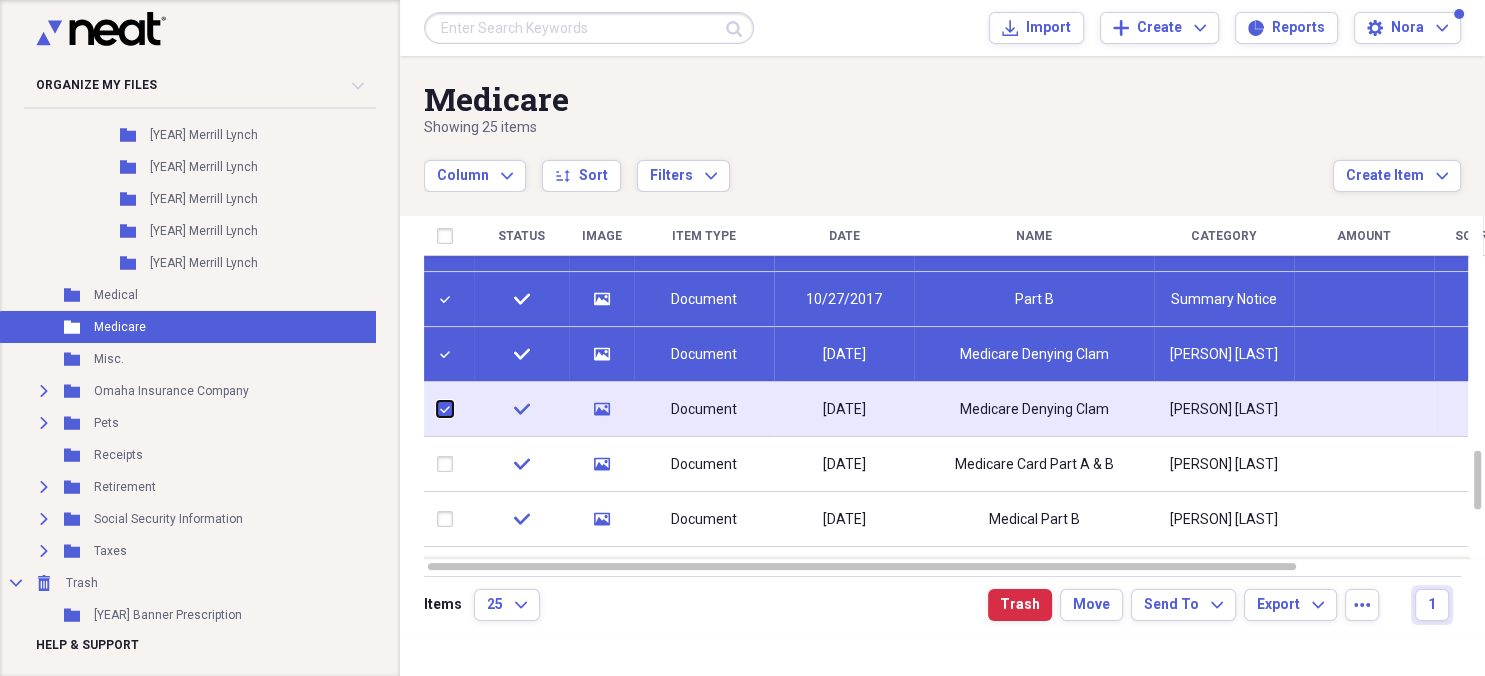 checkbox on "true" 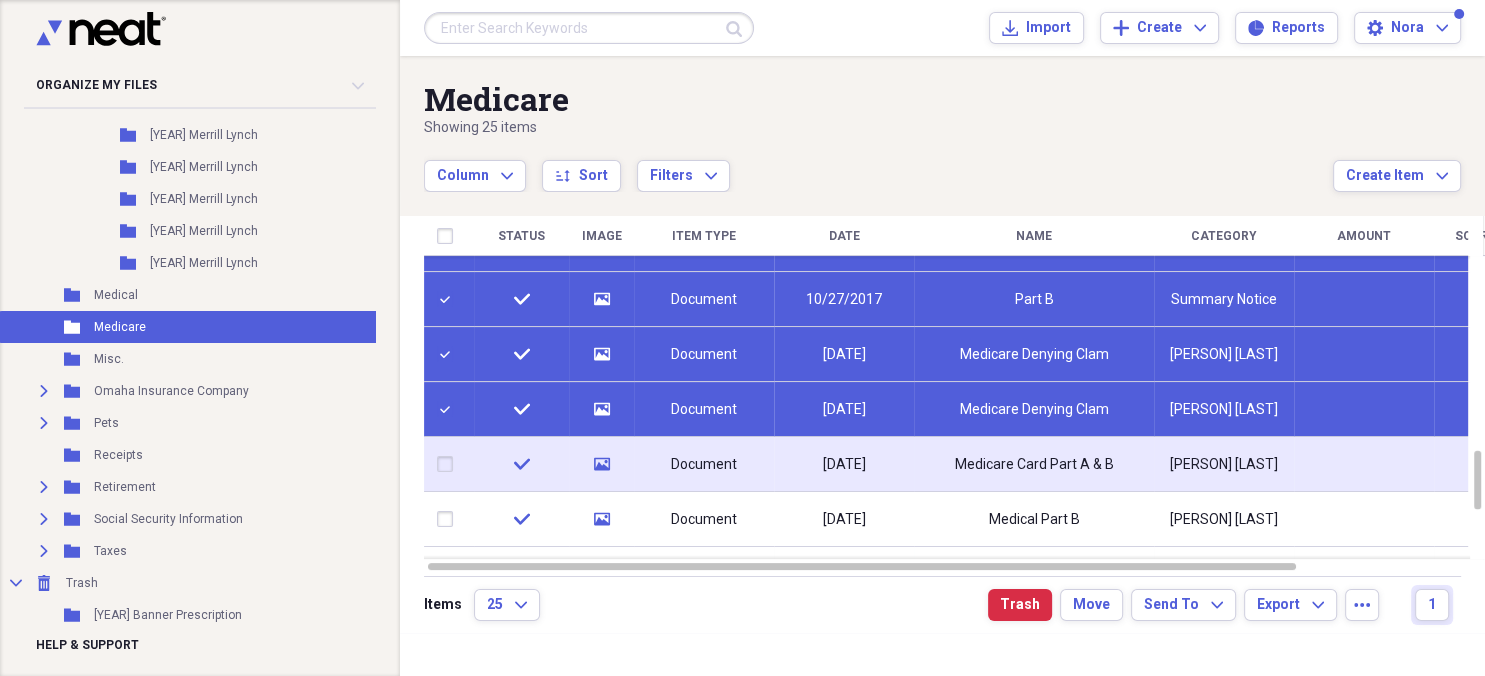 click at bounding box center (449, 464) 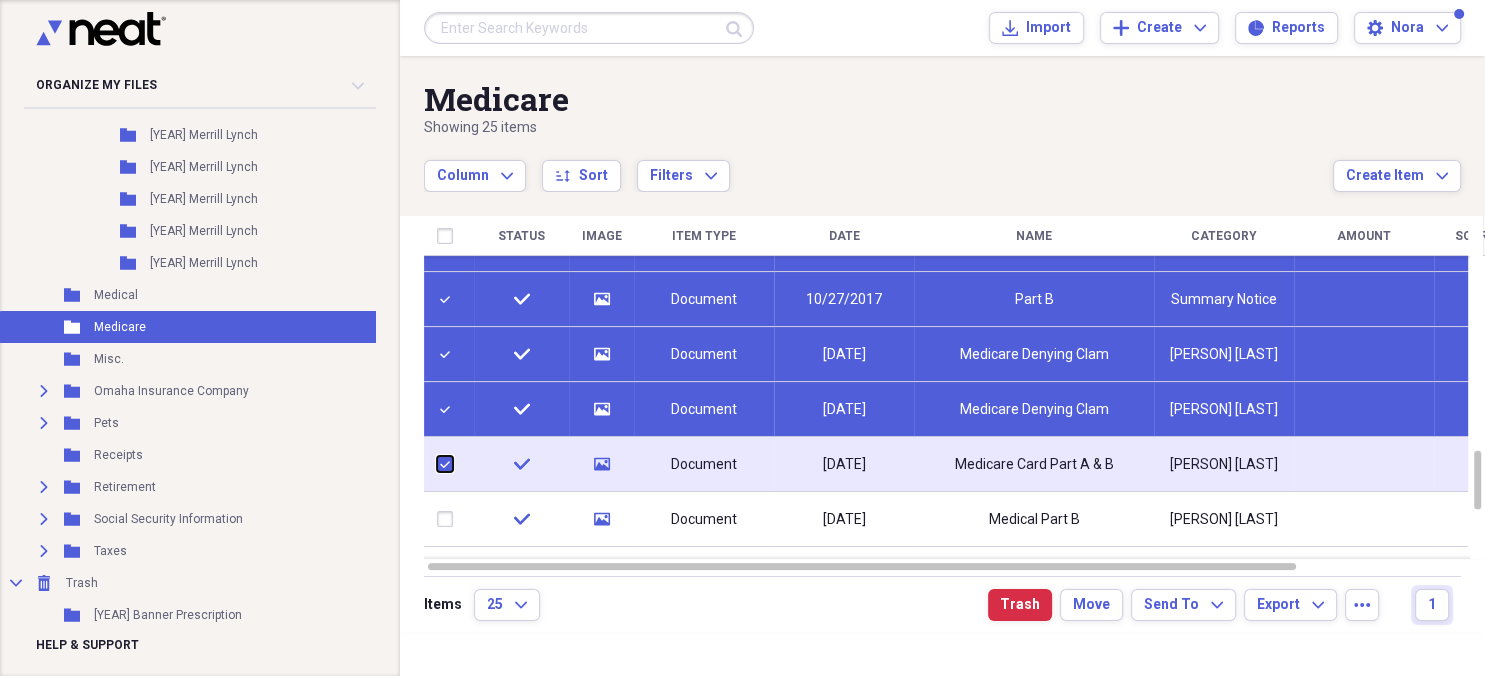 checkbox on "true" 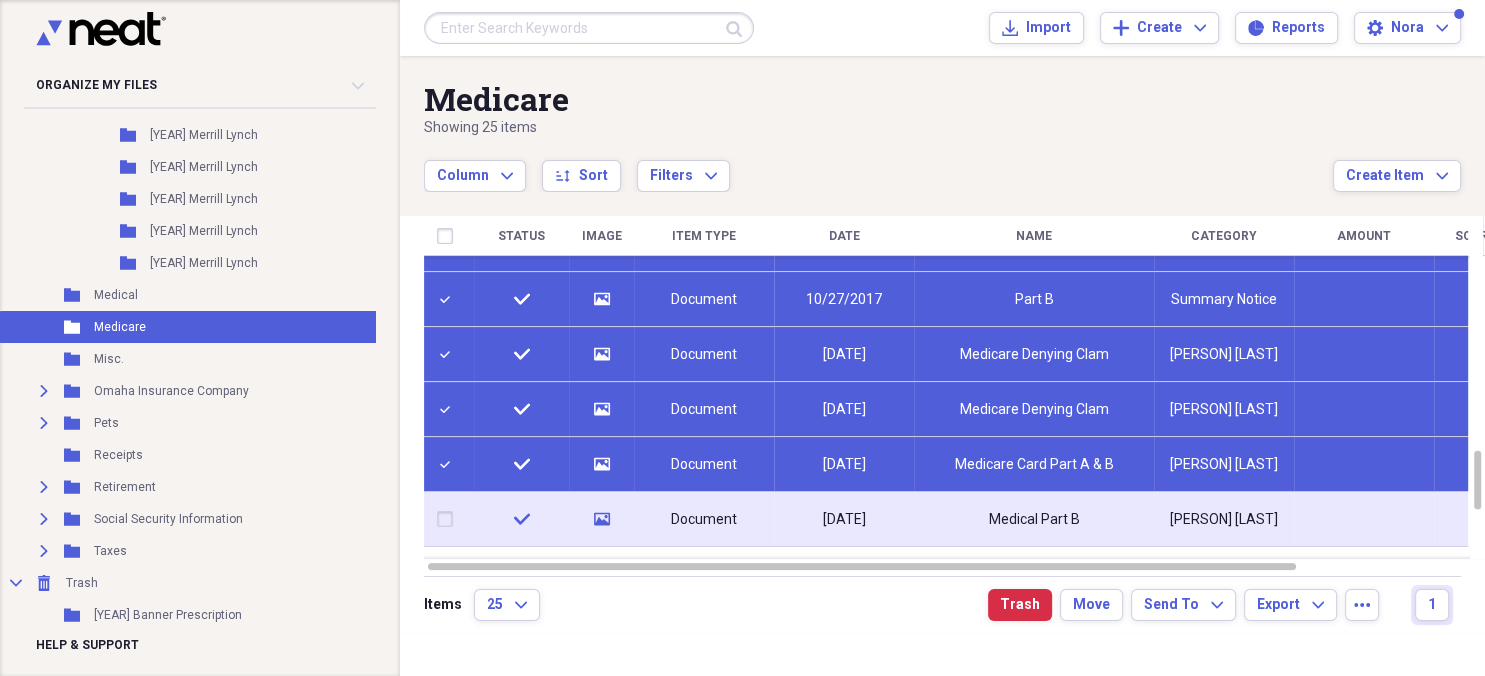click at bounding box center [449, 519] 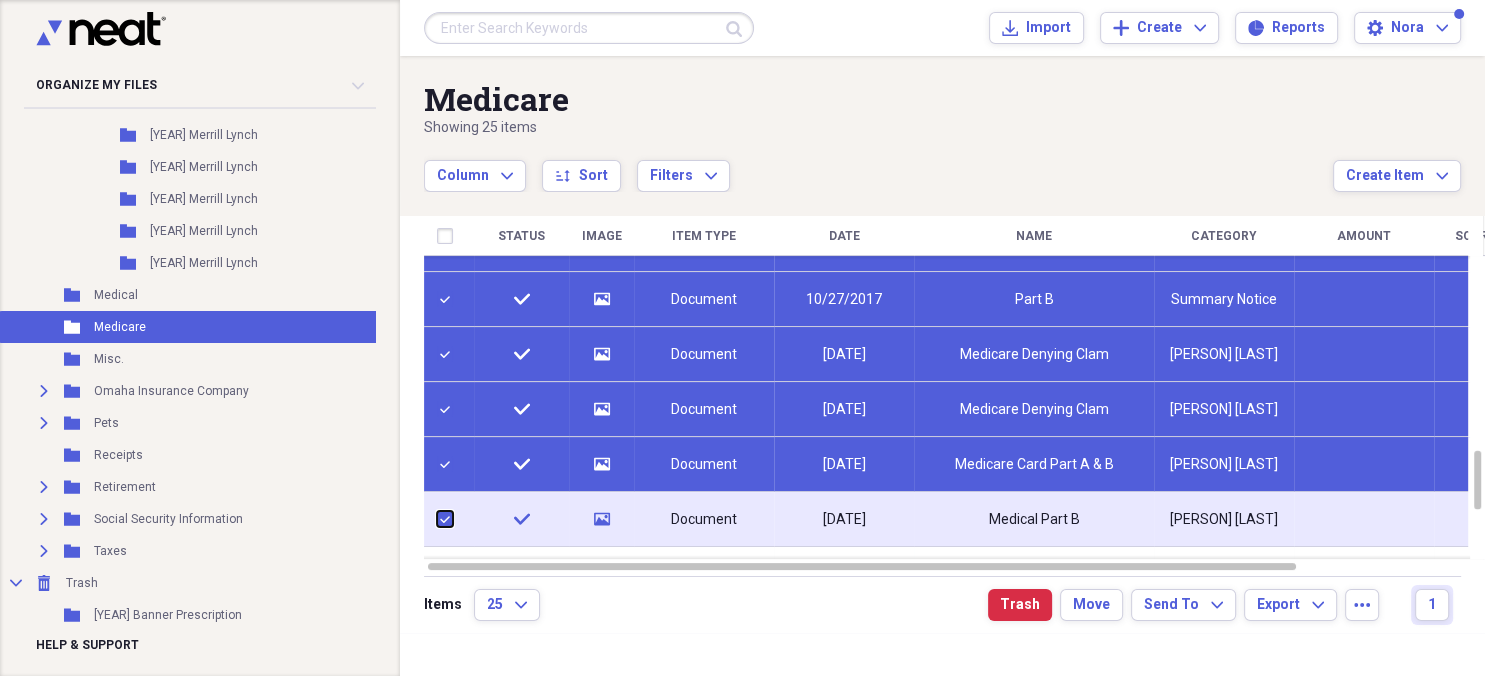 checkbox on "true" 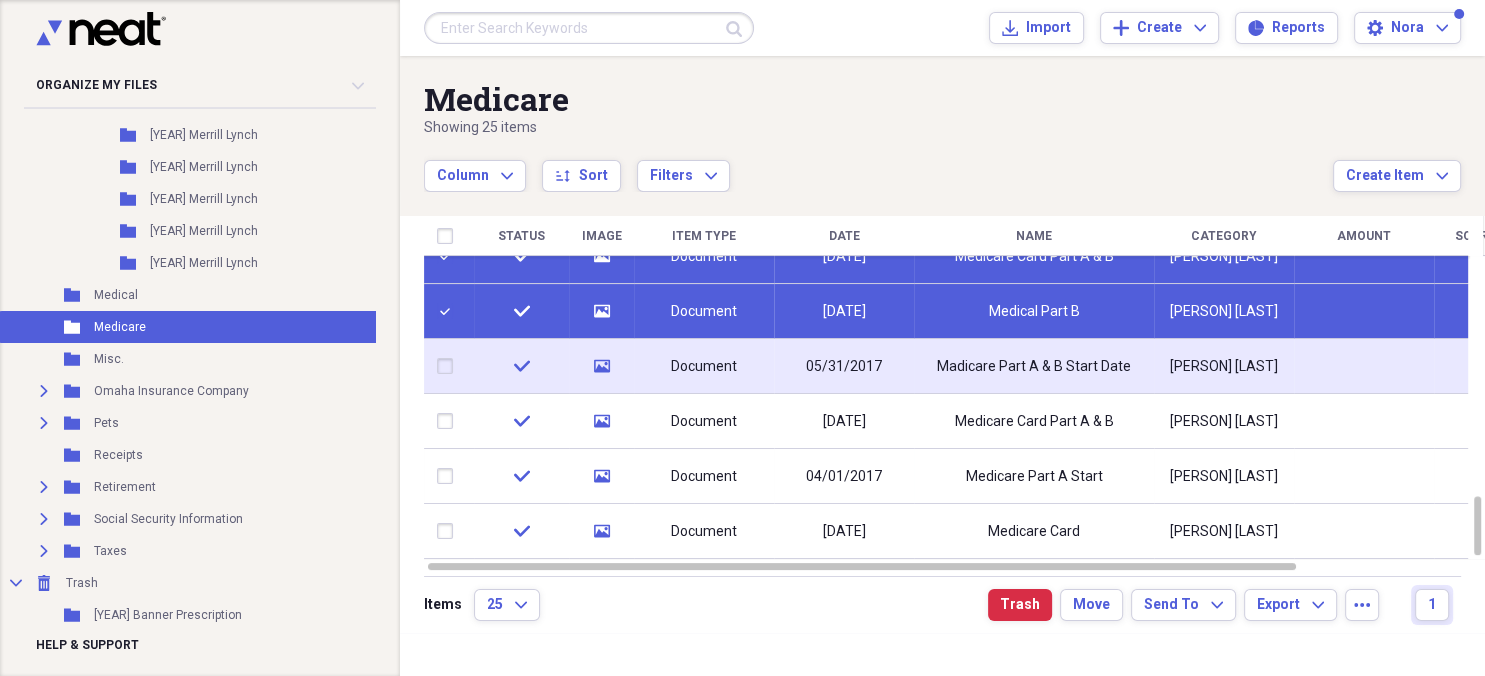 click at bounding box center (449, 366) 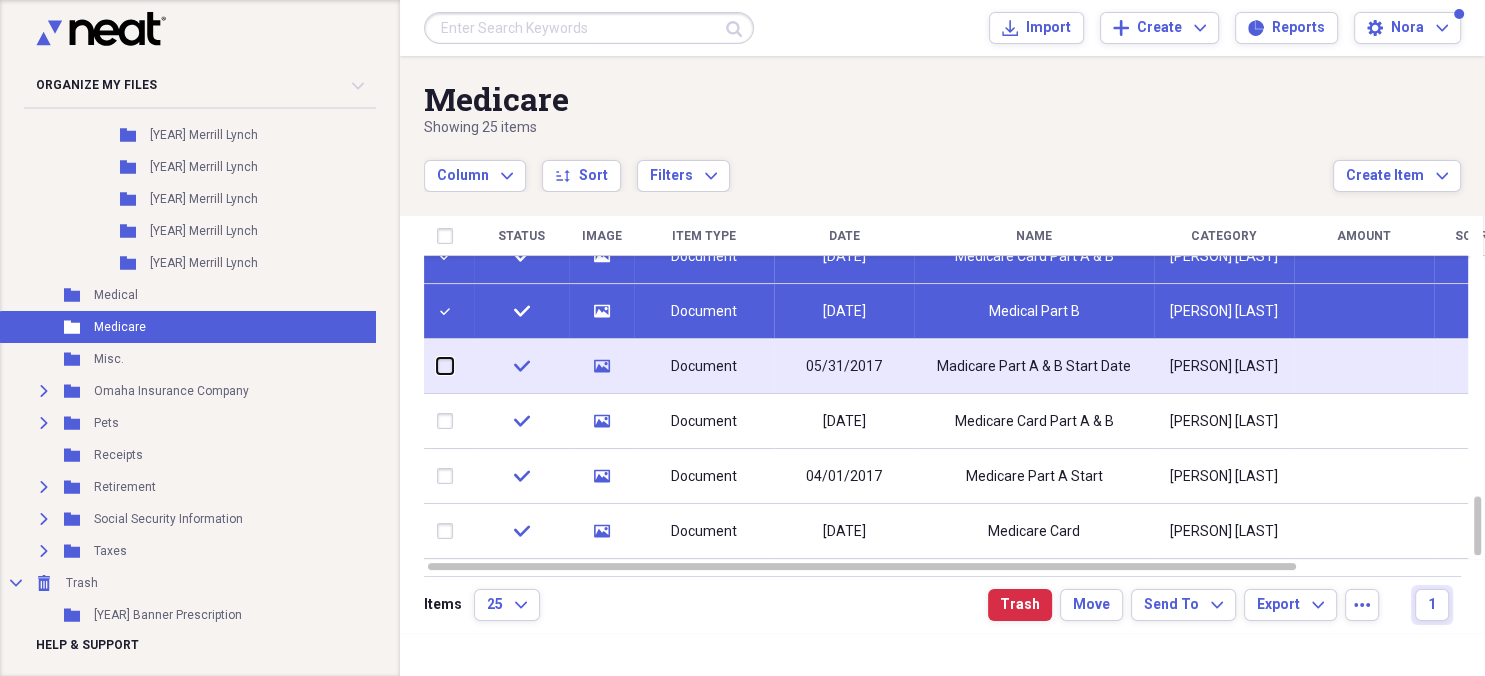 click at bounding box center [437, 366] 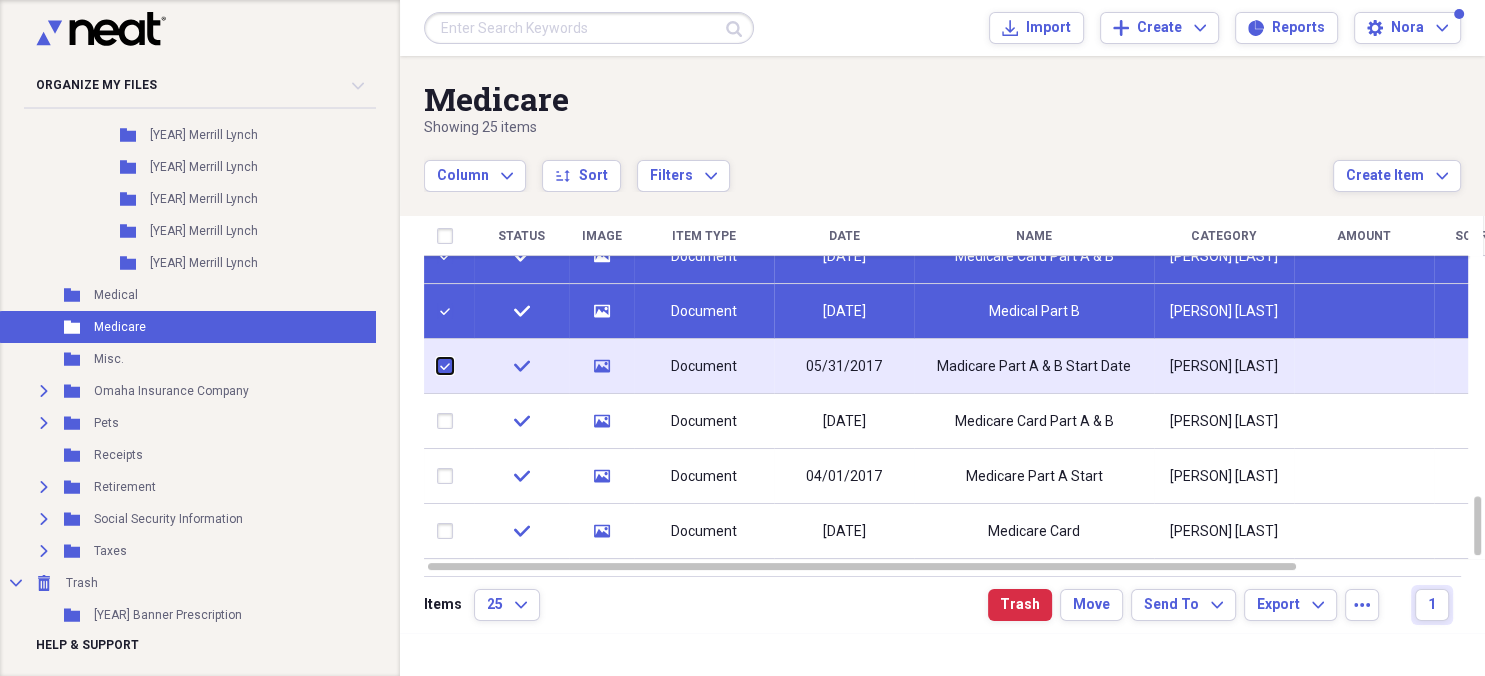checkbox on "true" 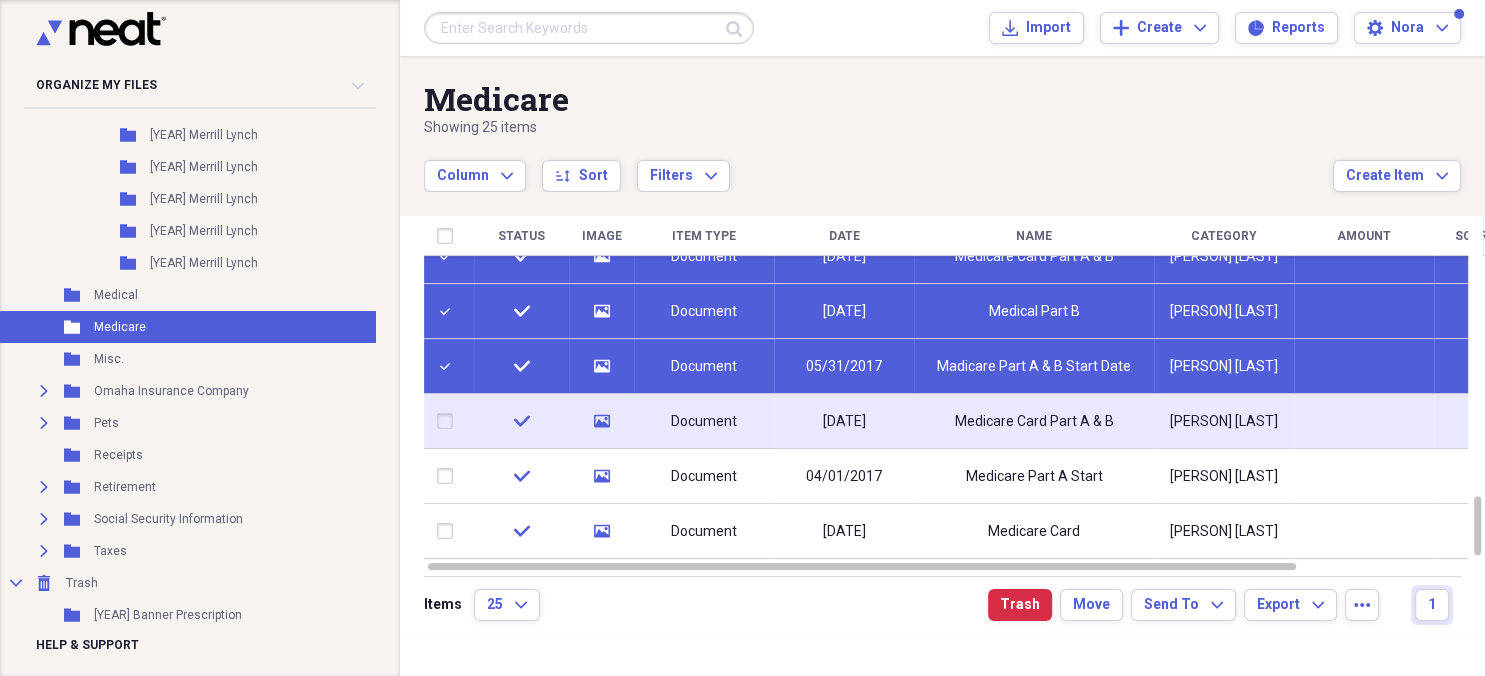 click at bounding box center [449, 421] 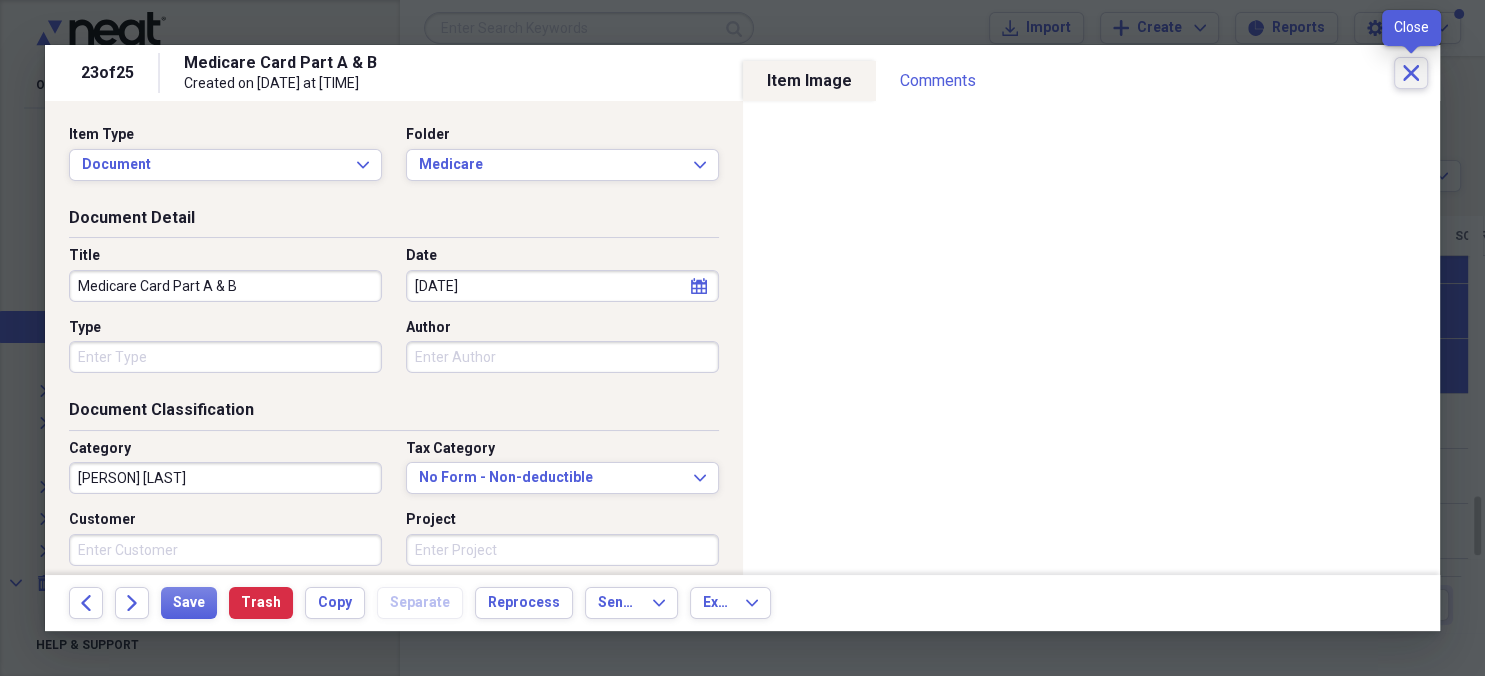 click 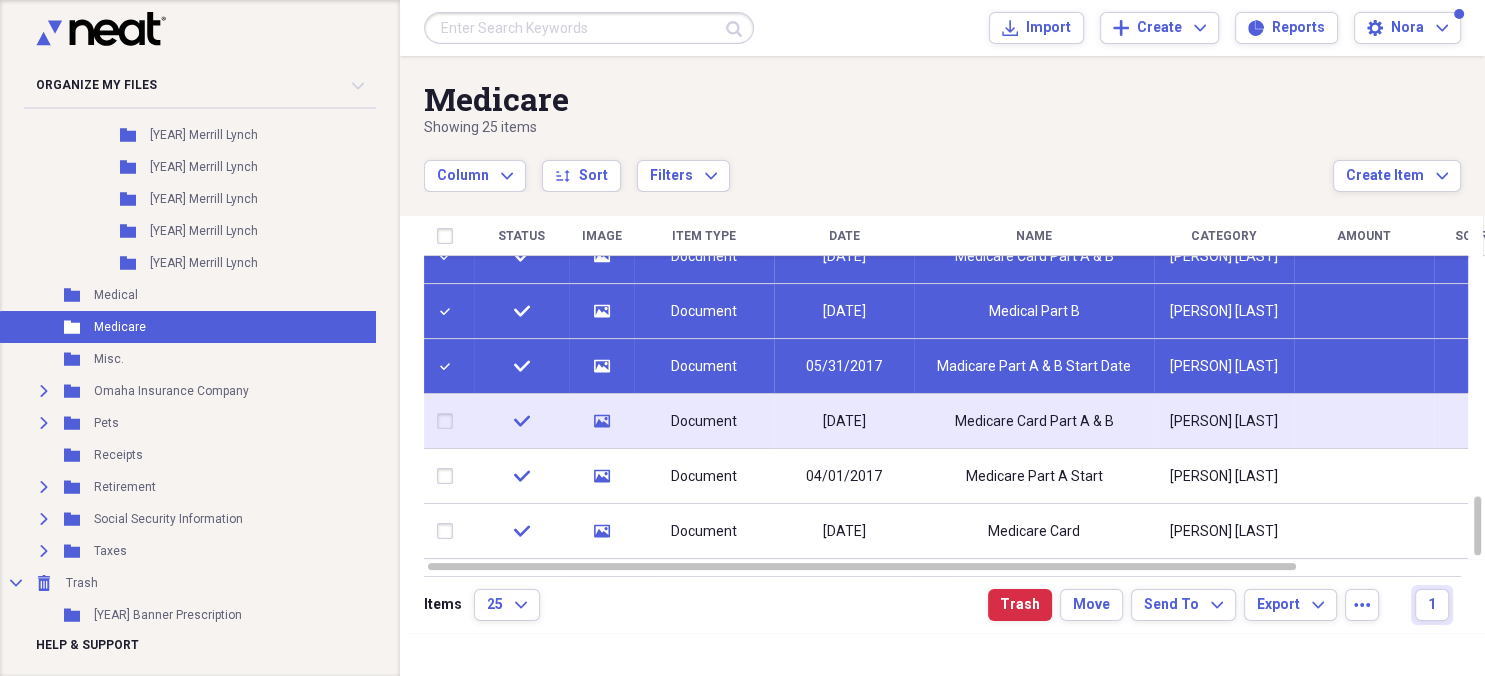 click at bounding box center [449, 421] 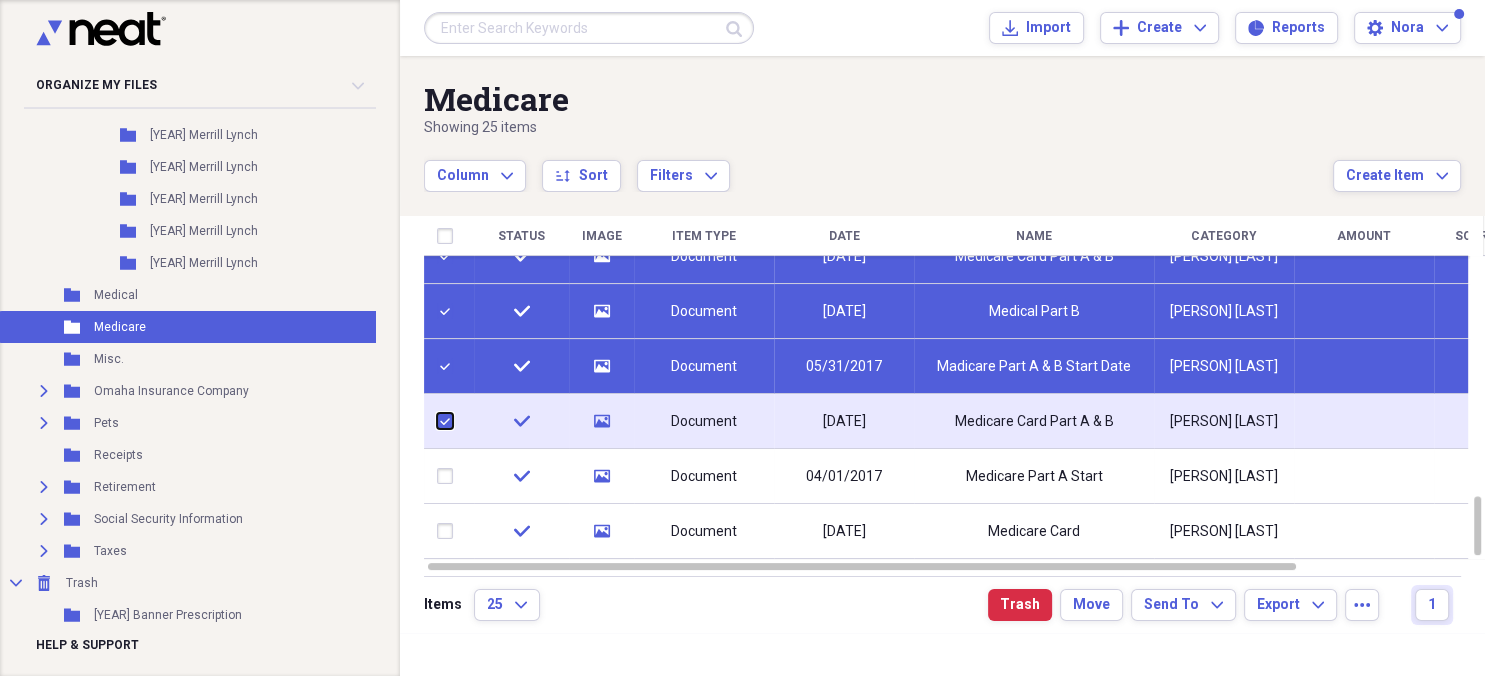 checkbox on "true" 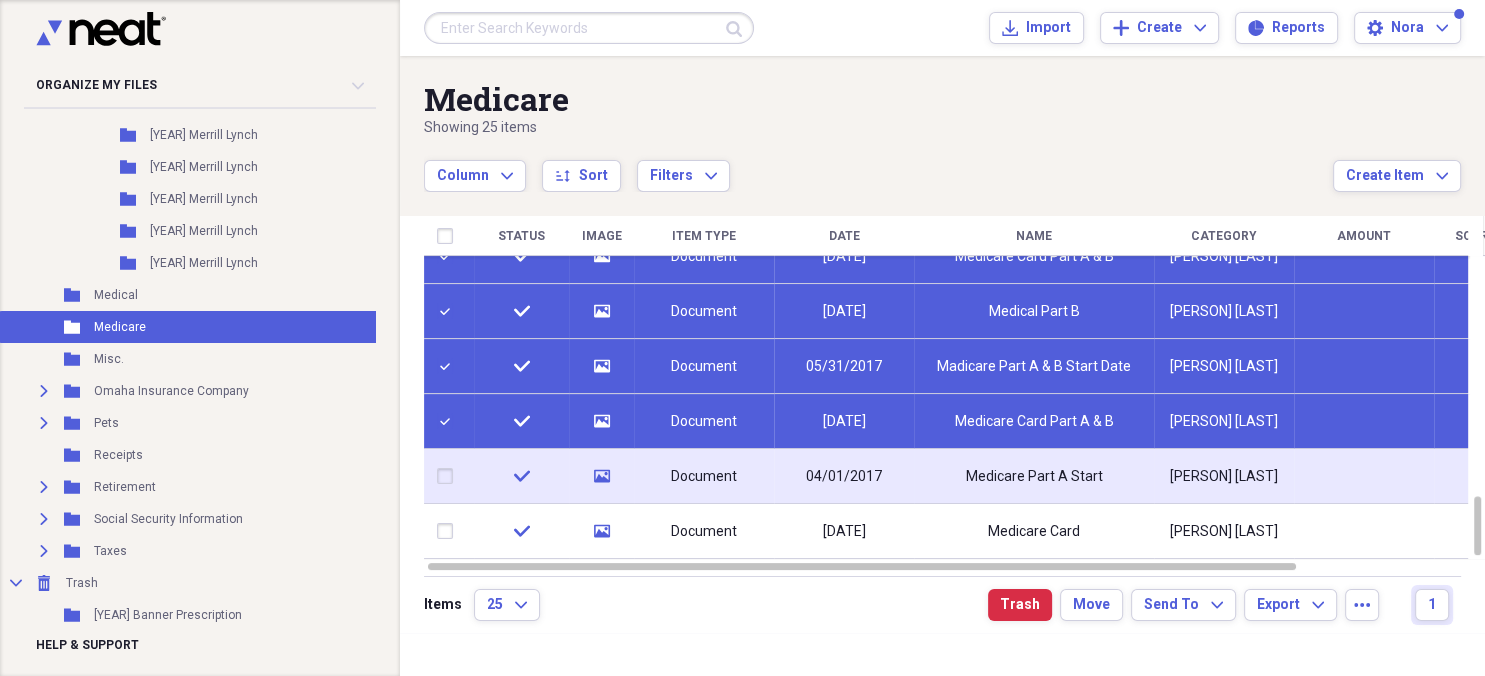 click at bounding box center (449, 476) 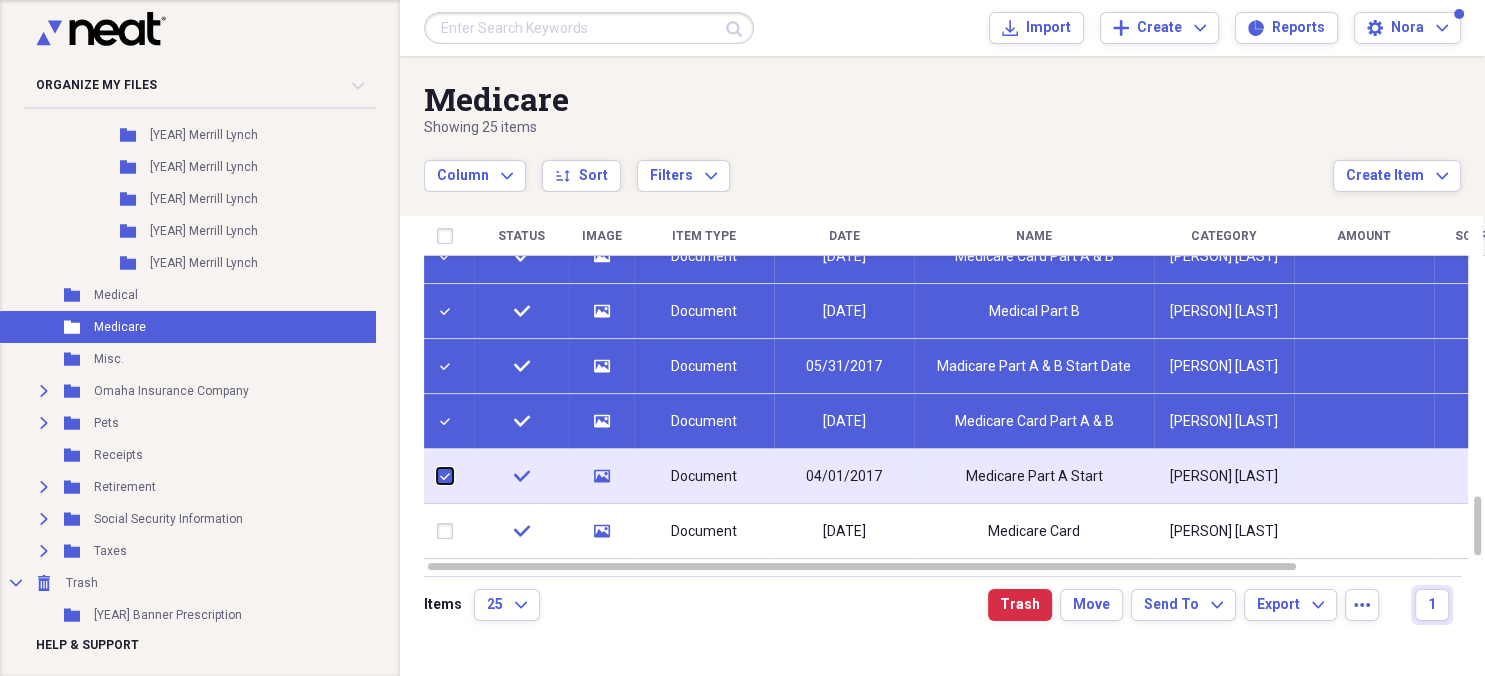 checkbox on "true" 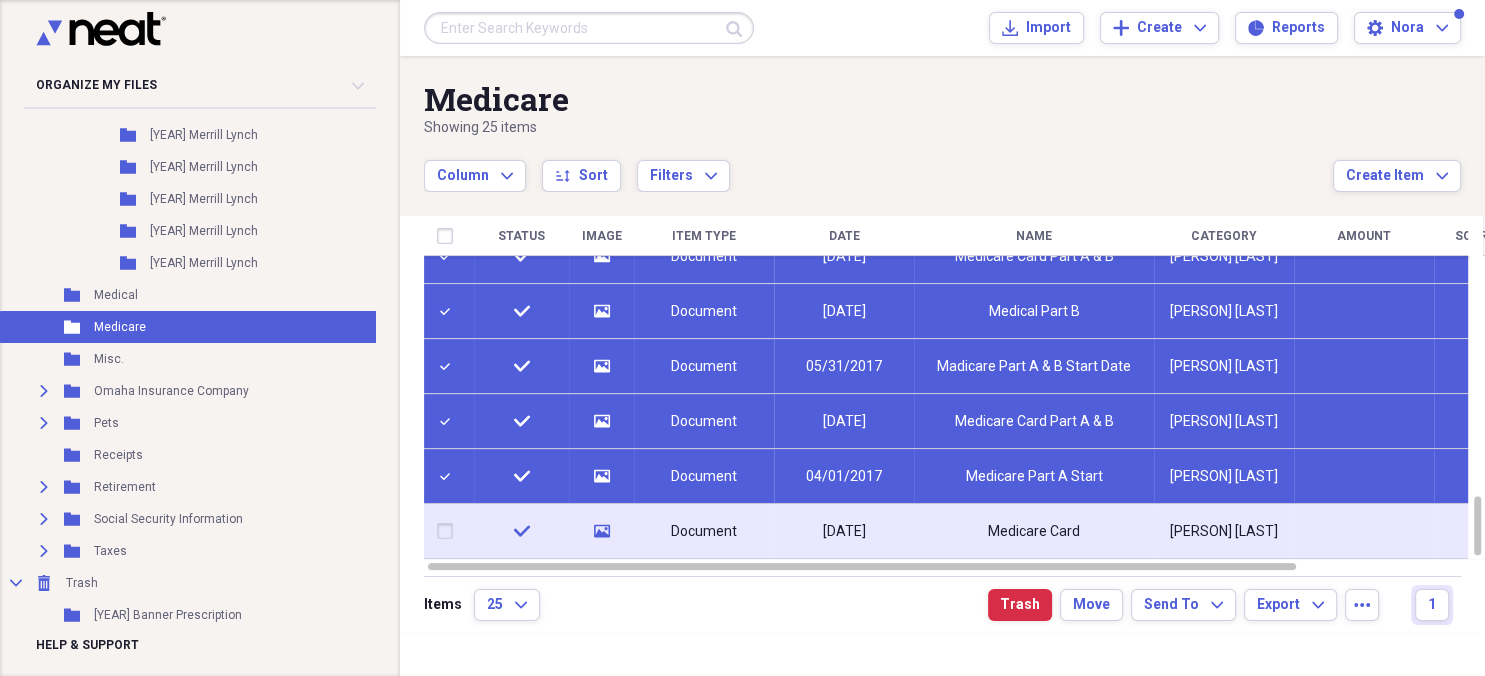 click at bounding box center (449, 531) 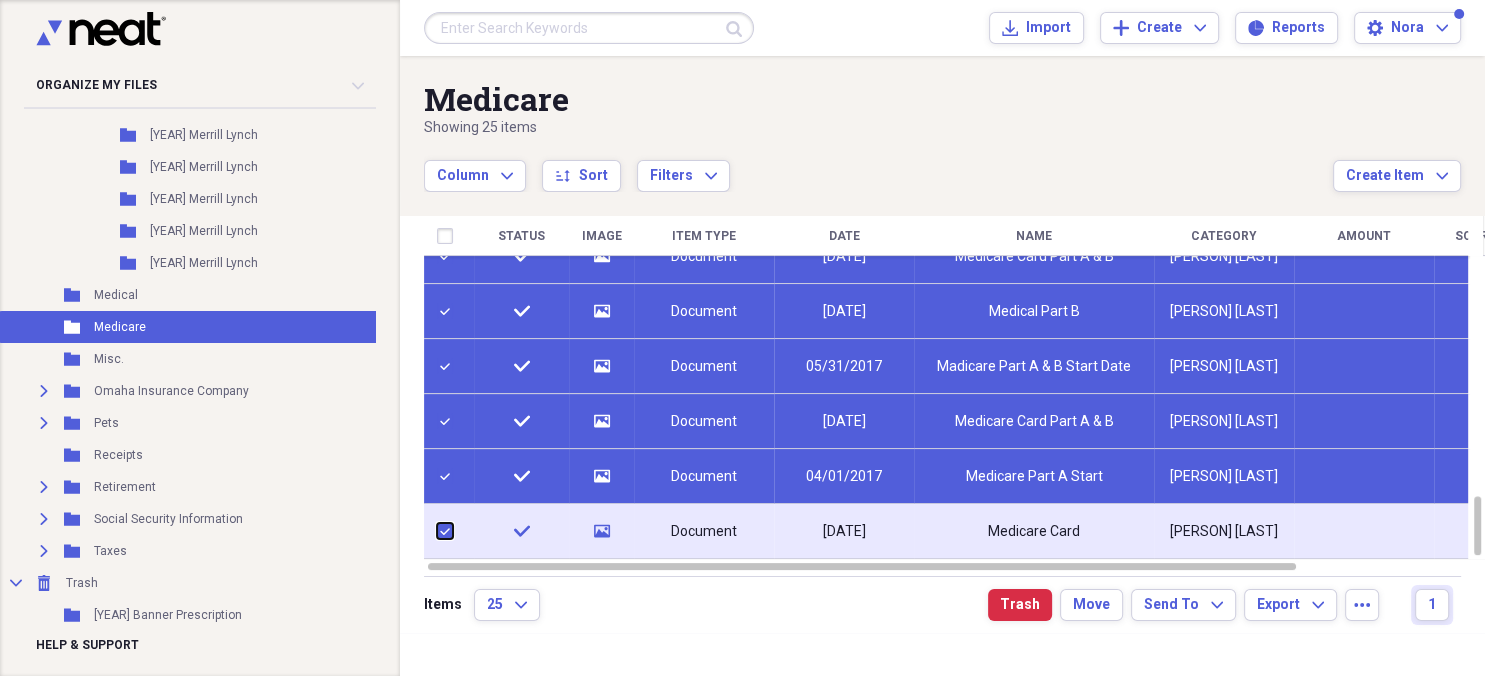 checkbox on "true" 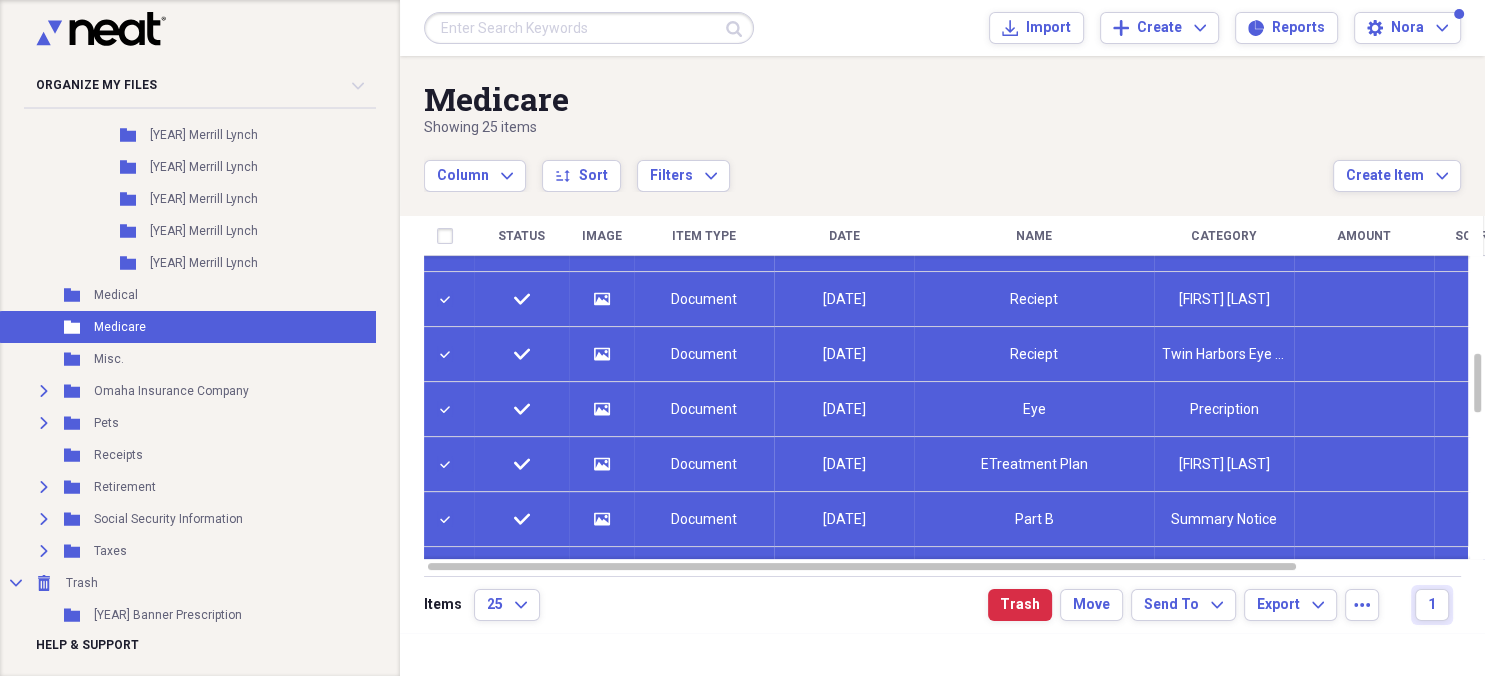 checkbox on "false" 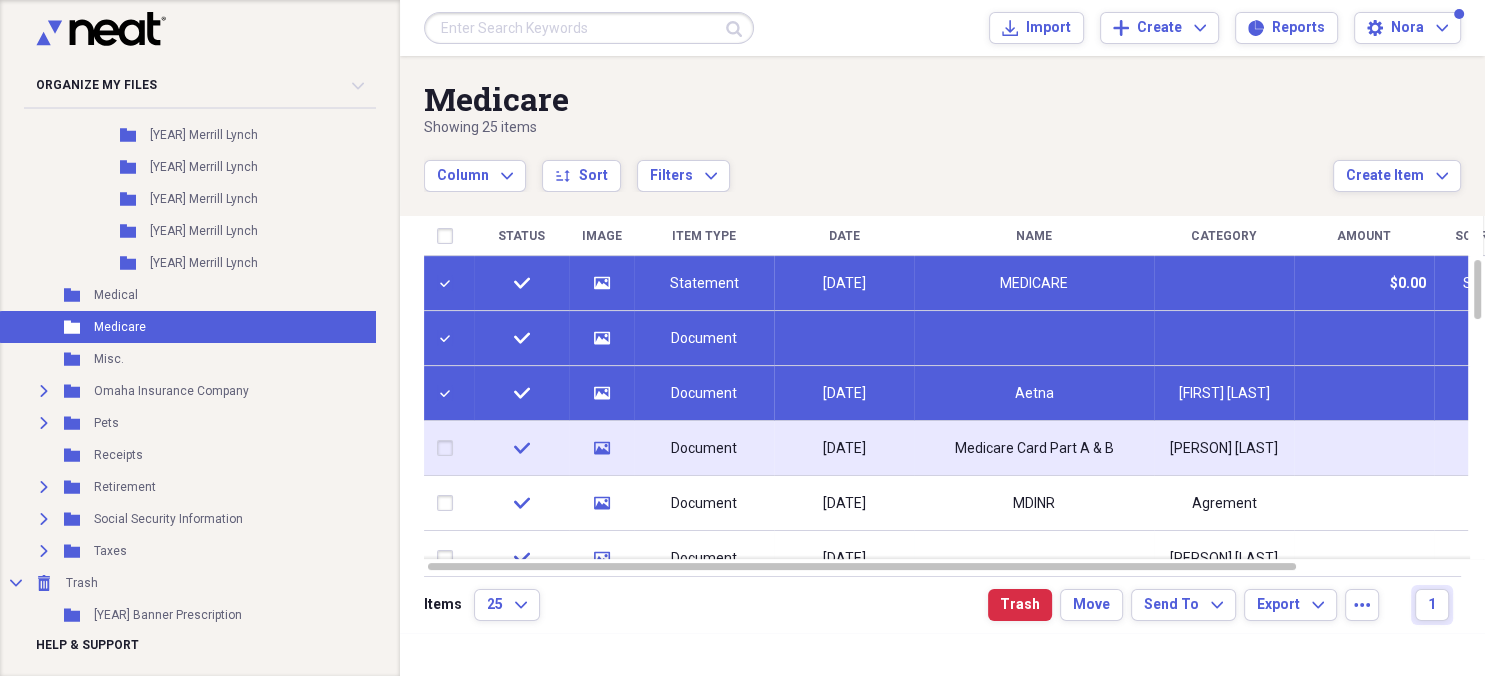 click at bounding box center (449, 448) 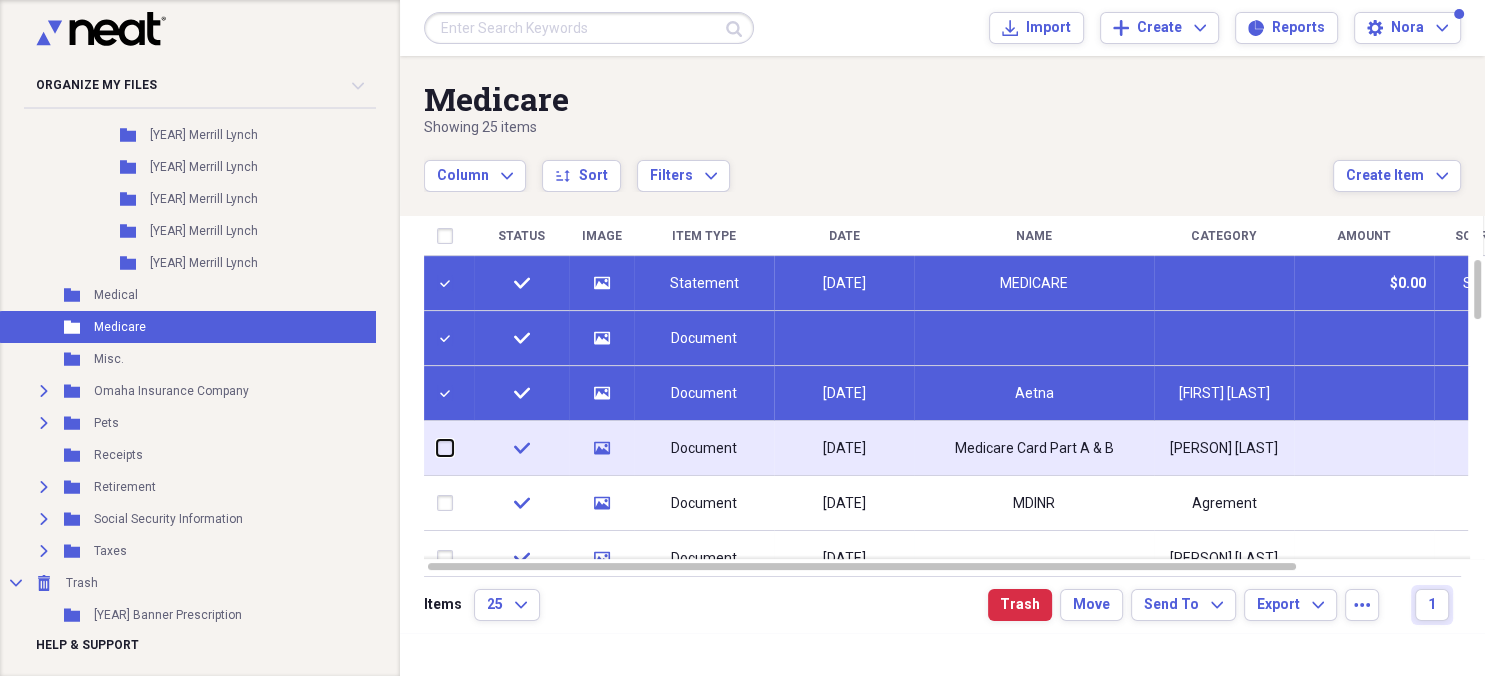 click at bounding box center [437, 448] 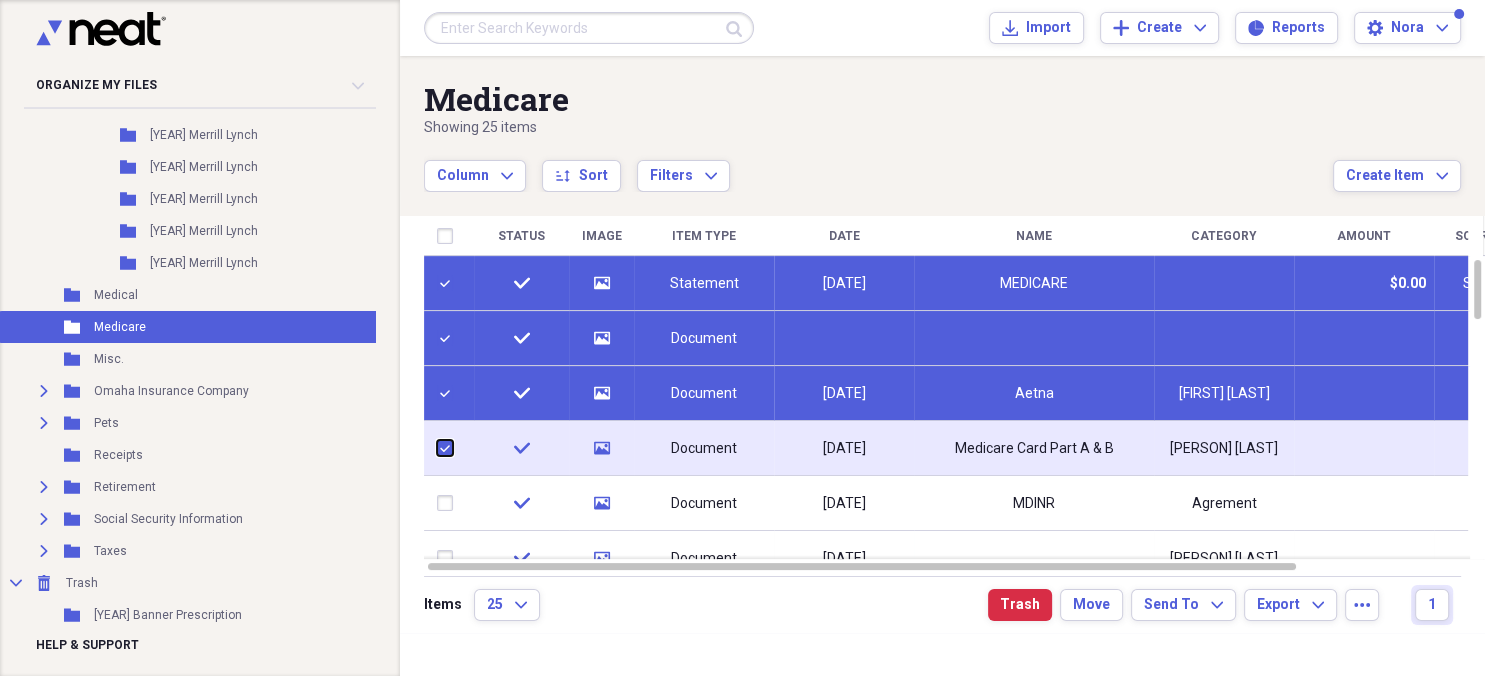 checkbox on "true" 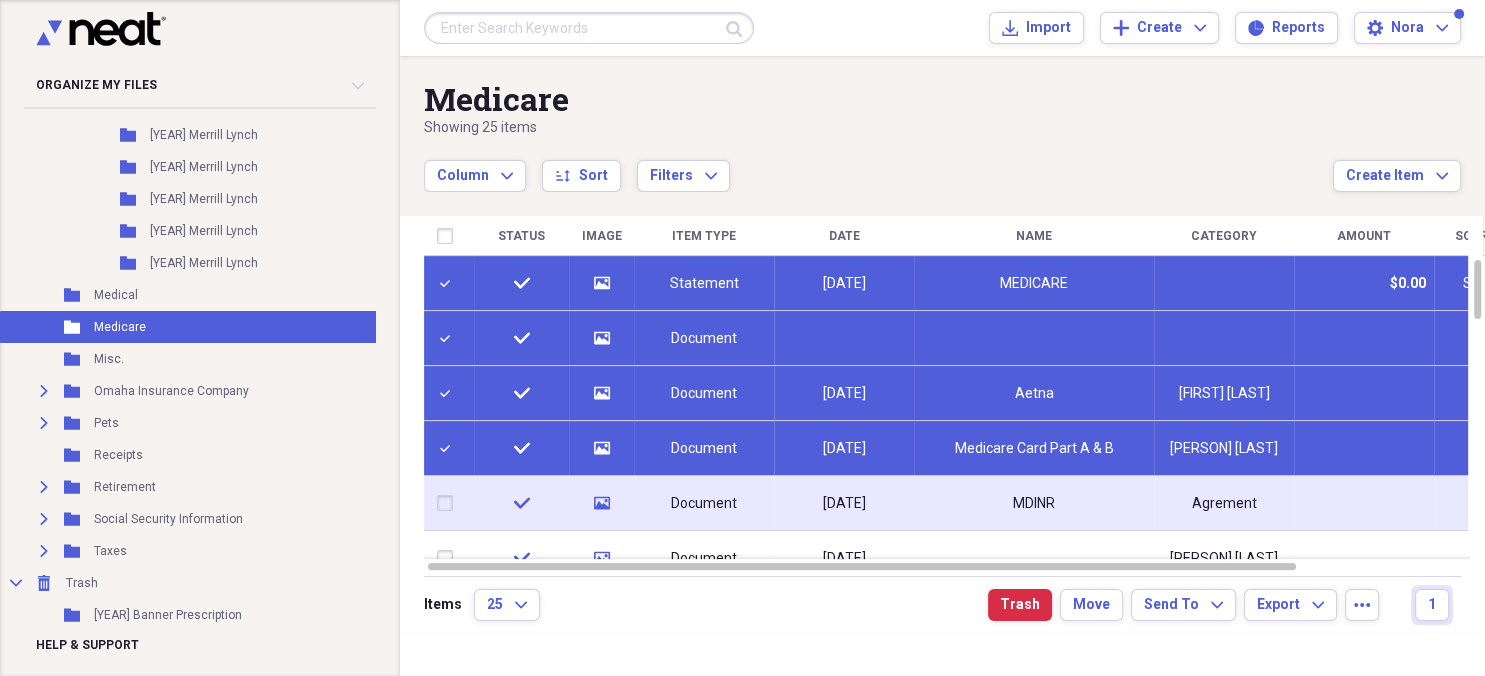click at bounding box center [449, 503] 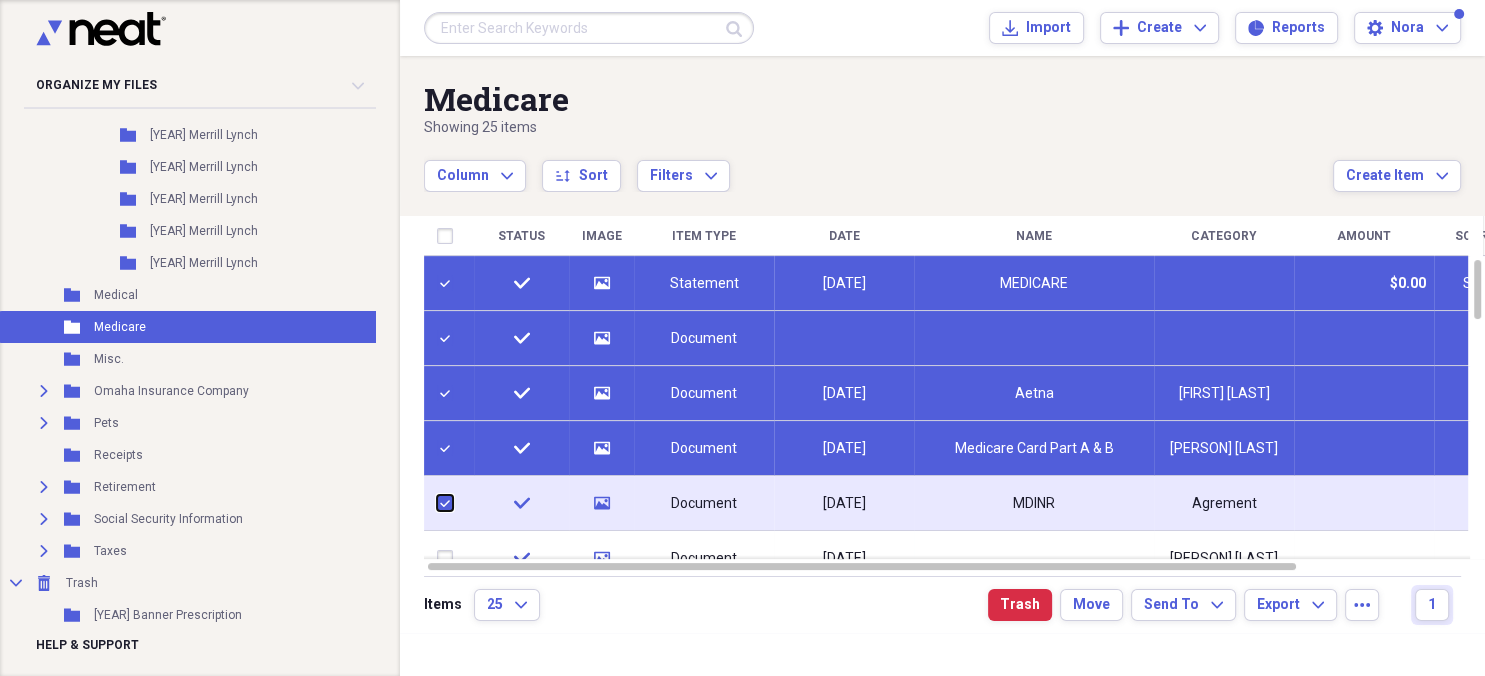 checkbox on "true" 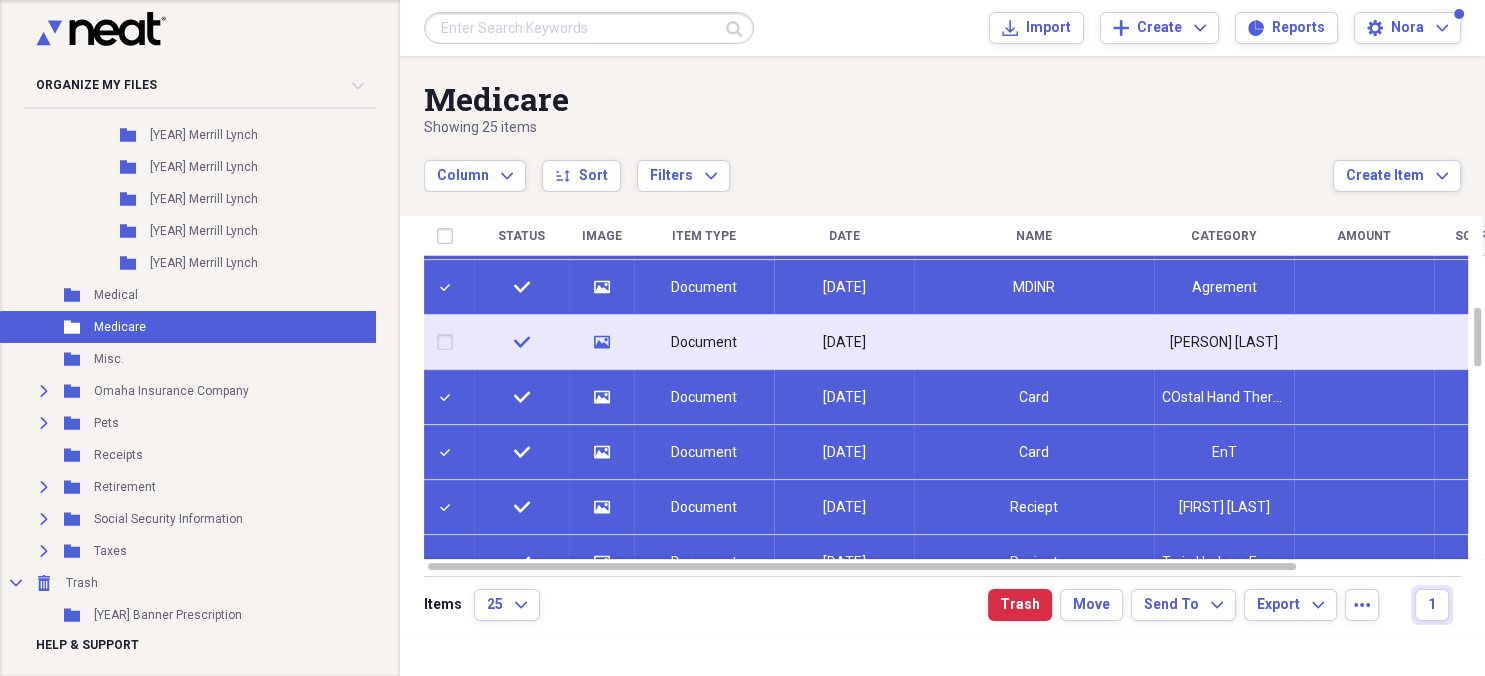 click at bounding box center [449, 342] 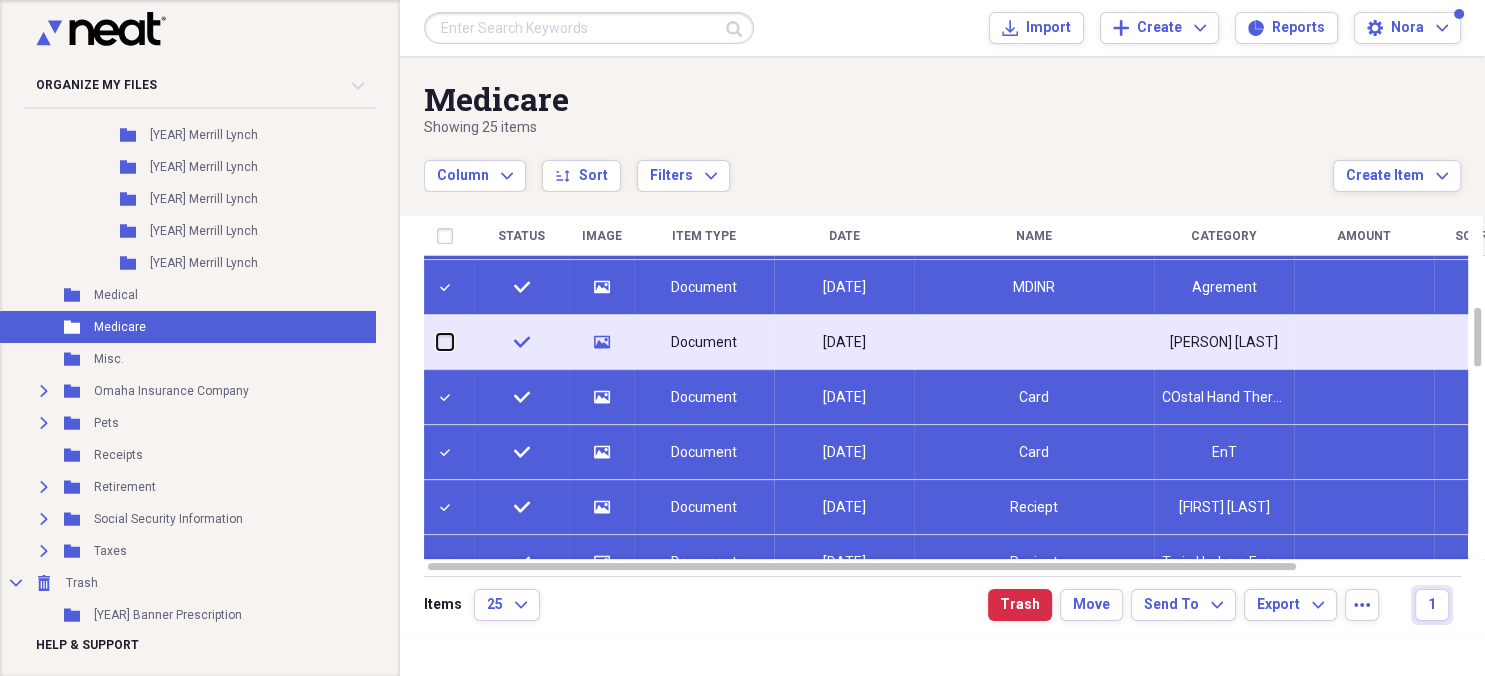click at bounding box center (437, 342) 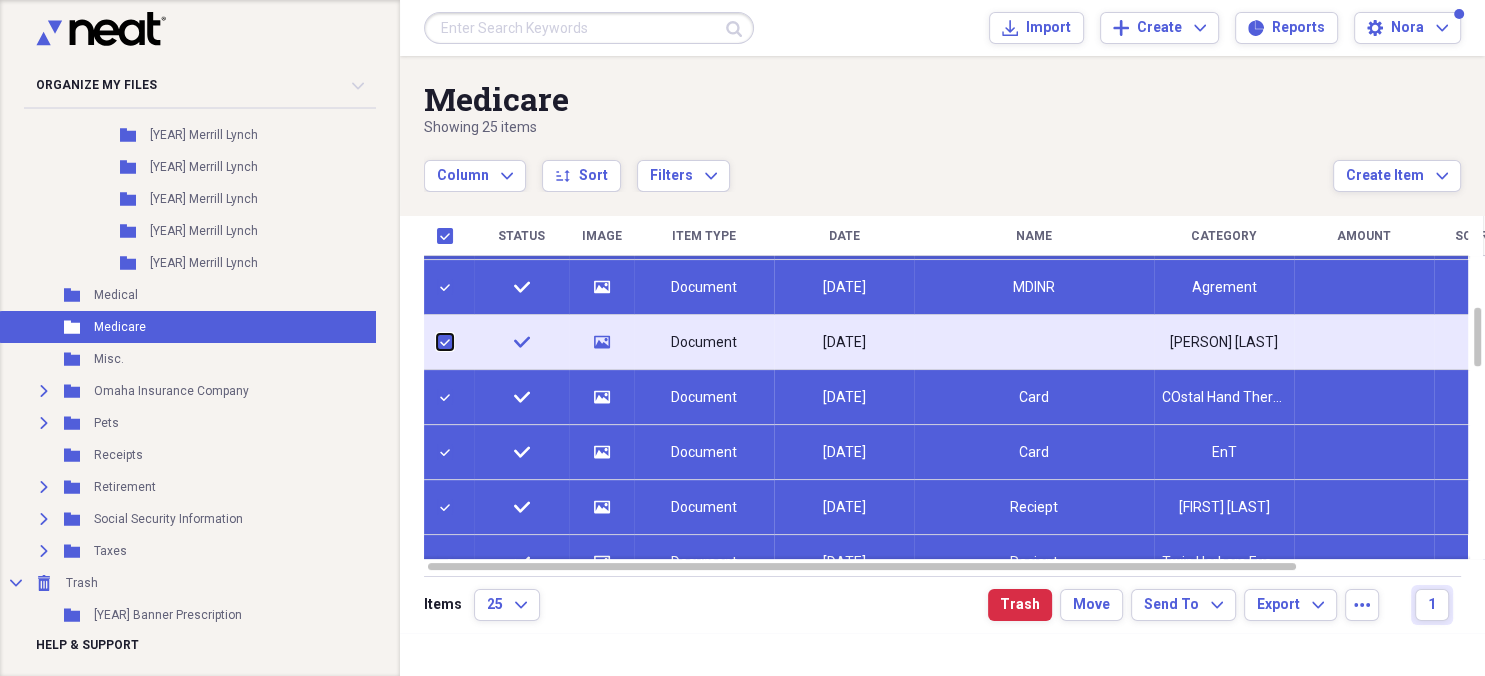 checkbox on "true" 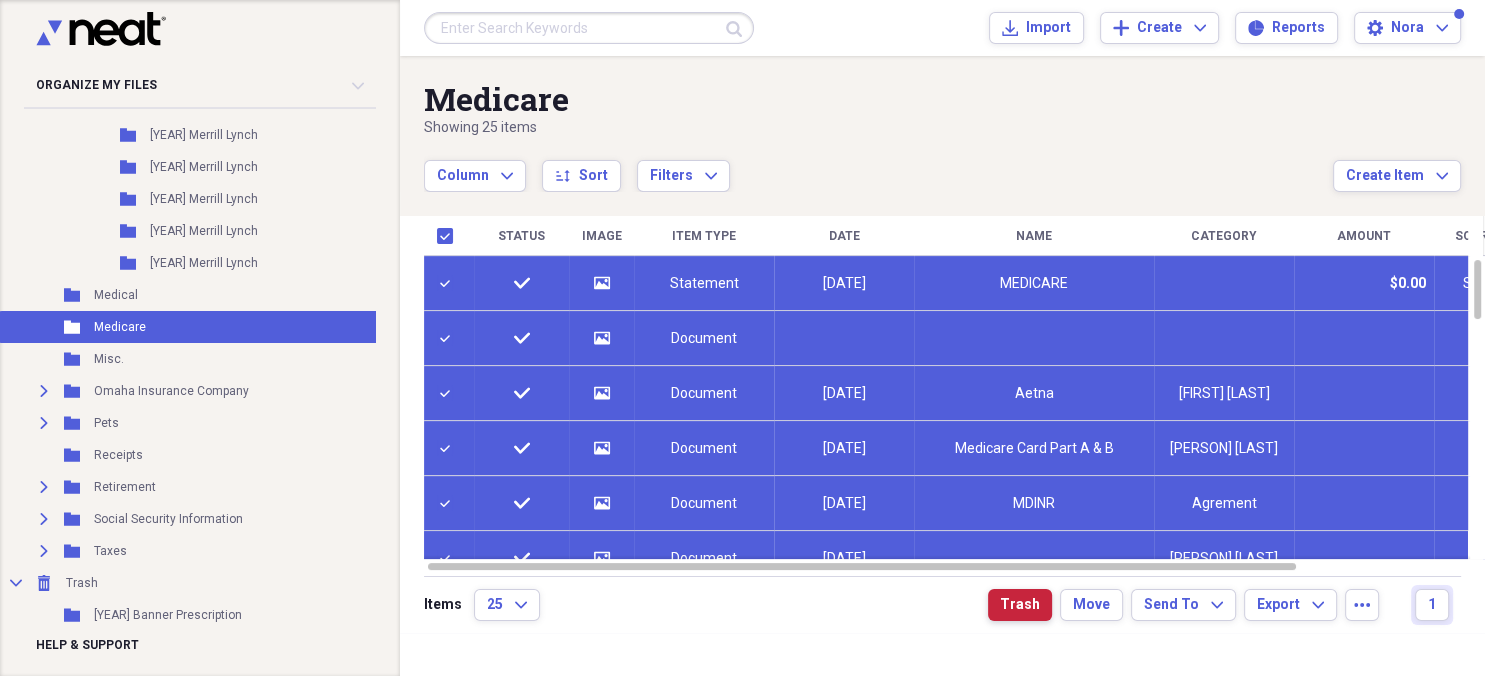 click on "Trash" at bounding box center [1020, 605] 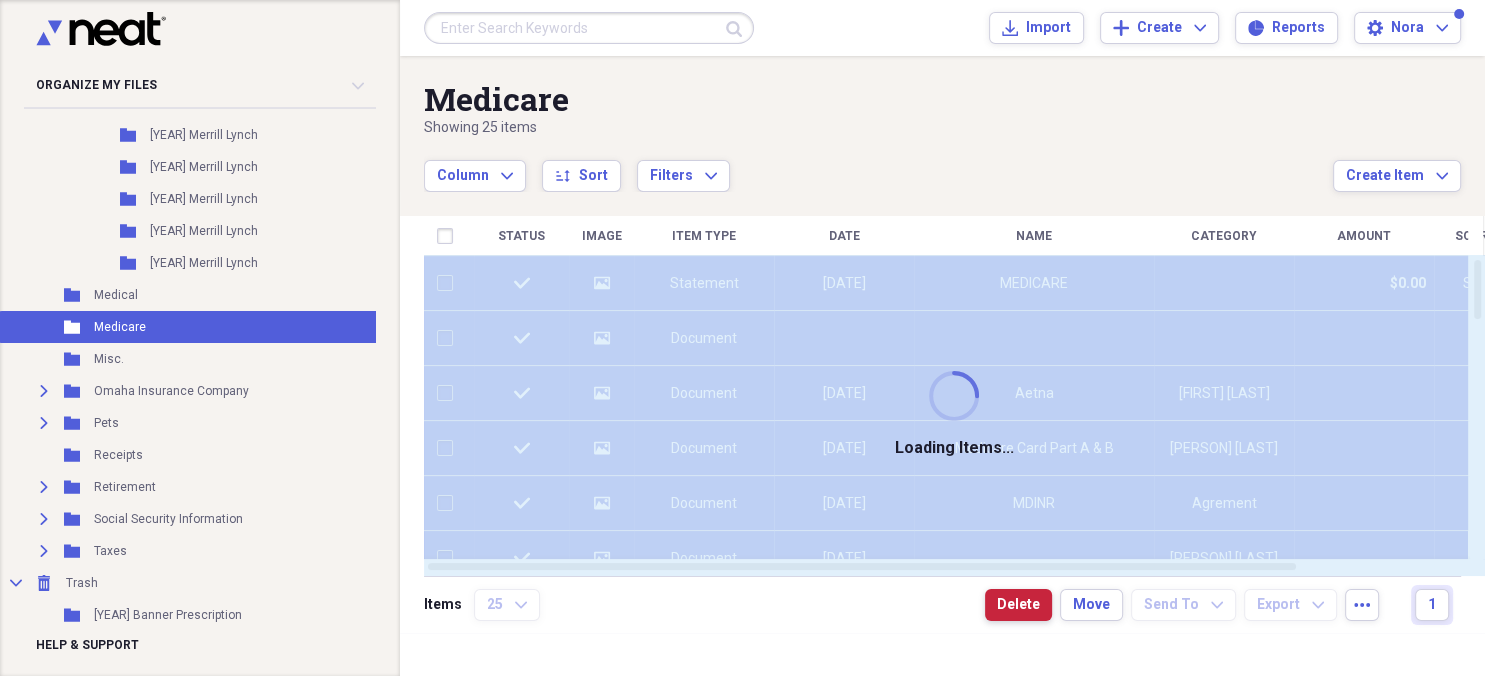 checkbox on "false" 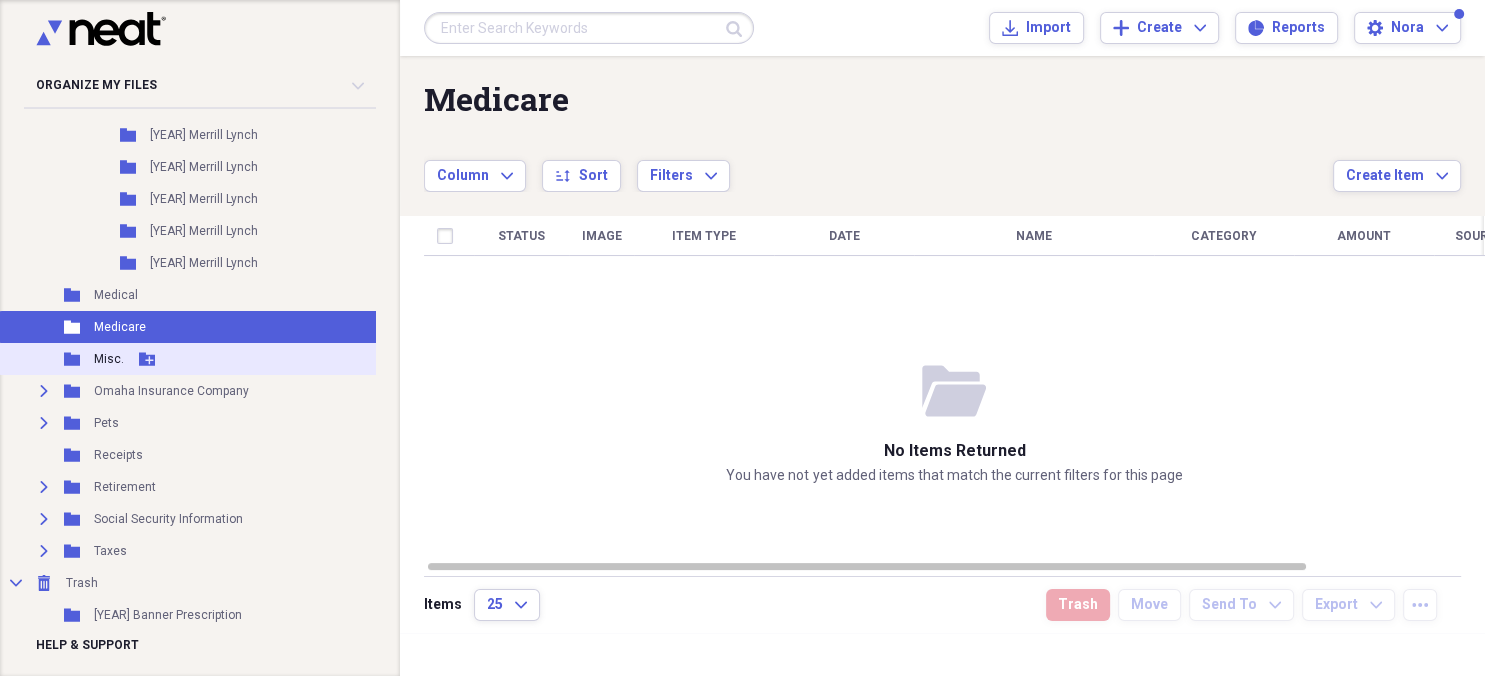 click on "Misc." at bounding box center (109, 359) 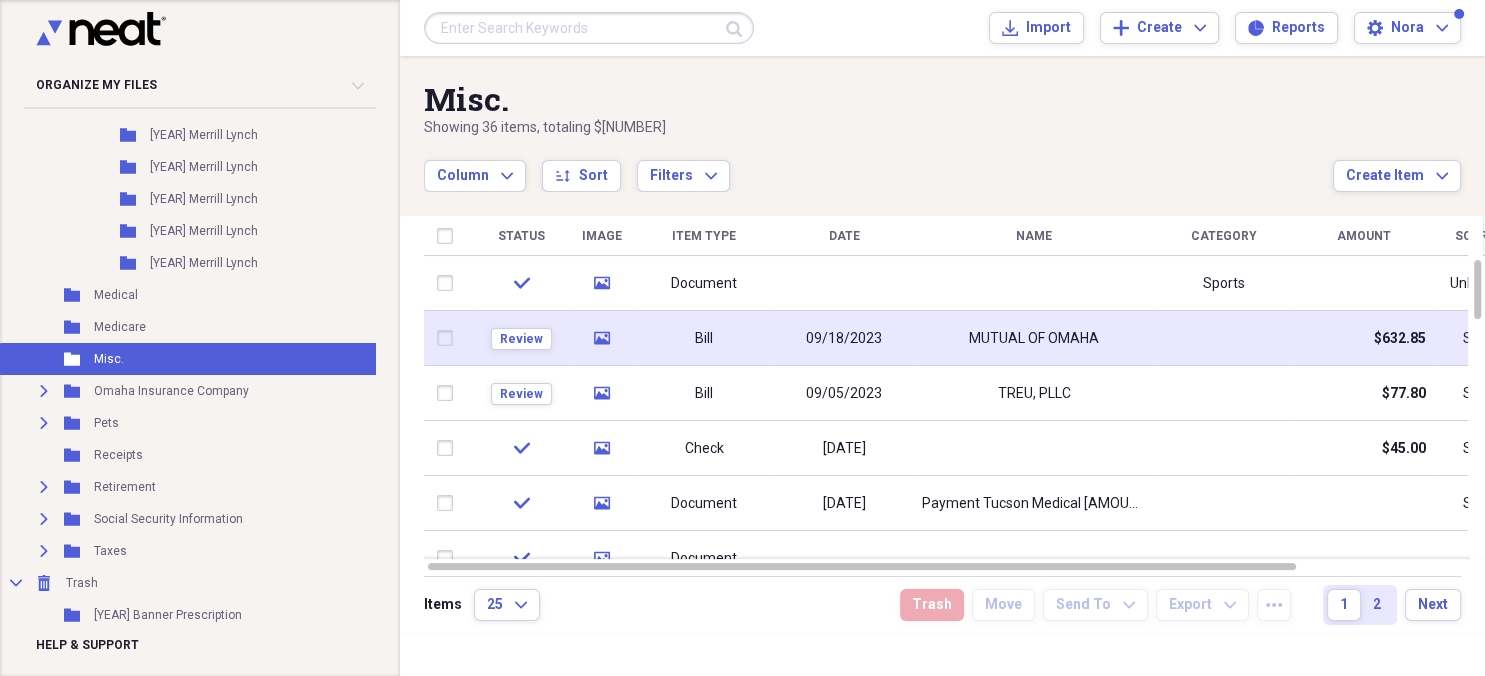 click at bounding box center (449, 338) 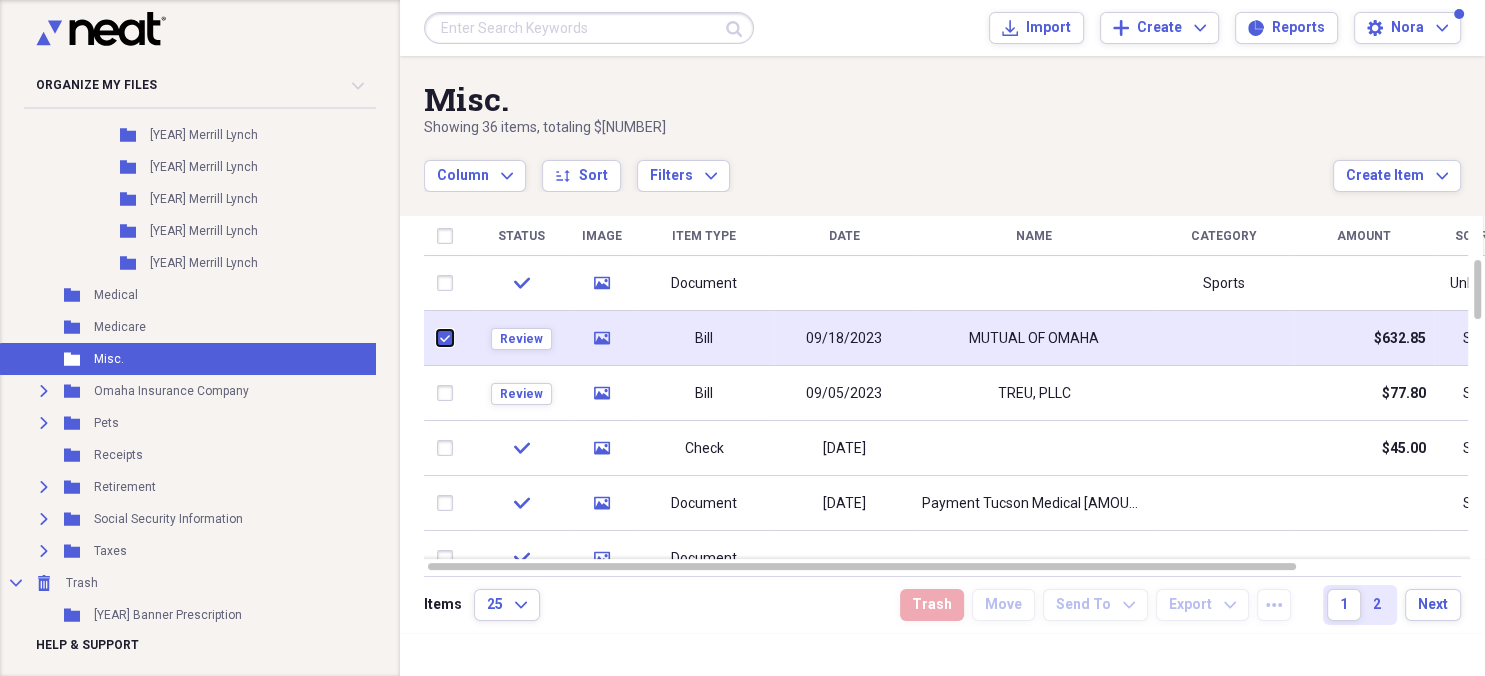 checkbox on "true" 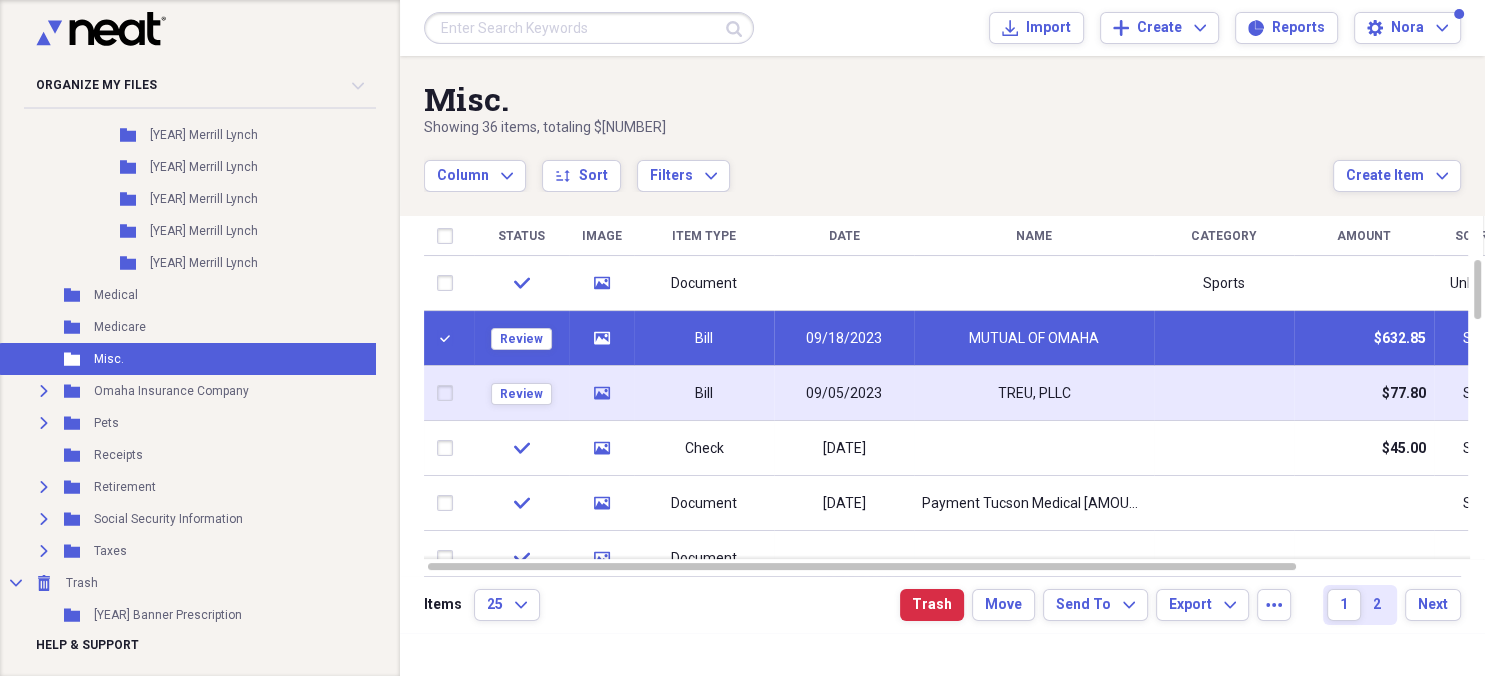 click at bounding box center (449, 393) 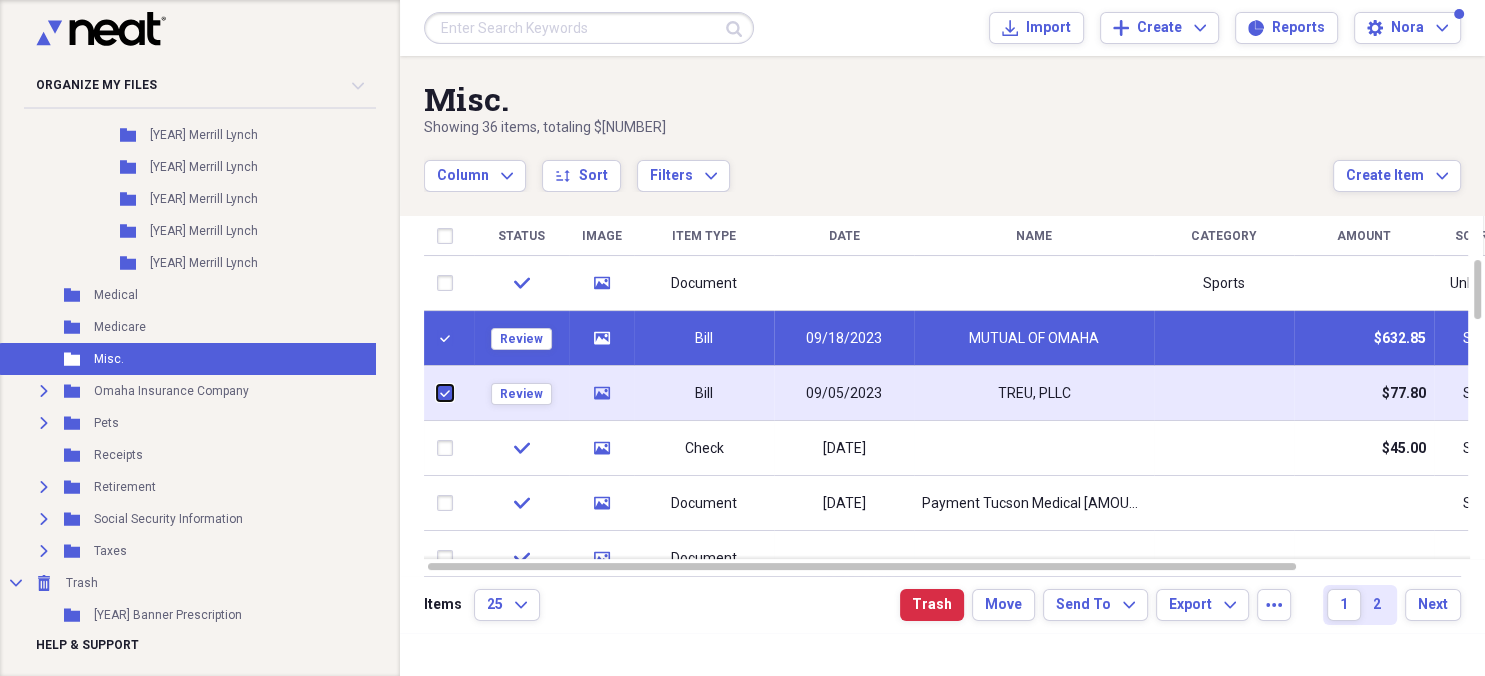checkbox on "true" 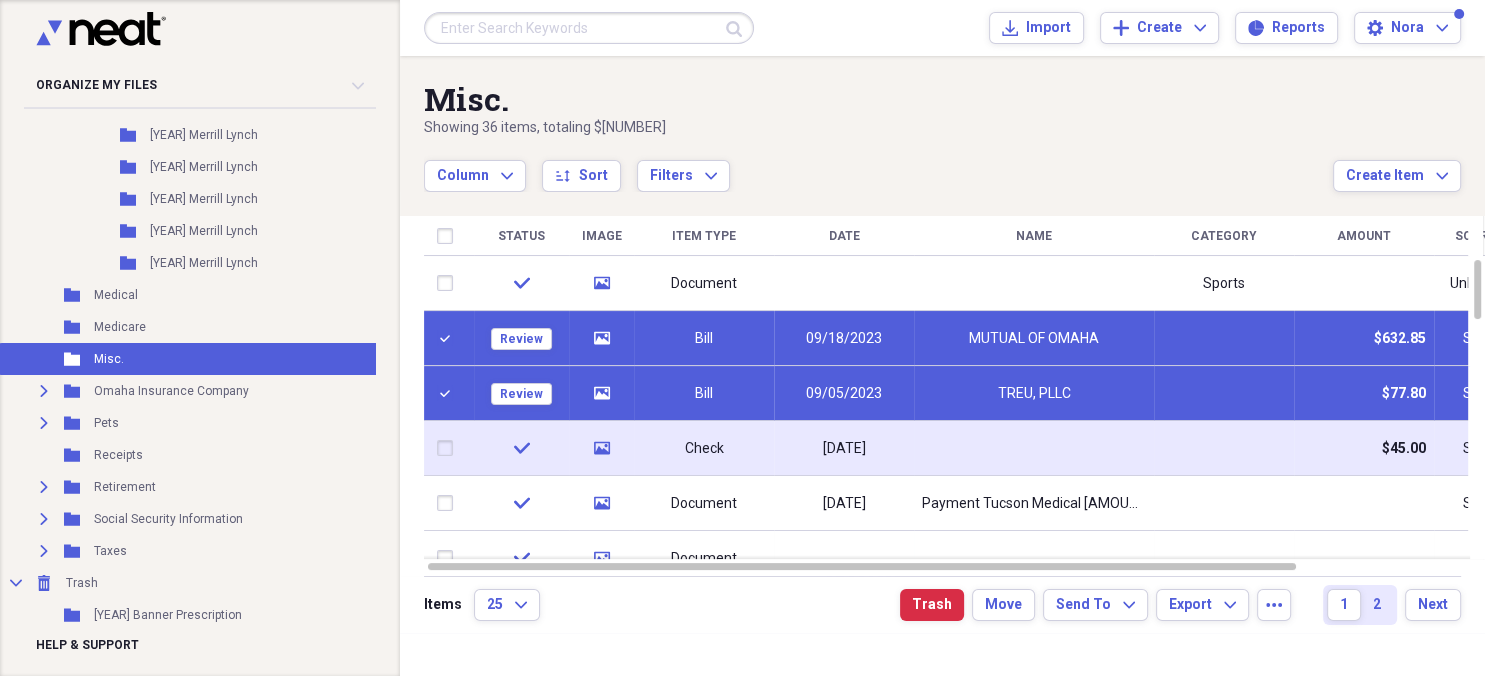 click at bounding box center (449, 448) 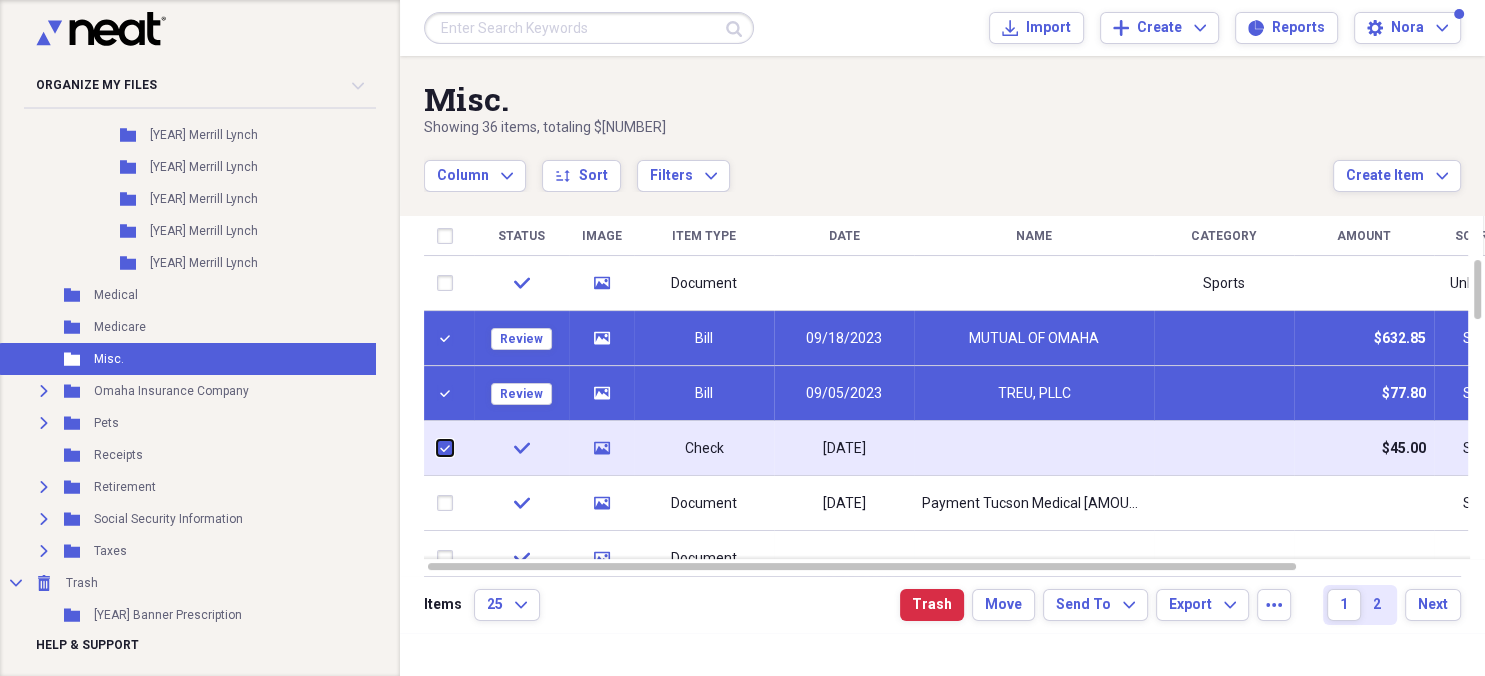 checkbox on "true" 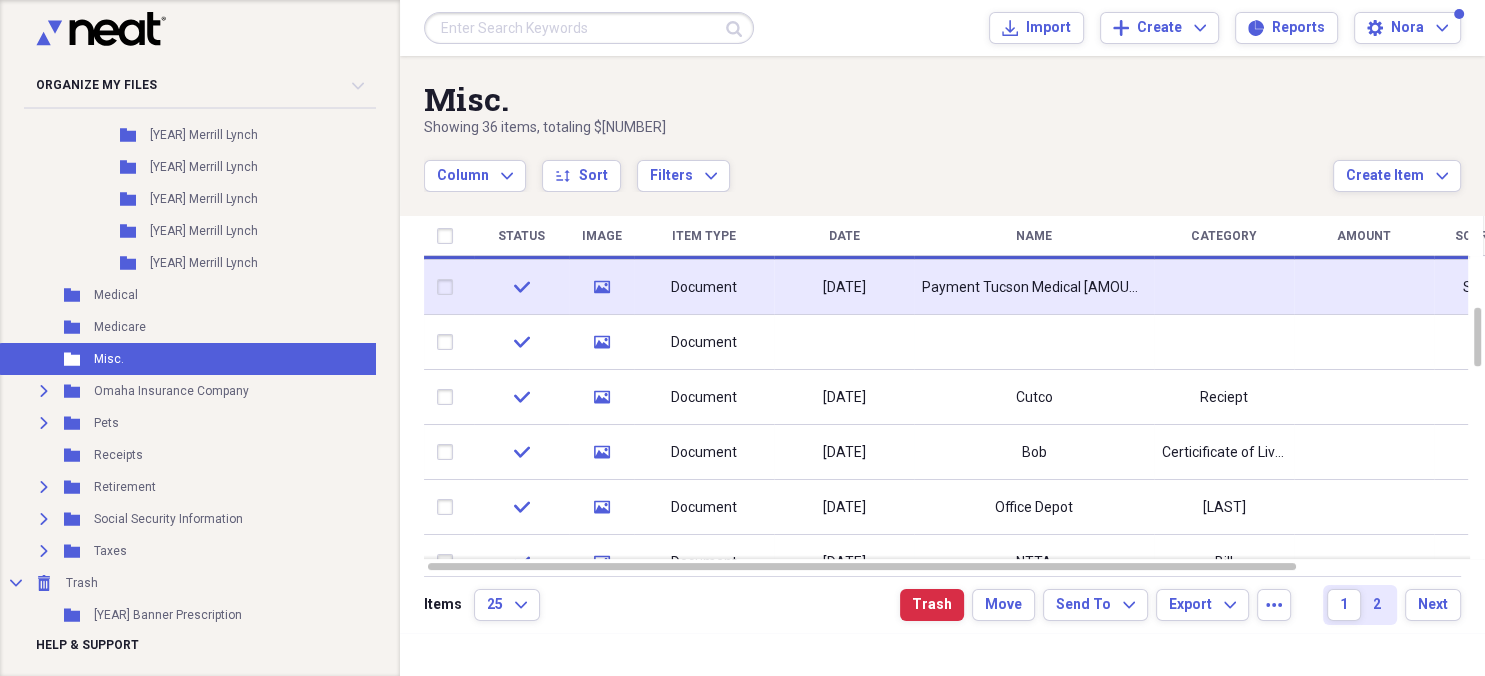 click at bounding box center [449, 287] 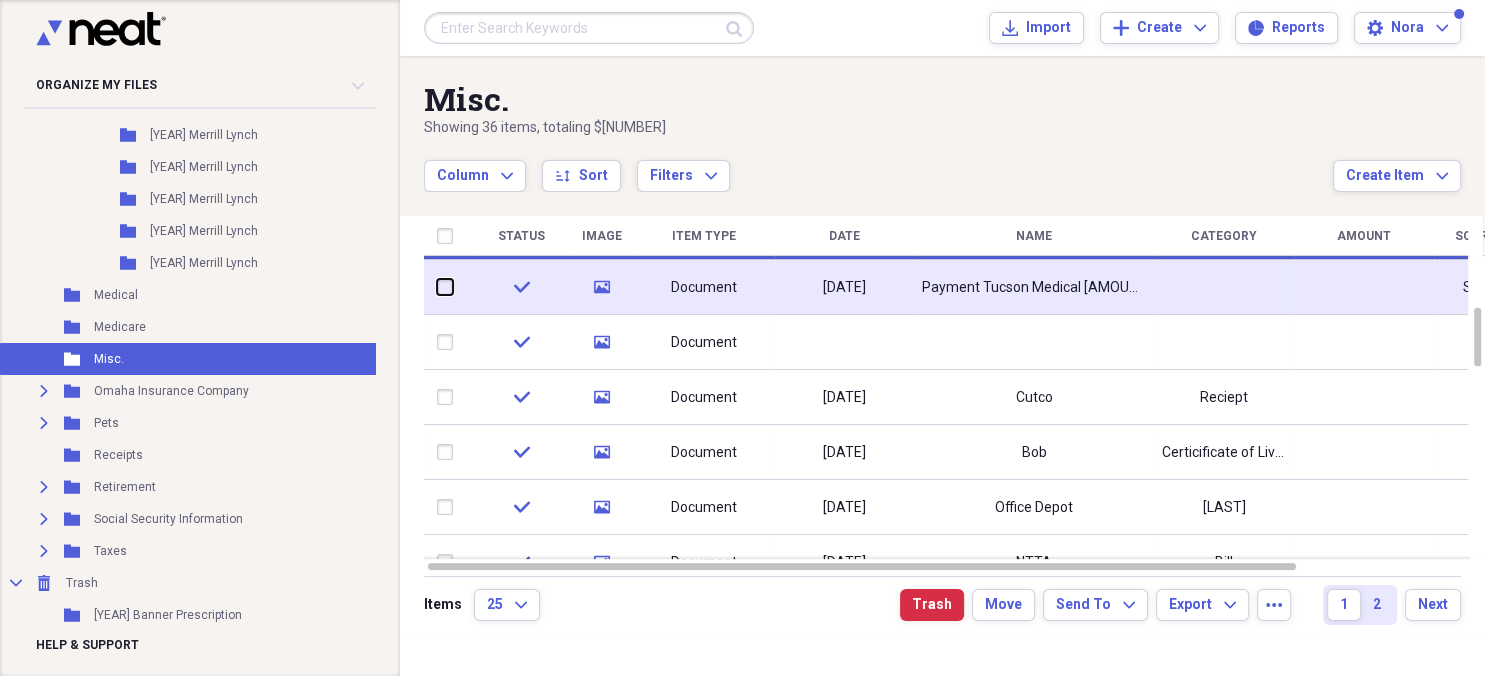 click at bounding box center (437, 287) 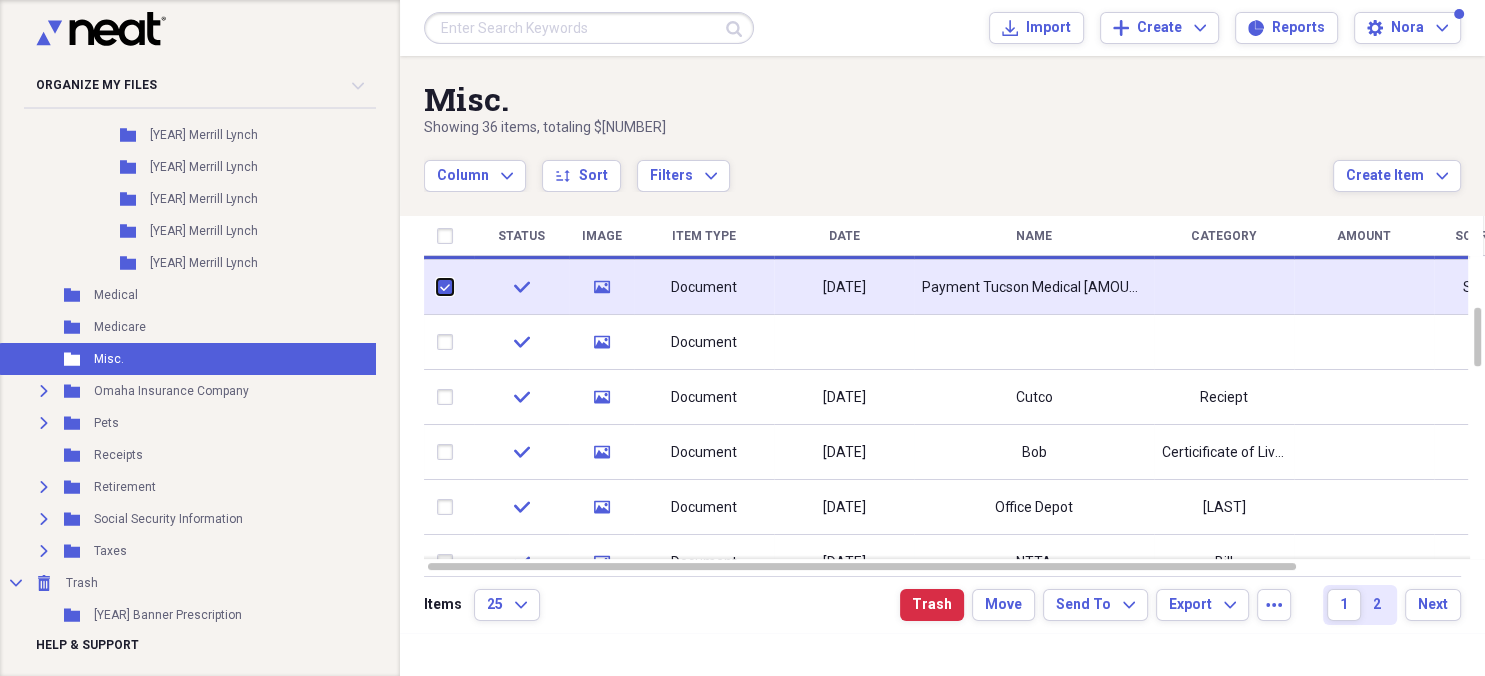 checkbox on "true" 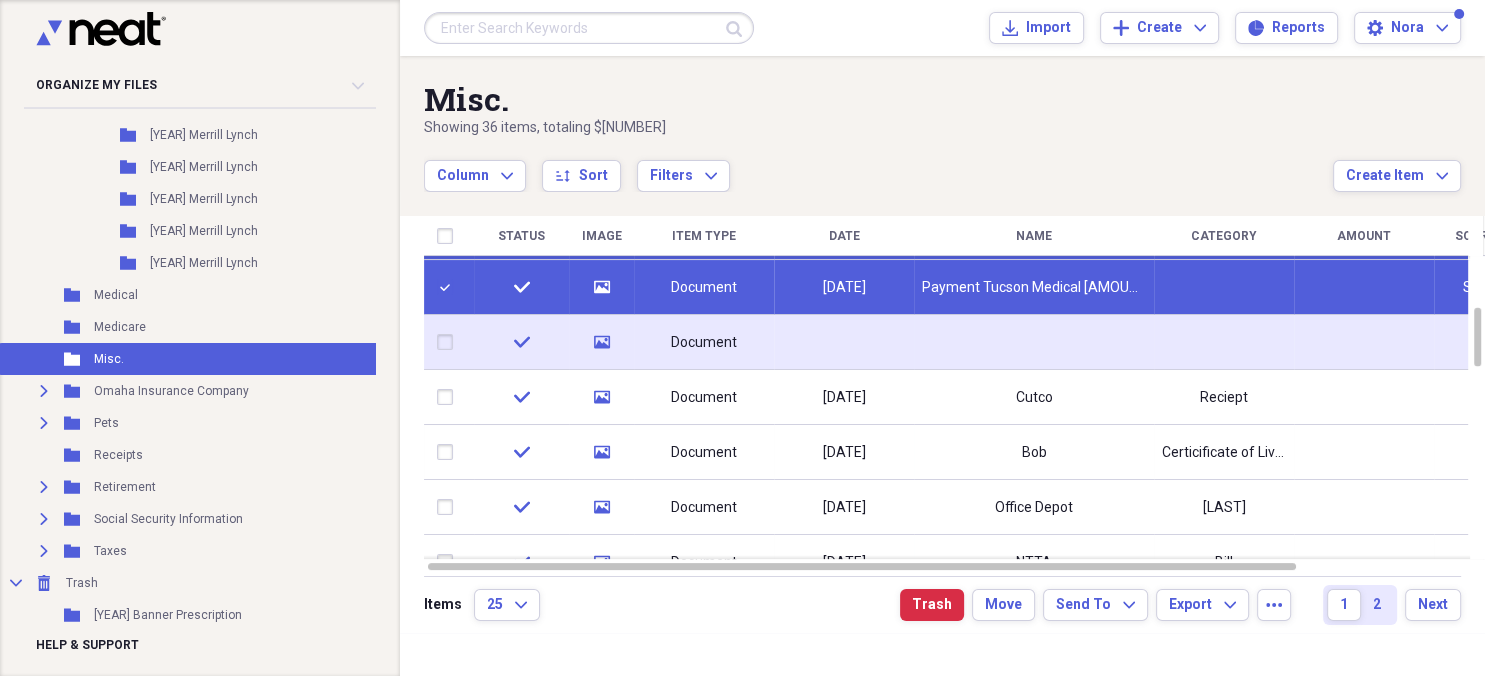 click at bounding box center (449, 342) 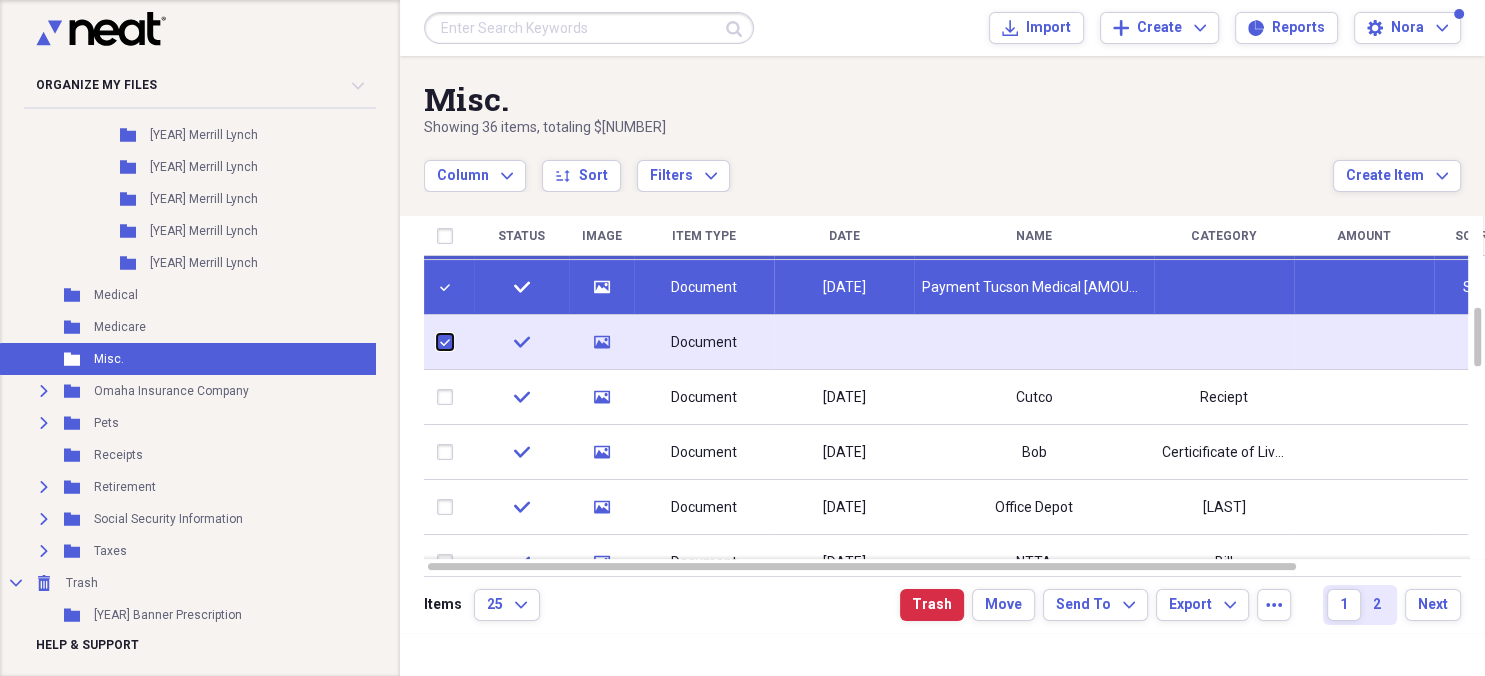 checkbox on "true" 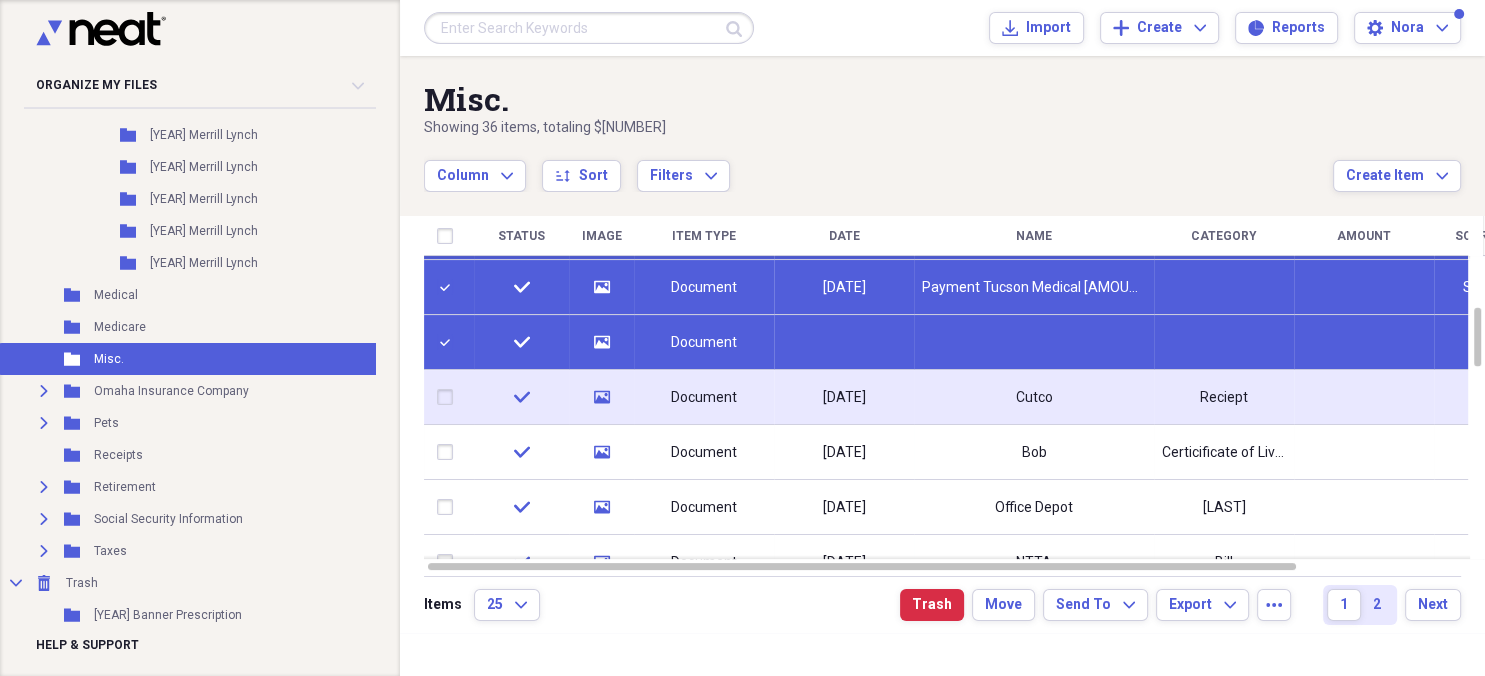 click at bounding box center [449, 397] 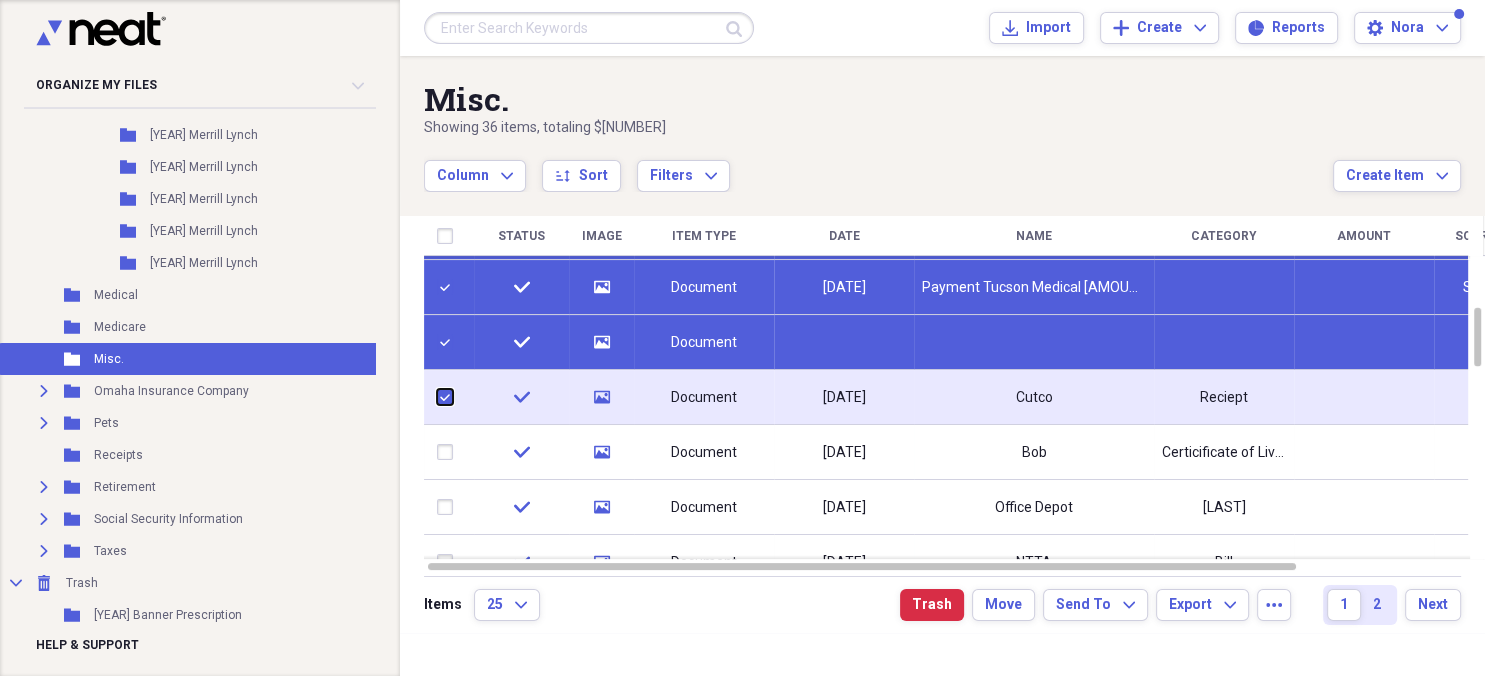 checkbox on "true" 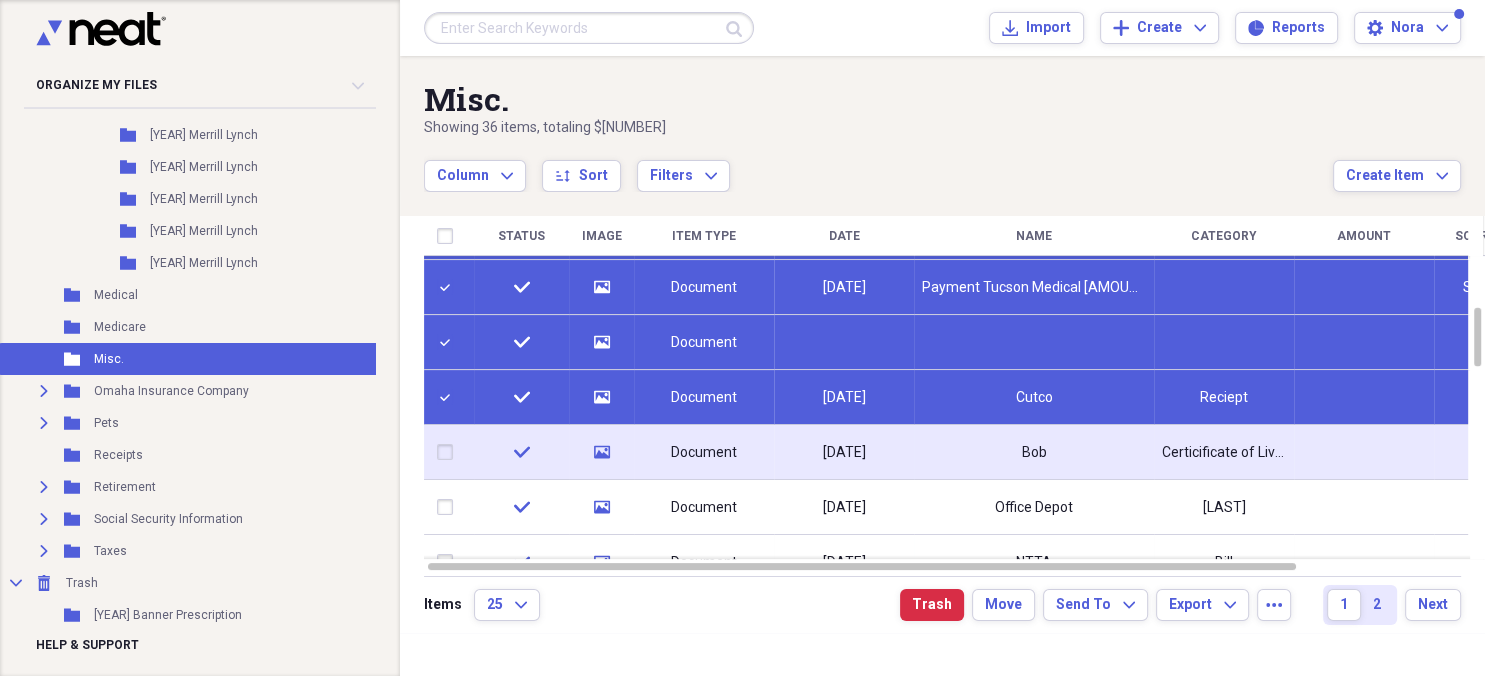 click at bounding box center [449, 452] 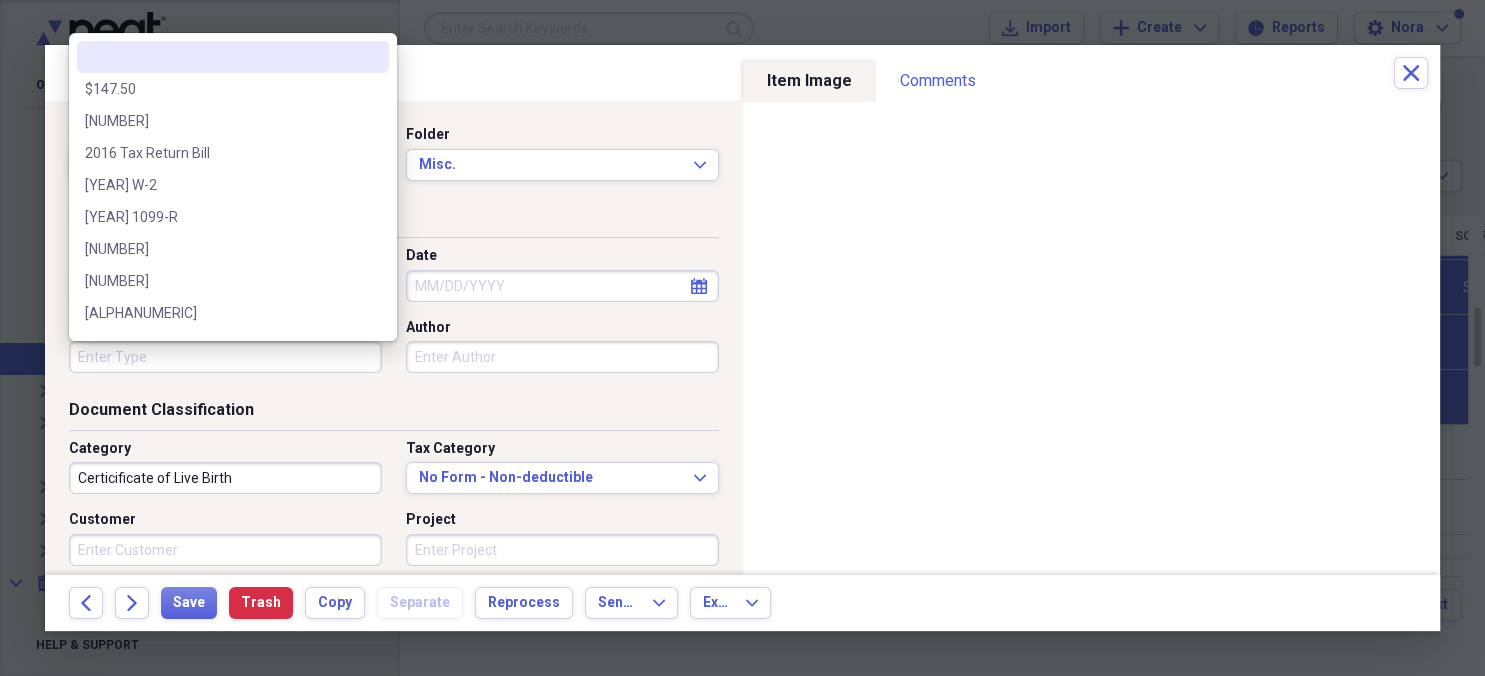 click on "Type" at bounding box center (225, 357) 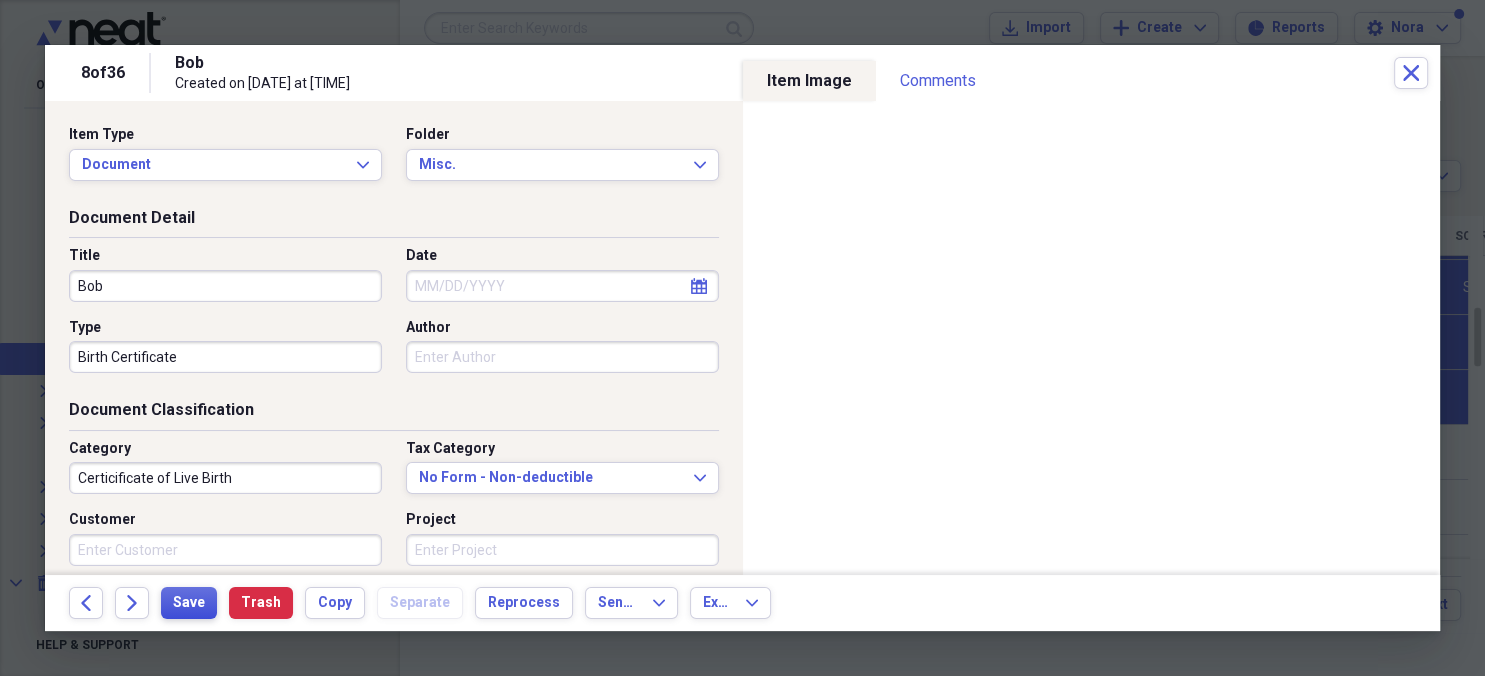 type on "Birth Certificate" 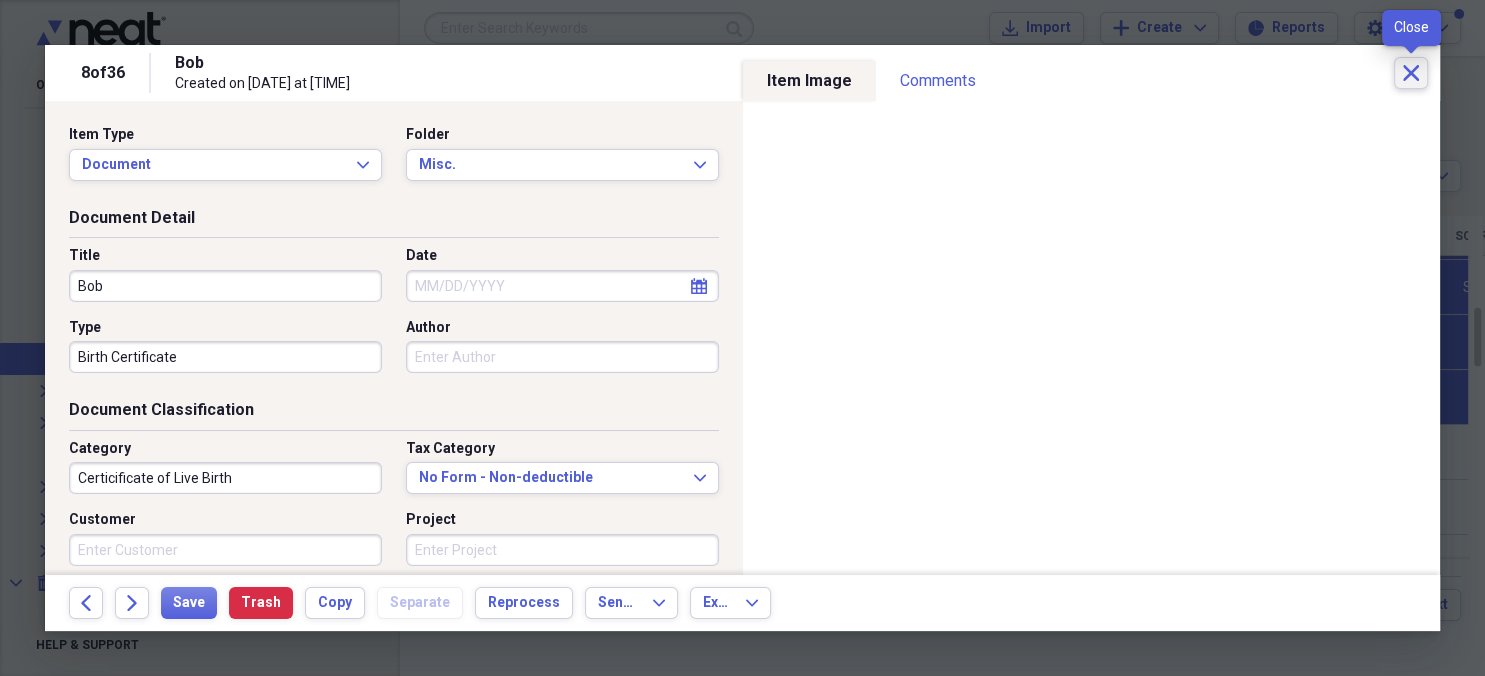 click on "Close" 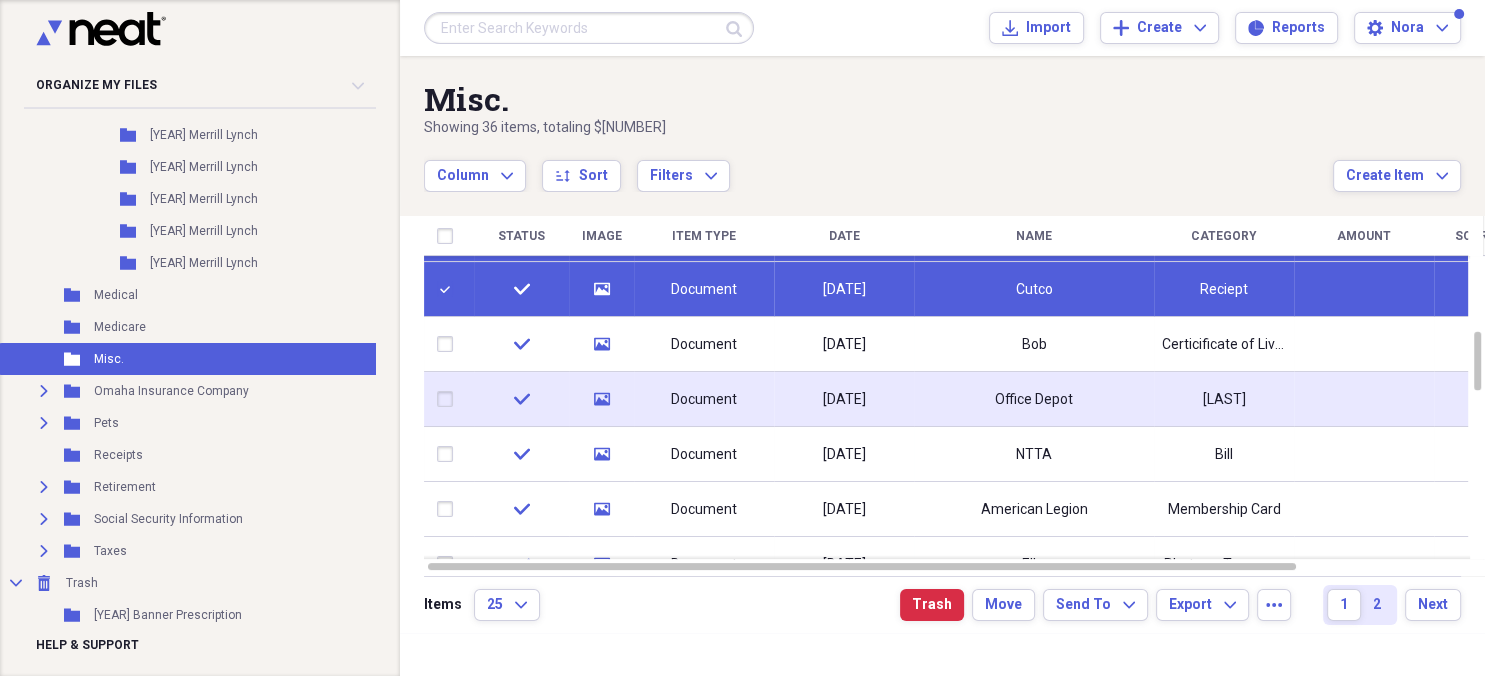 checkbox on "false" 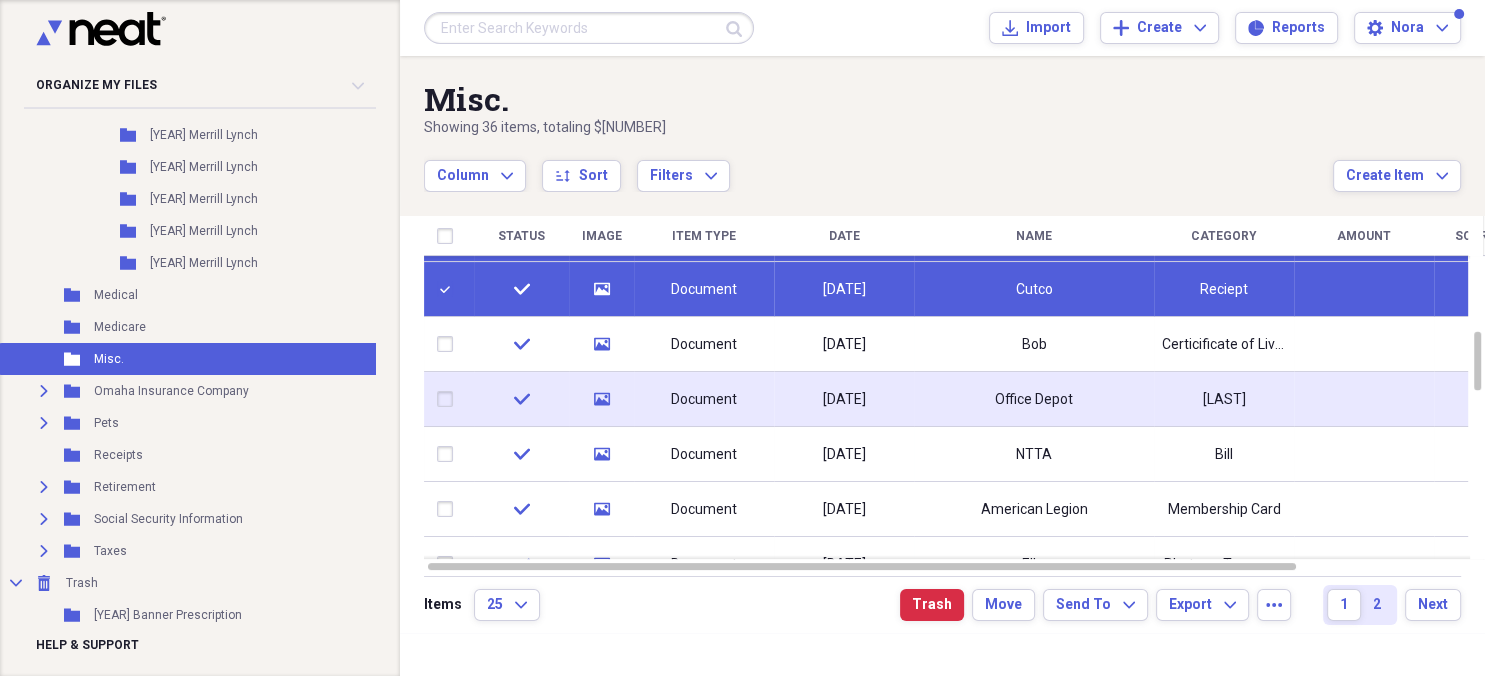 click at bounding box center [449, 399] 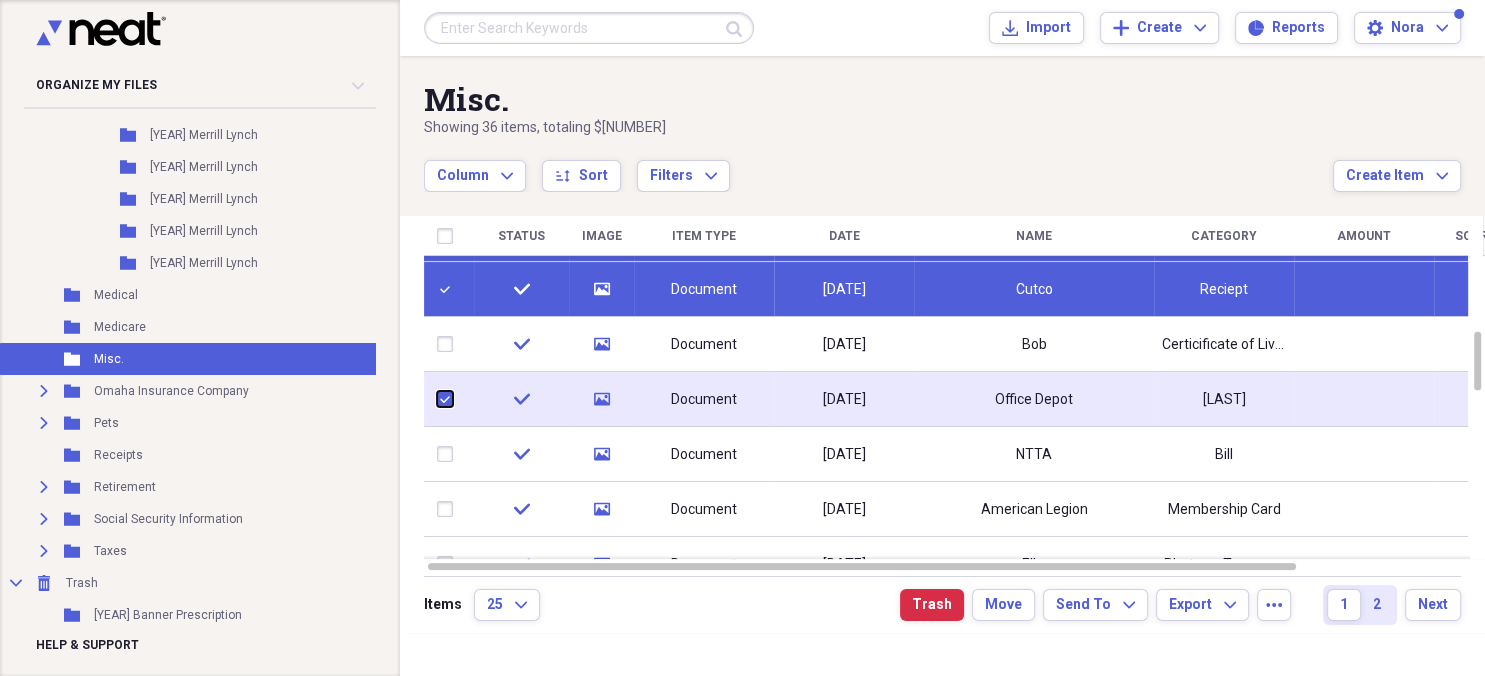 checkbox on "true" 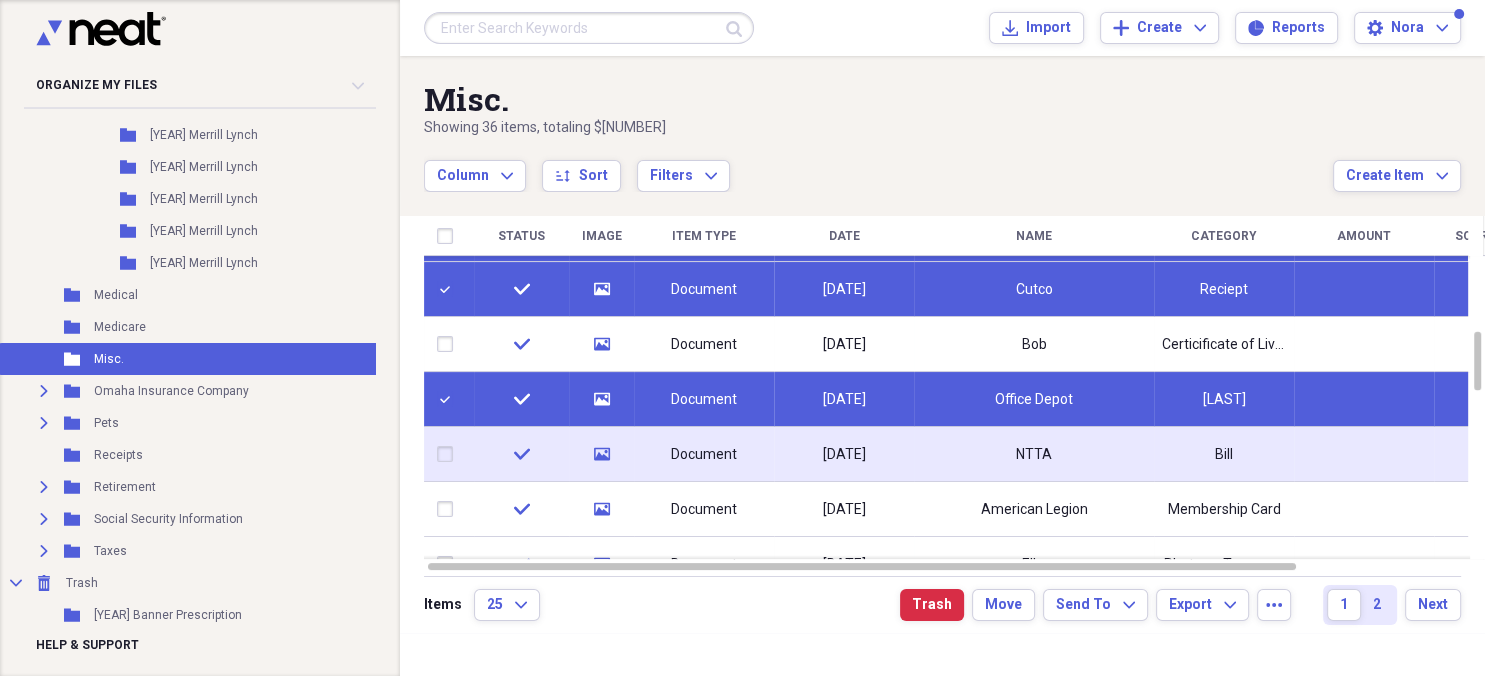 click at bounding box center [449, 454] 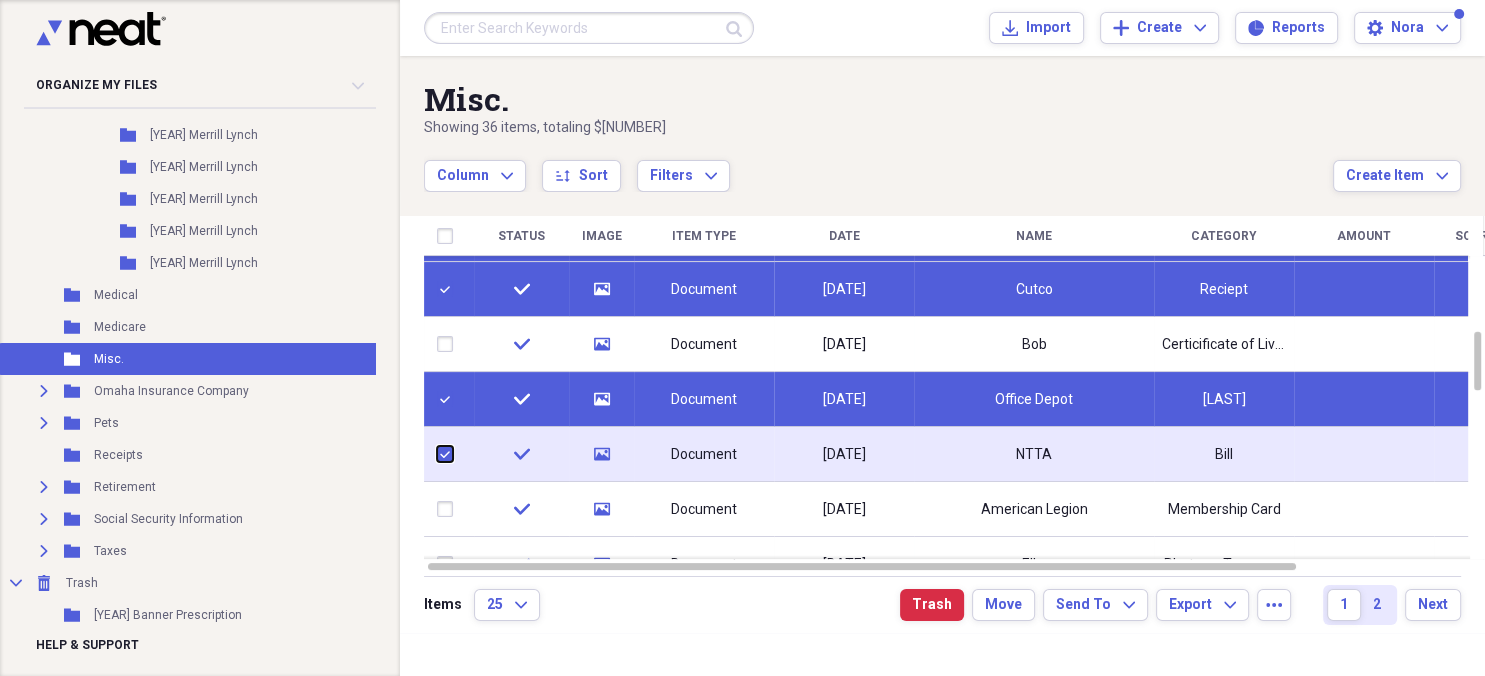 checkbox on "true" 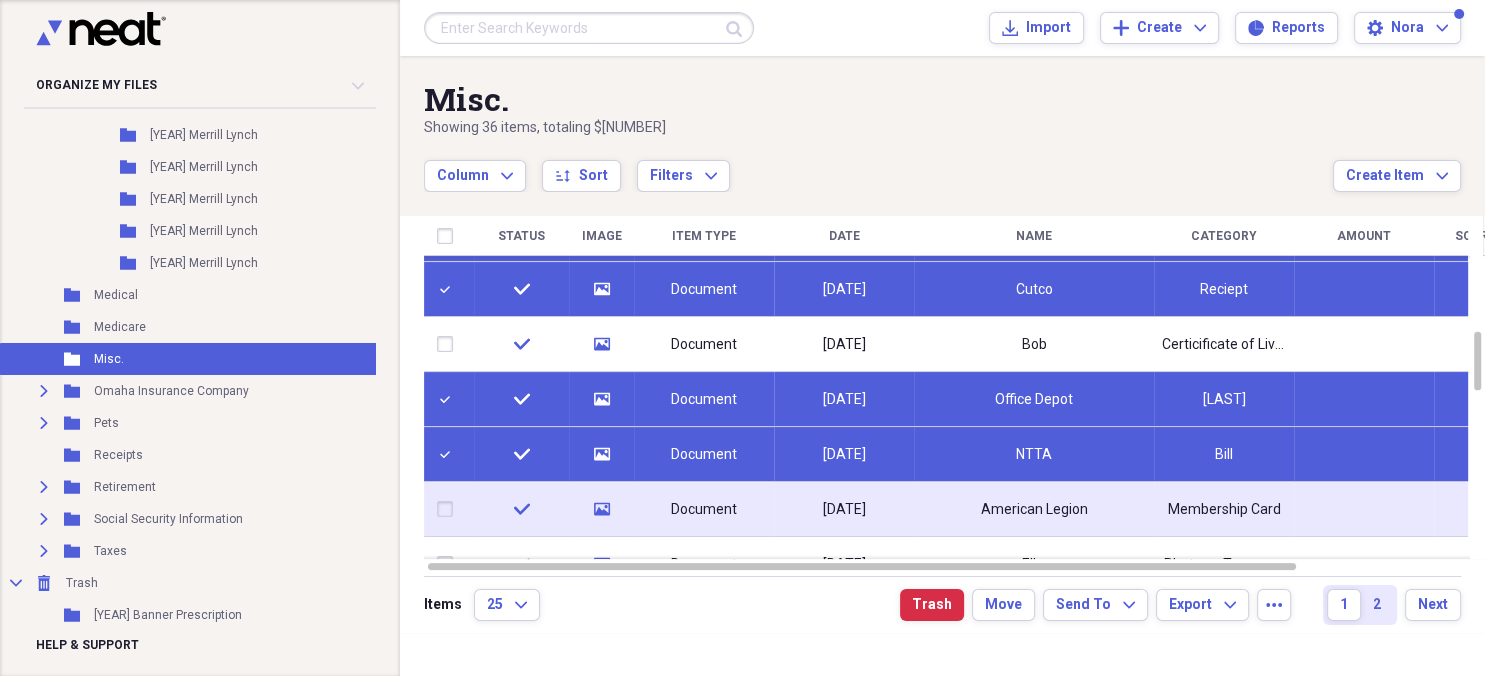 click at bounding box center [449, 509] 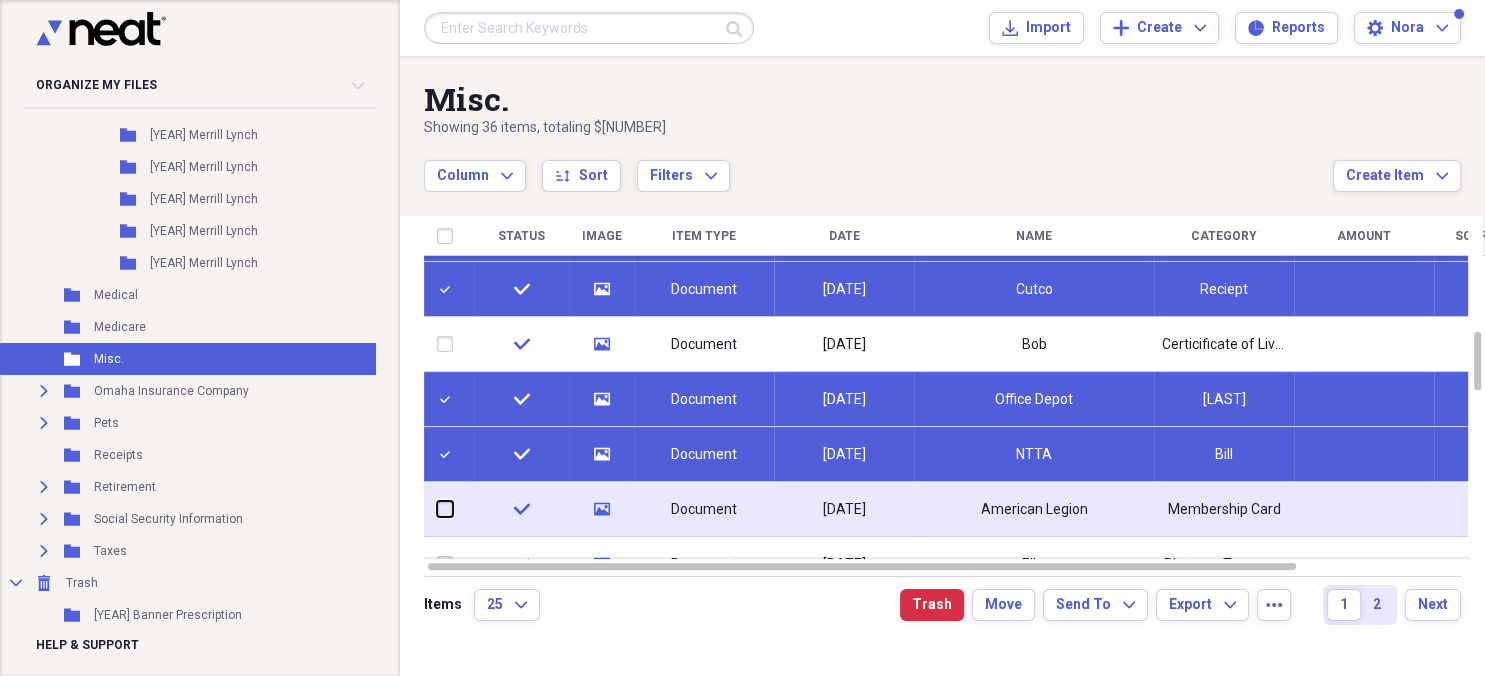 click at bounding box center [437, 509] 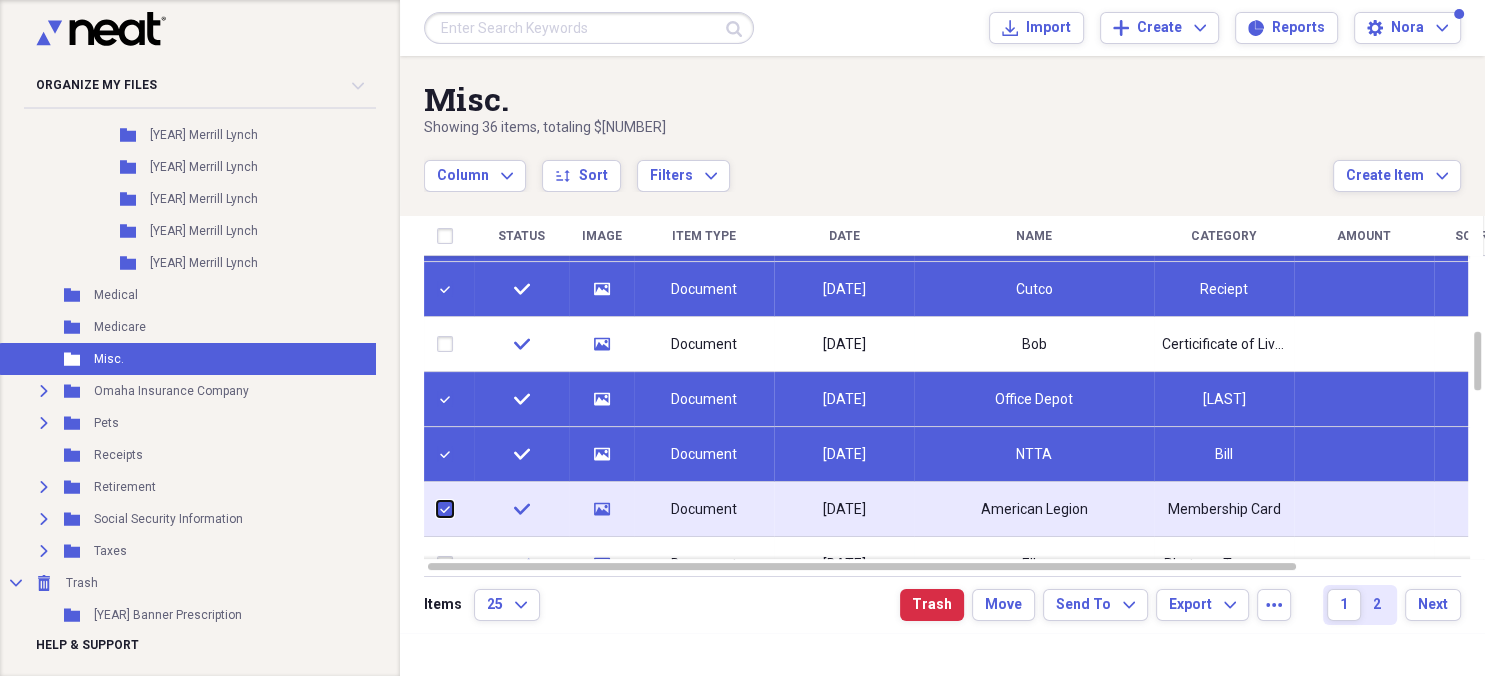 checkbox on "true" 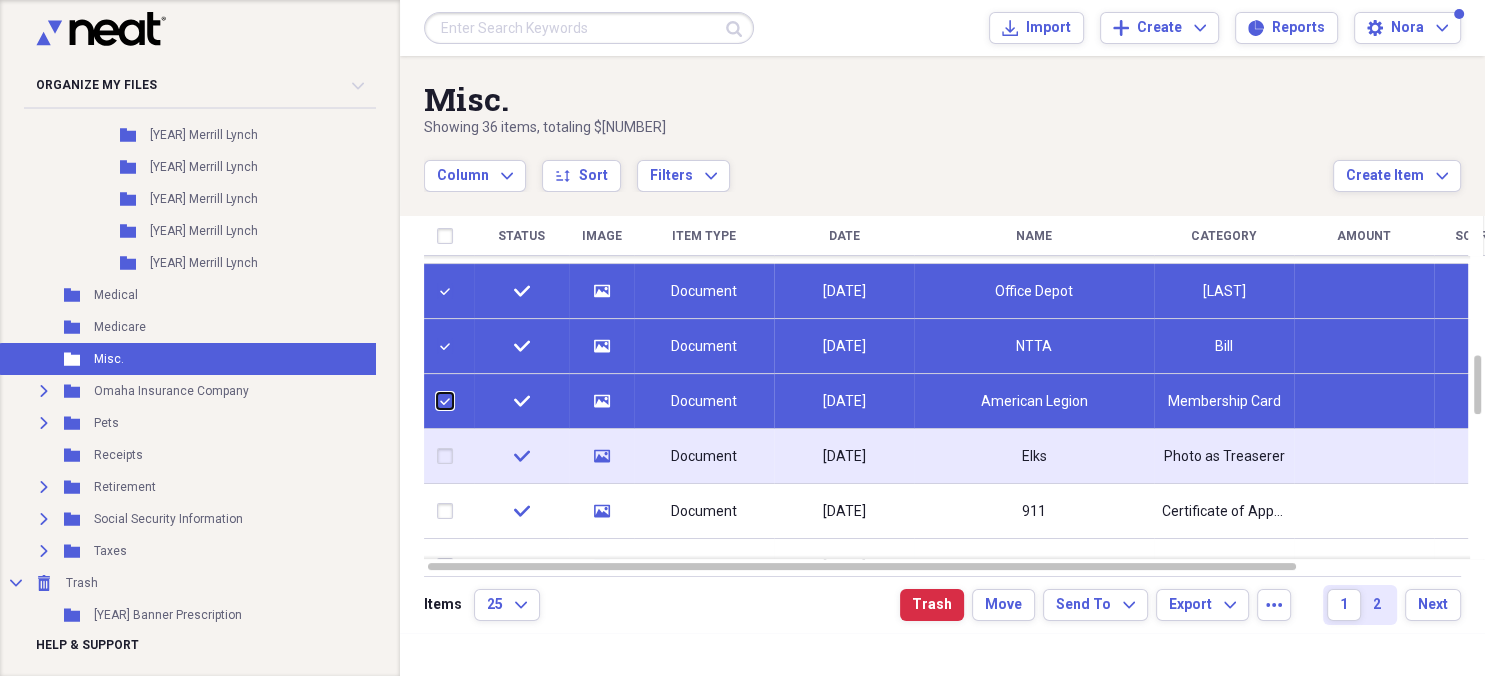 checkbox on "false" 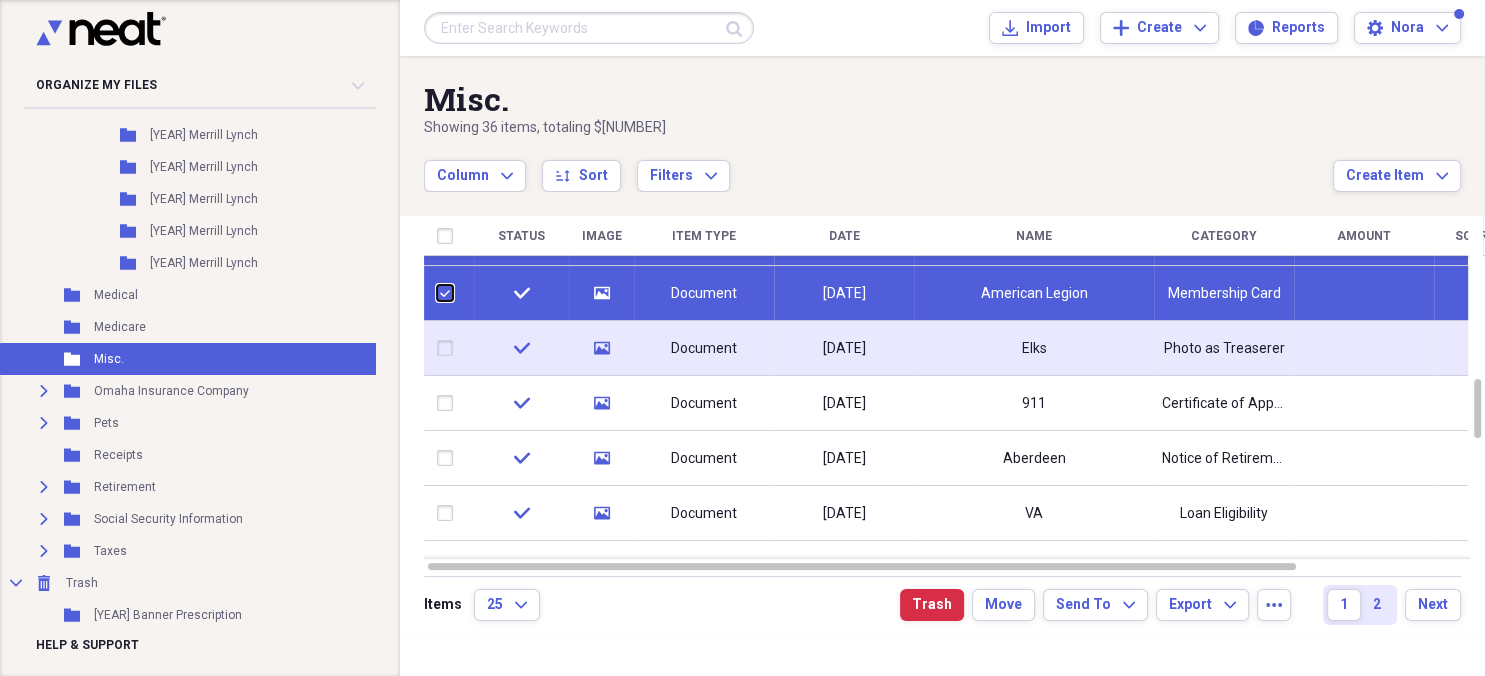 checkbox on "false" 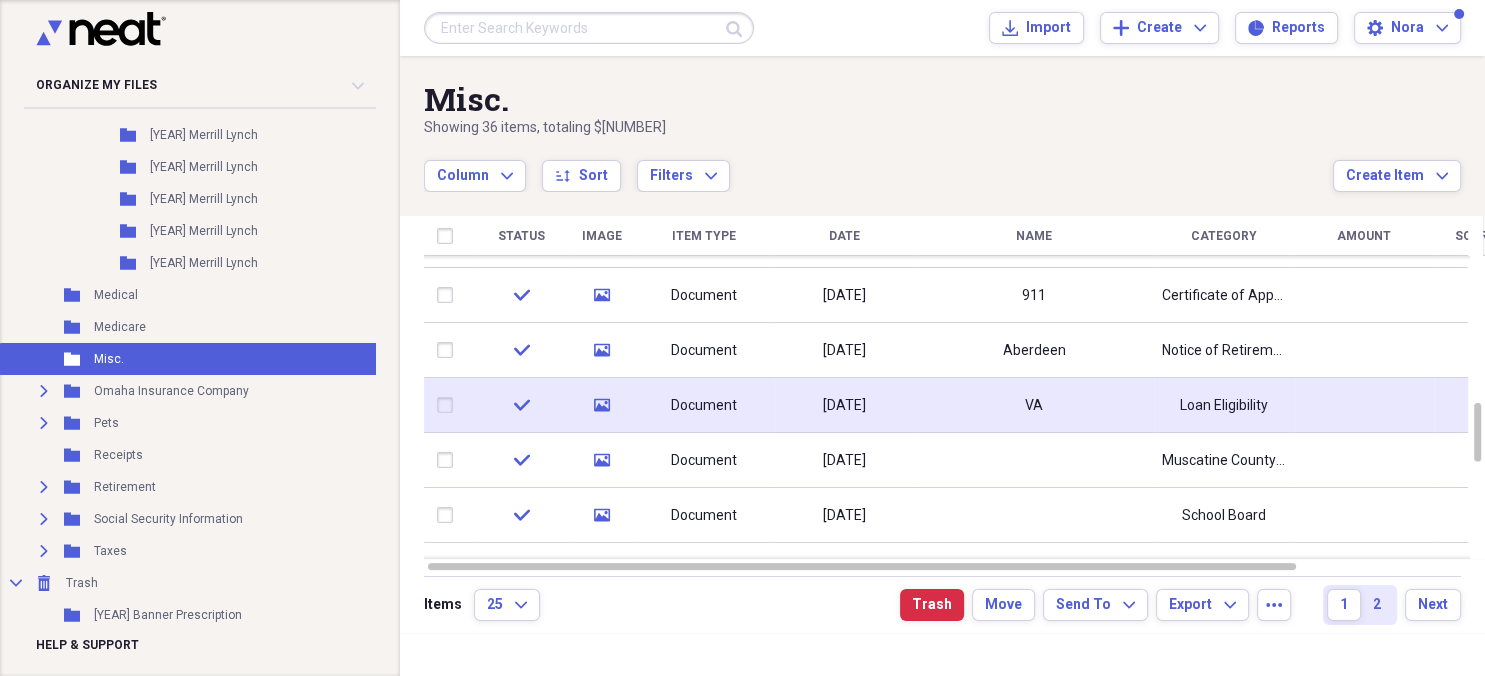 checkbox on "false" 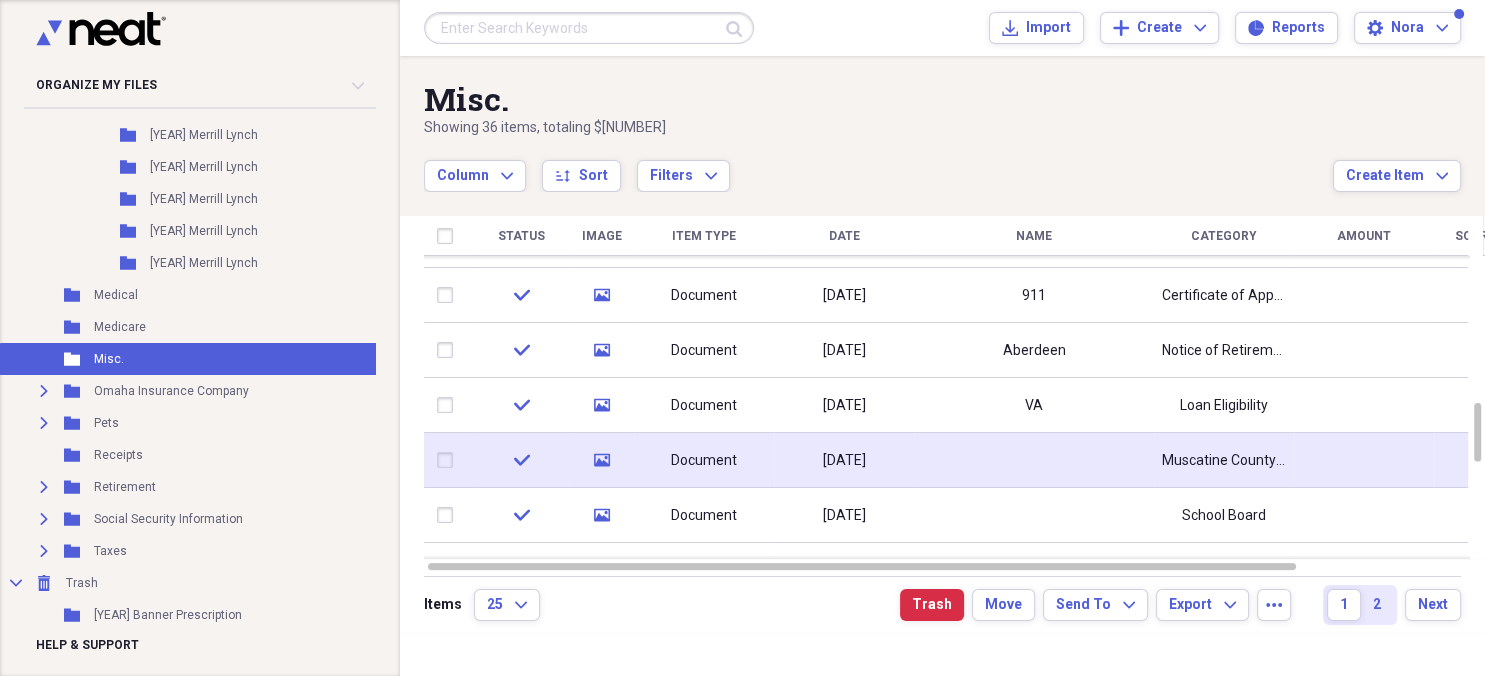 click on "[DATE]" at bounding box center [844, 461] 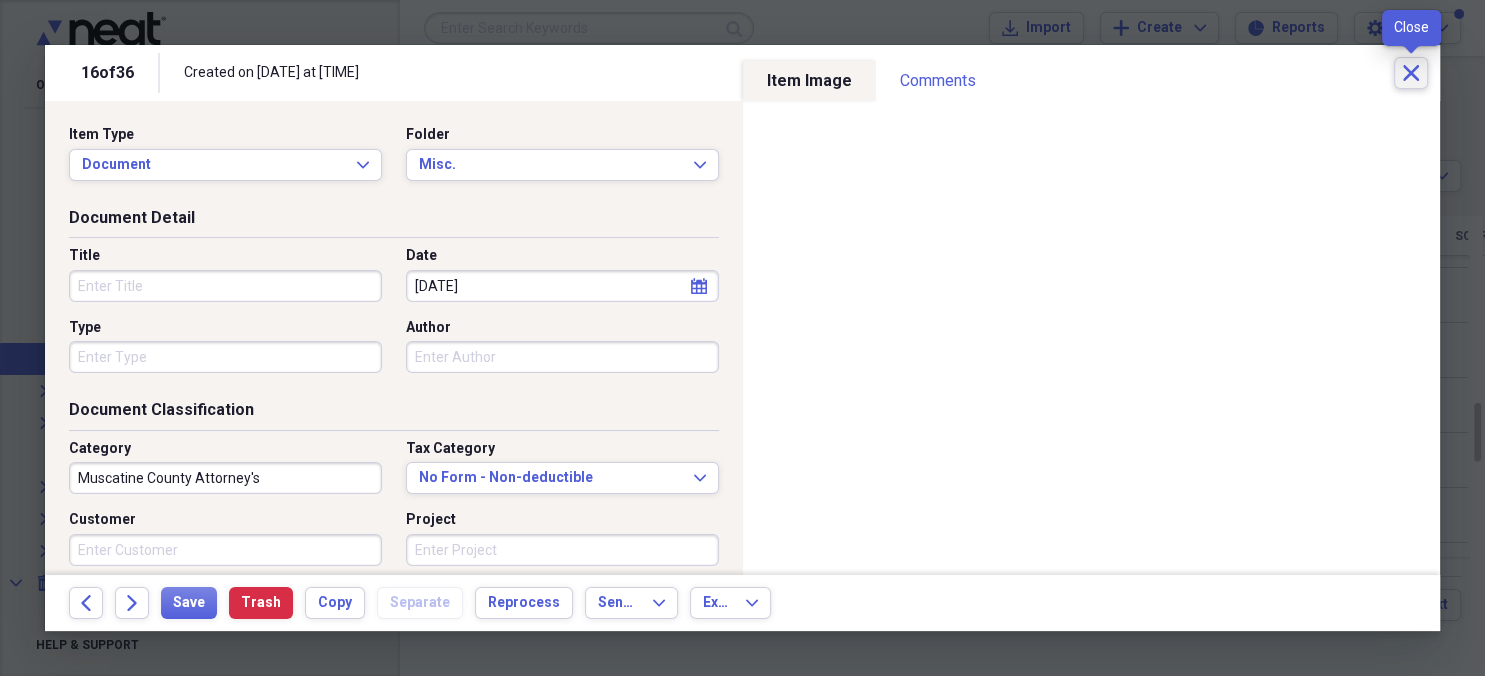 click 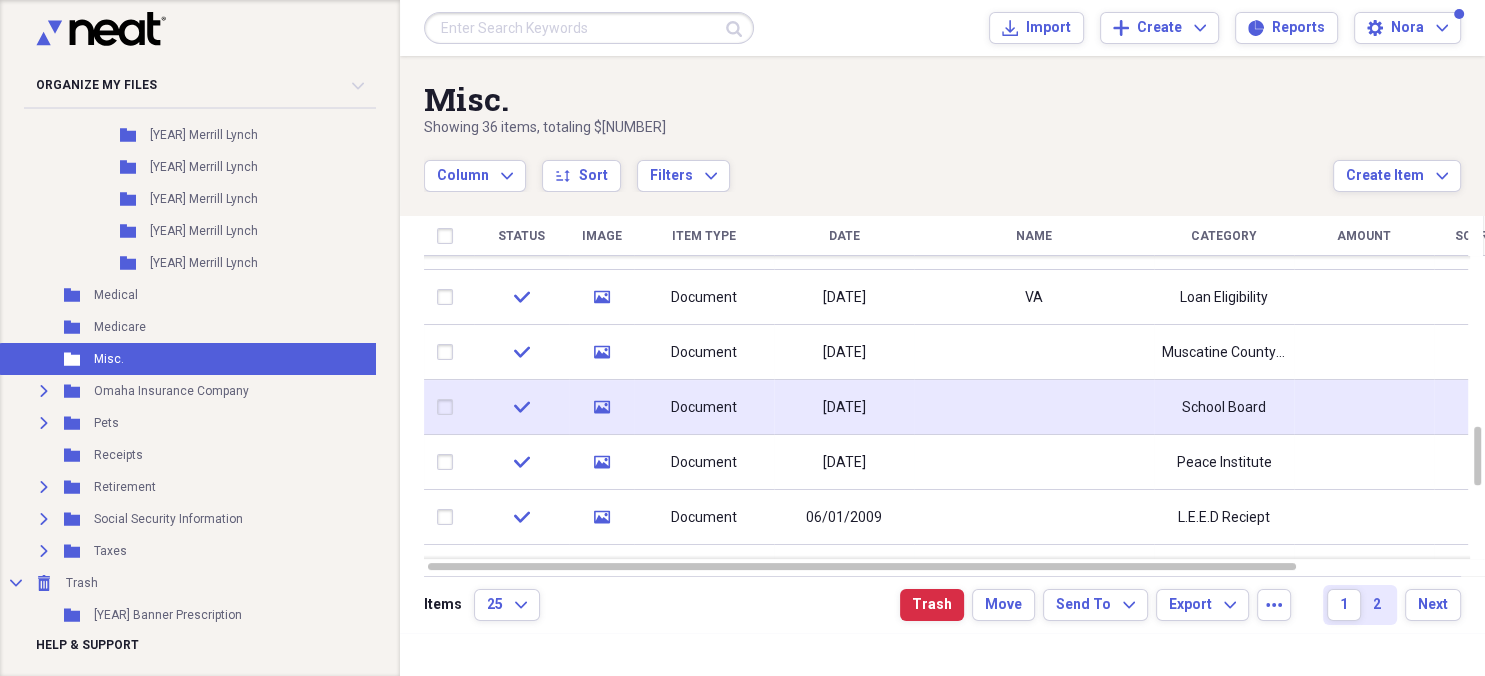 checkbox on "false" 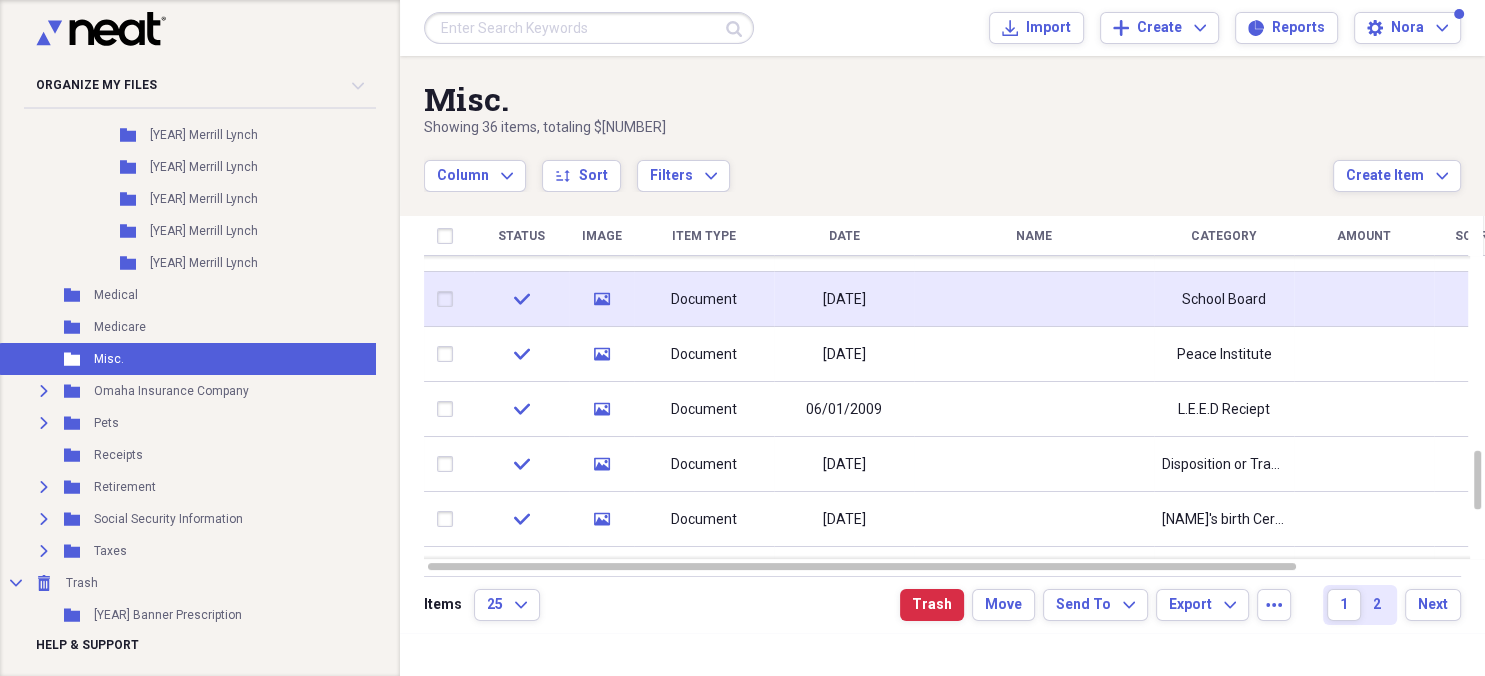 checkbox on "false" 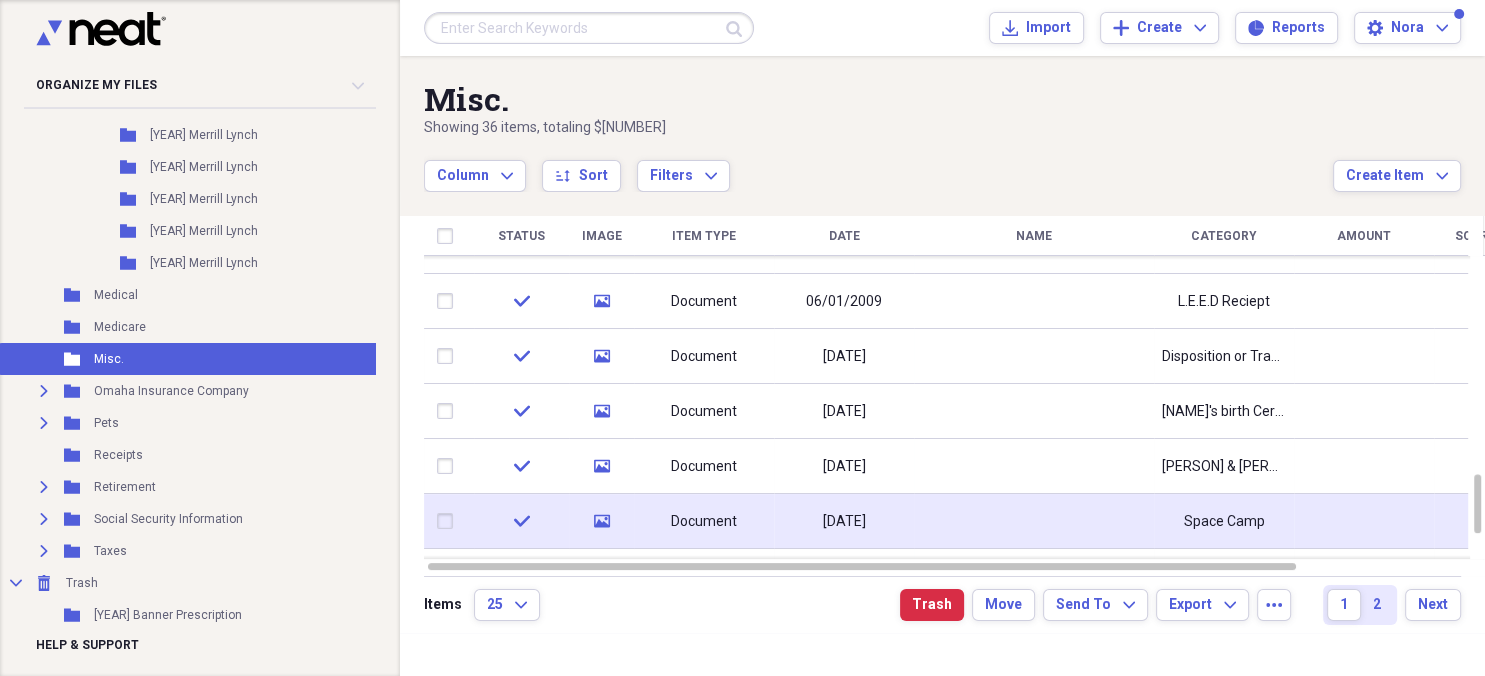 click on "Document" at bounding box center (704, 522) 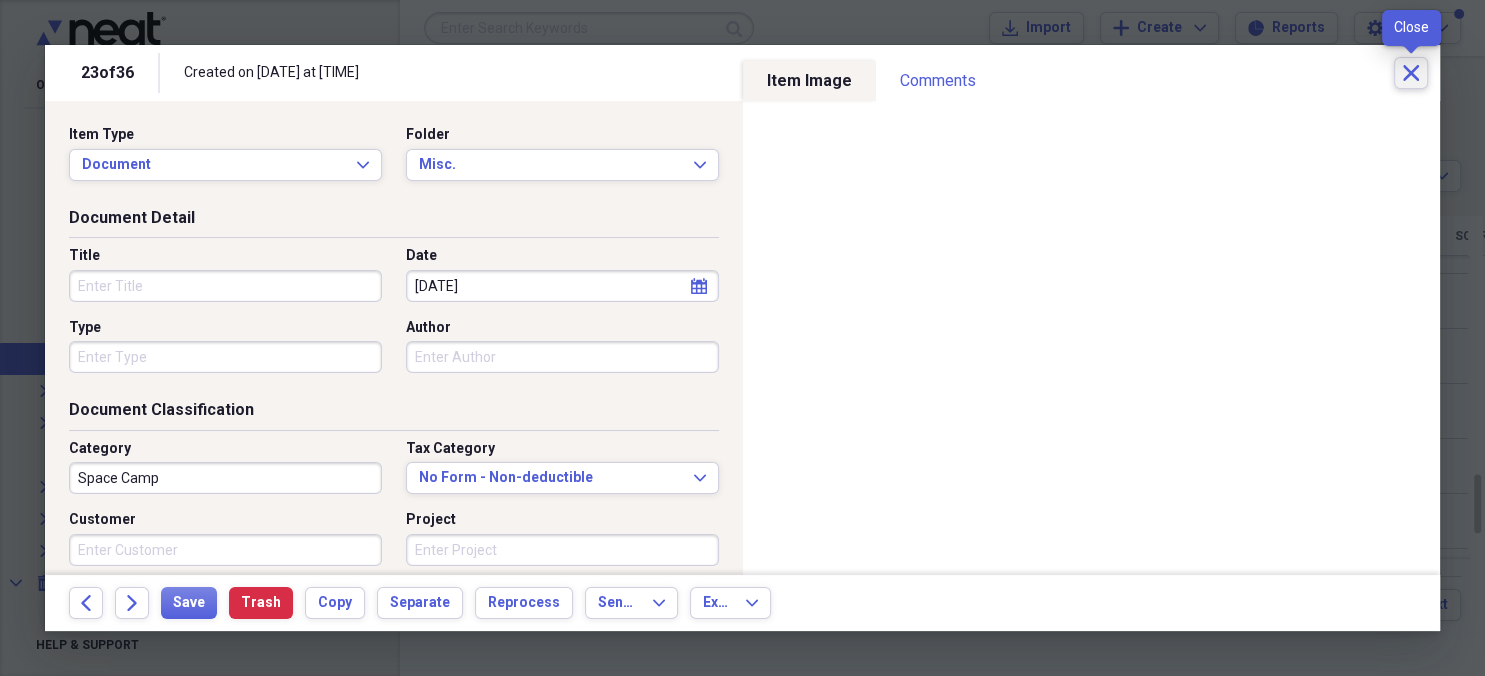 click on "Close" 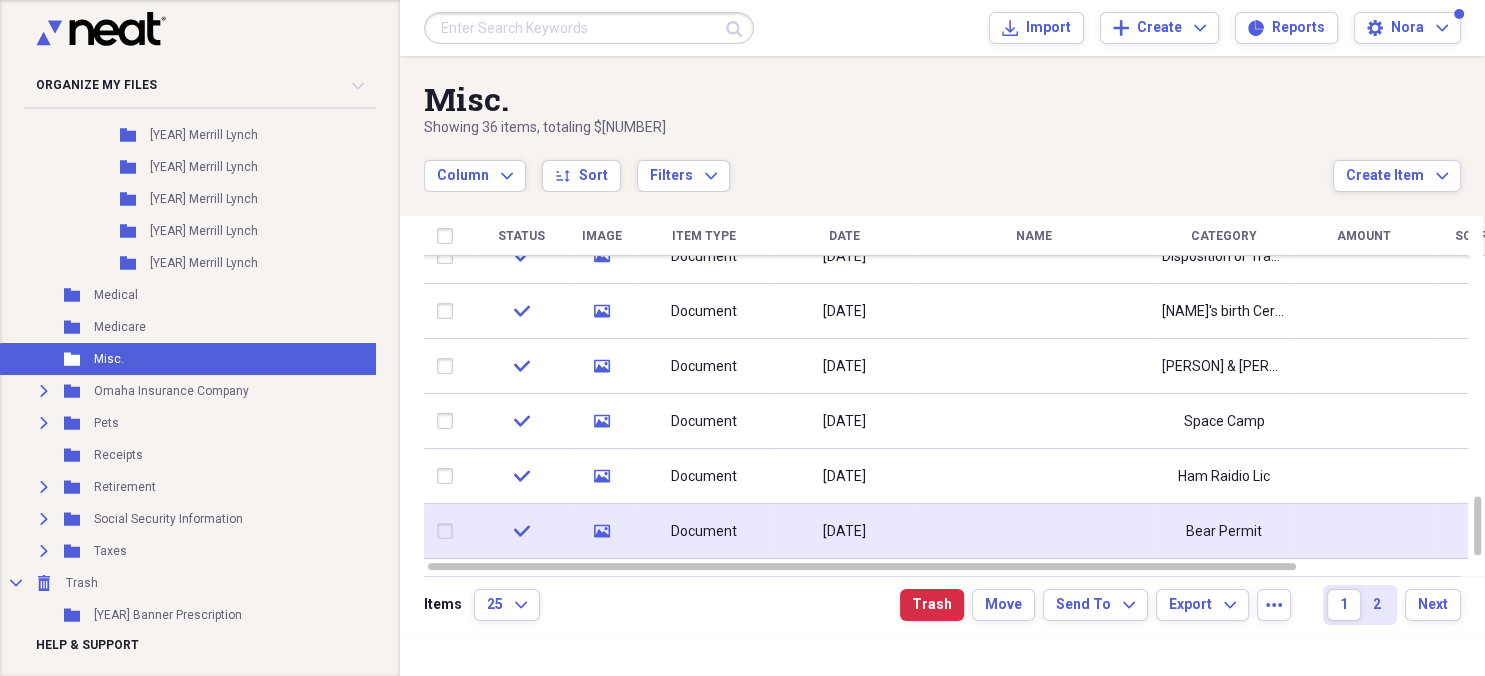 click on "[DATE]" at bounding box center (844, 532) 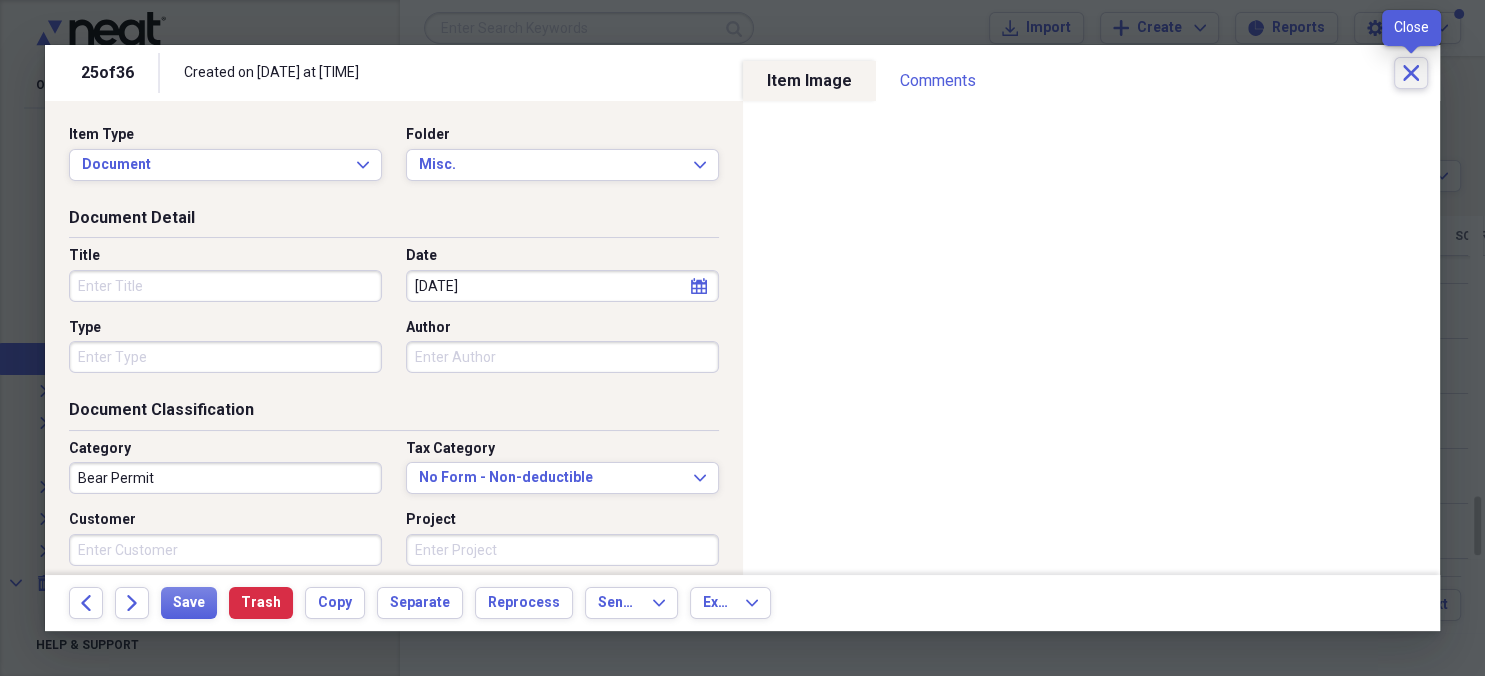 click on "Close" at bounding box center (1411, 73) 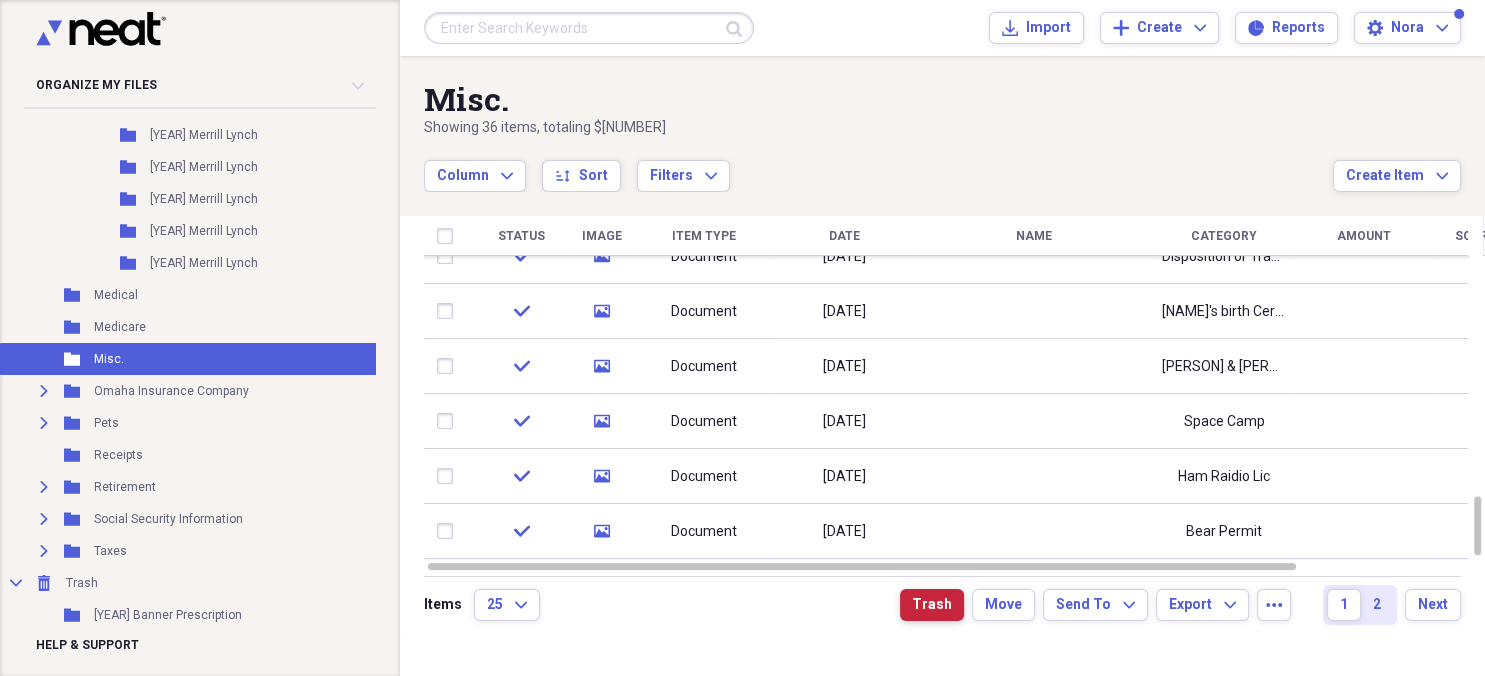 click on "Trash" at bounding box center [932, 605] 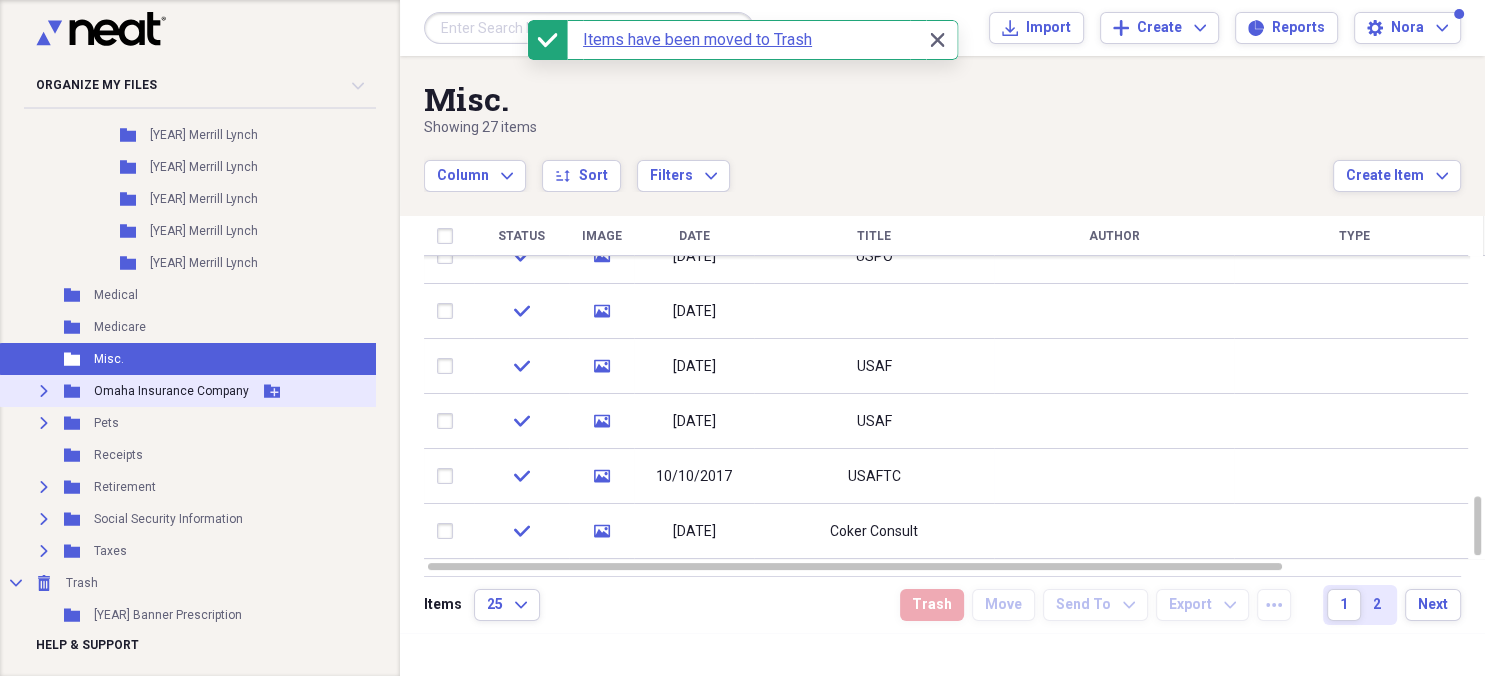 click on "Expand" 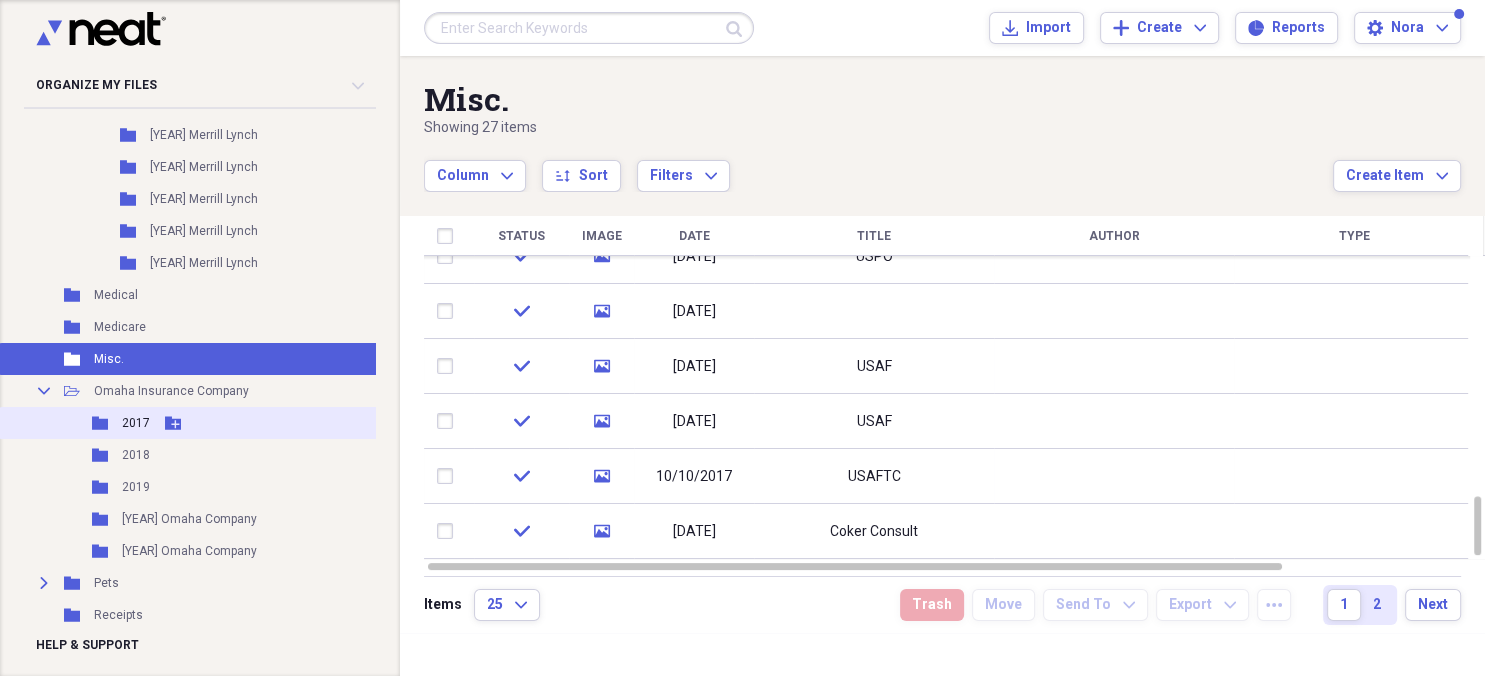 click on "2017" at bounding box center [136, 423] 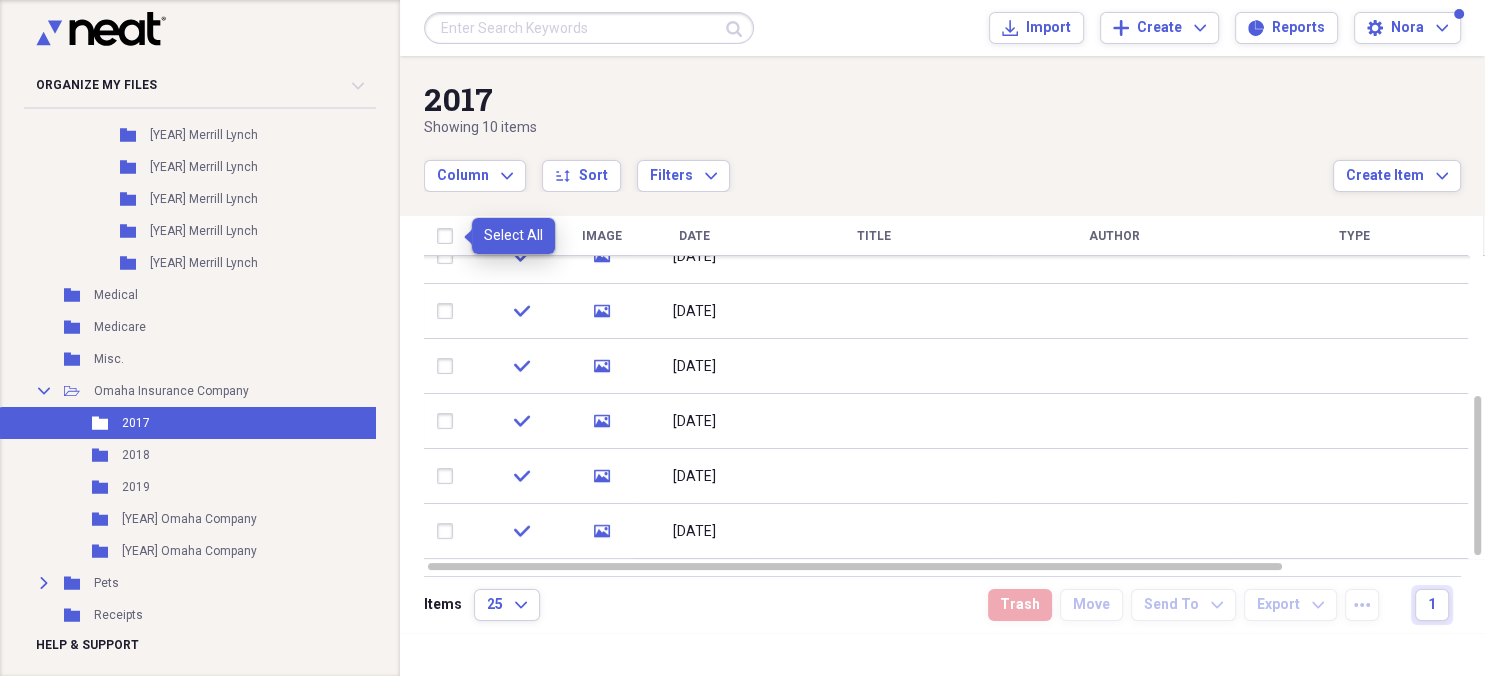 click at bounding box center (449, 236) 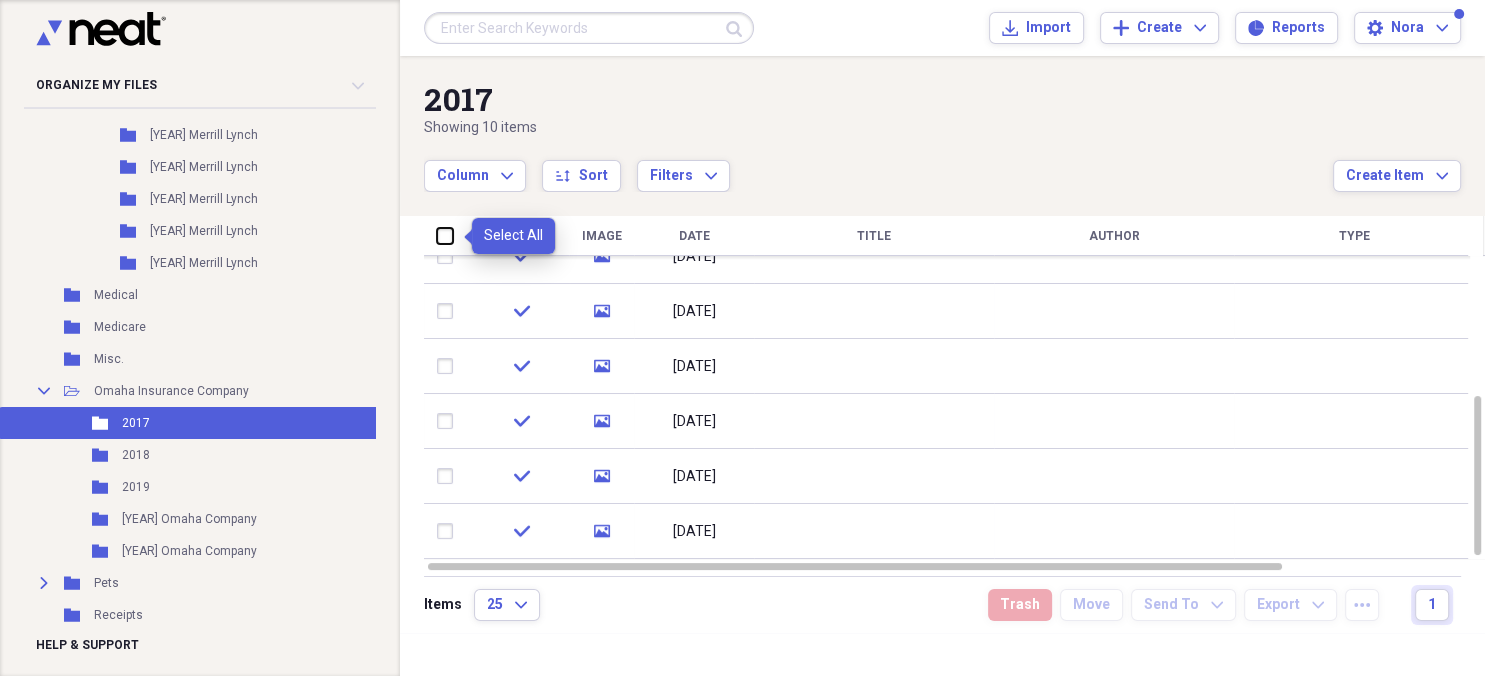 click at bounding box center [437, 235] 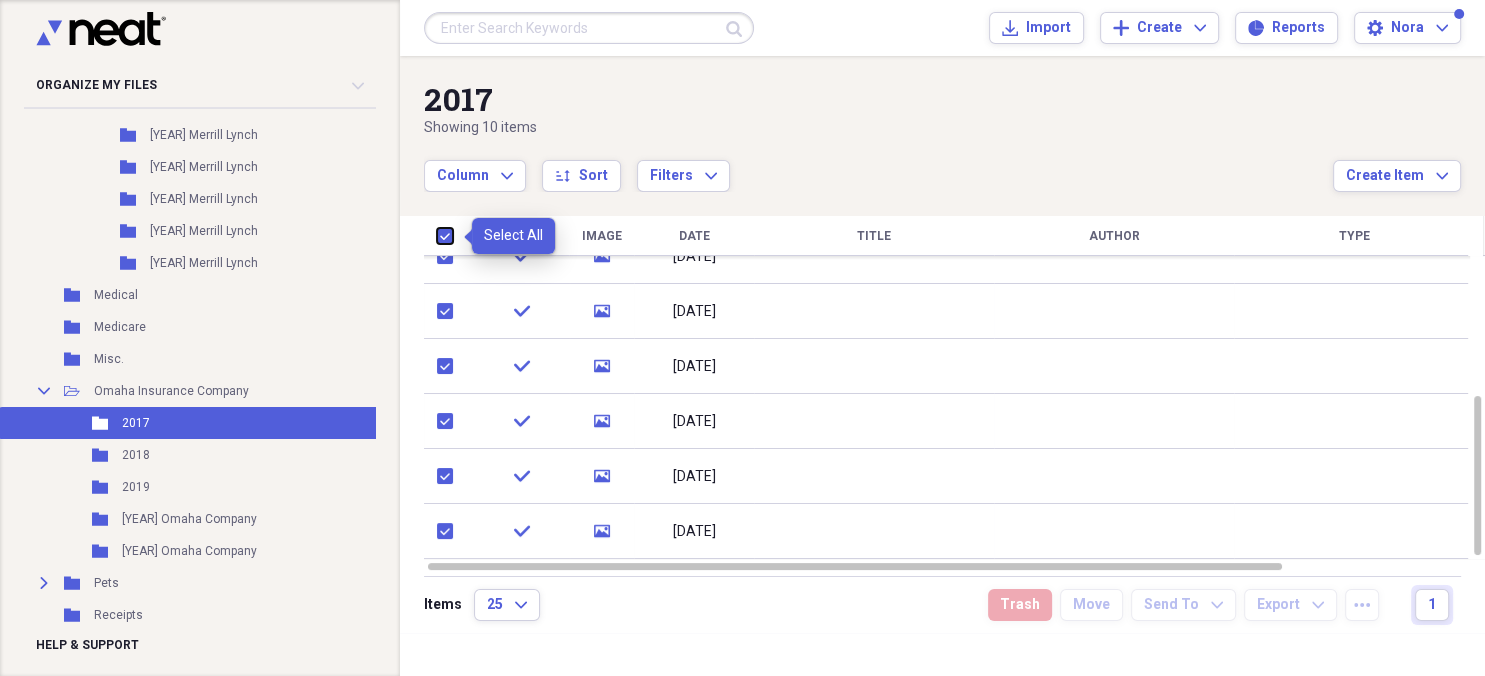 checkbox on "true" 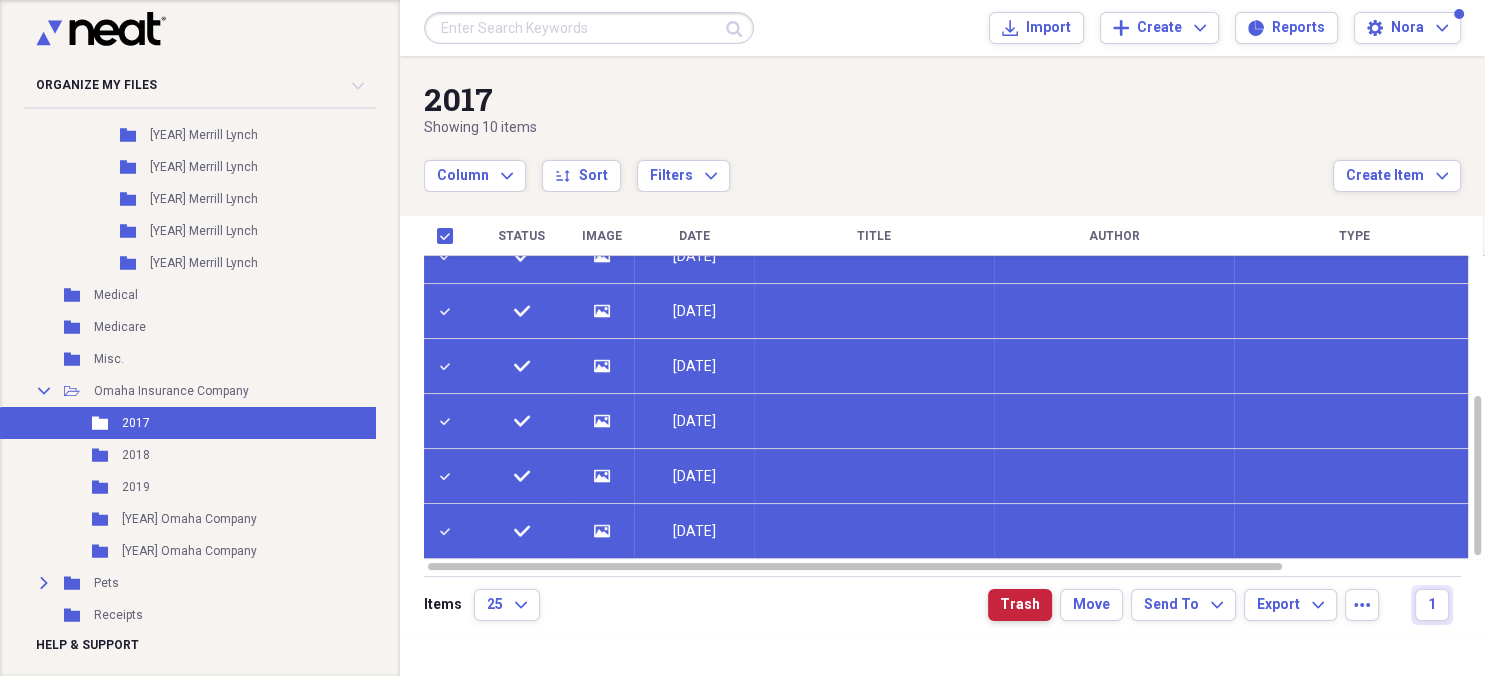click on "Trash" at bounding box center [1020, 605] 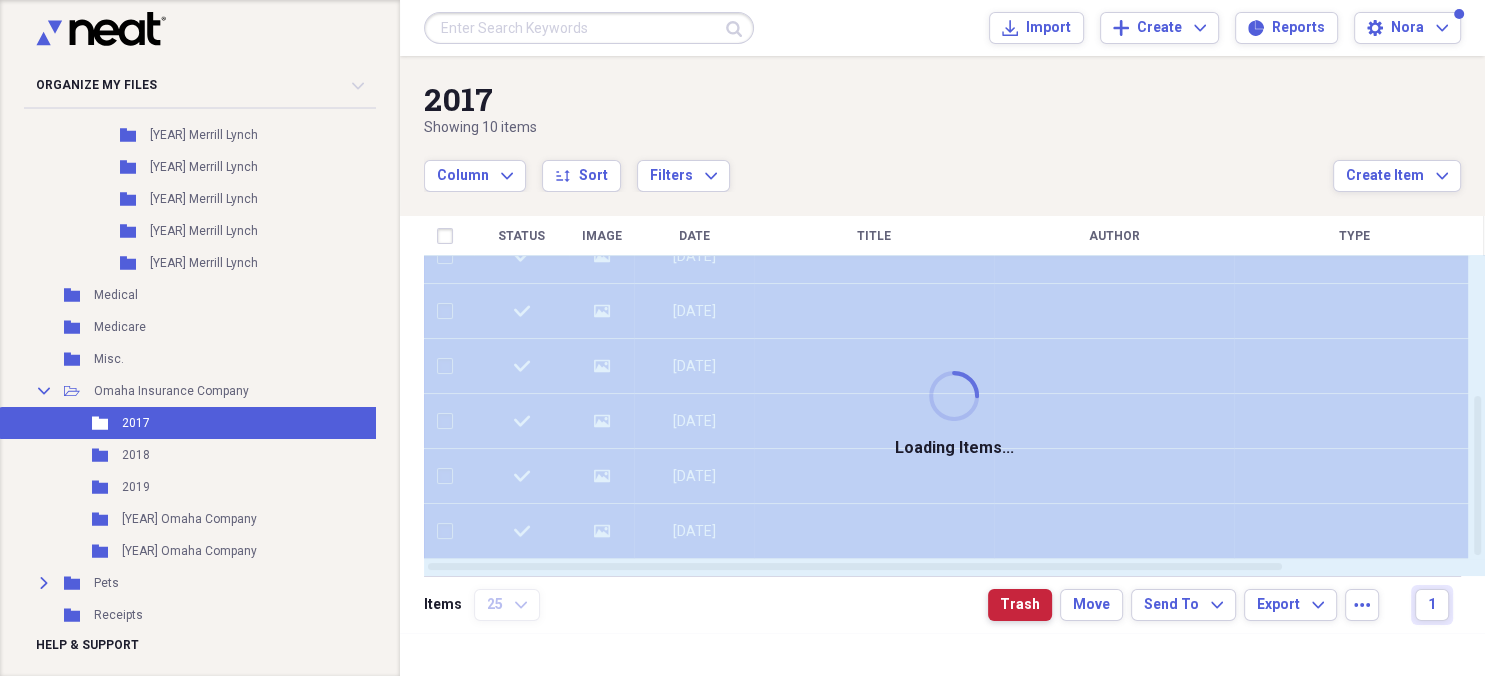 checkbox on "false" 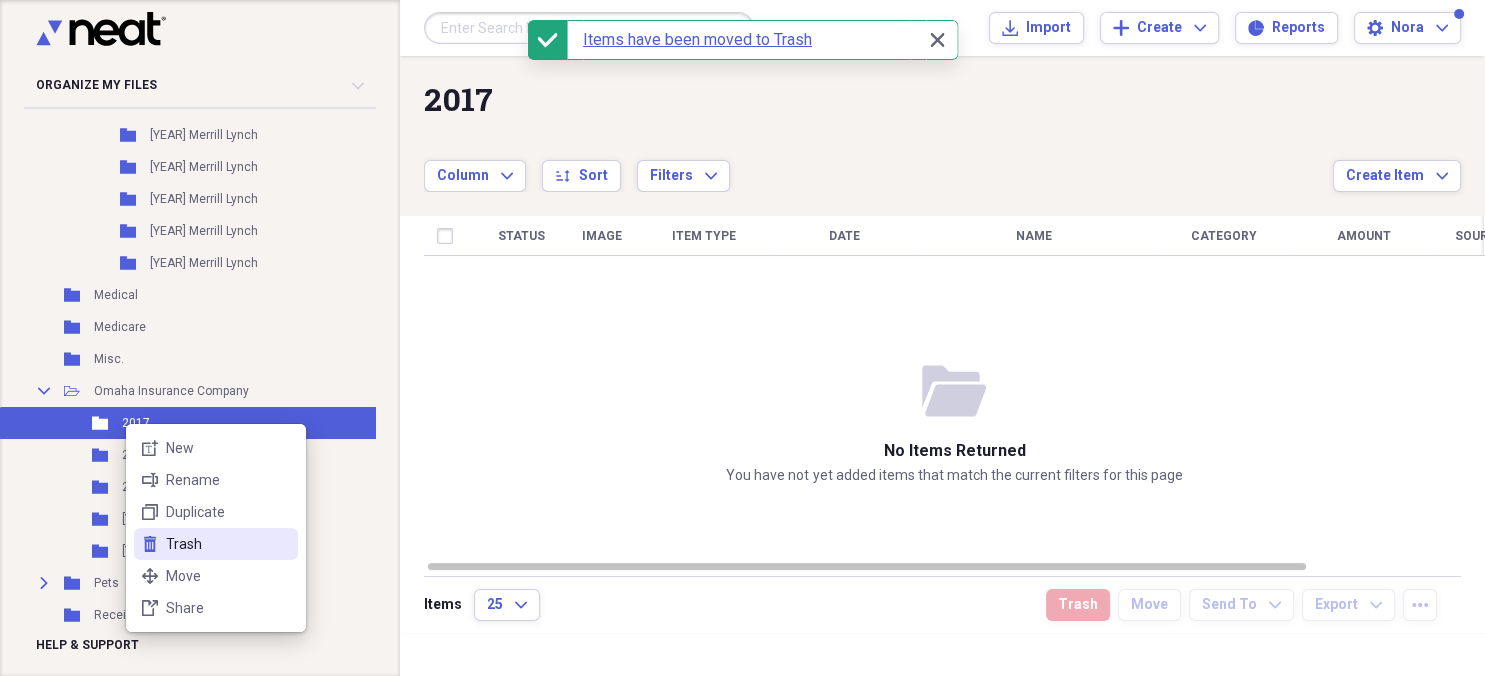 click on "Trash" at bounding box center (228, 544) 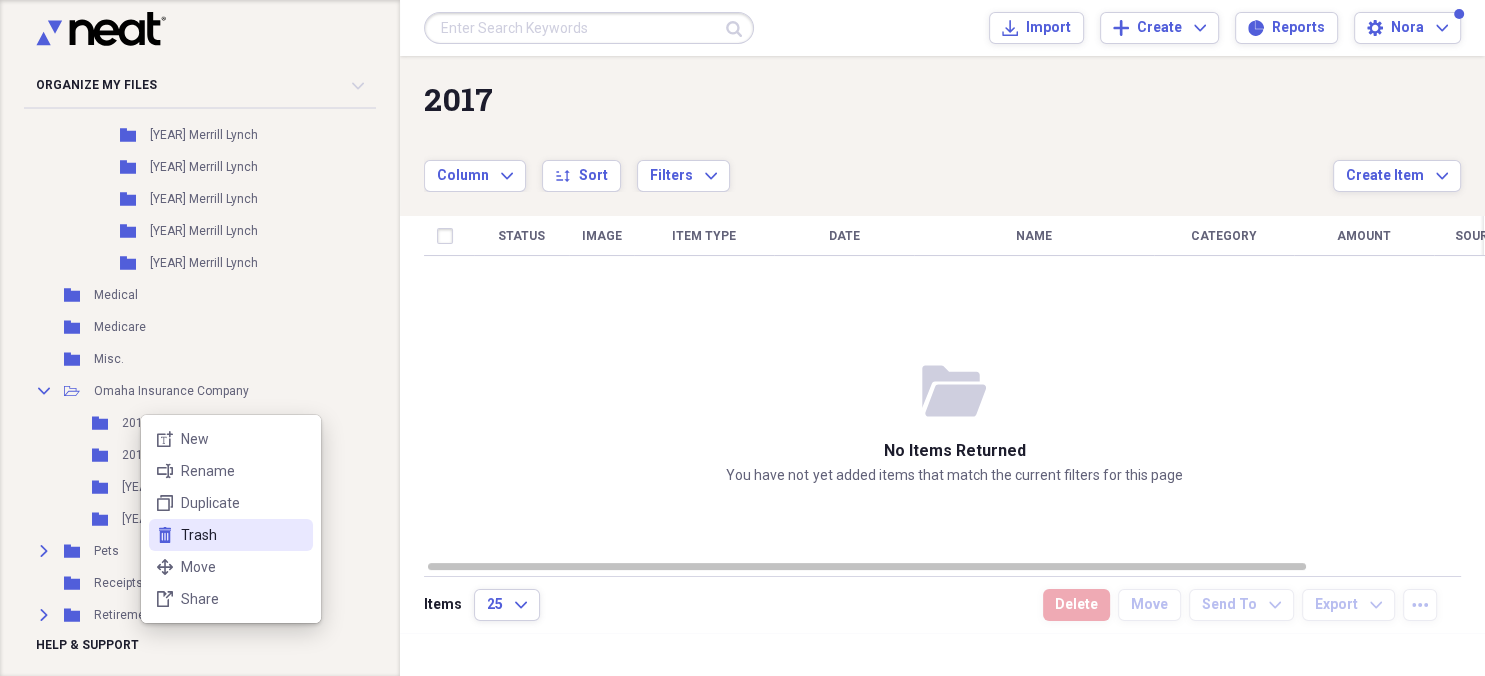 click on "Trash" at bounding box center [243, 535] 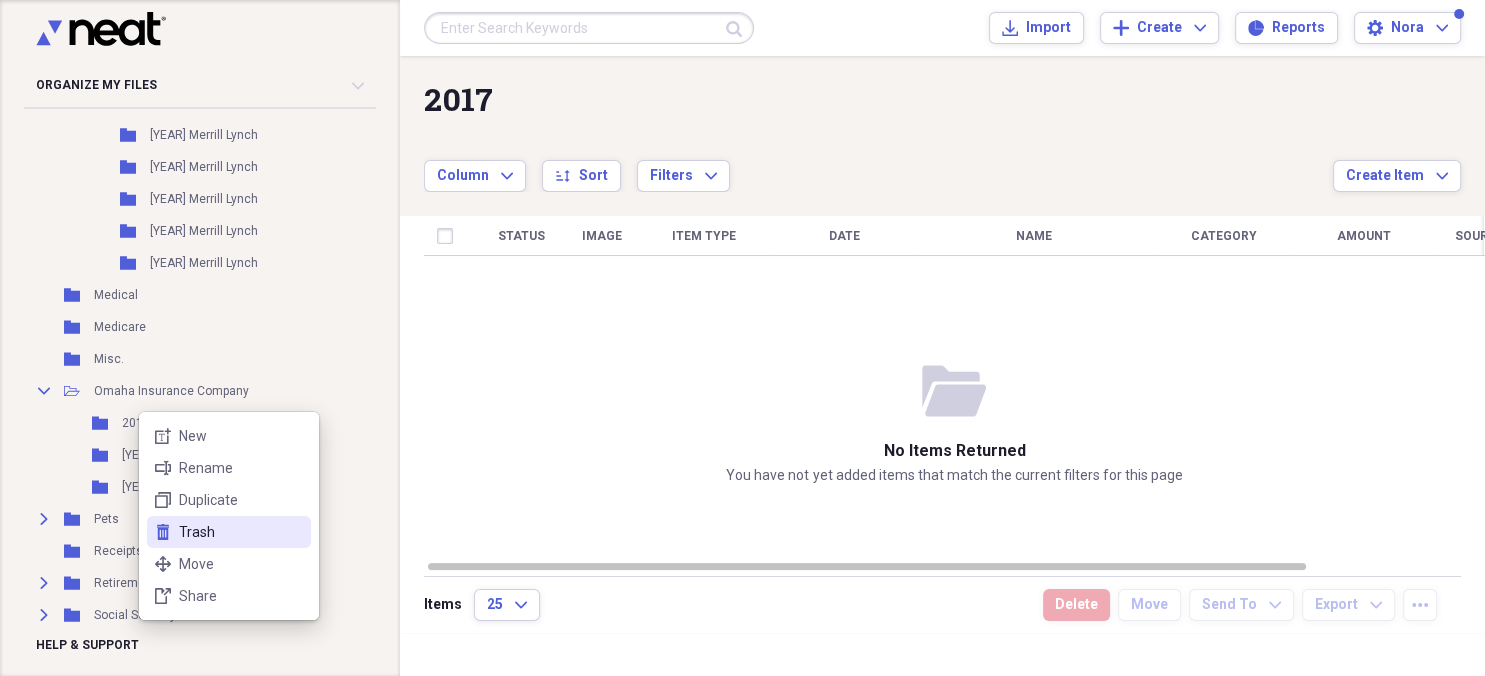 click on "trash Trash" at bounding box center (229, 532) 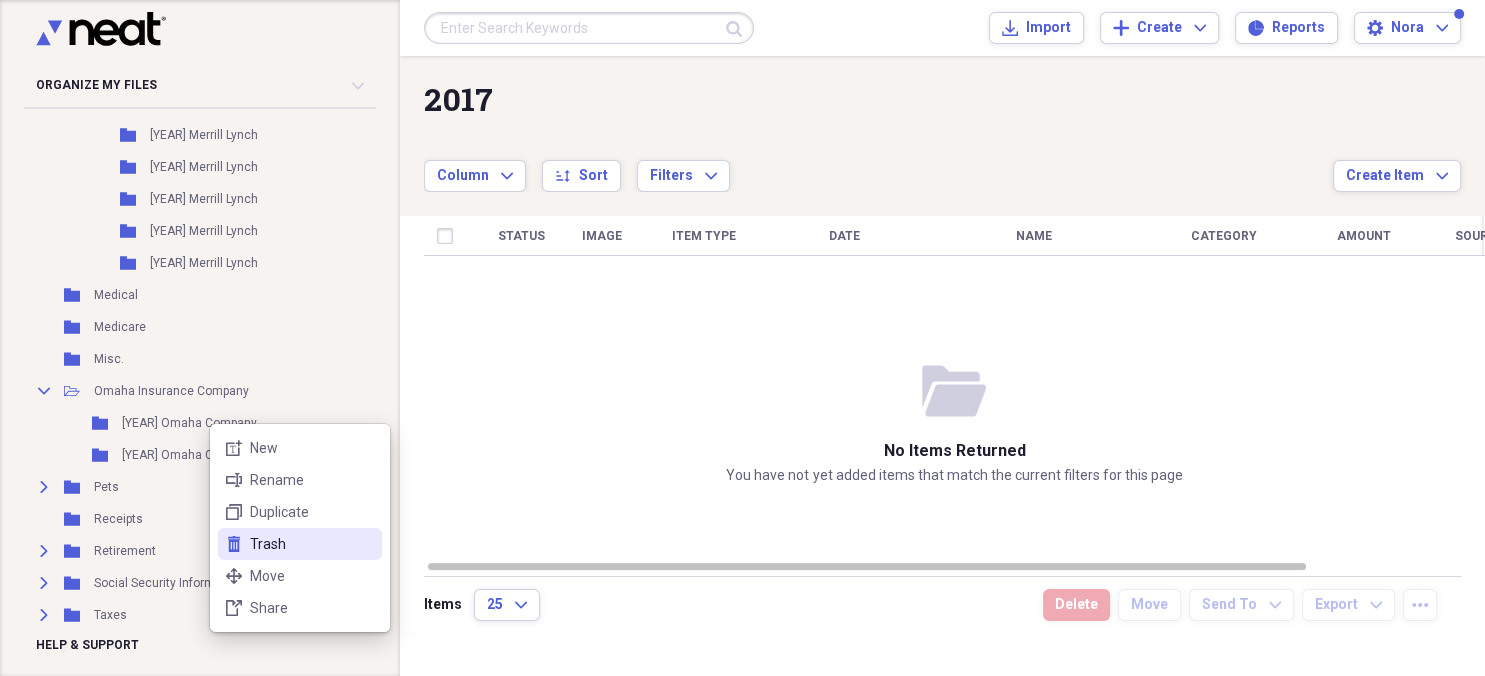 click on "Trash" at bounding box center [312, 544] 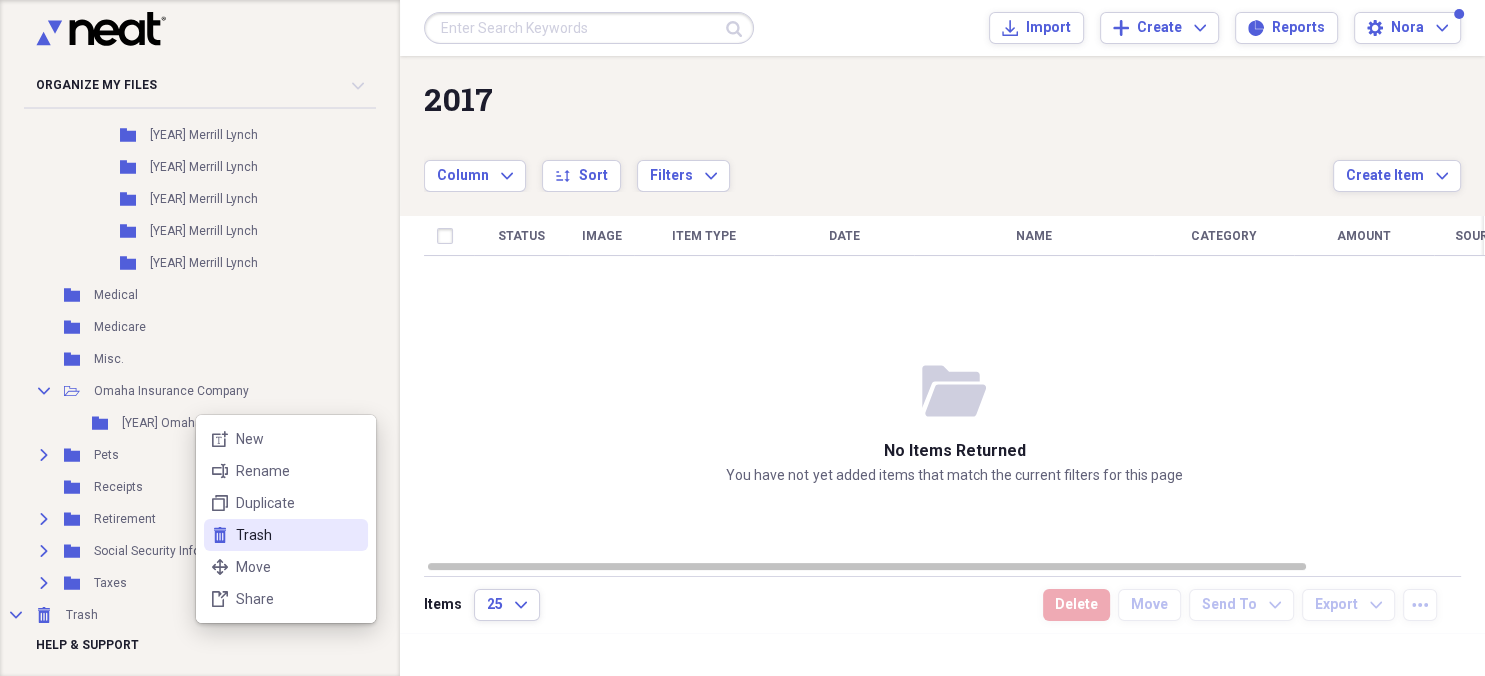 click on "trash Trash" at bounding box center [286, 535] 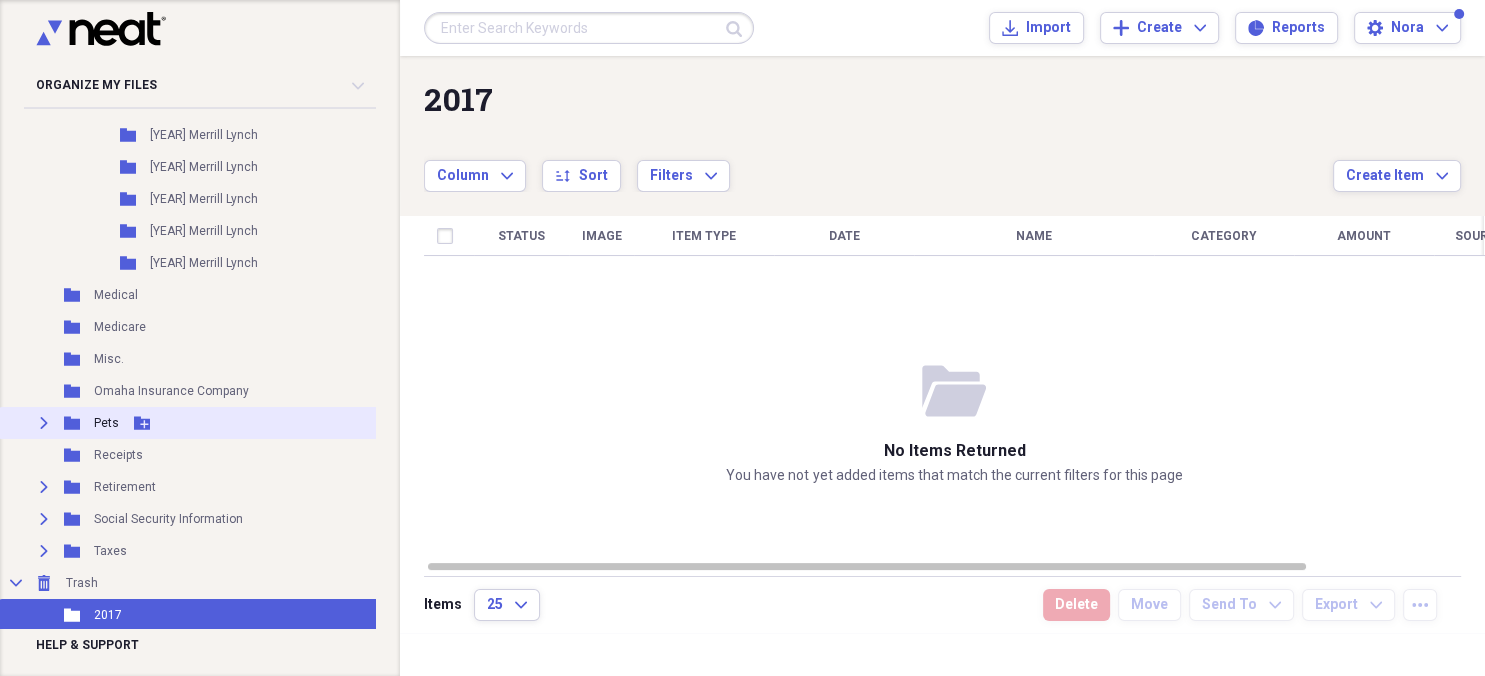 click on "Expand" 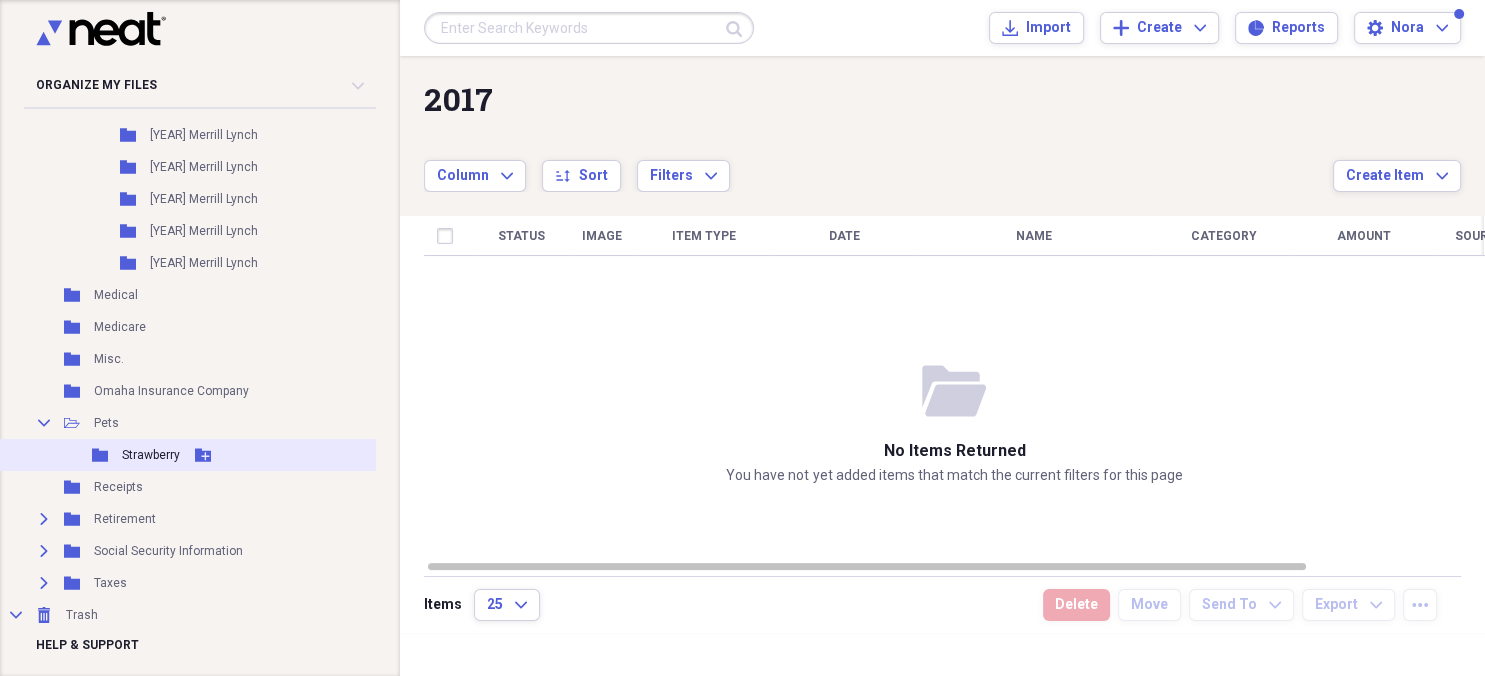 click 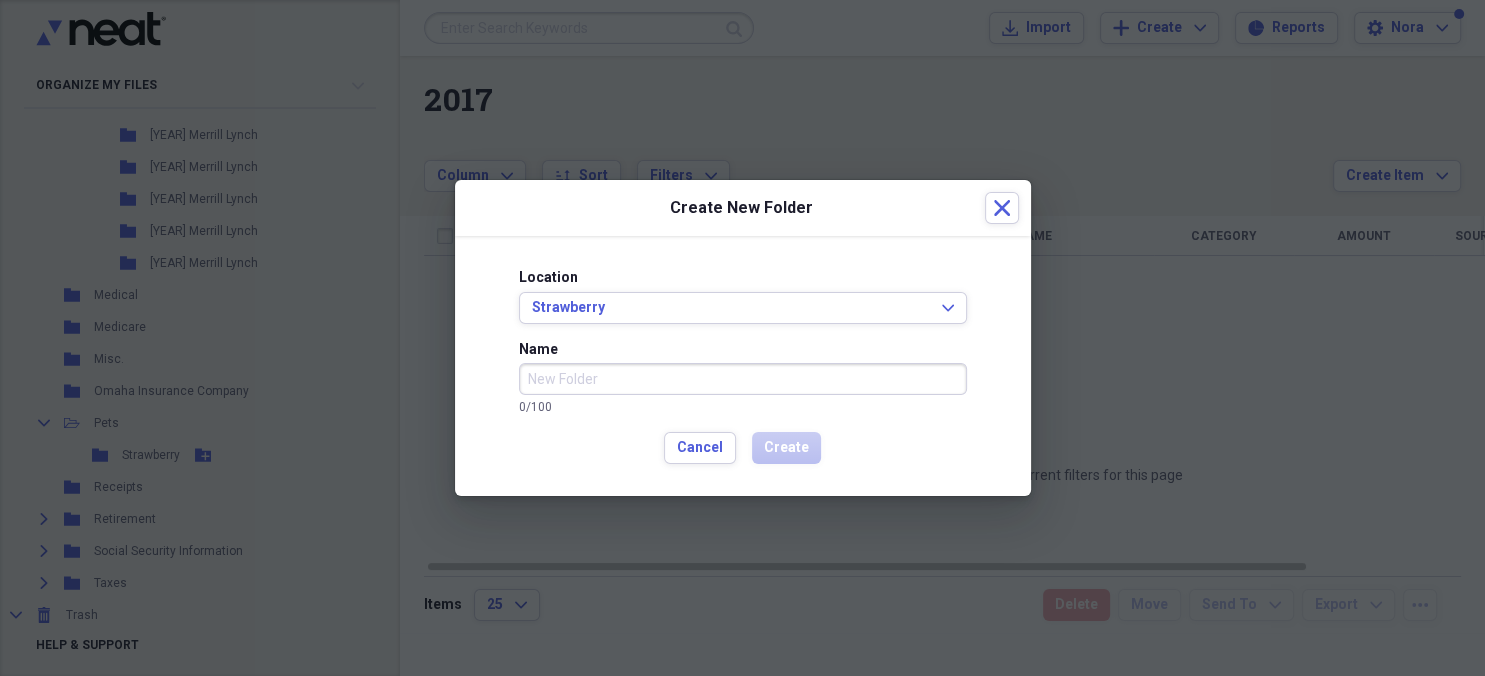 click at bounding box center [742, 338] 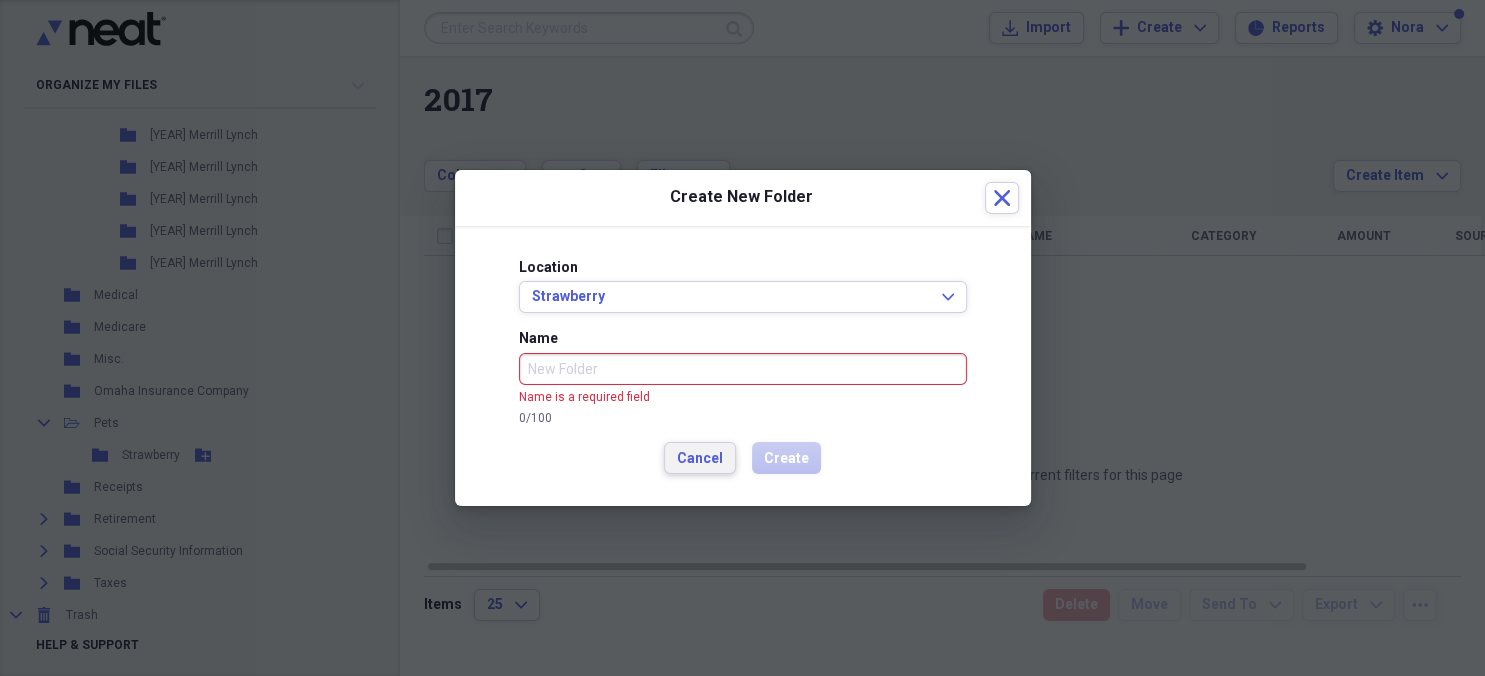 click on "Cancel" at bounding box center [700, 459] 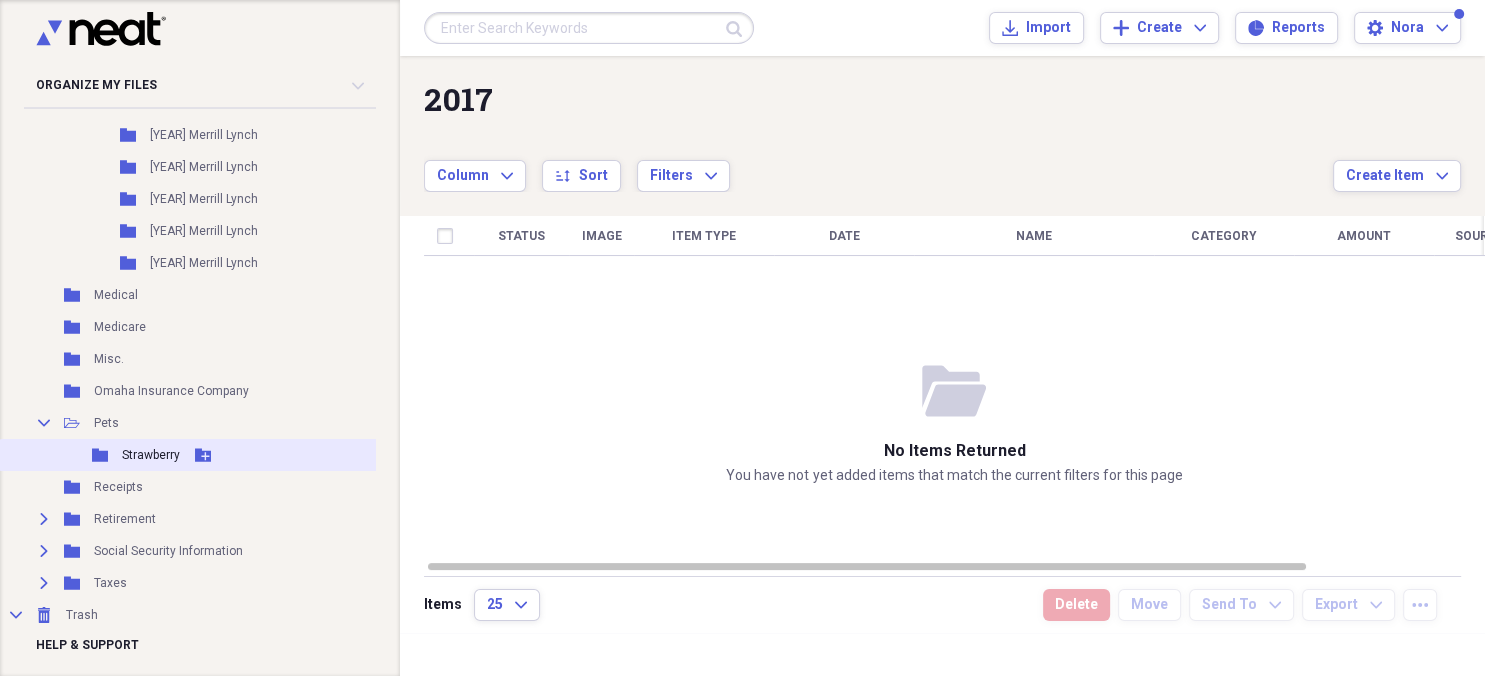 click on "Strawberry" at bounding box center (151, 455) 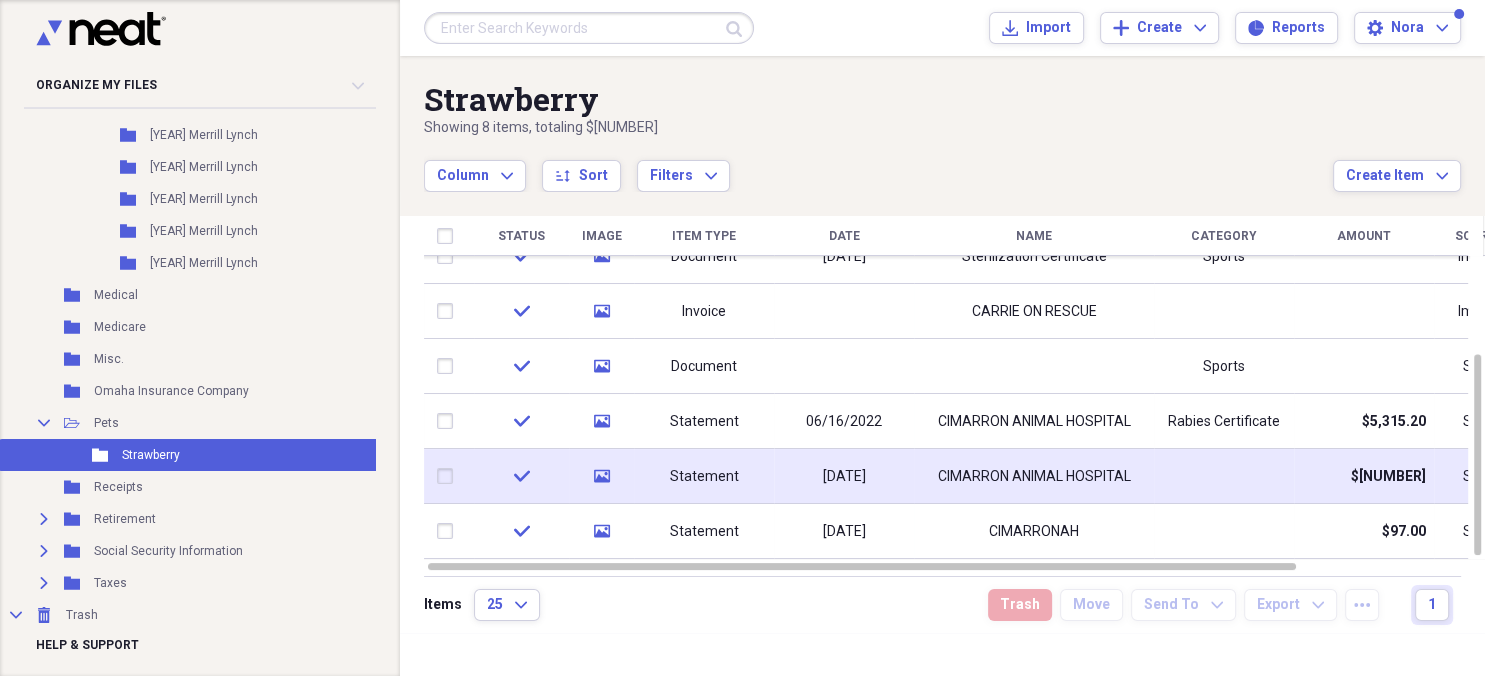 click on "[DATE]" at bounding box center [844, 476] 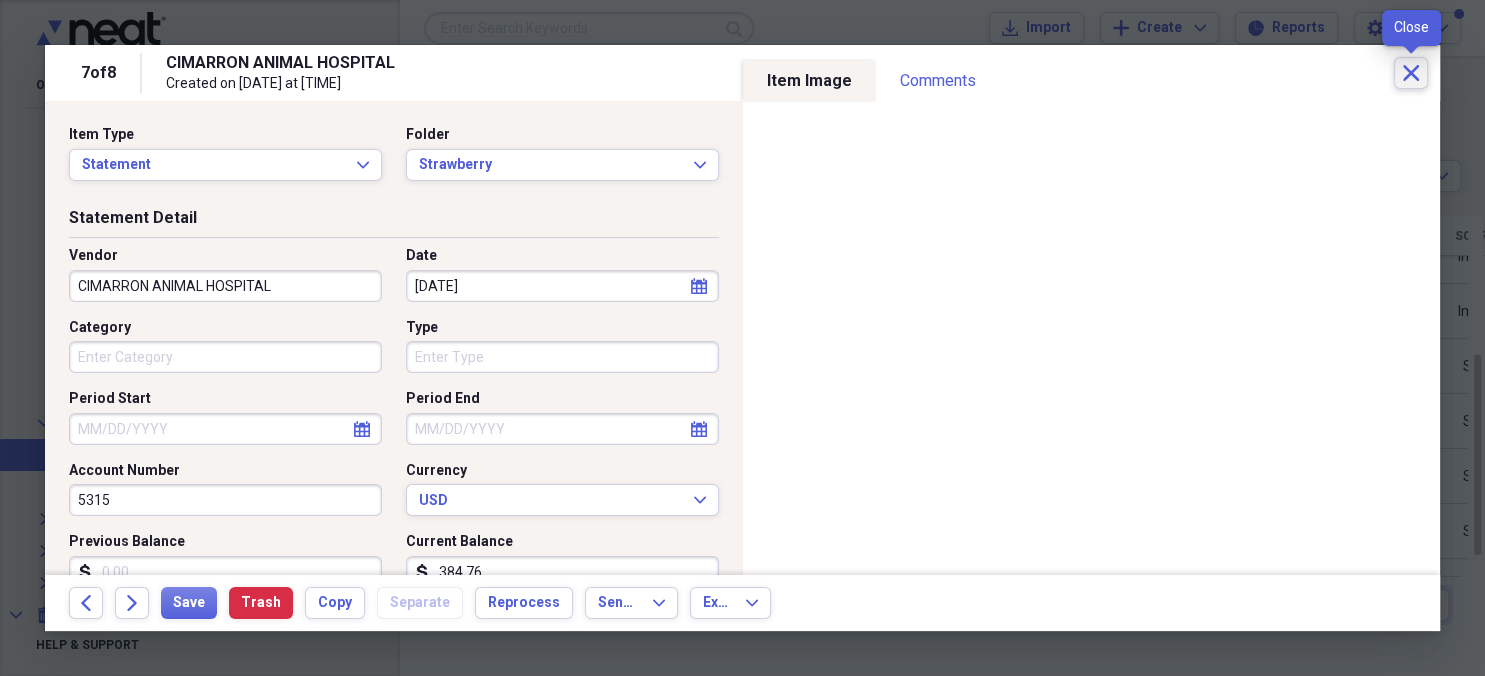 click on "Close" at bounding box center (1411, 73) 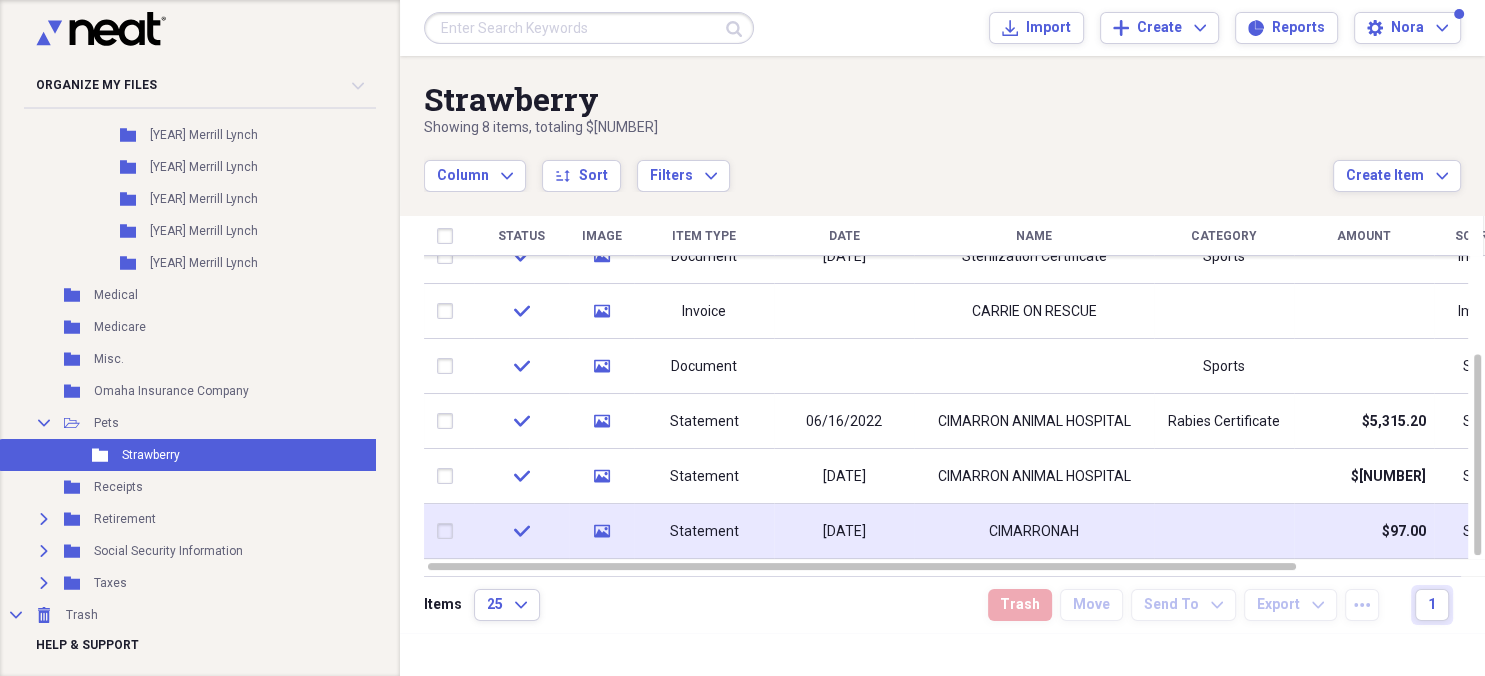 click at bounding box center (449, 531) 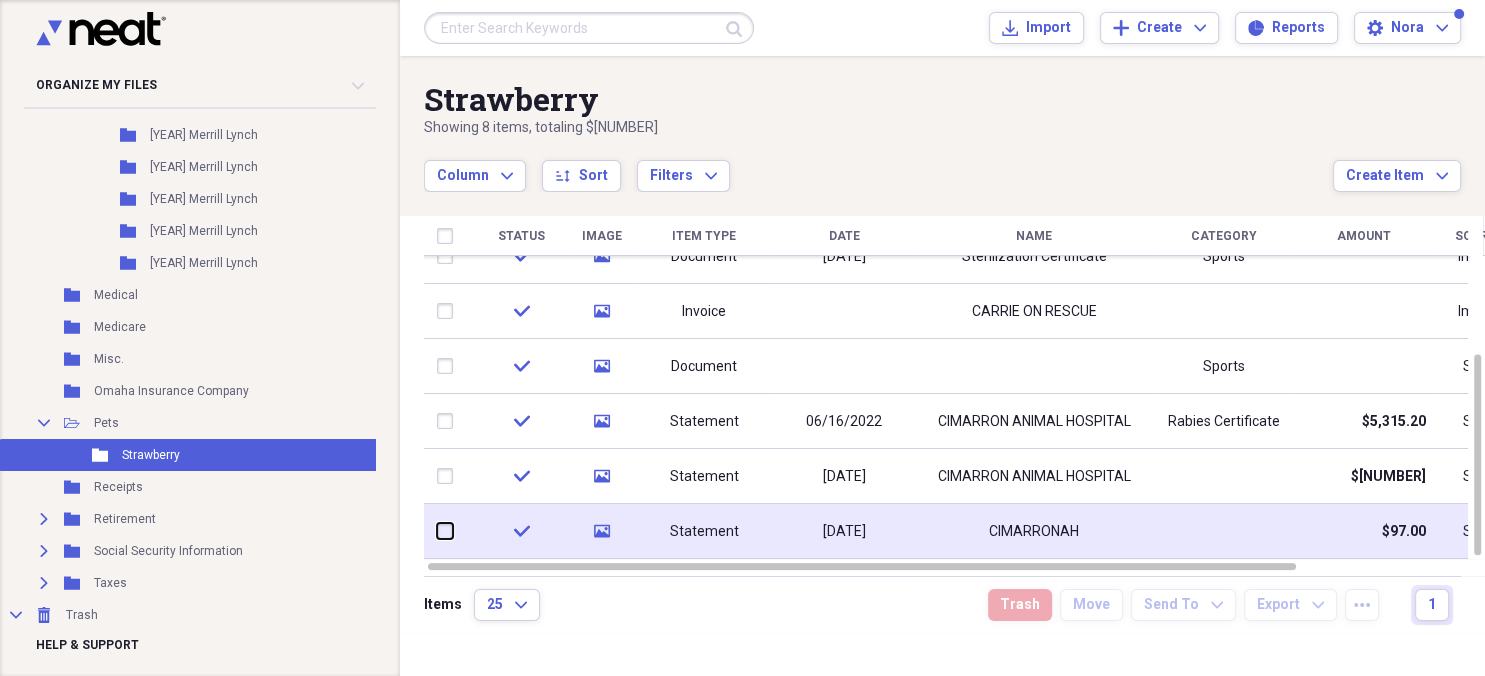 click at bounding box center [437, 531] 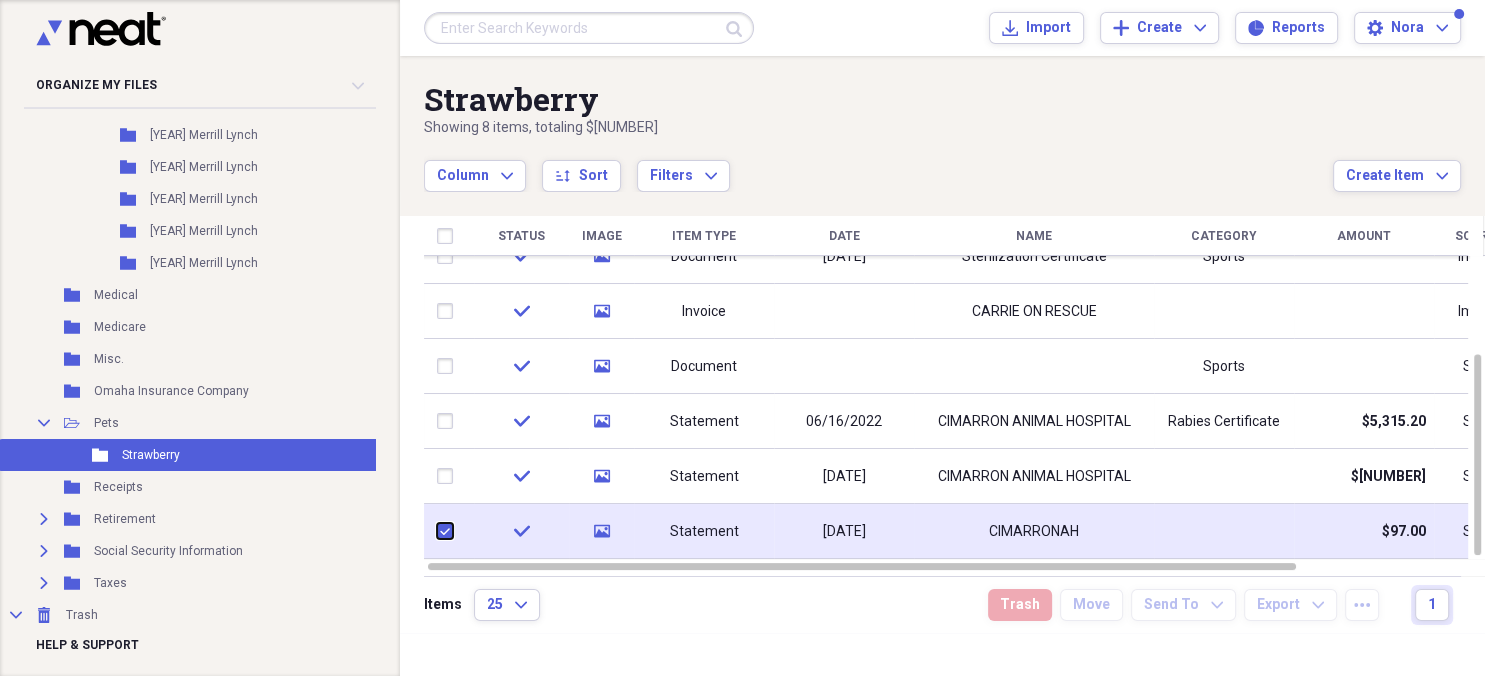 checkbox on "true" 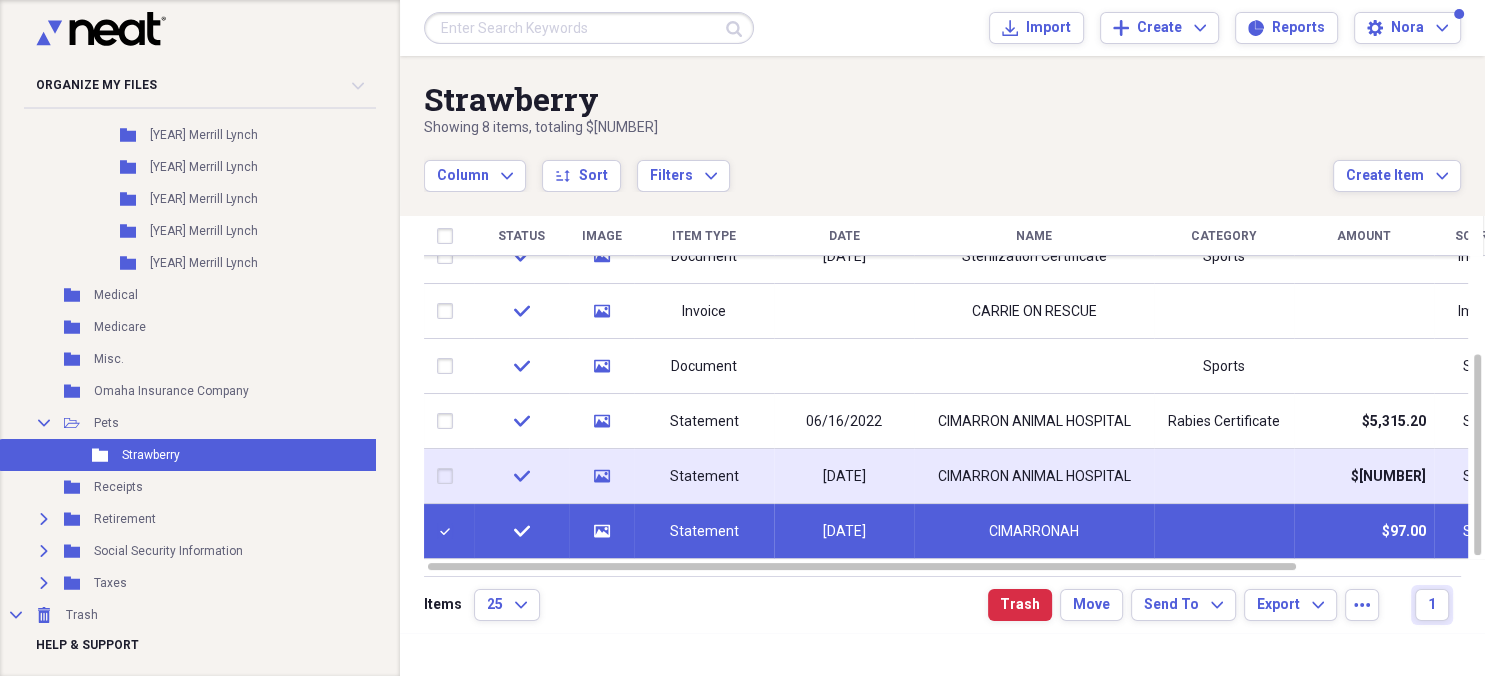 click at bounding box center [449, 476] 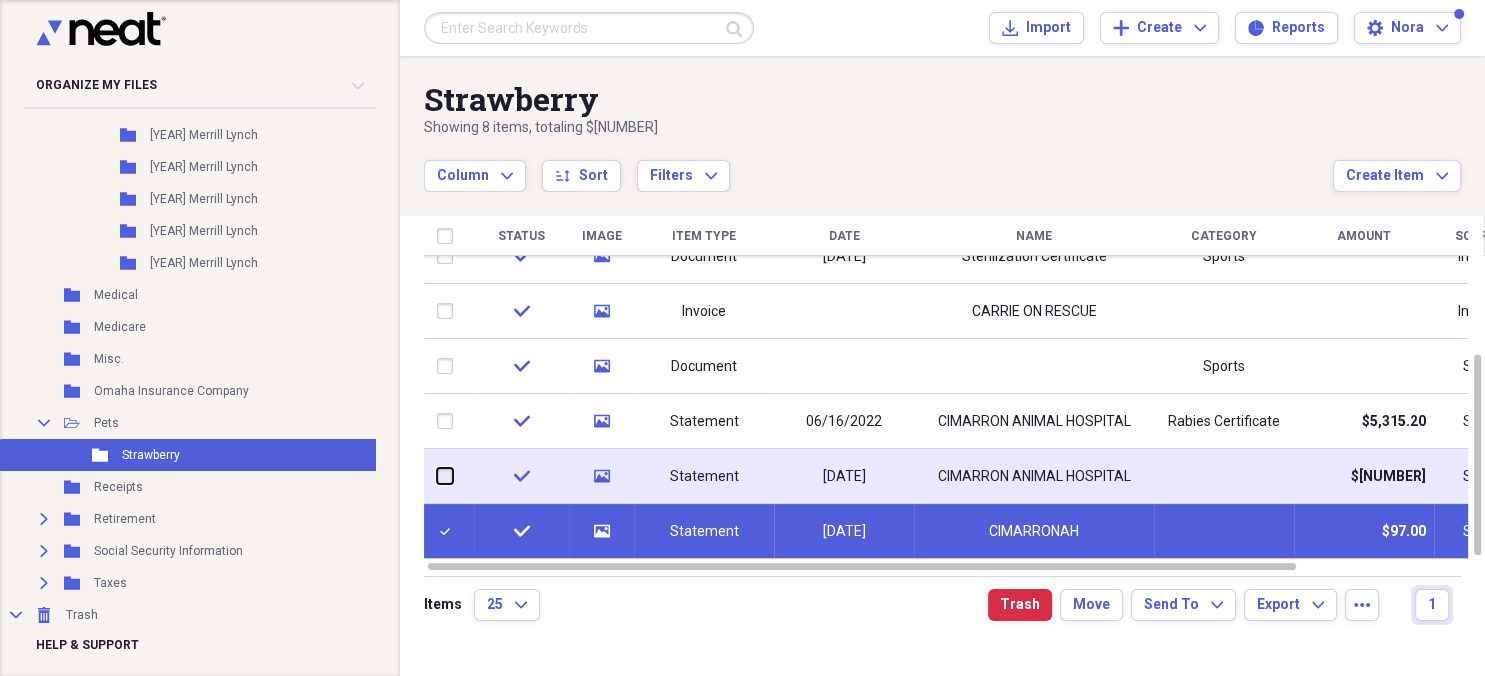 click at bounding box center [437, 476] 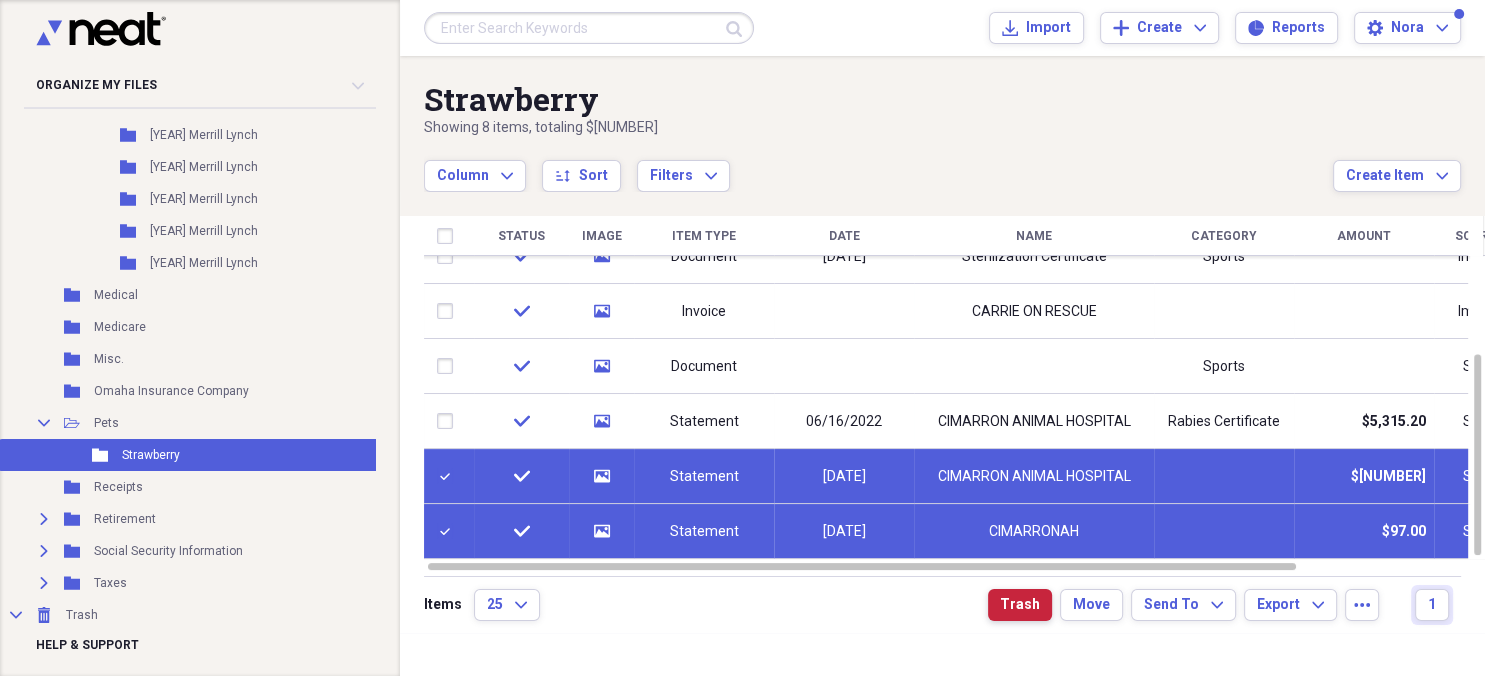 click on "Trash" at bounding box center [1020, 605] 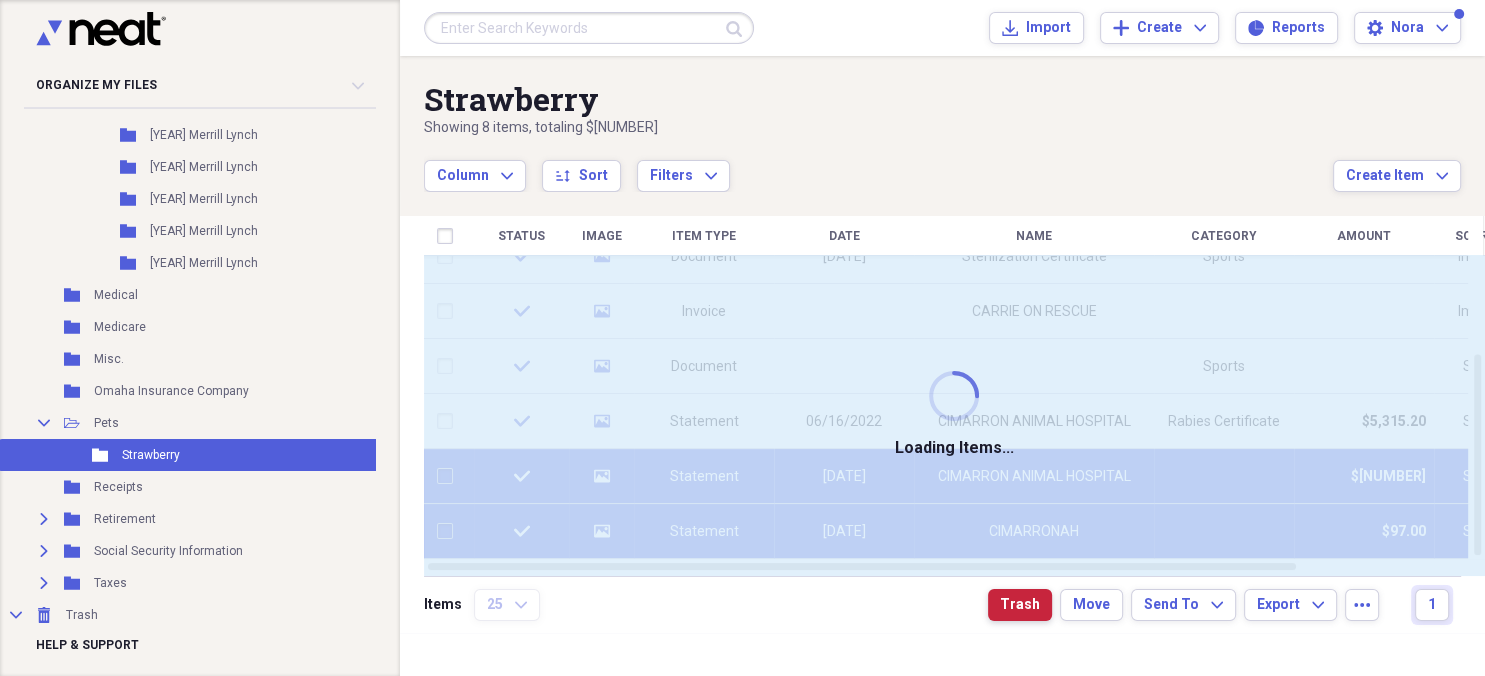 checkbox on "false" 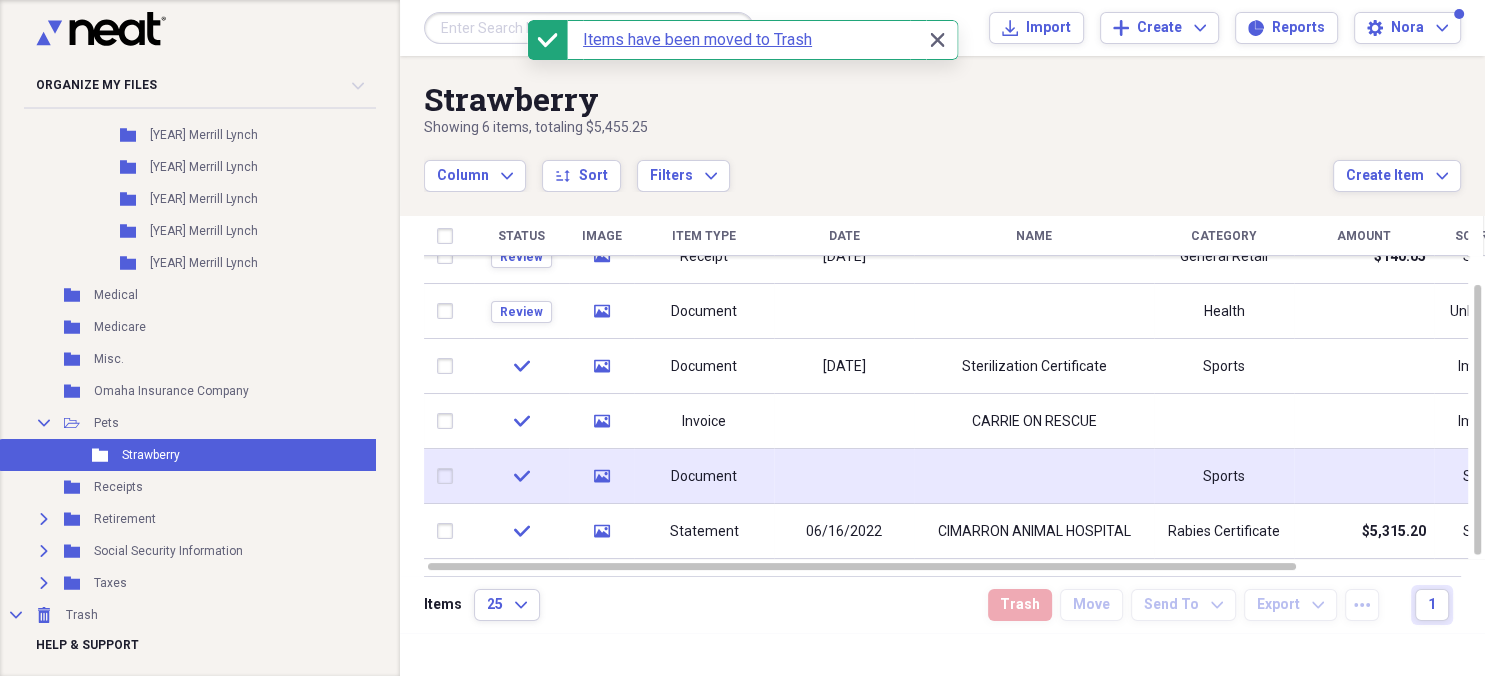 click on "Document" at bounding box center (704, 477) 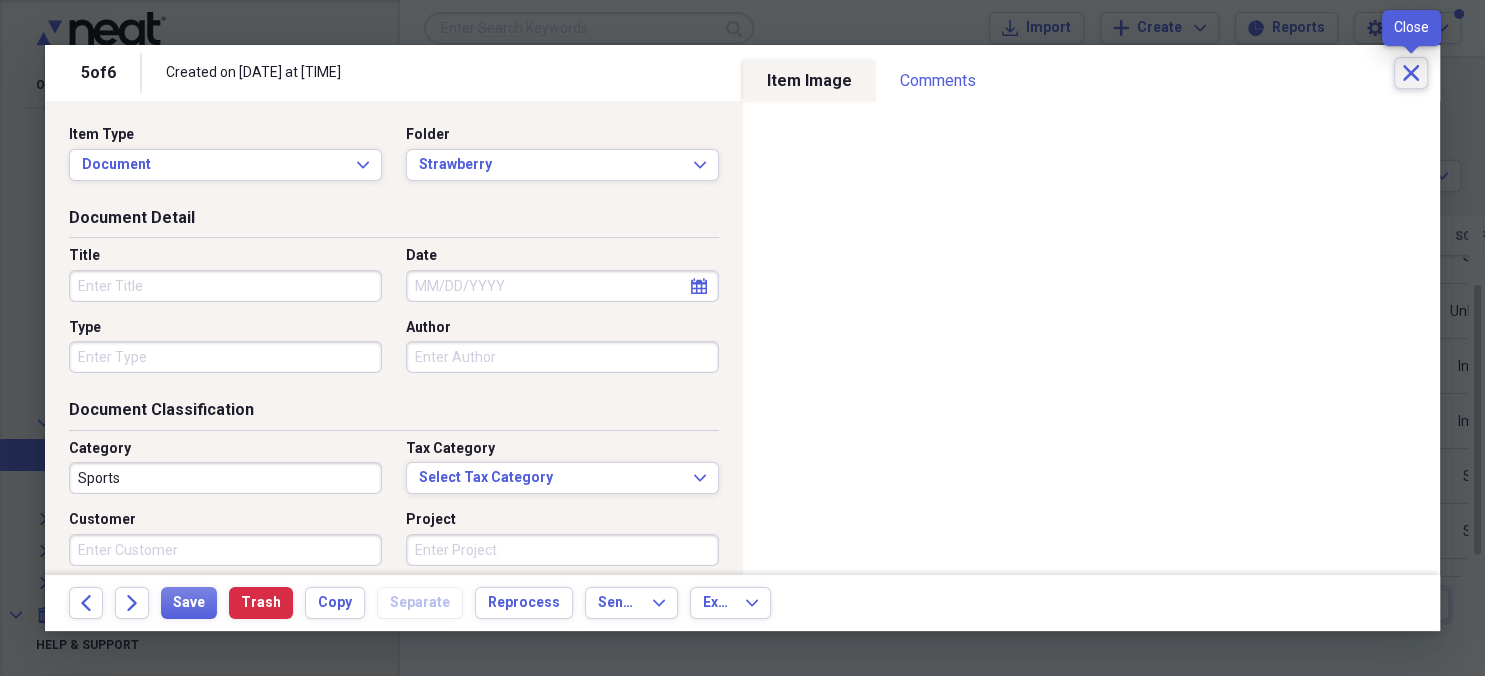 click 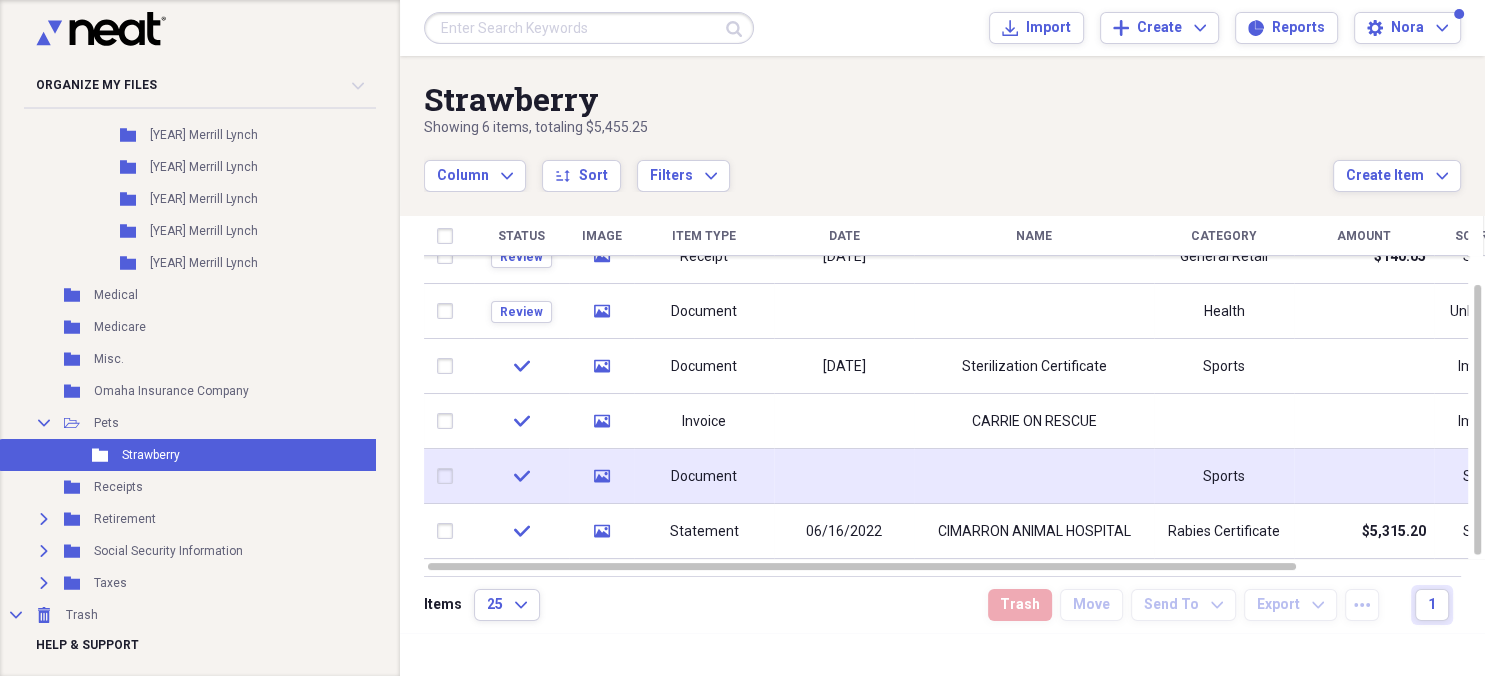 click at bounding box center (449, 476) 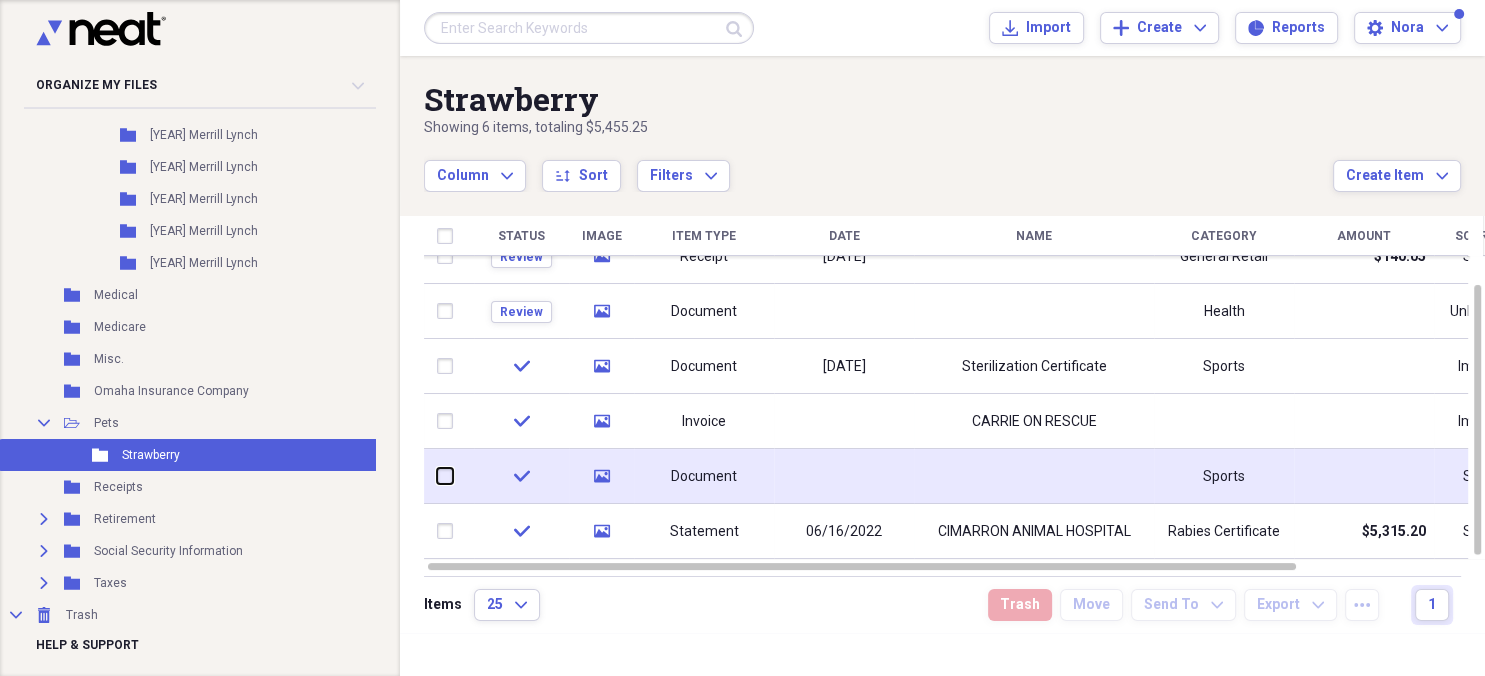 click at bounding box center (437, 476) 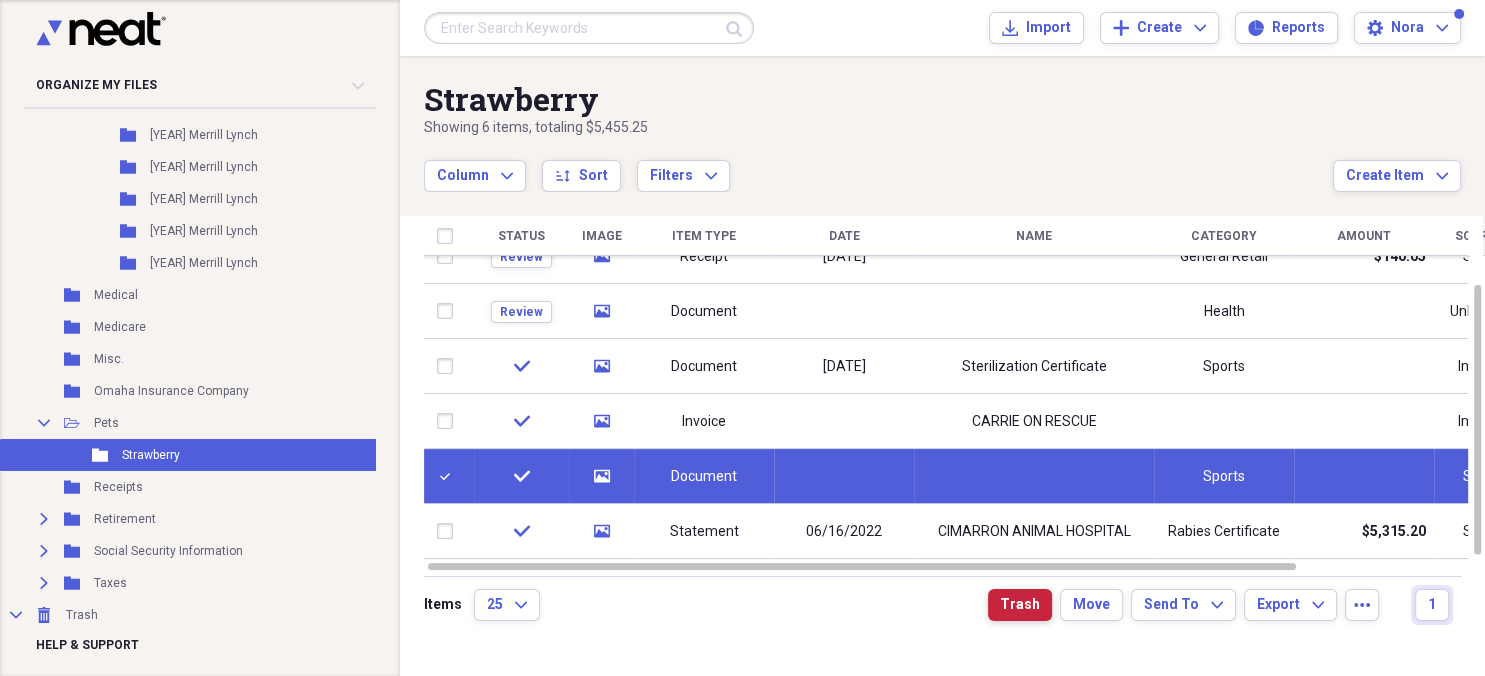 click on "Trash" at bounding box center (1020, 605) 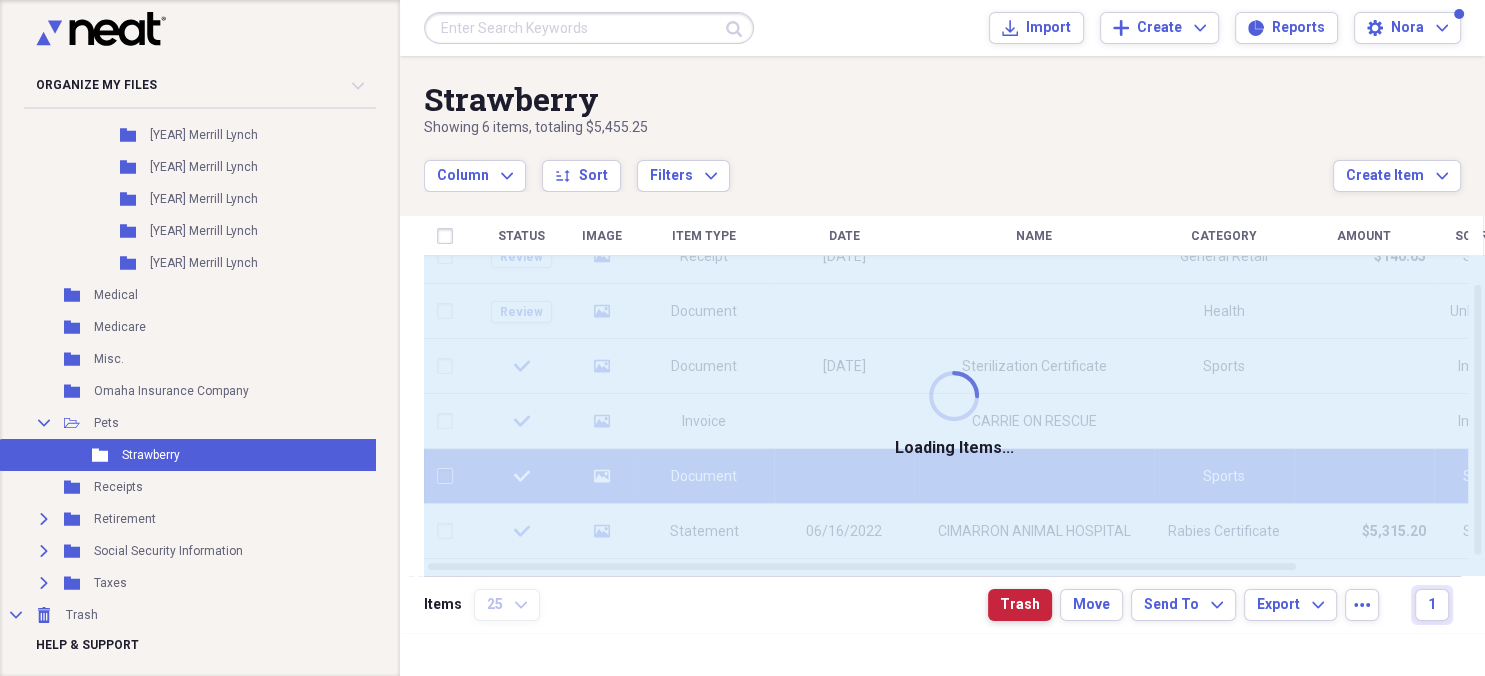 checkbox on "false" 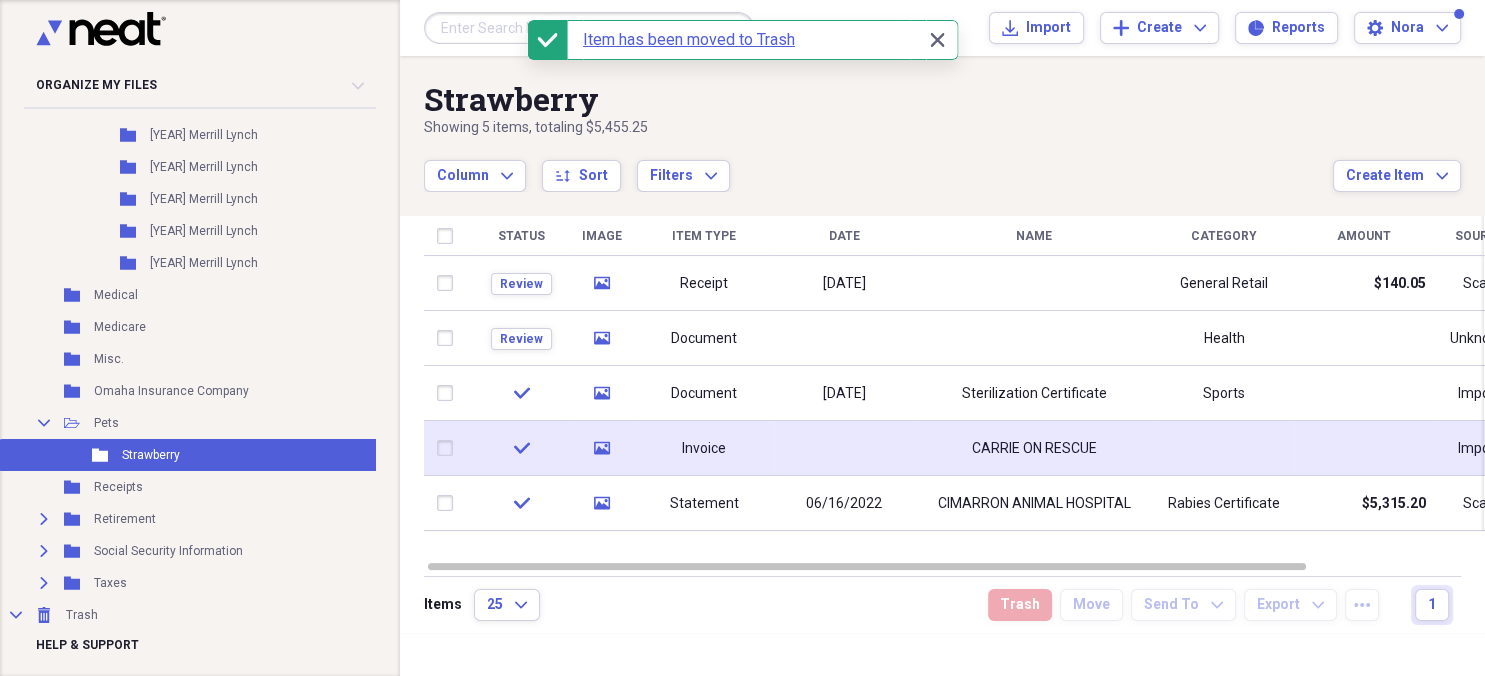 click on "CARRIE ON RESCUE" at bounding box center [1034, 449] 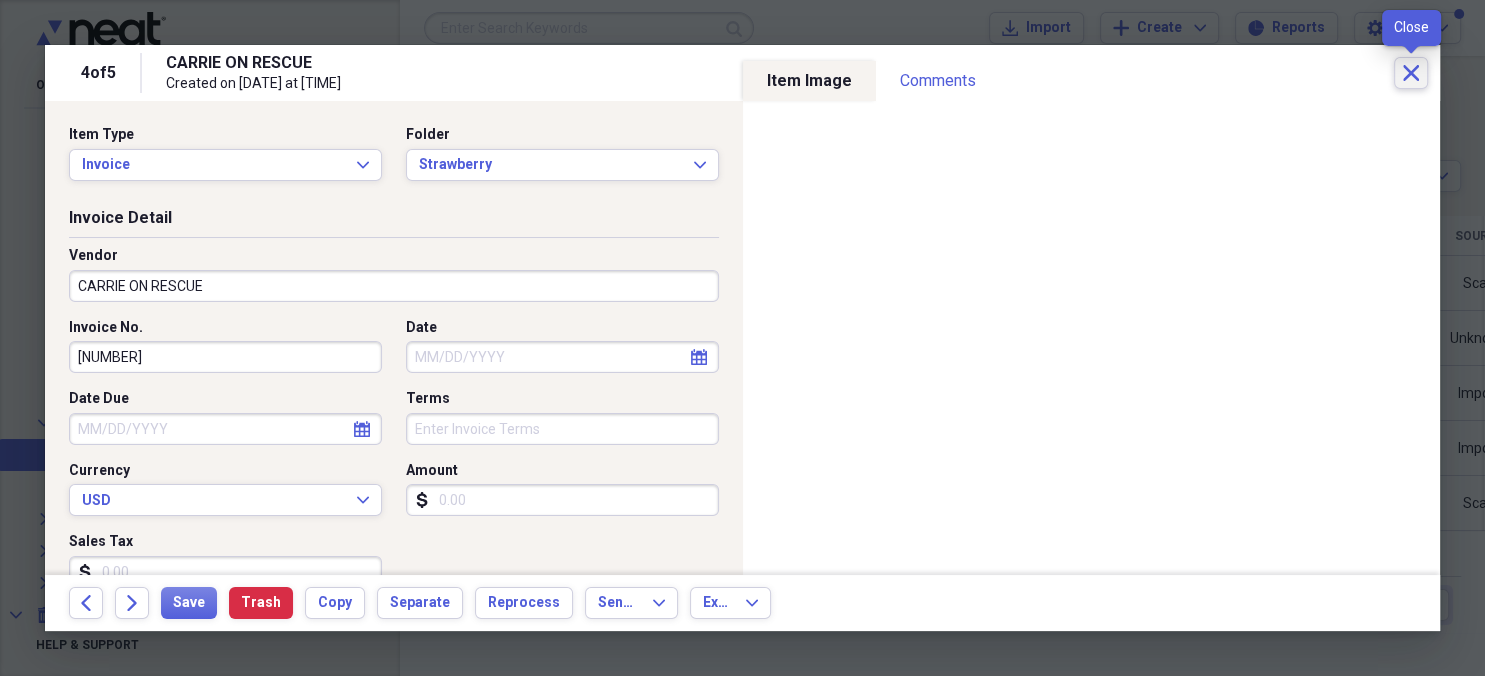 click on "Close" 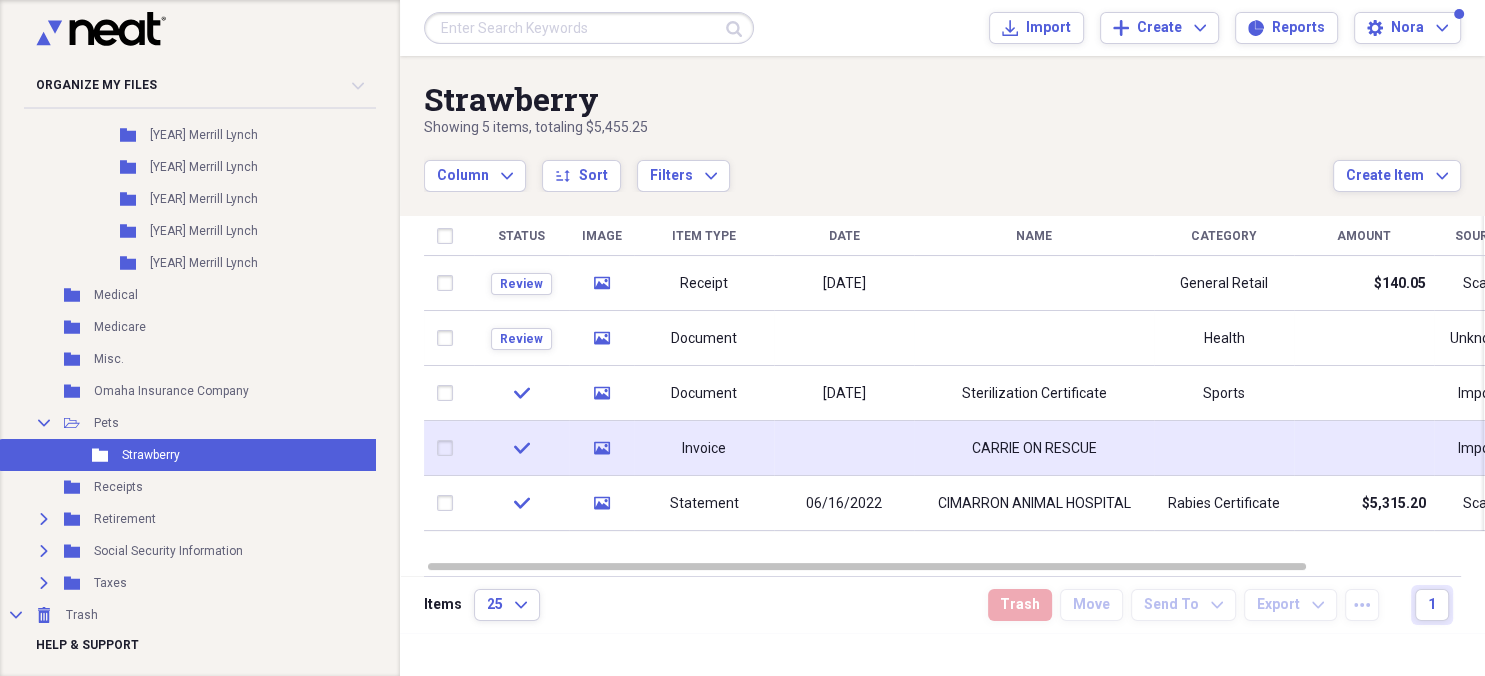 click at bounding box center [449, 448] 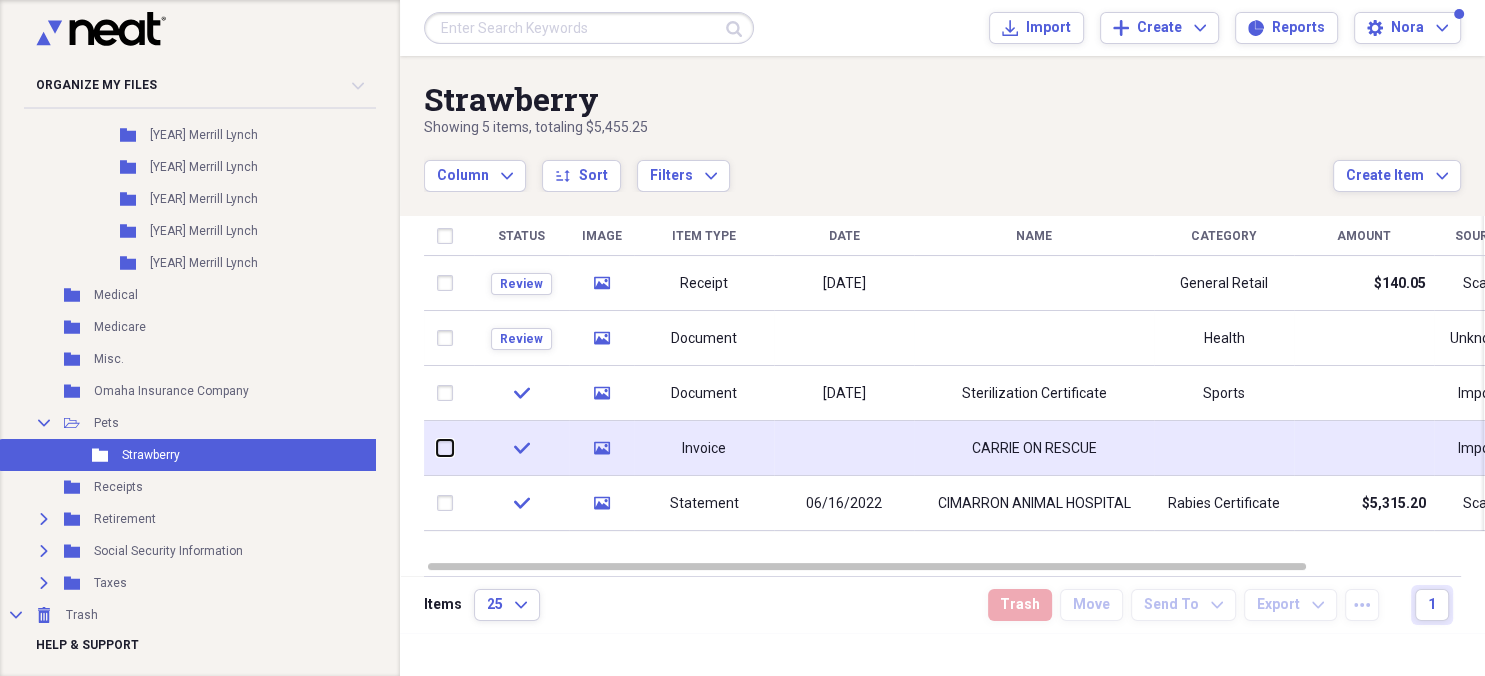 click at bounding box center [437, 448] 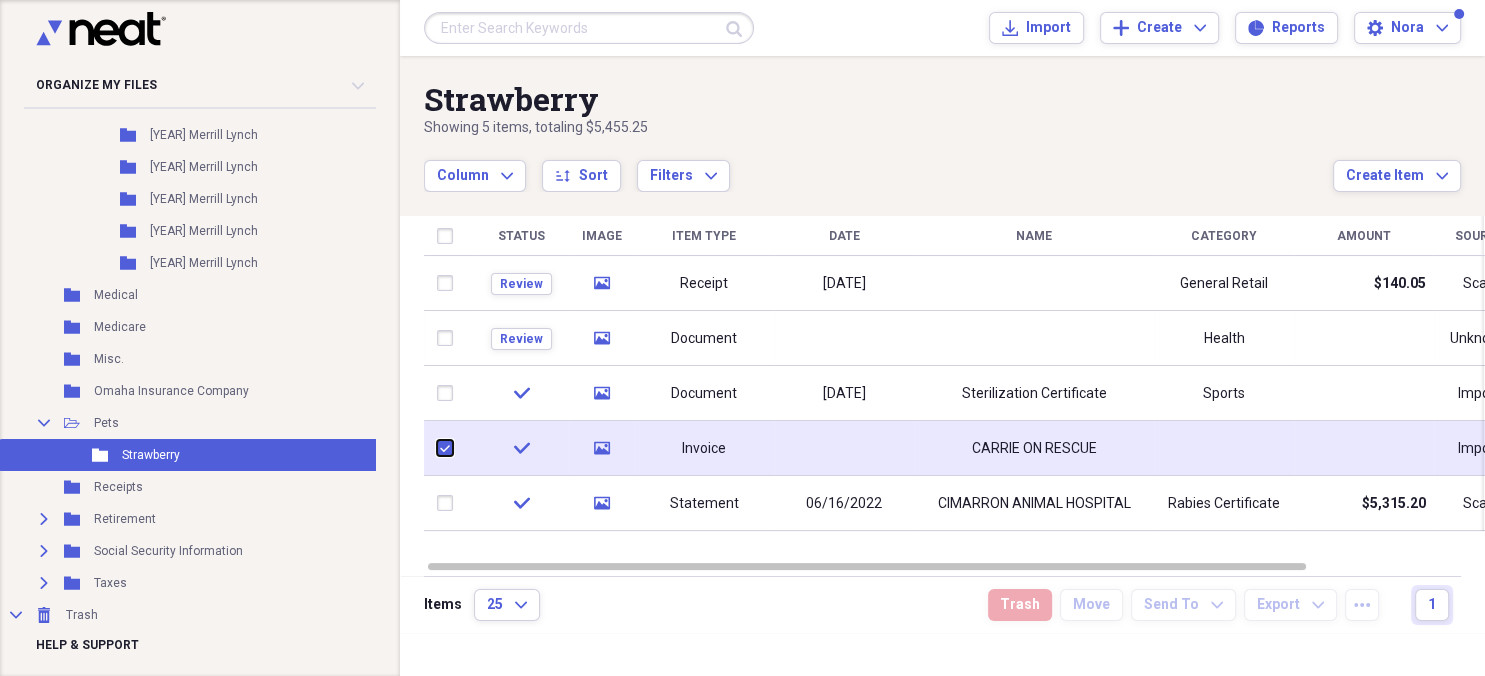 checkbox on "true" 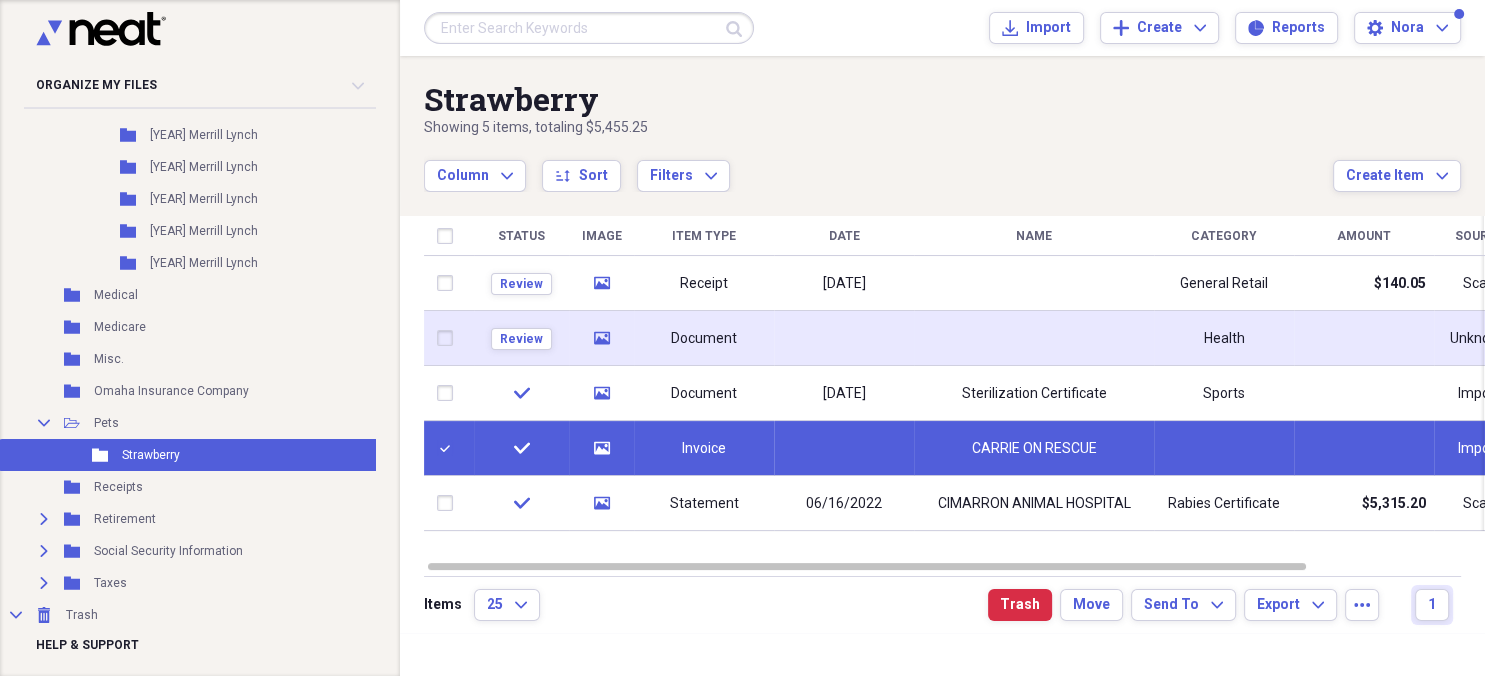 click on "Document" at bounding box center (704, 338) 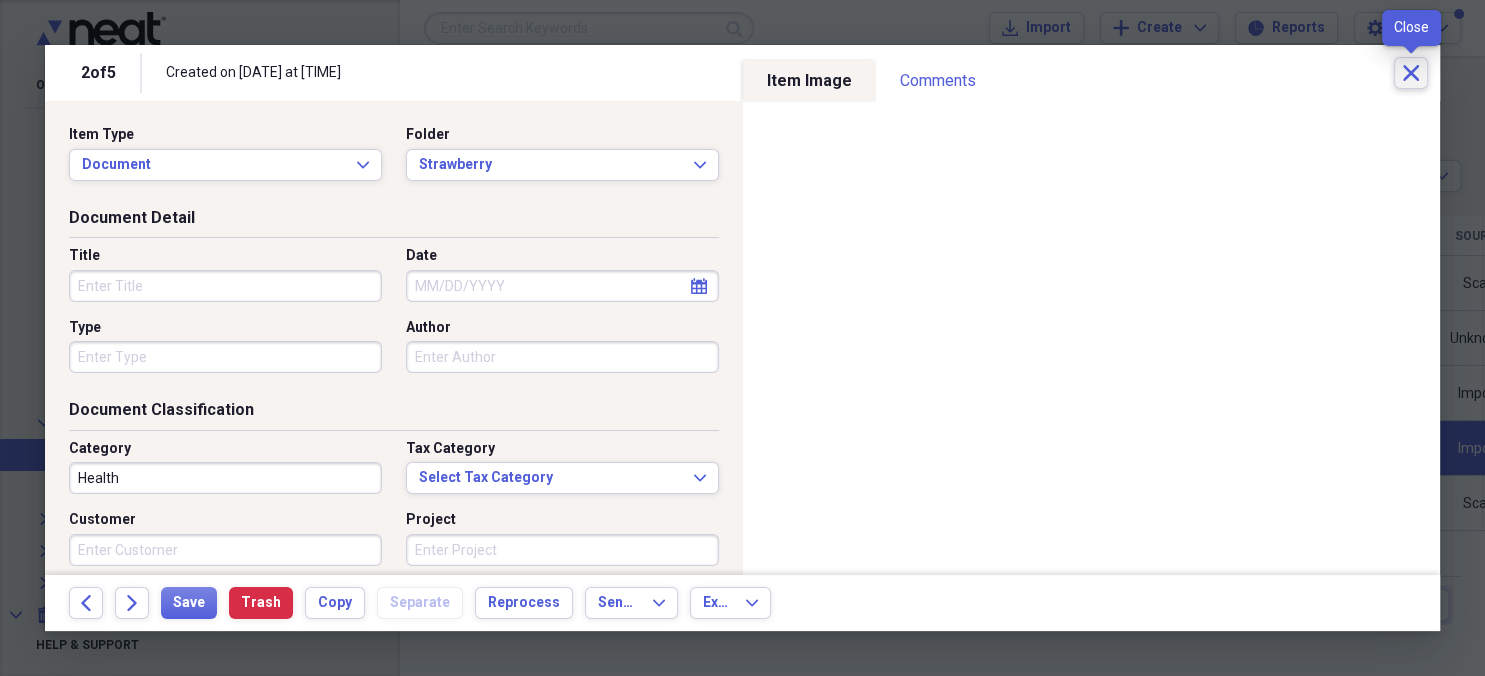 click on "Close" at bounding box center (1411, 73) 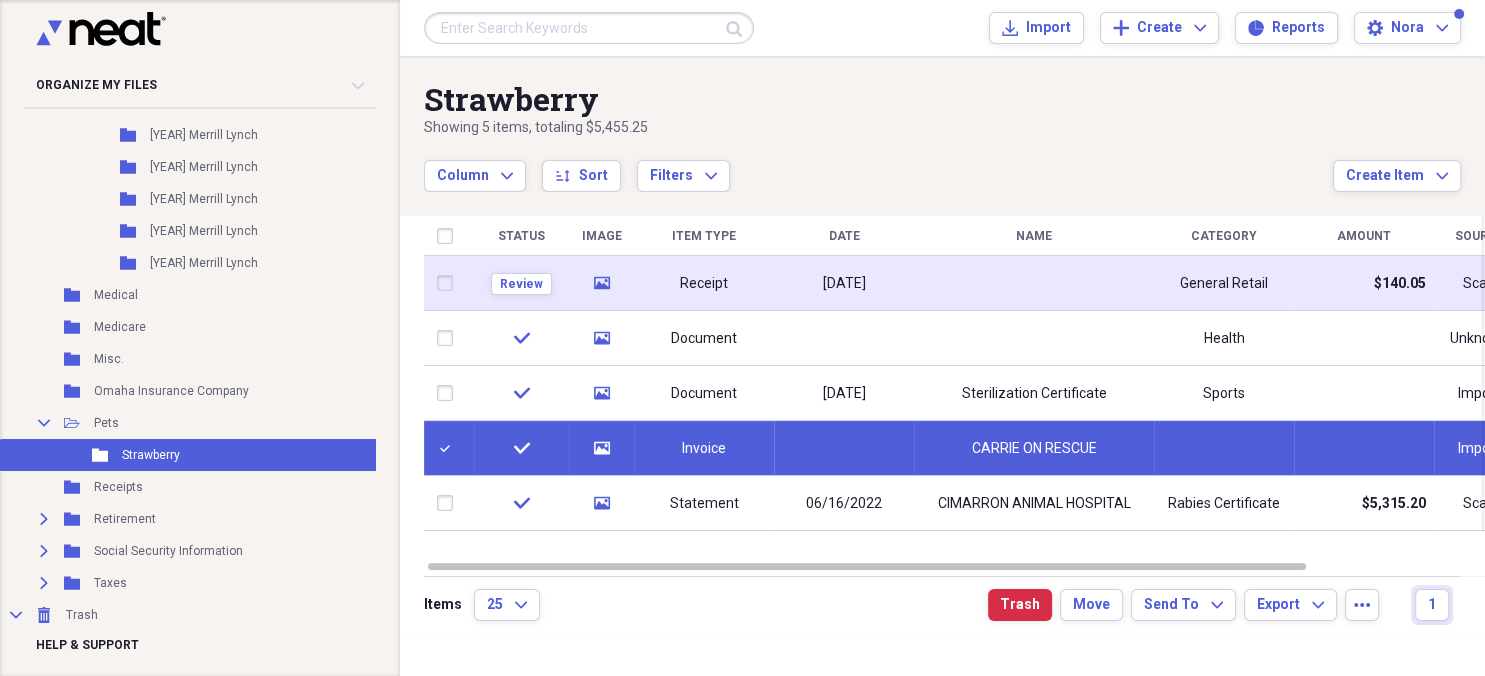 click at bounding box center [449, 283] 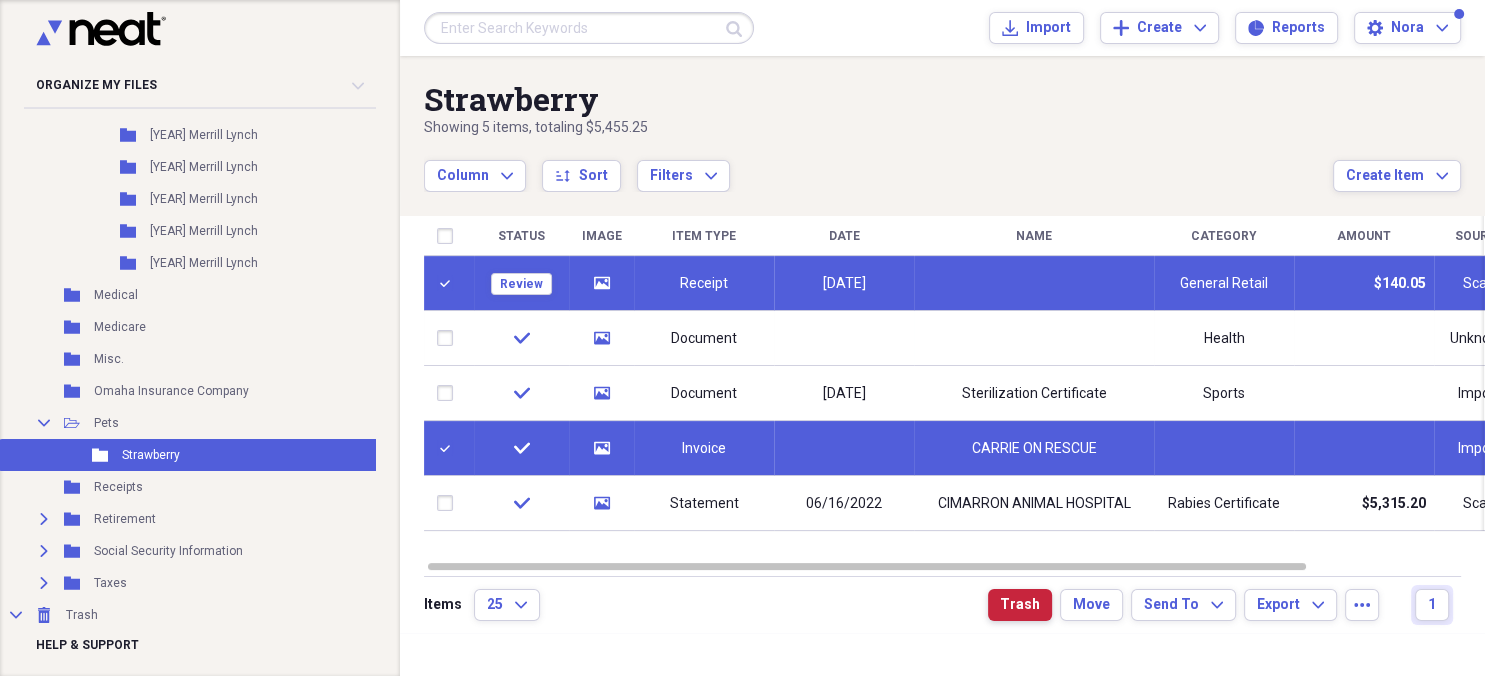 click on "Trash" at bounding box center (1020, 605) 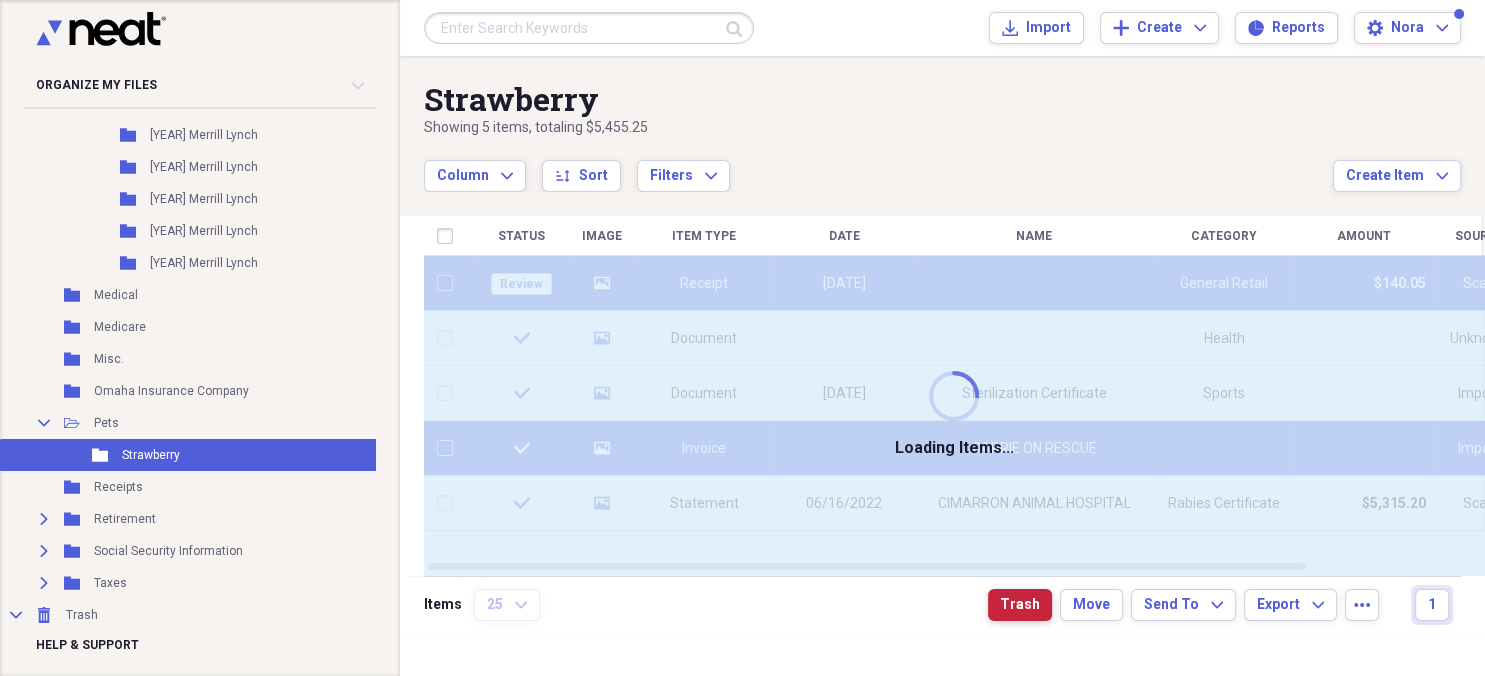 checkbox on "false" 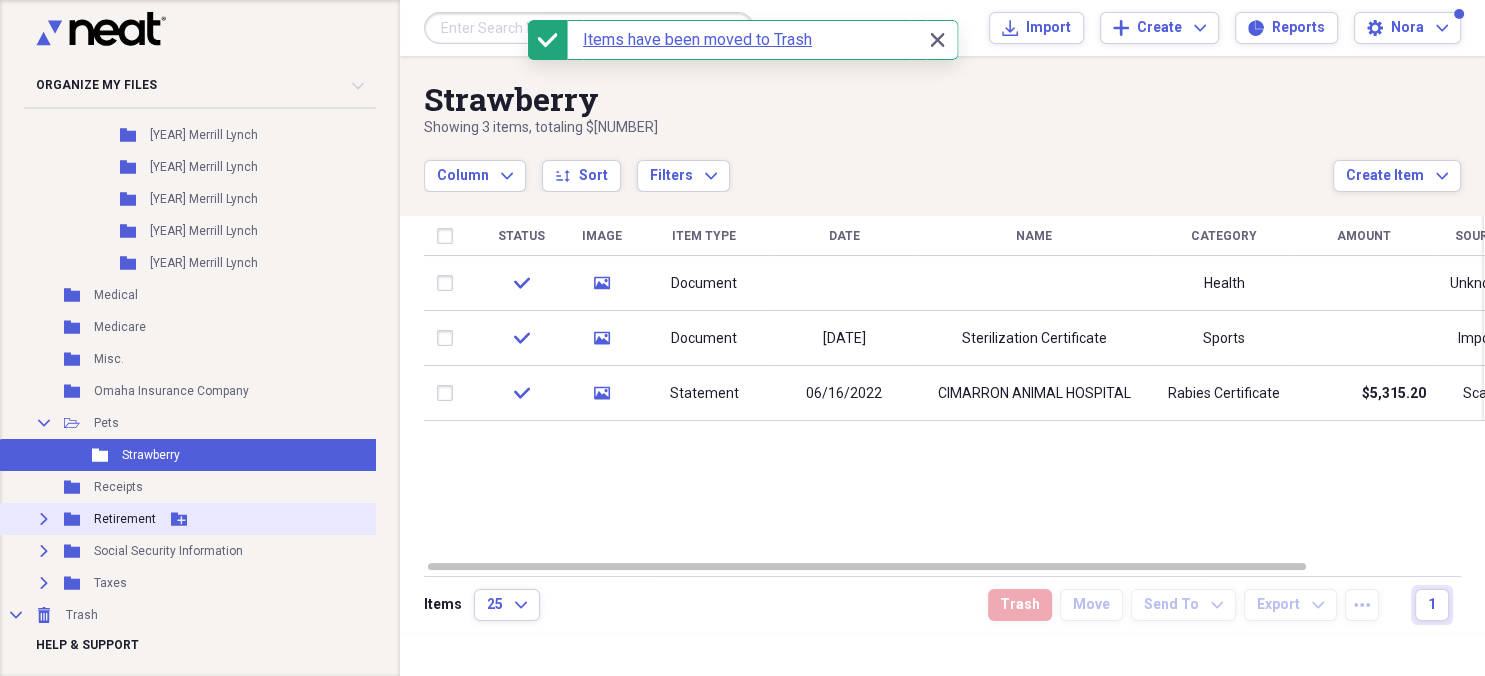 click on "Expand" 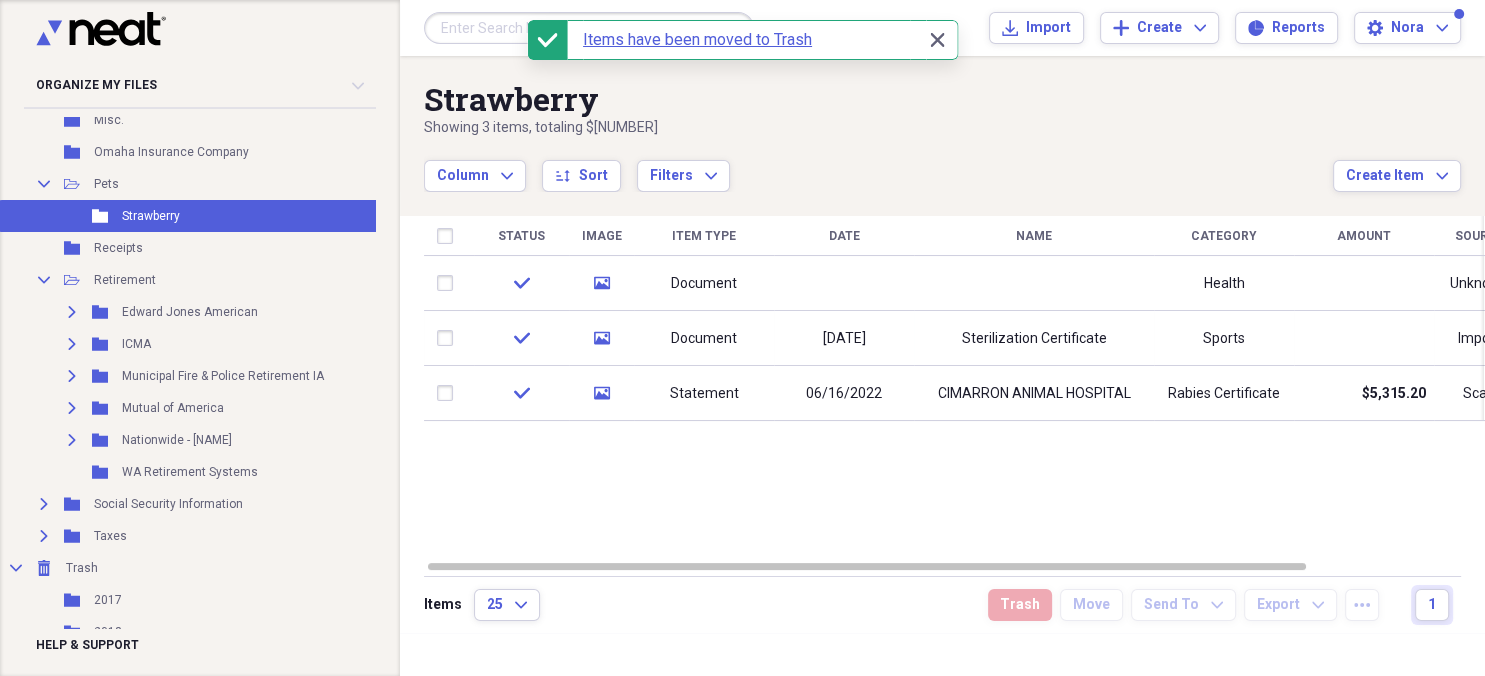 scroll, scrollTop: 5048, scrollLeft: 0, axis: vertical 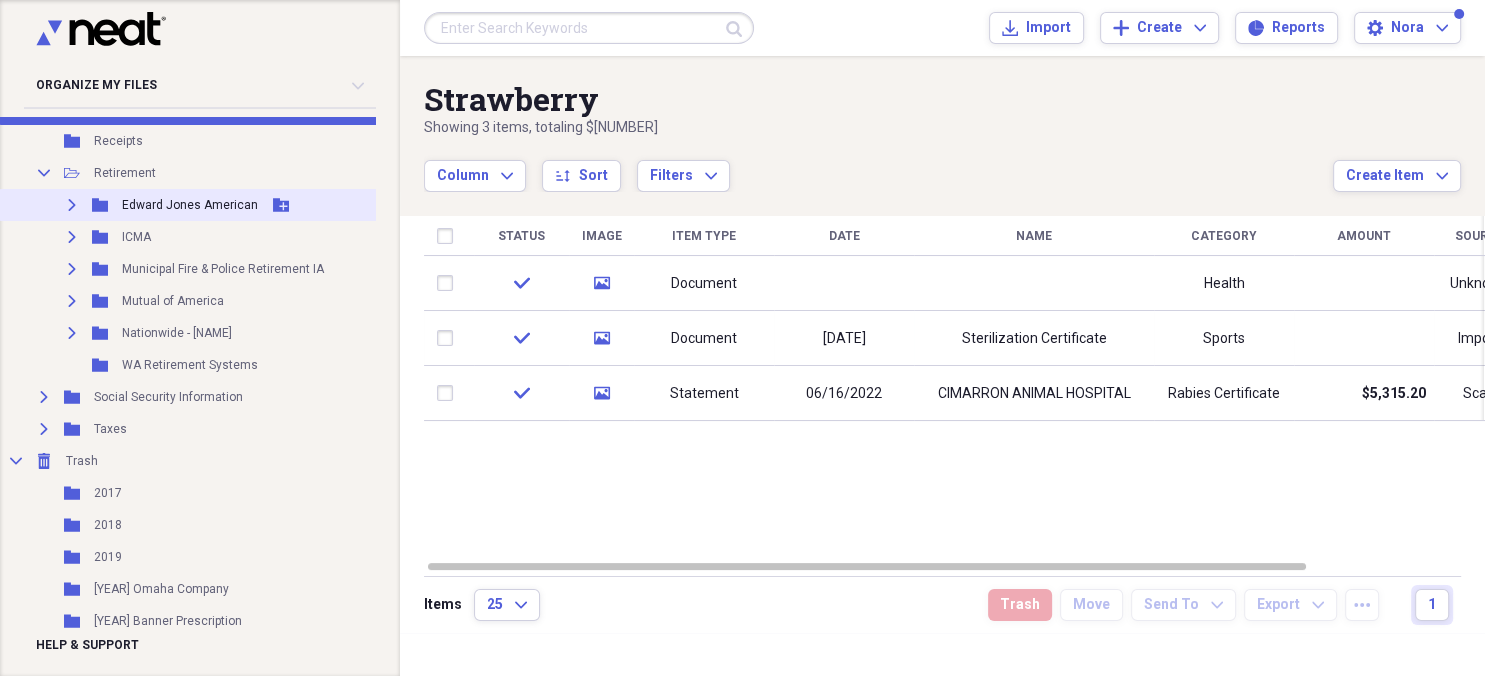 click on "Expand" at bounding box center [72, 205] 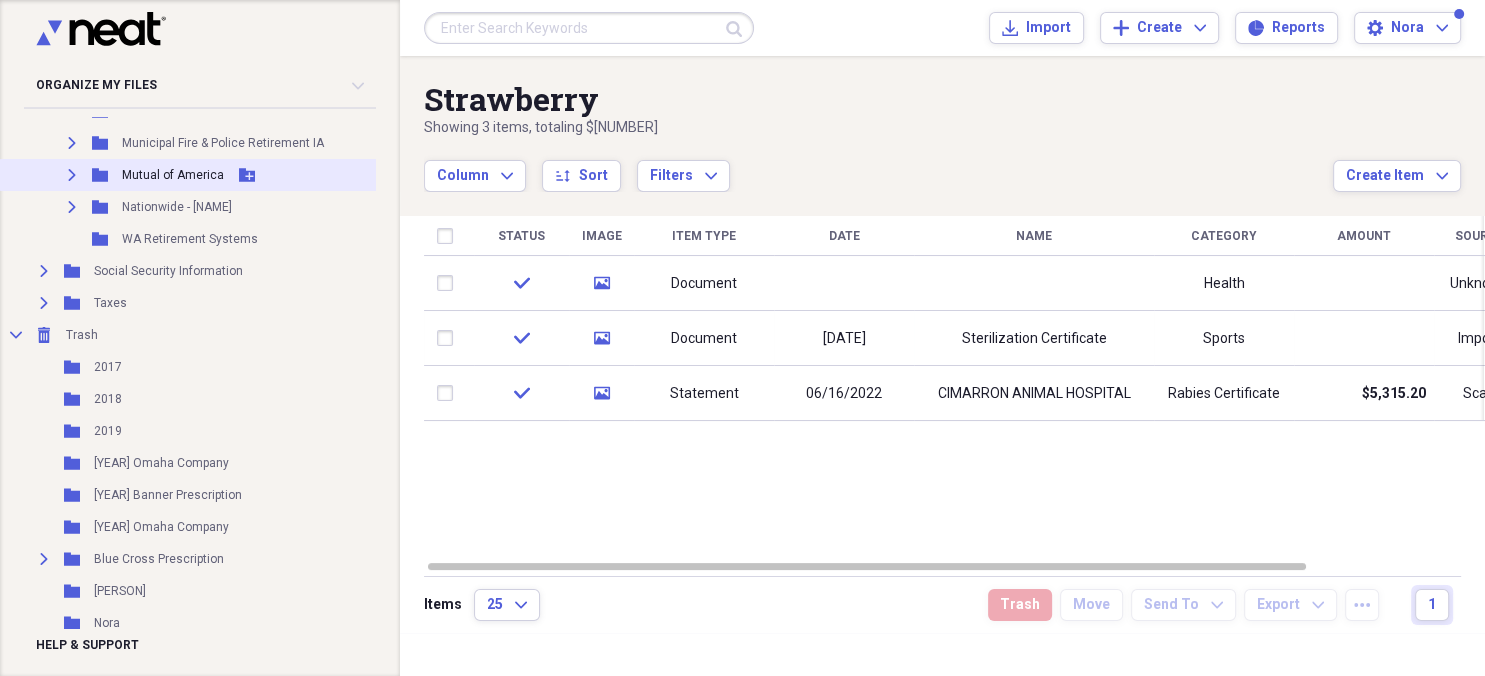 scroll, scrollTop: 5310, scrollLeft: 0, axis: vertical 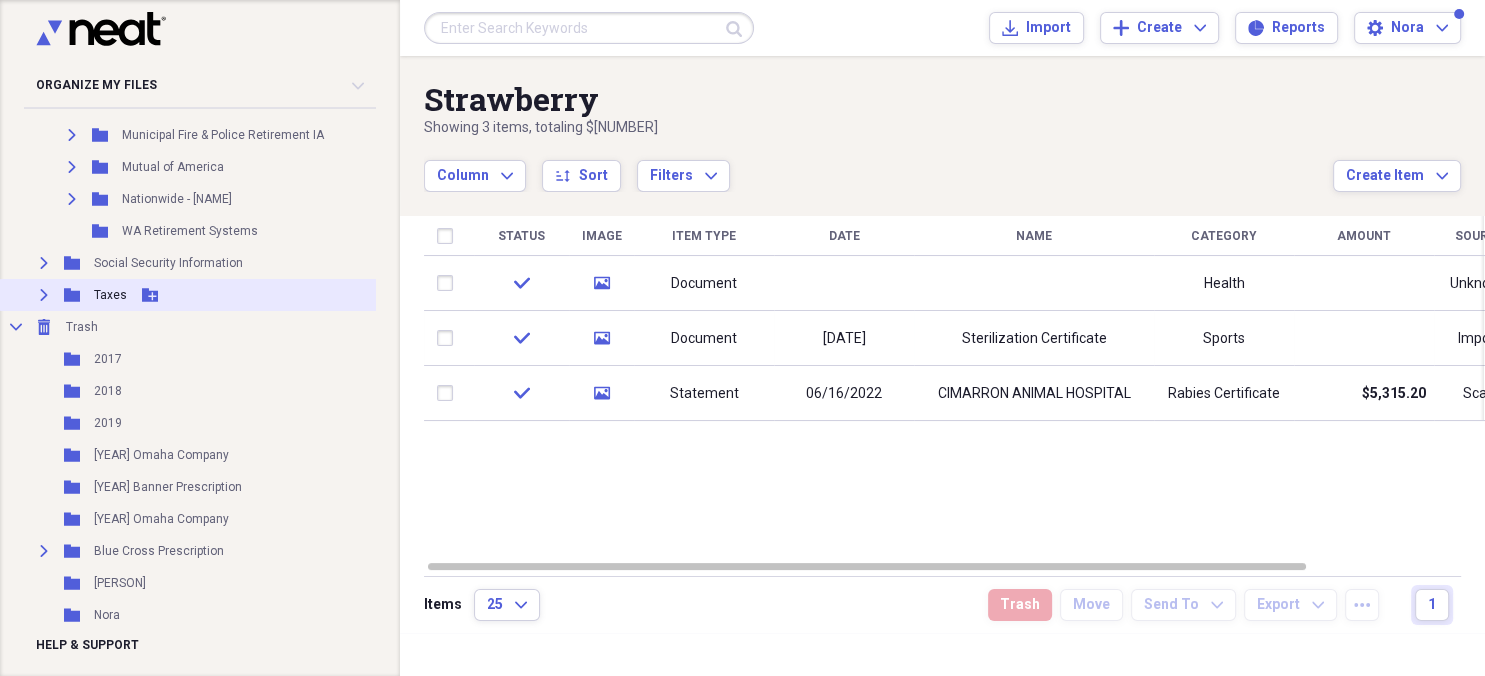 click on "Expand" 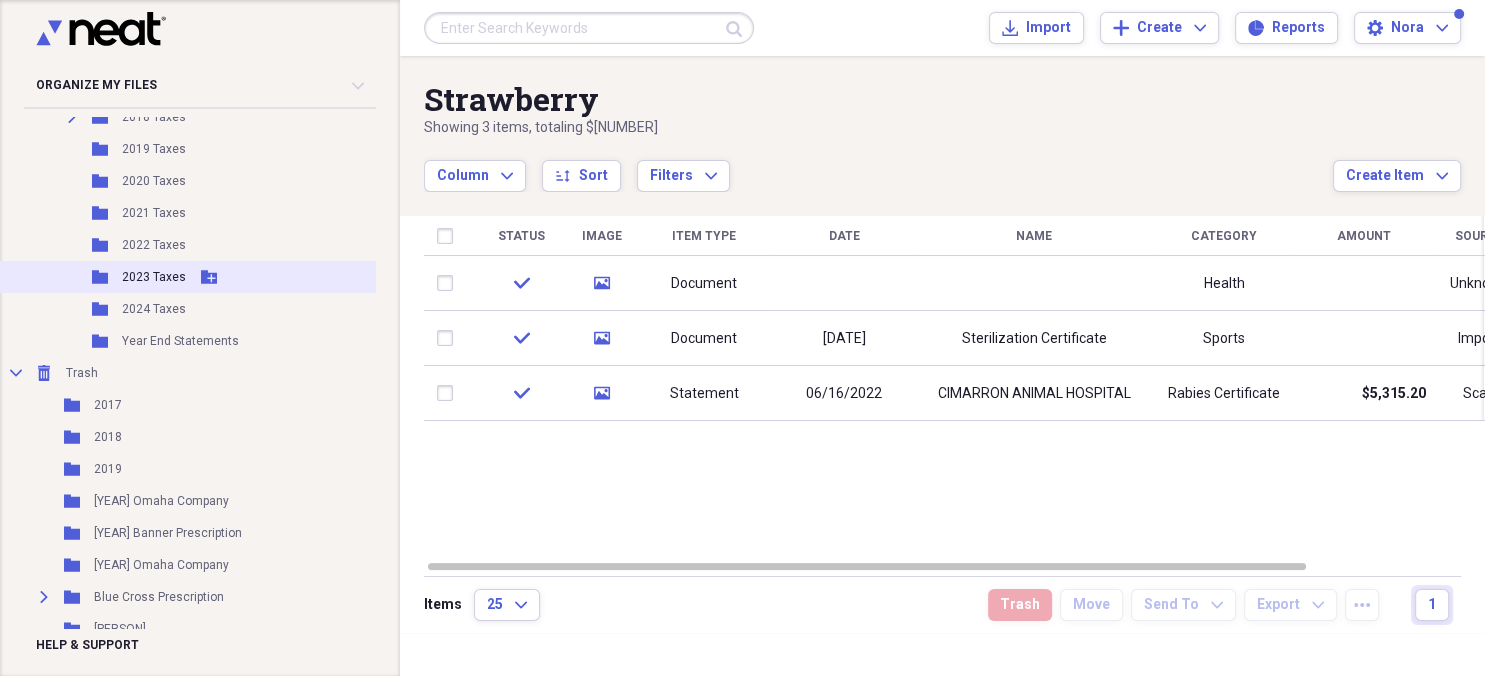 scroll, scrollTop: 5854, scrollLeft: 0, axis: vertical 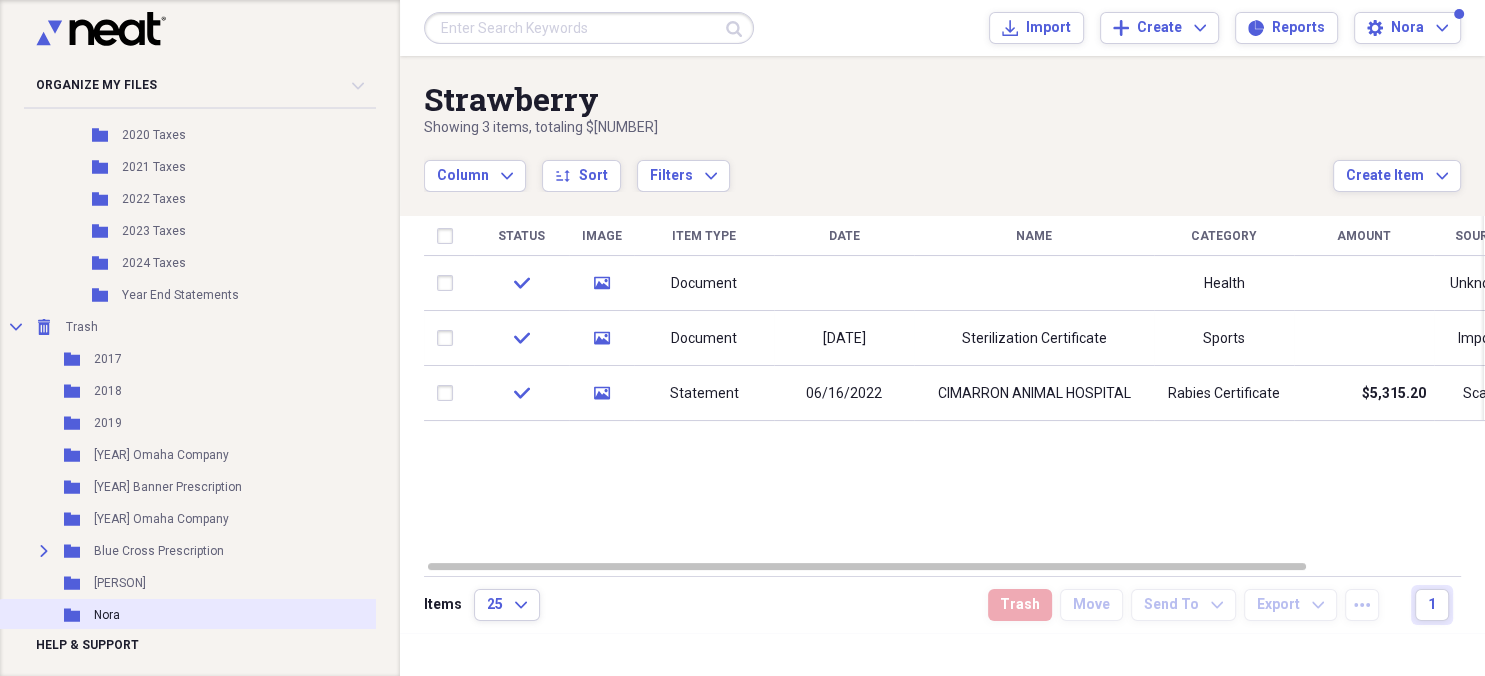 click 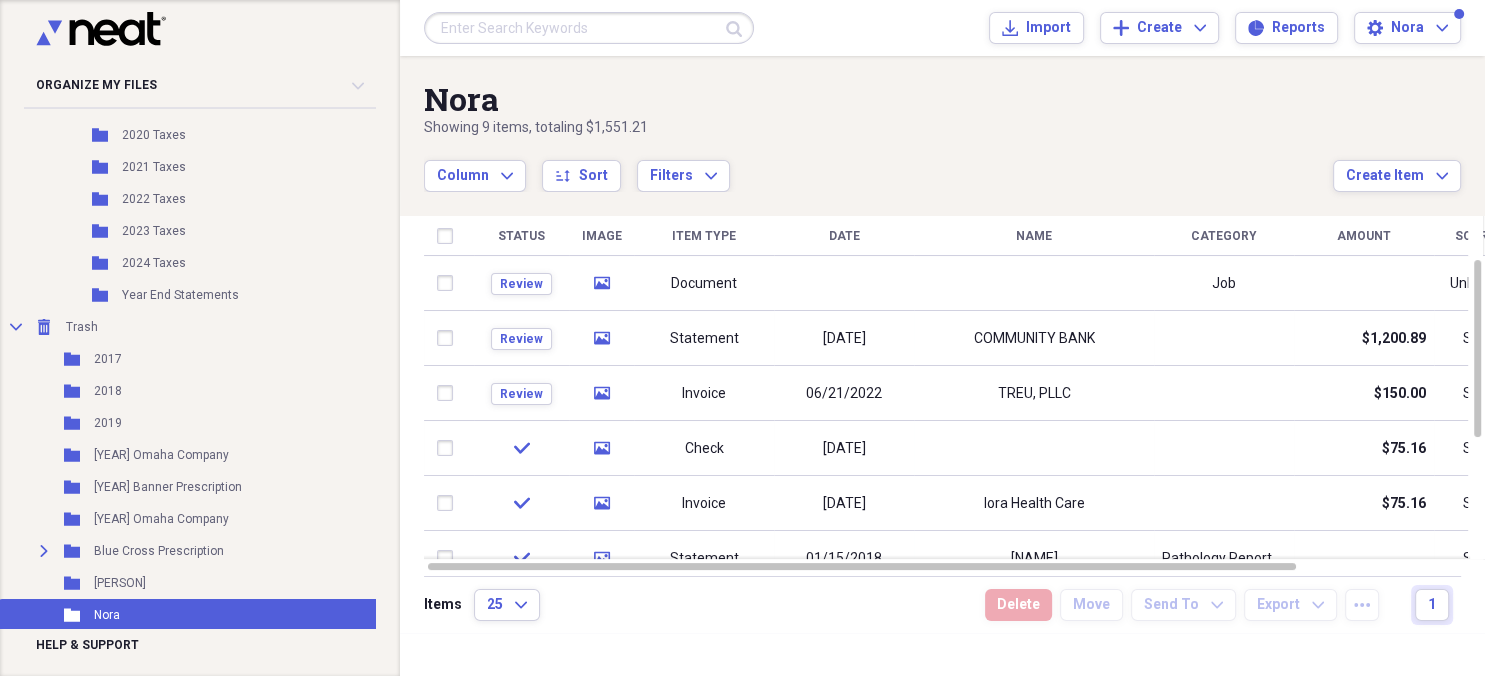 click on "Folder [PERSON]" at bounding box center [196, 615] 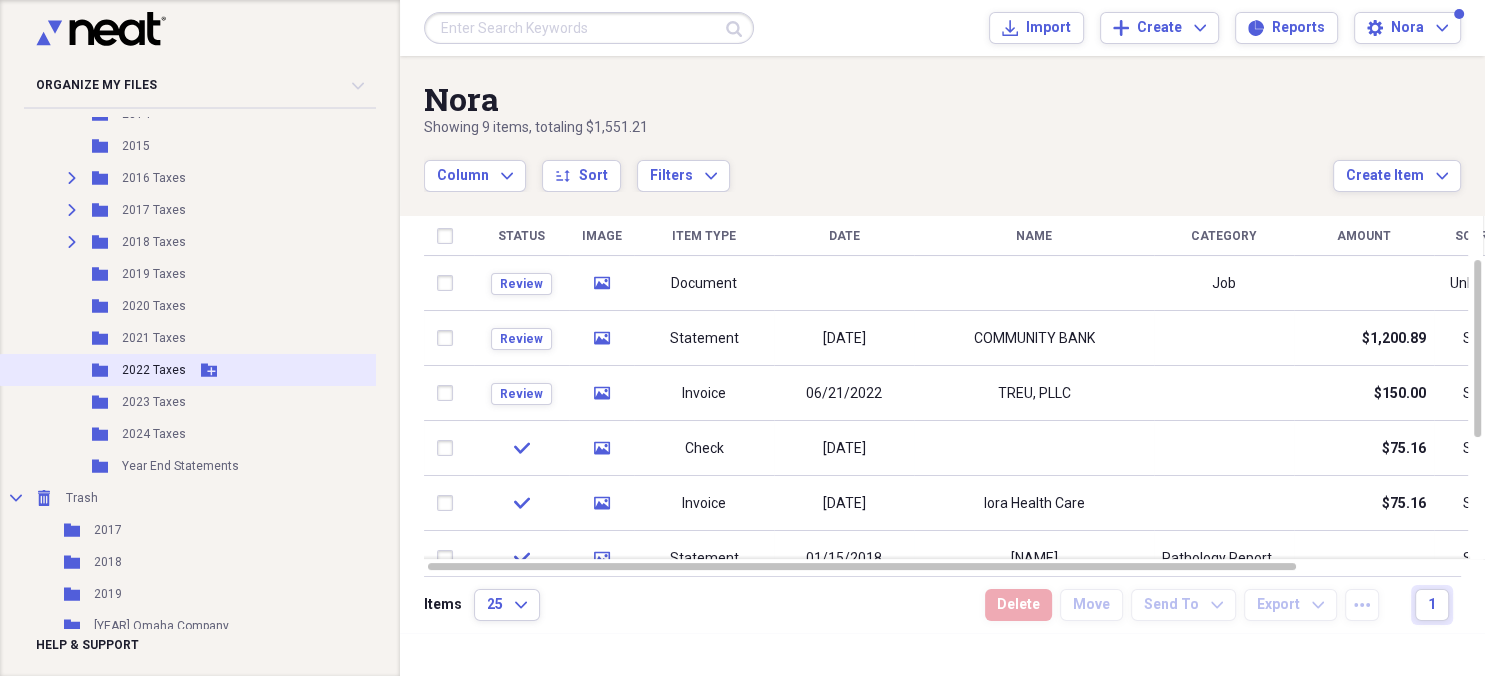 scroll, scrollTop: 5682, scrollLeft: 0, axis: vertical 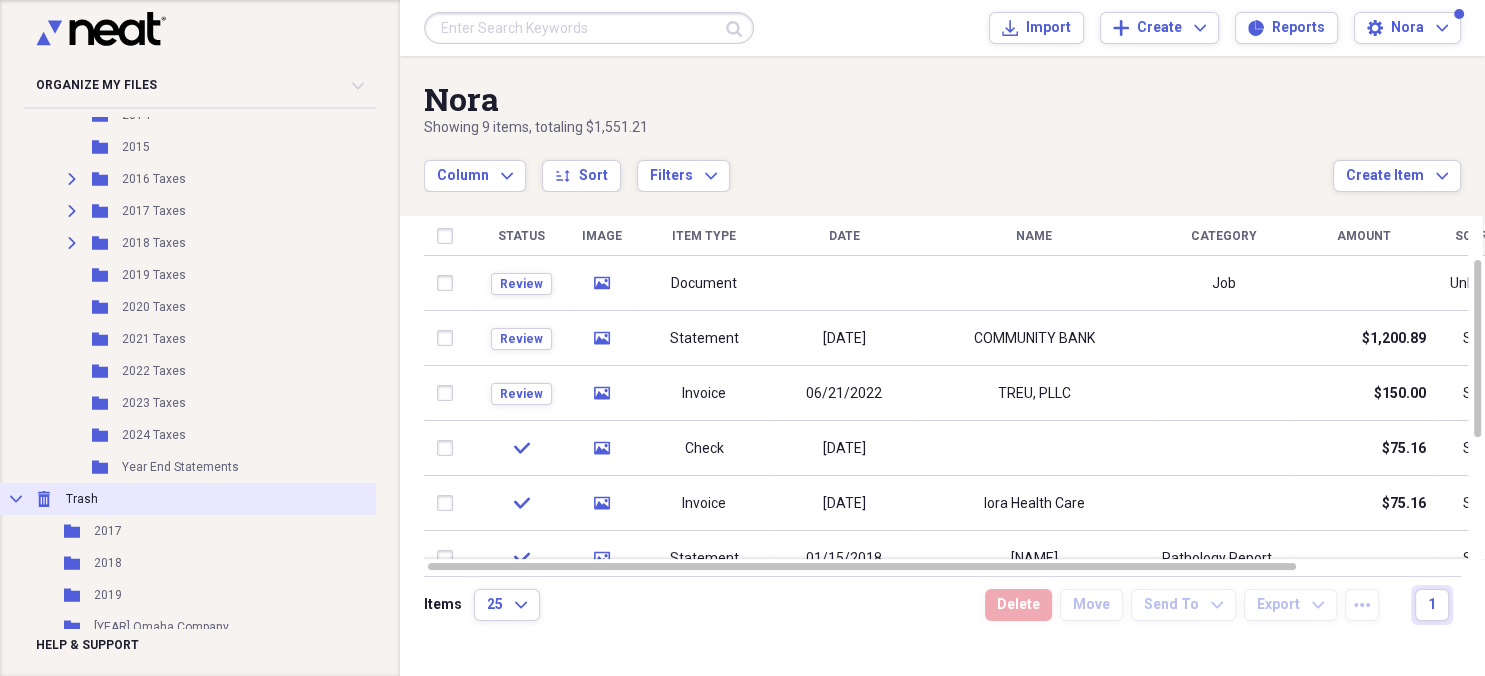 click on "Collapse Trash Trash" at bounding box center [196, 499] 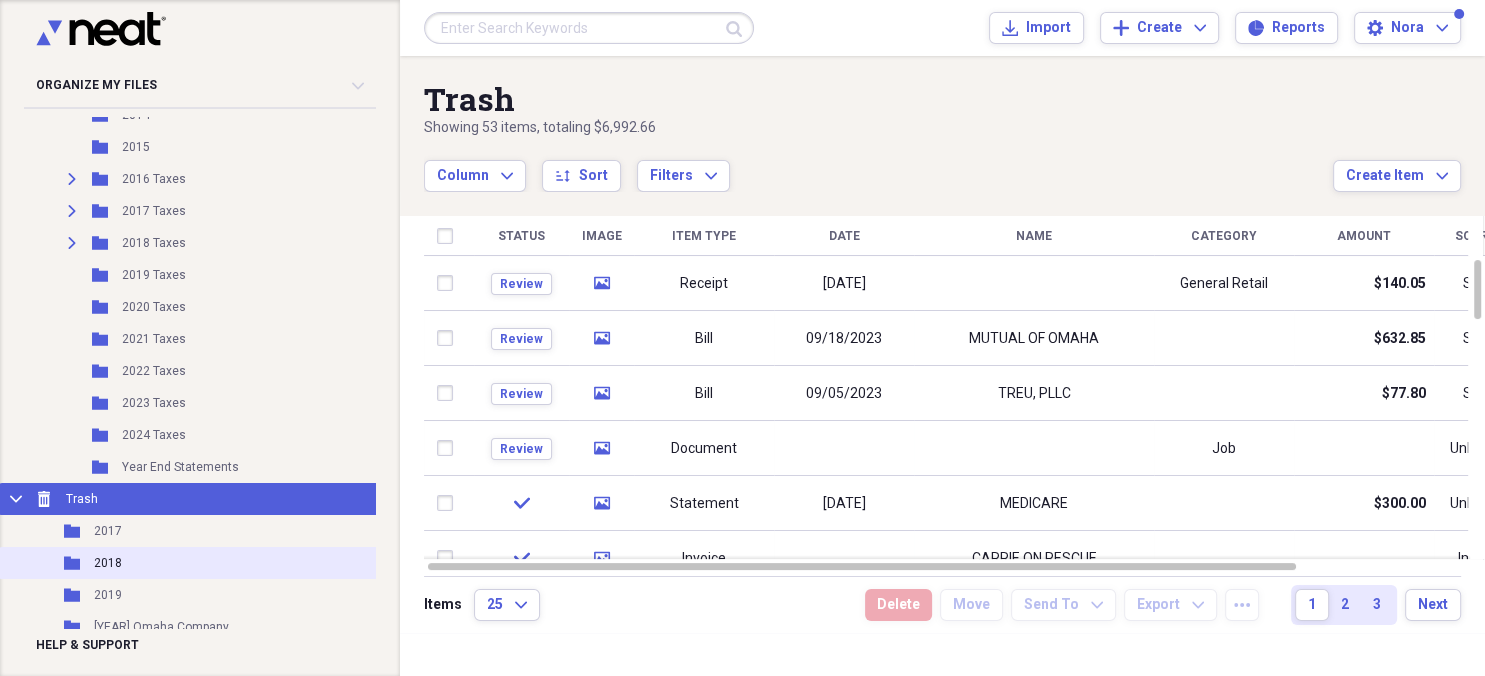 click on "Folder [YEAR]" at bounding box center [196, 563] 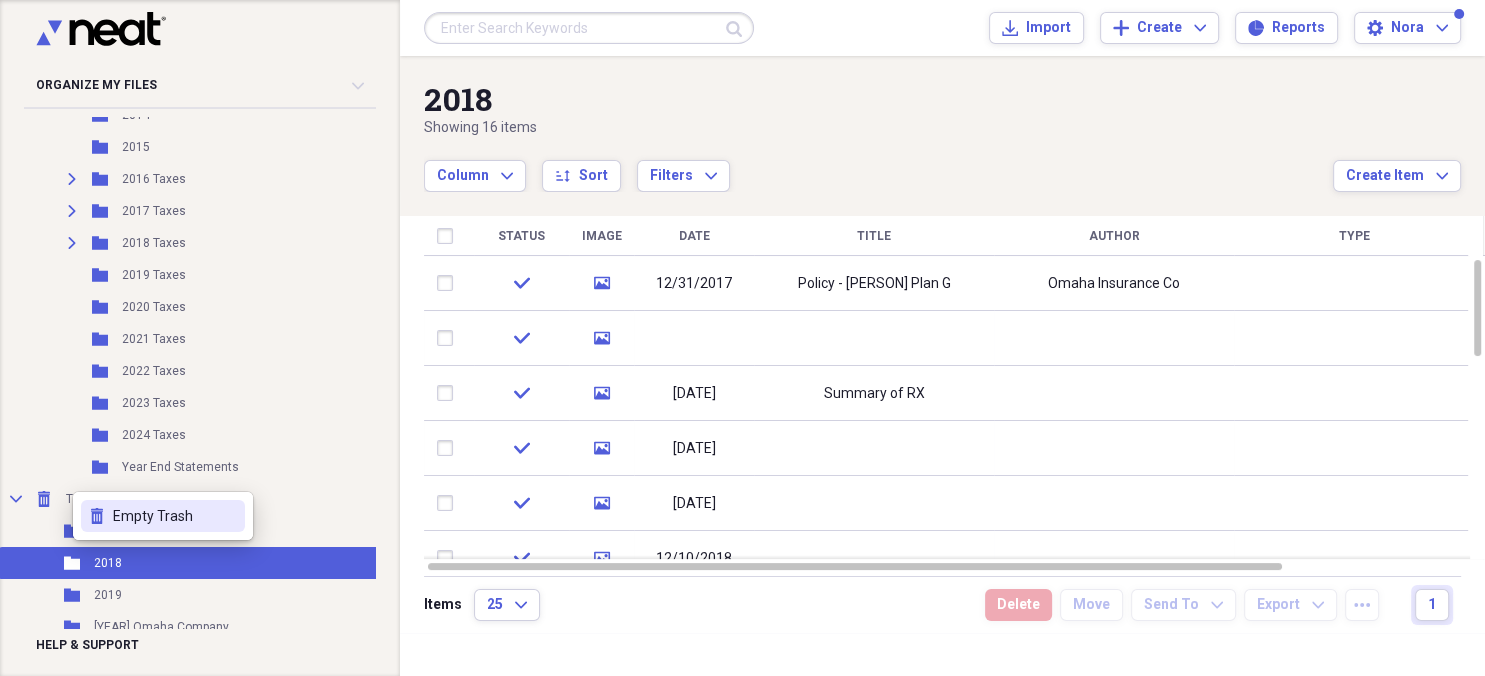 click on "Empty Trash" at bounding box center [175, 516] 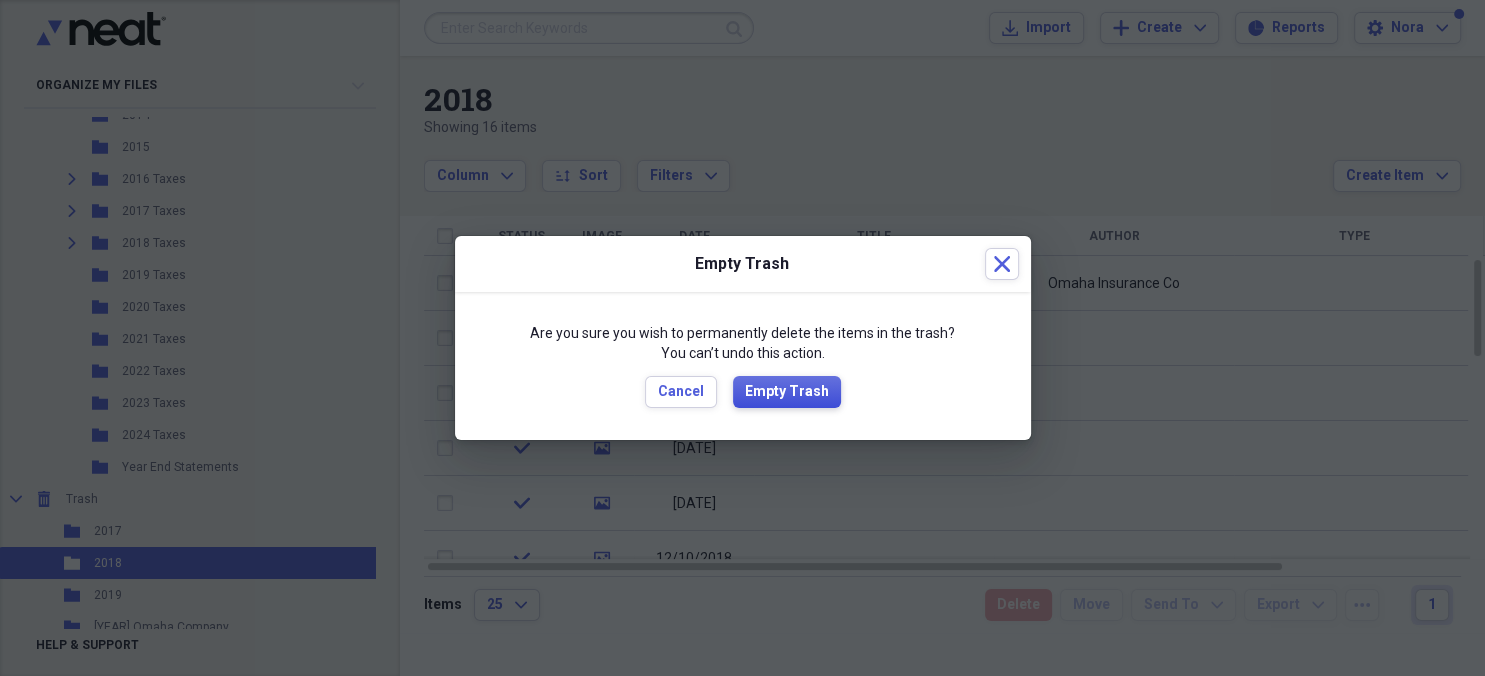 click on "Empty Trash" at bounding box center (787, 392) 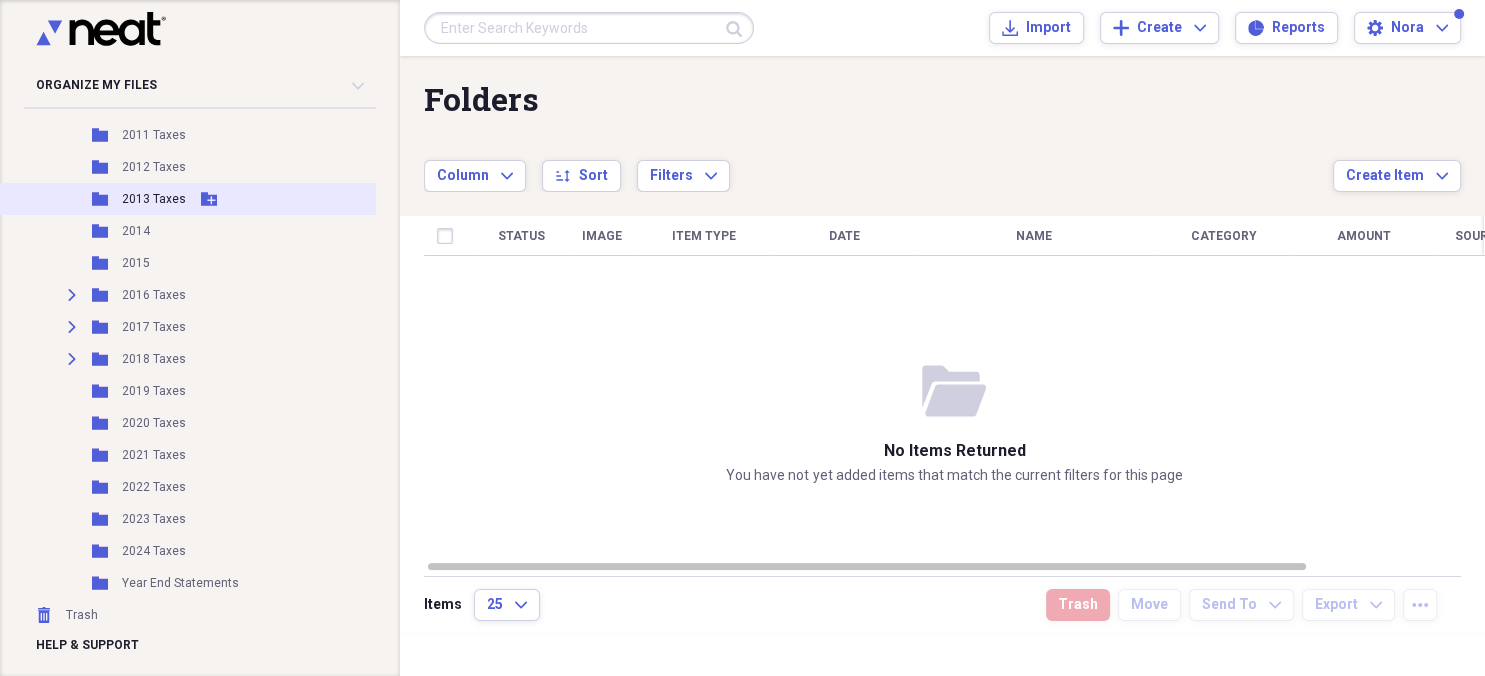 scroll, scrollTop: 4962, scrollLeft: 0, axis: vertical 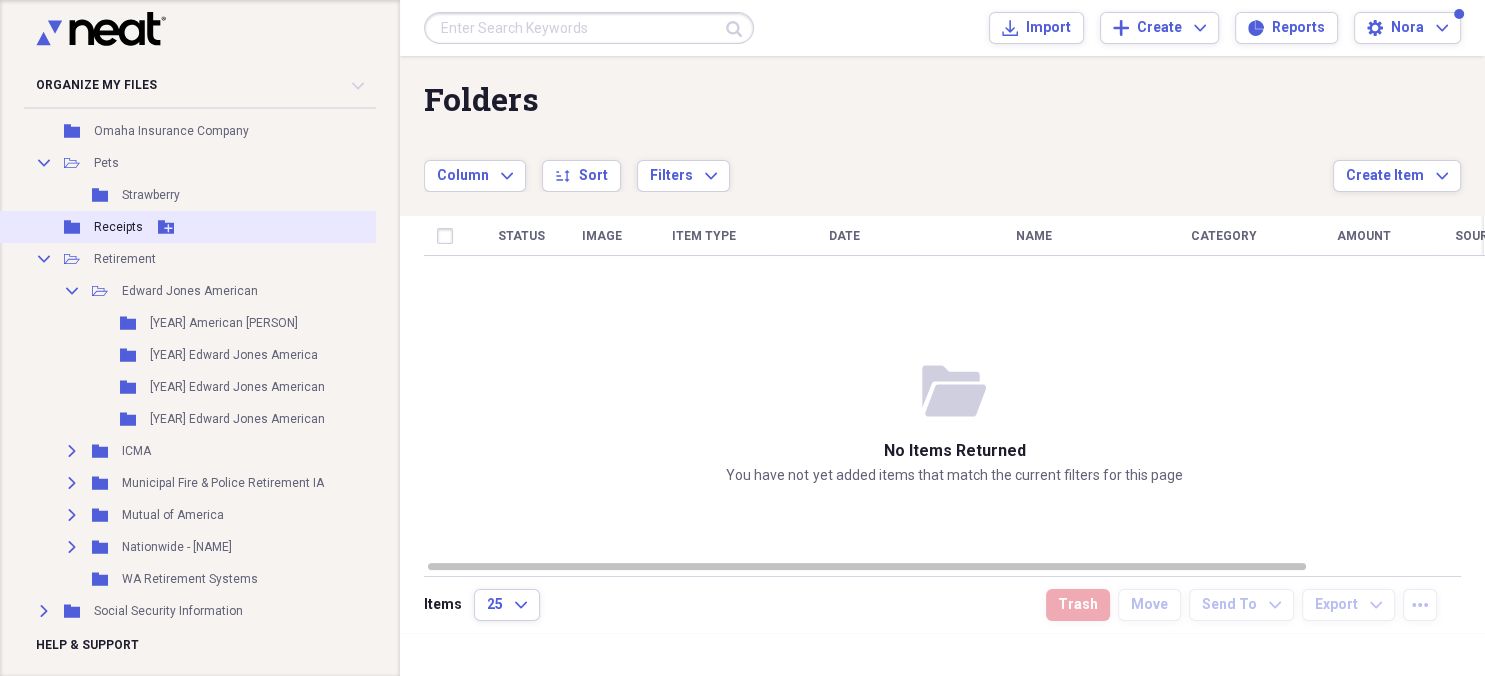 click on "Receipts" at bounding box center (118, 227) 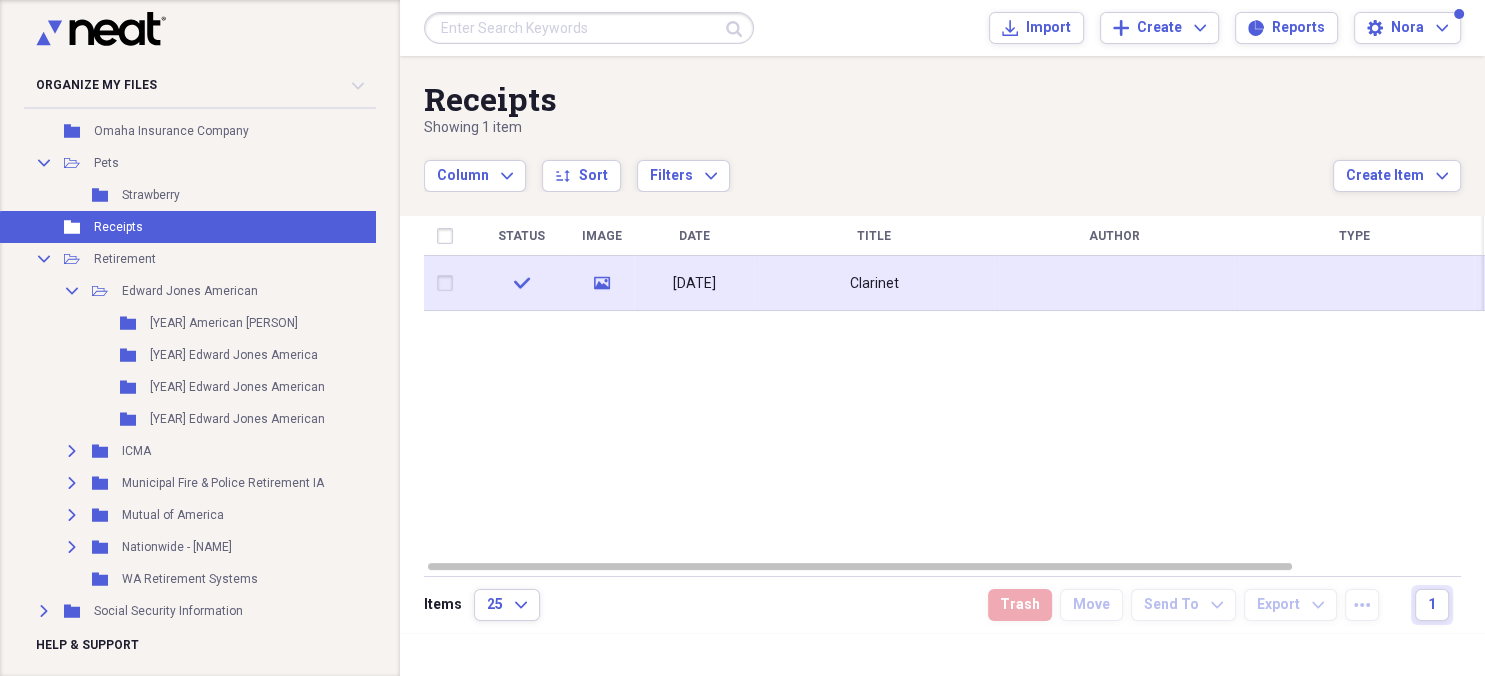 click at bounding box center (449, 283) 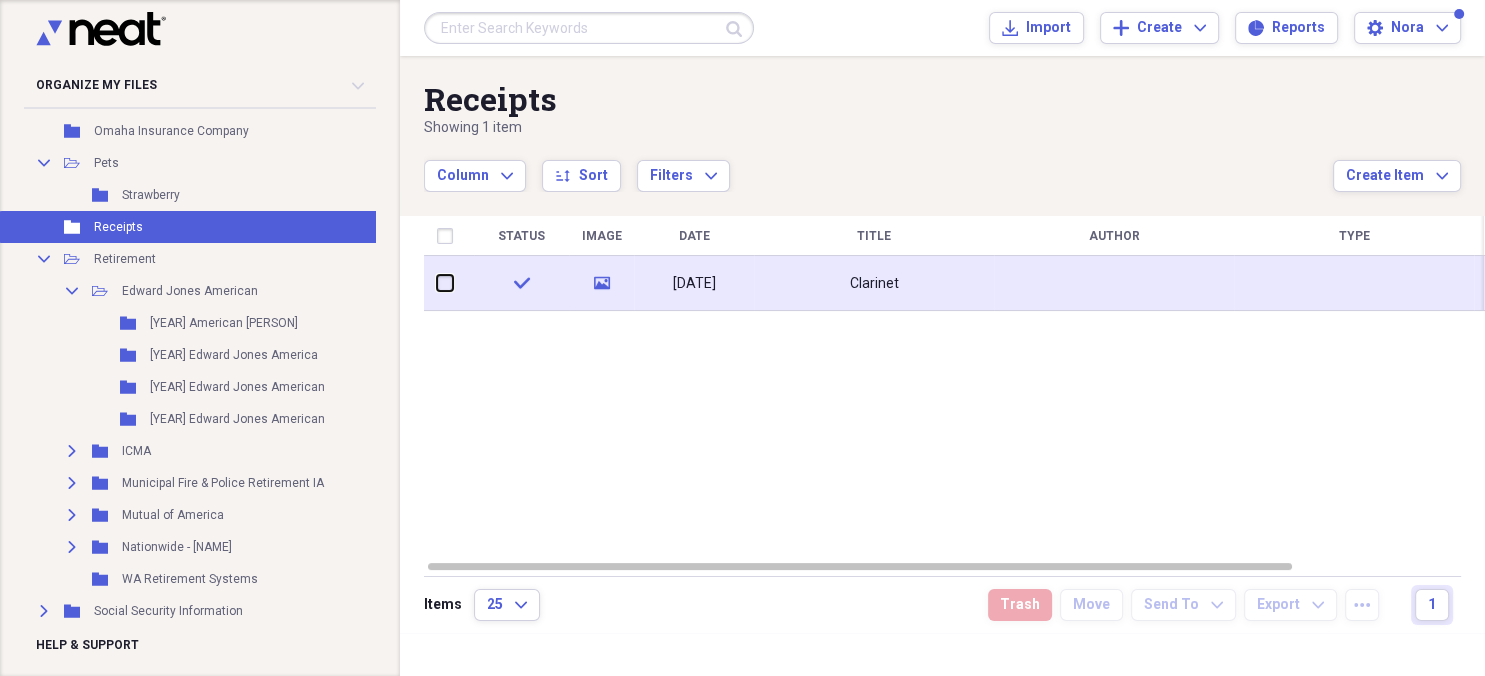 click at bounding box center (437, 283) 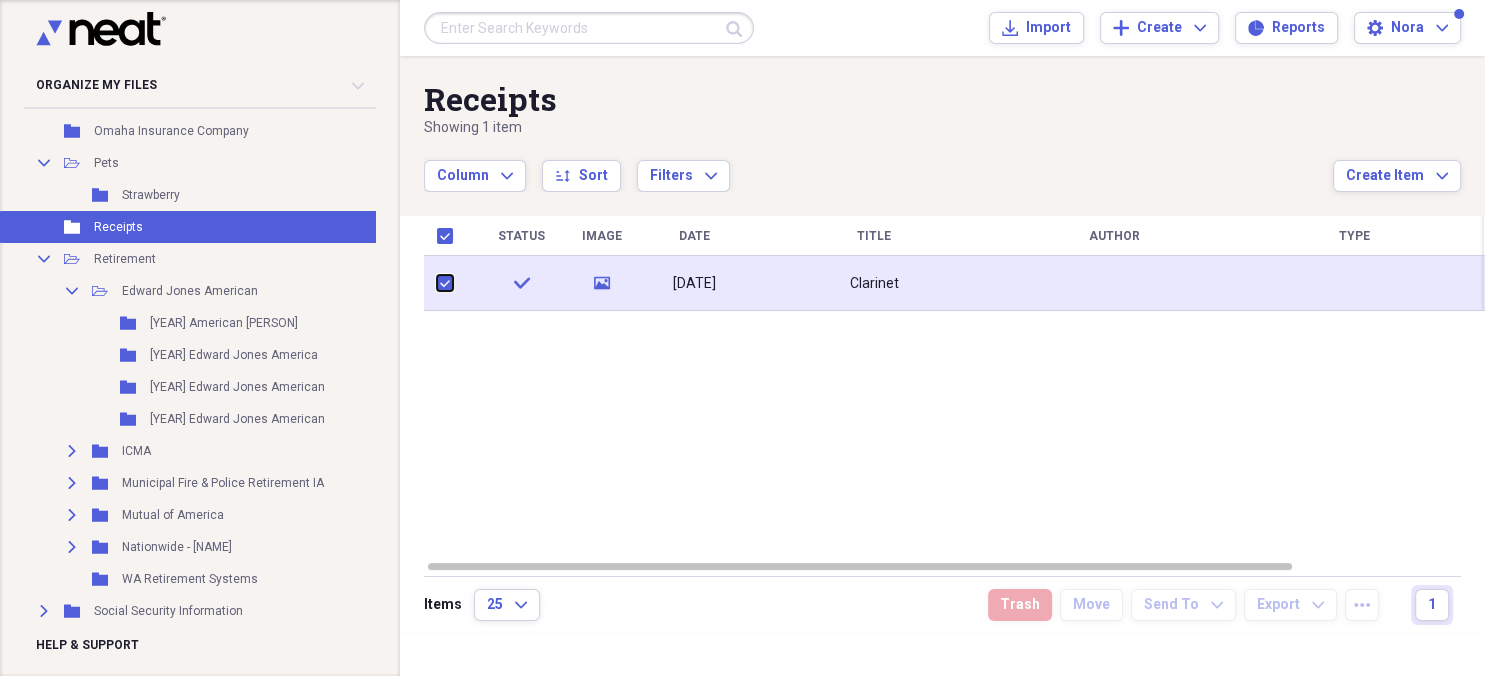 checkbox on "true" 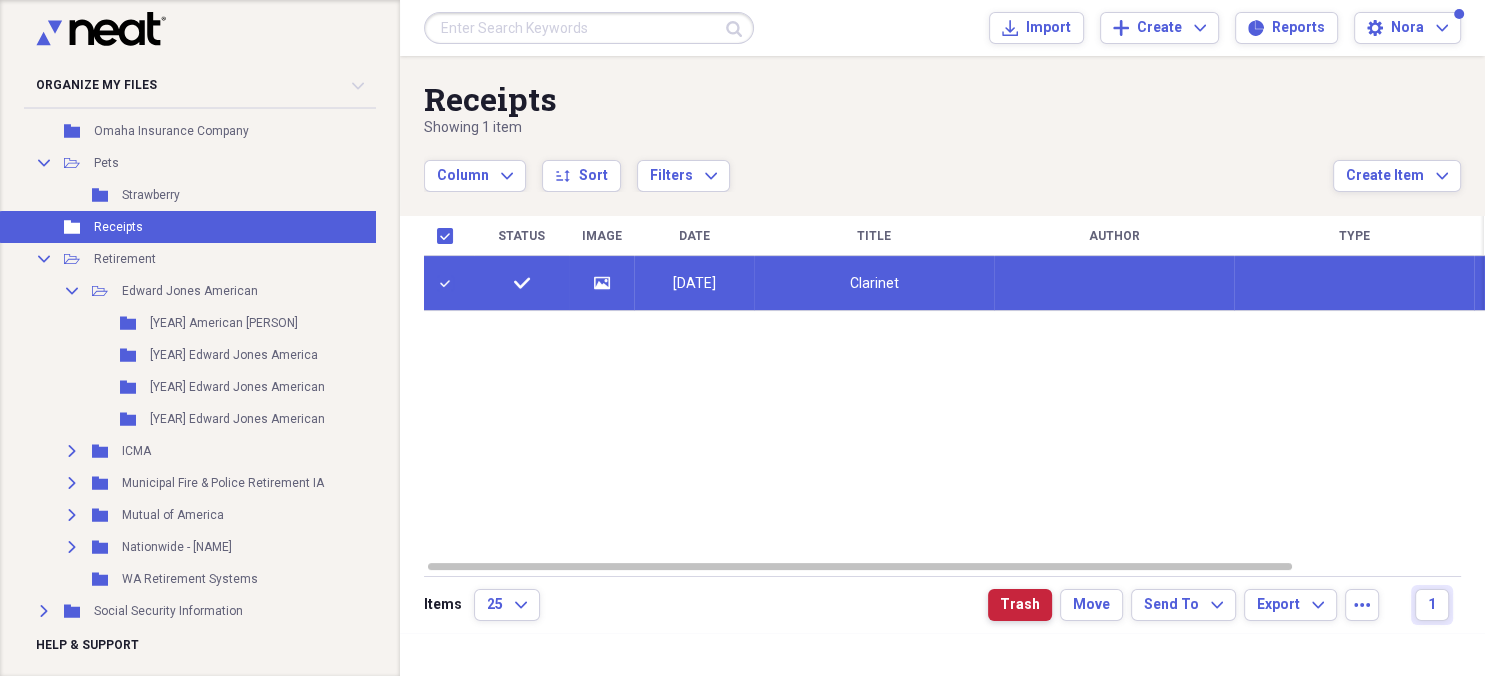 click on "Trash" at bounding box center (1020, 605) 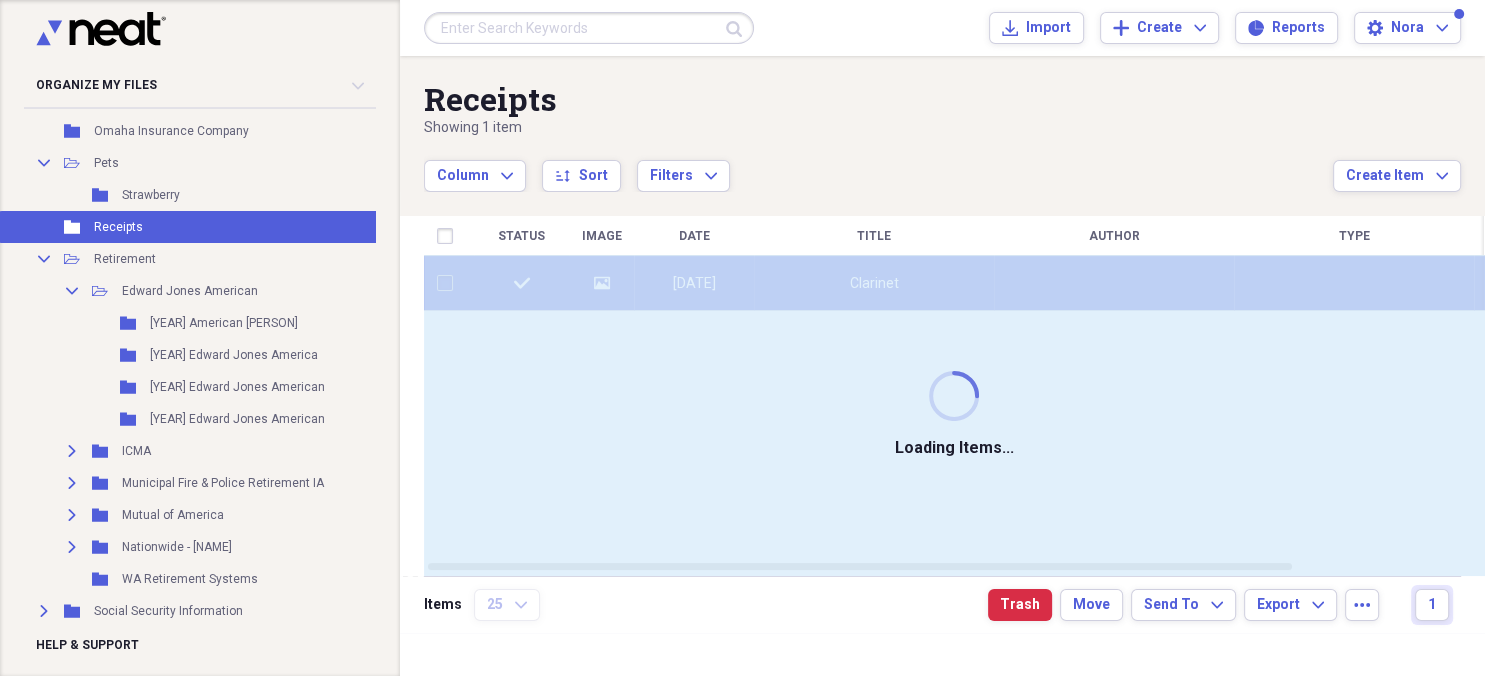 checkbox on "false" 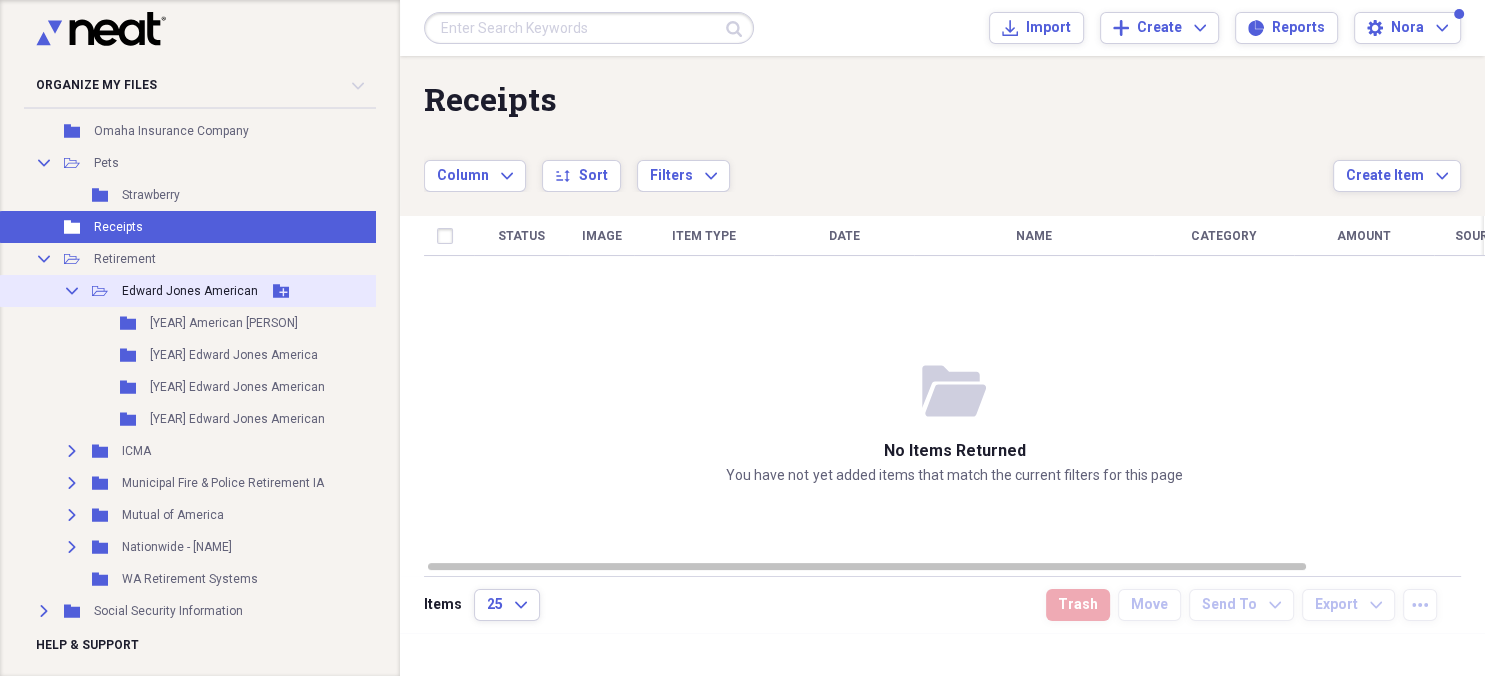 click 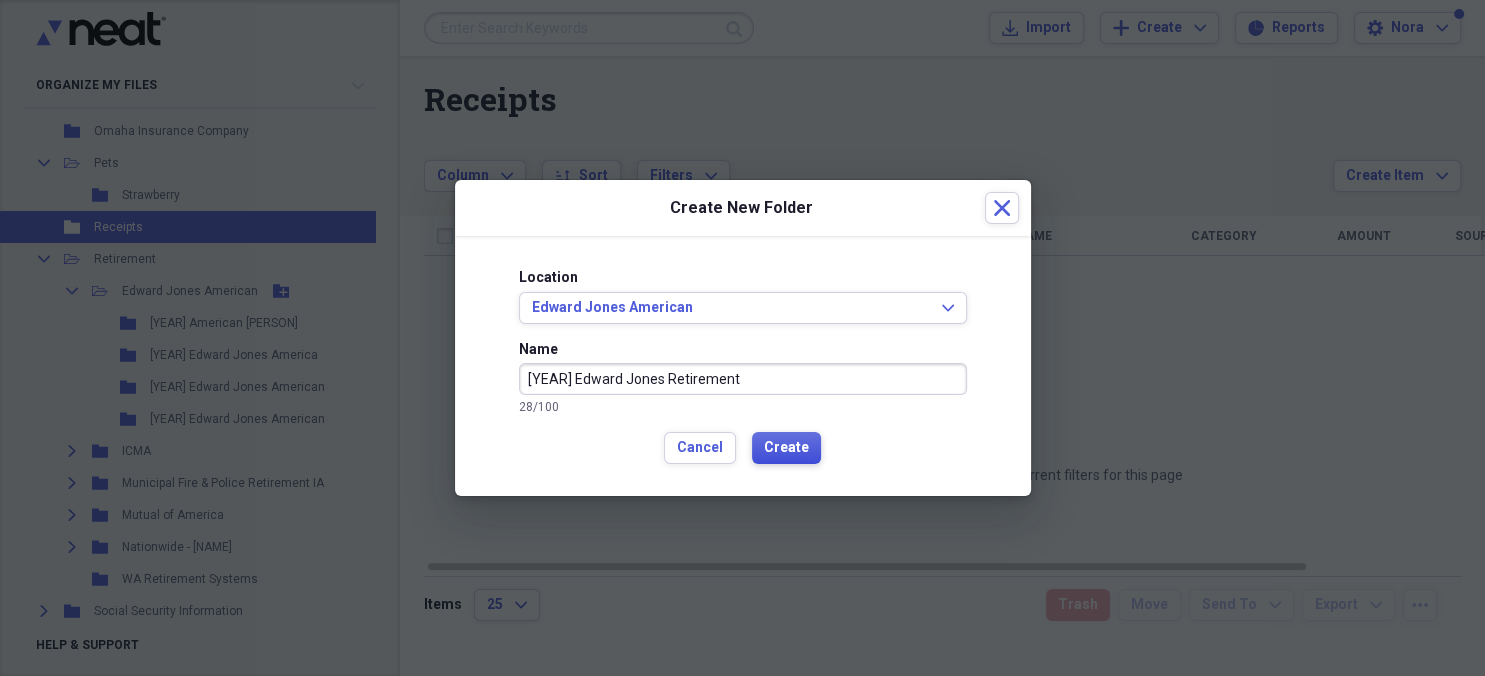 type on "[YEAR] Edward Jones Retirement" 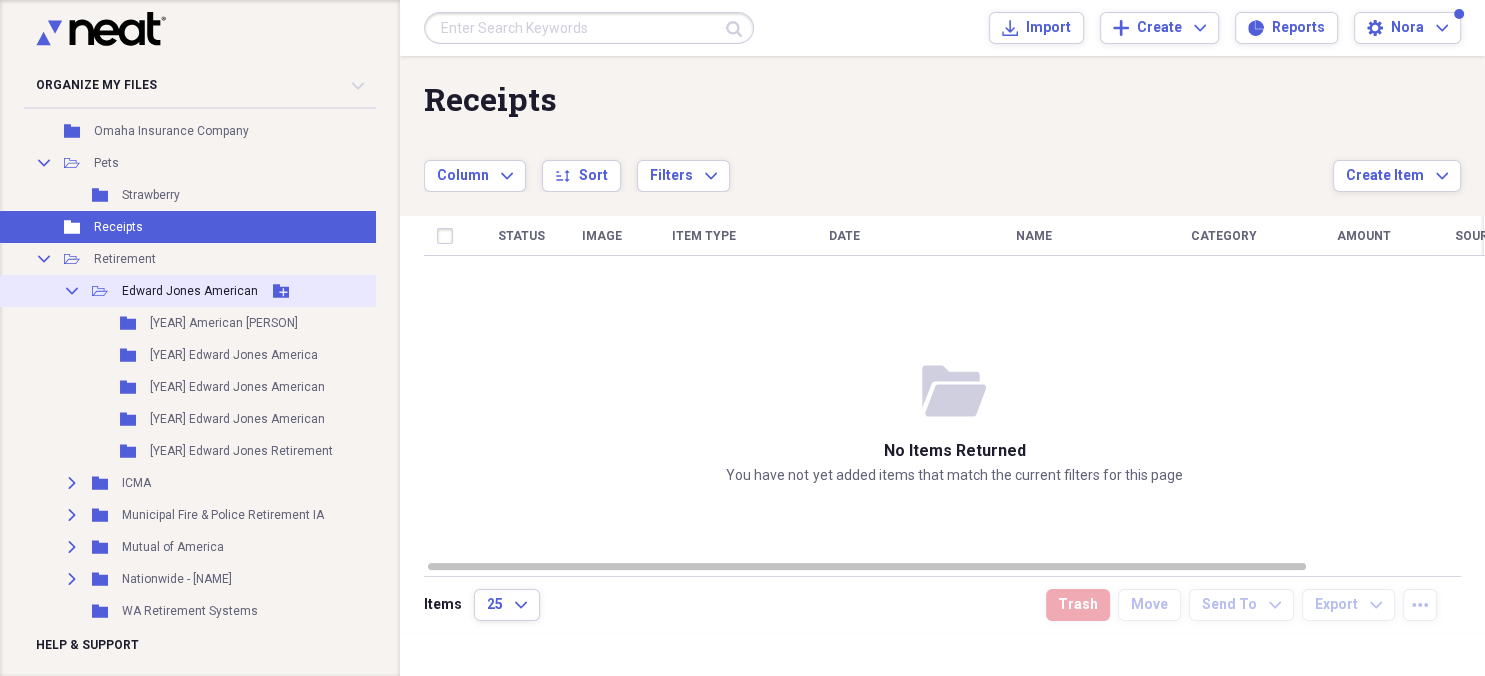 click on "Add Folder" 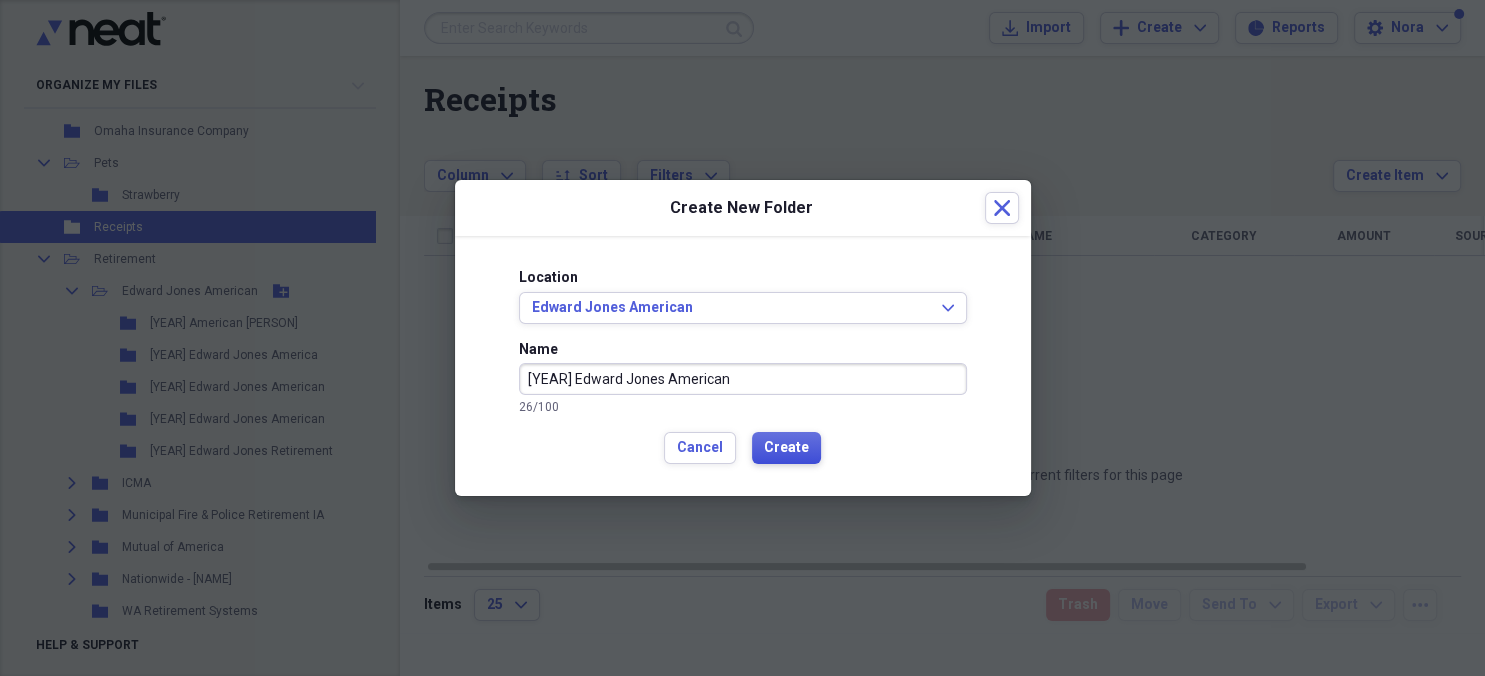 type on "[YEAR] Edward Jones American" 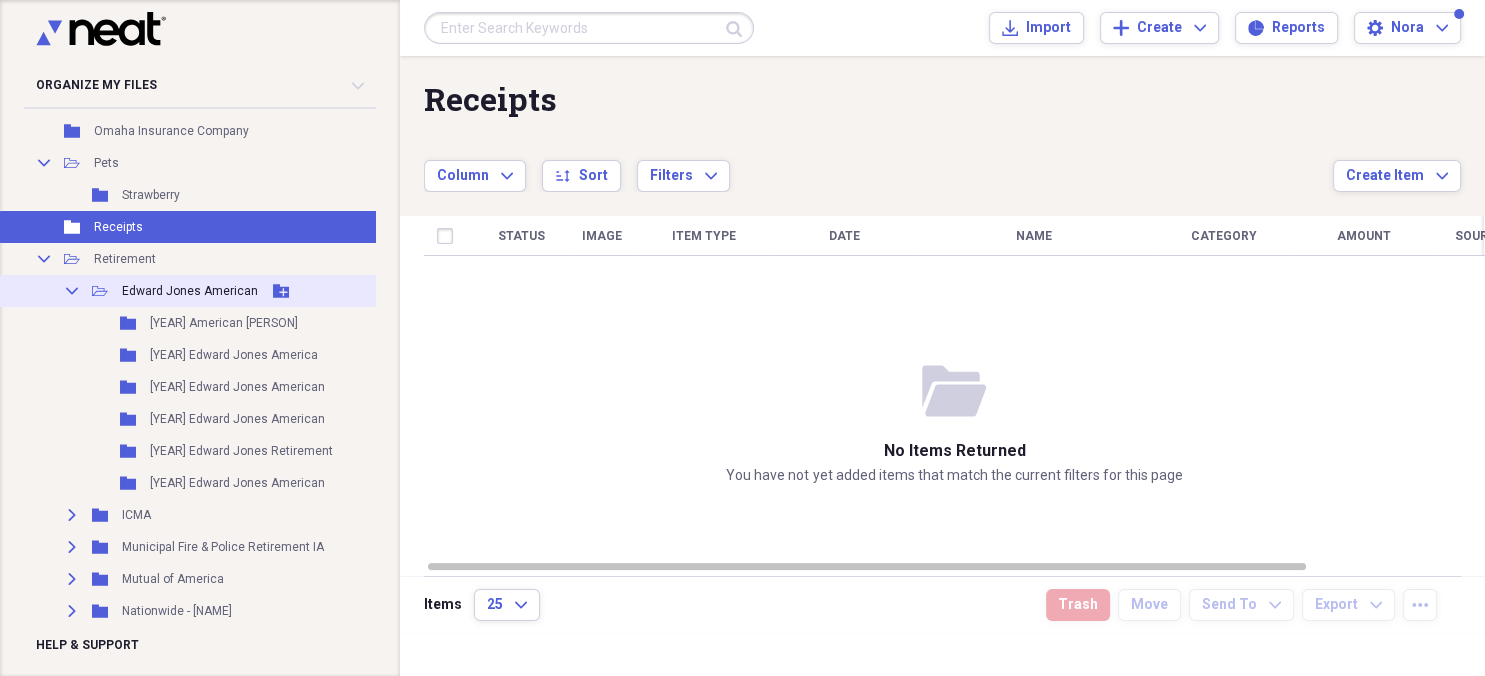 click 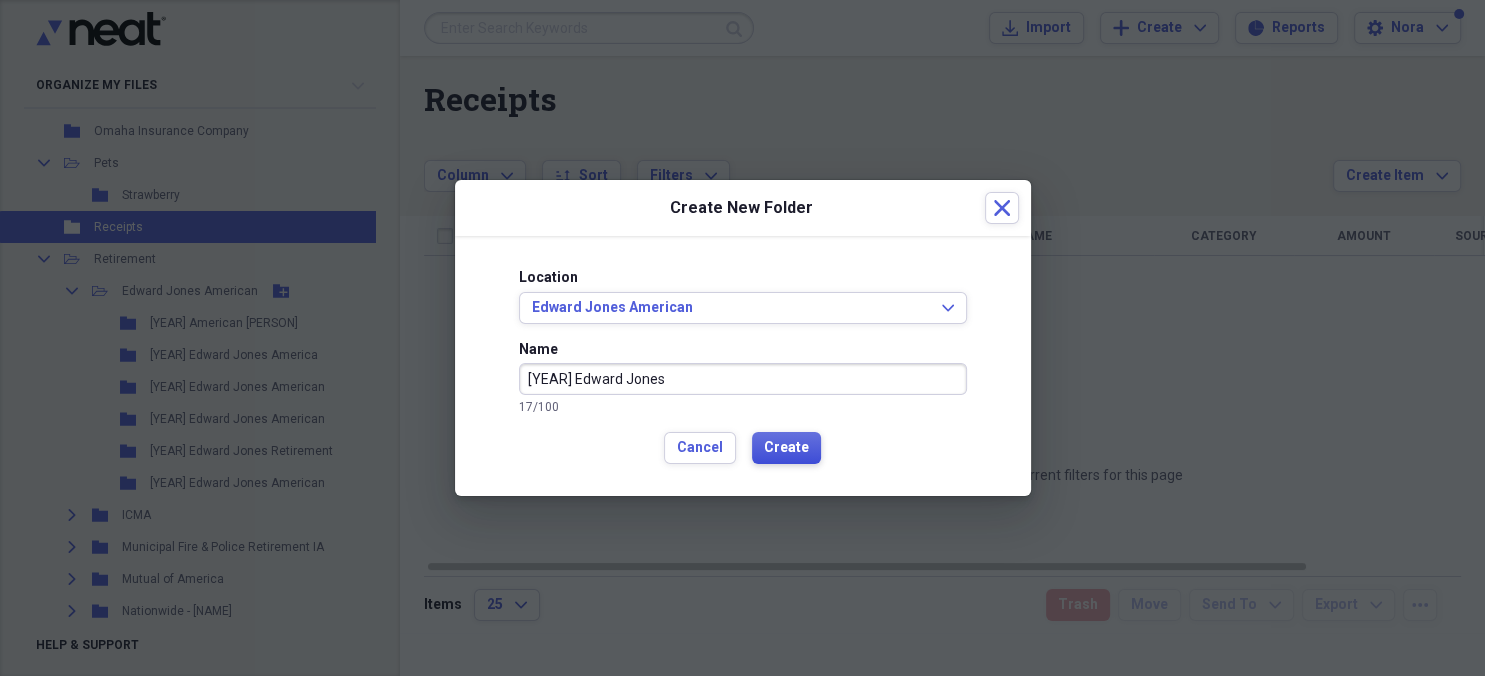 type on "[YEAR] Edward Jones" 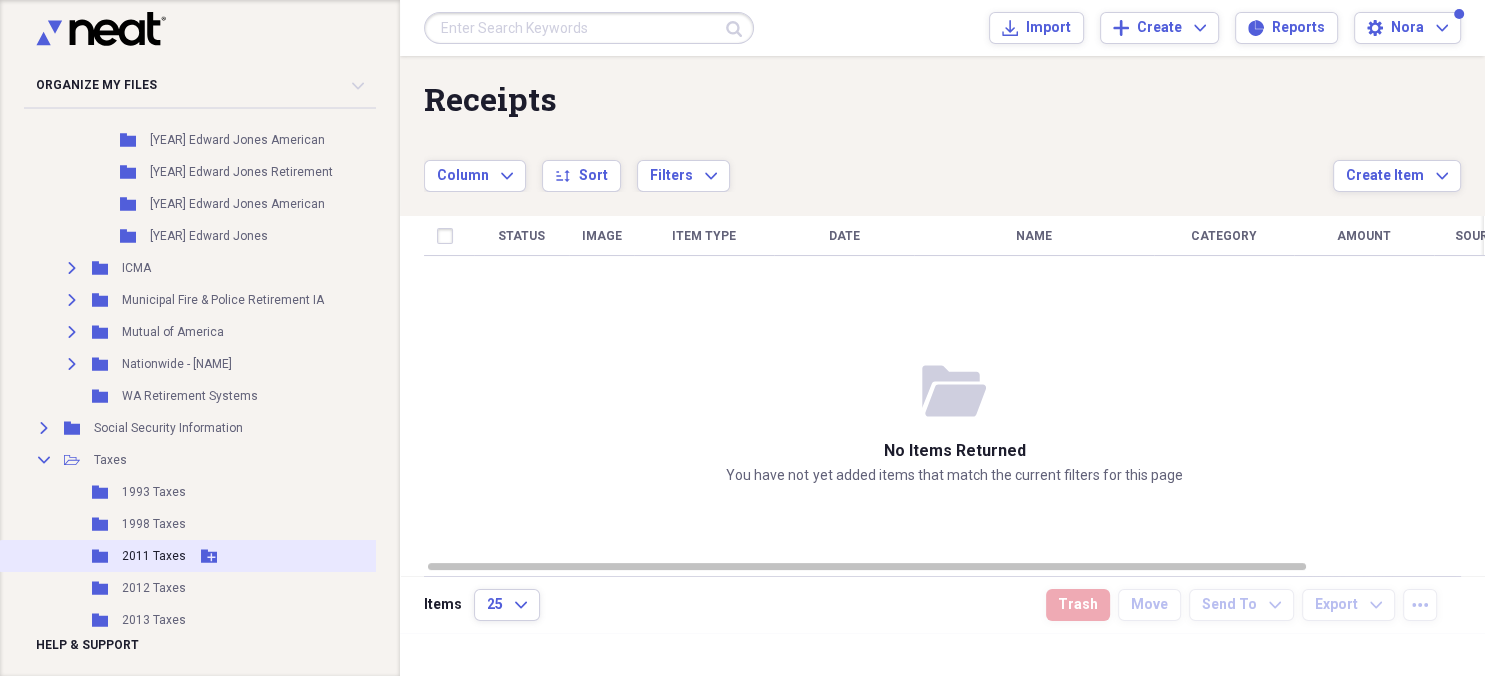 scroll, scrollTop: 5307, scrollLeft: 0, axis: vertical 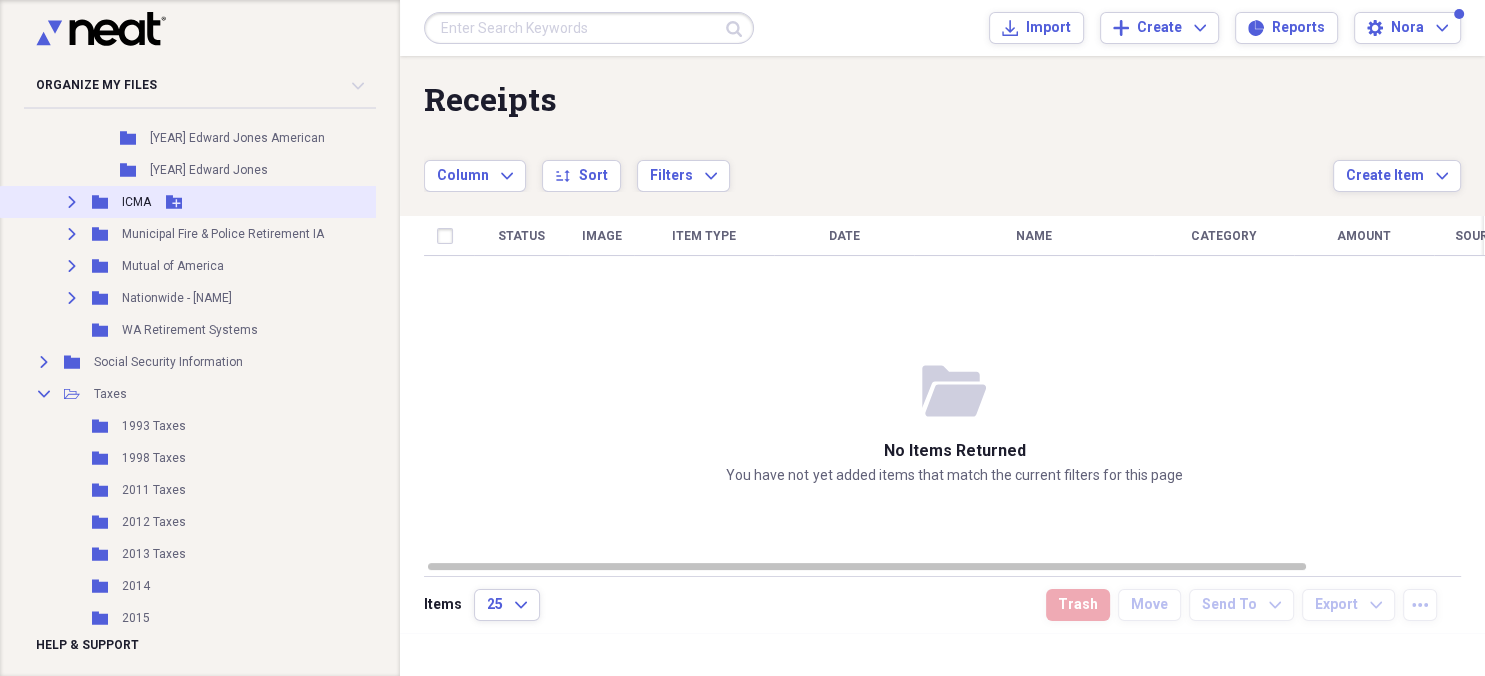 click on "Expand" at bounding box center [72, 202] 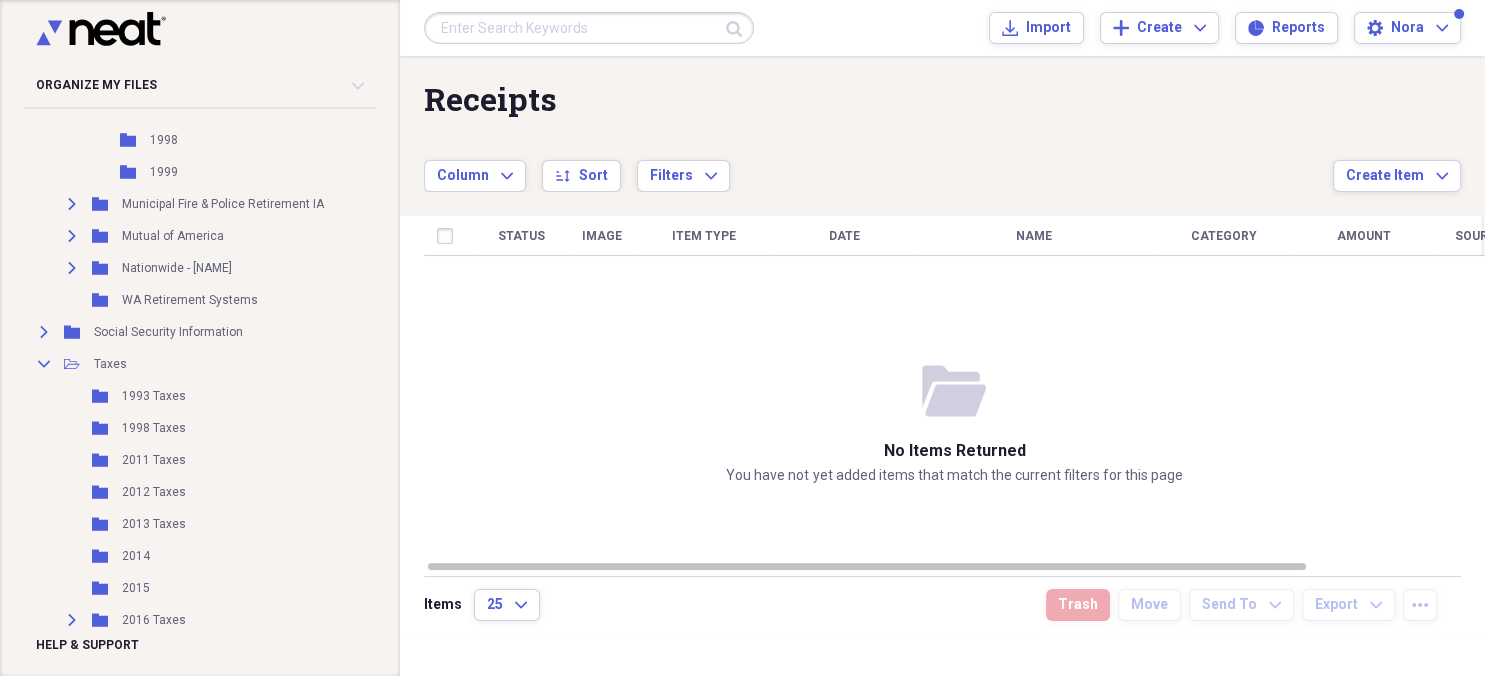 scroll, scrollTop: 5480, scrollLeft: 0, axis: vertical 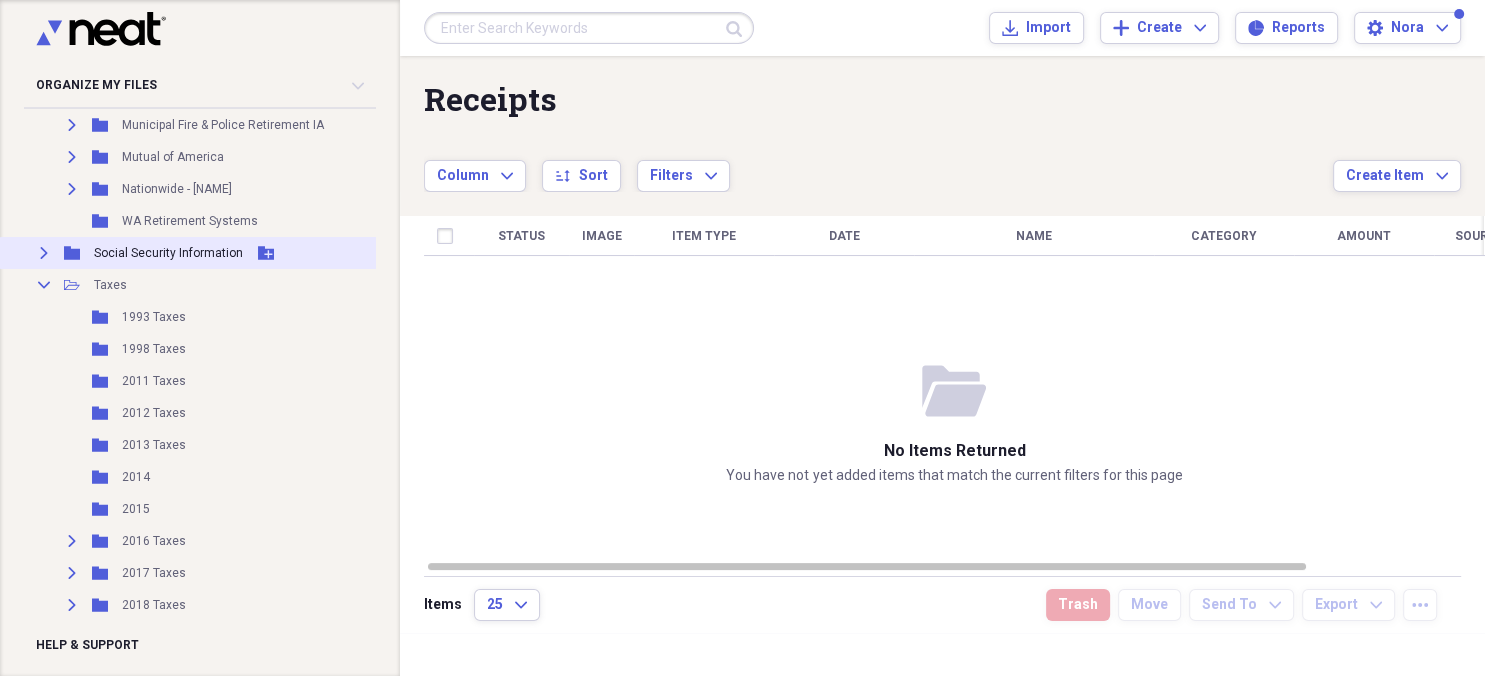 click on "Expand" 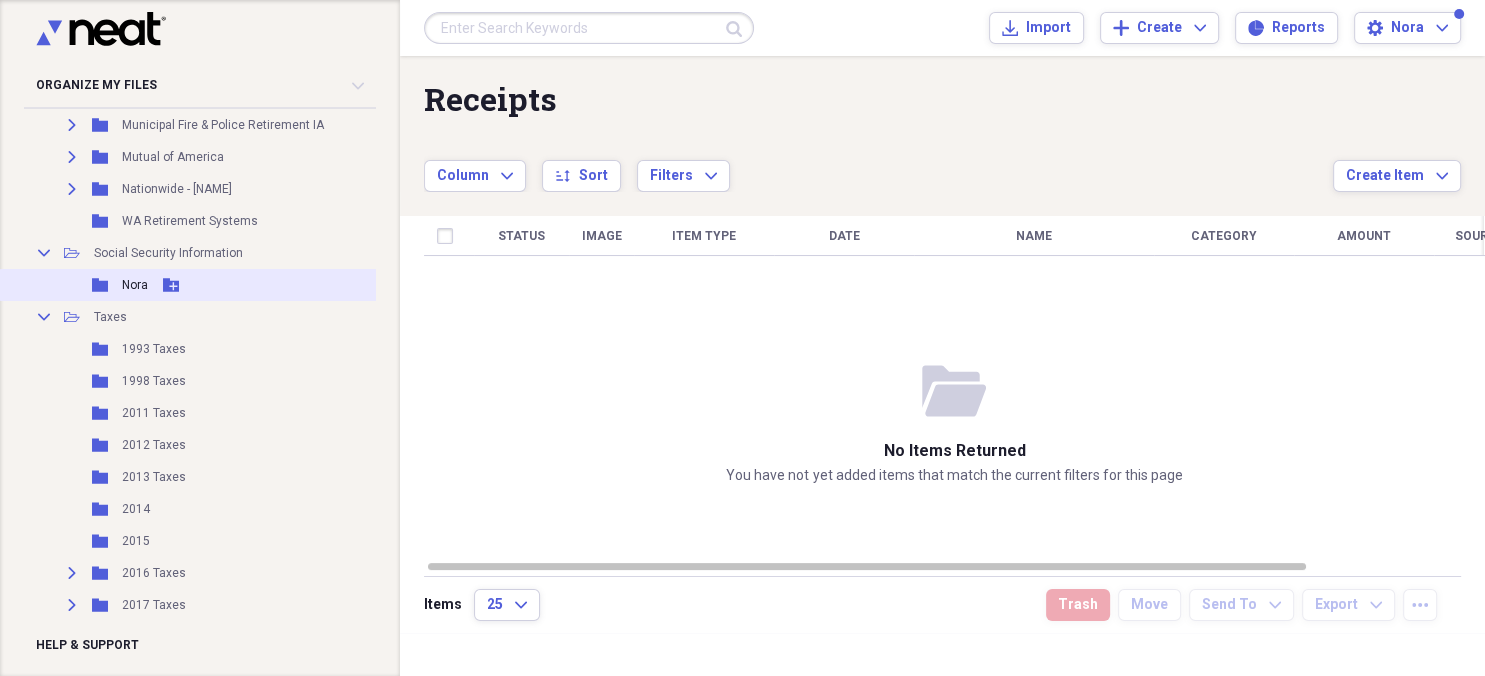 click on "Folder [NAME] Add Folder" at bounding box center [197, 285] 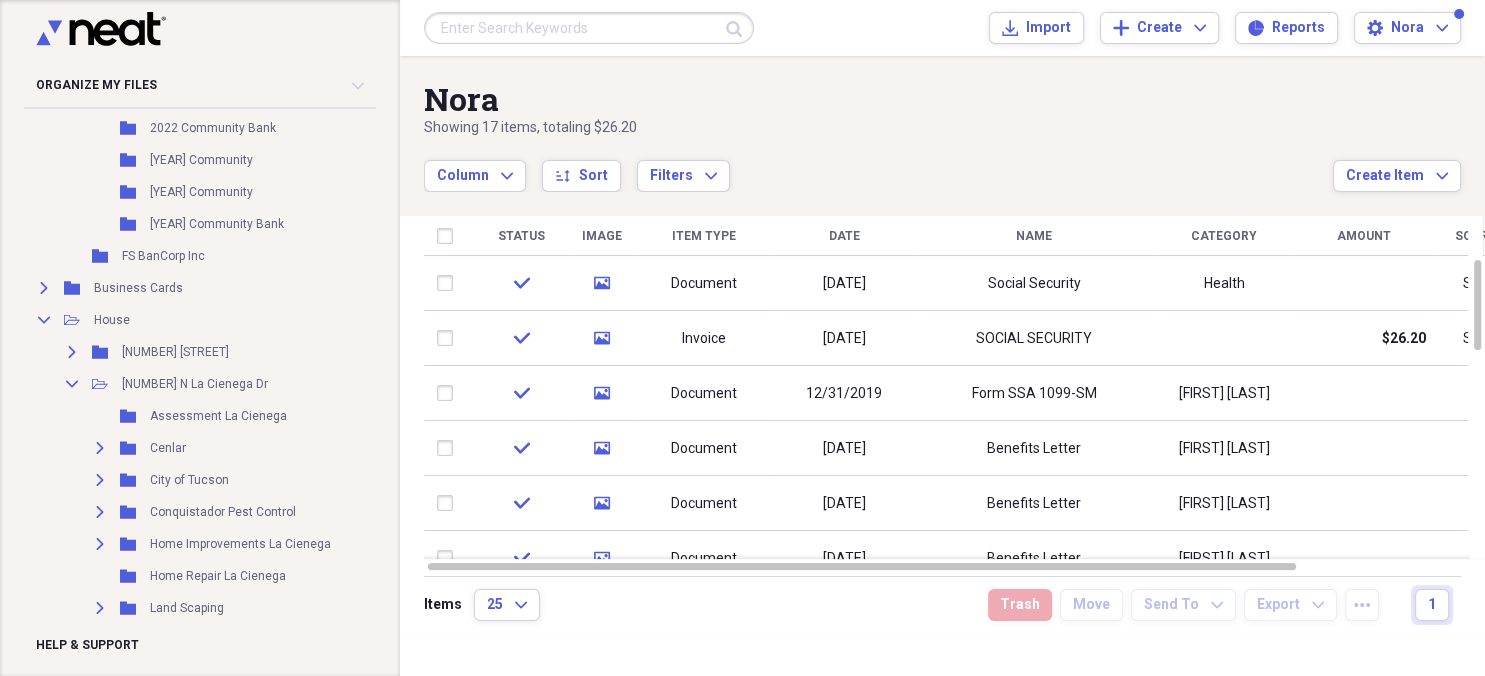 scroll, scrollTop: 0, scrollLeft: 0, axis: both 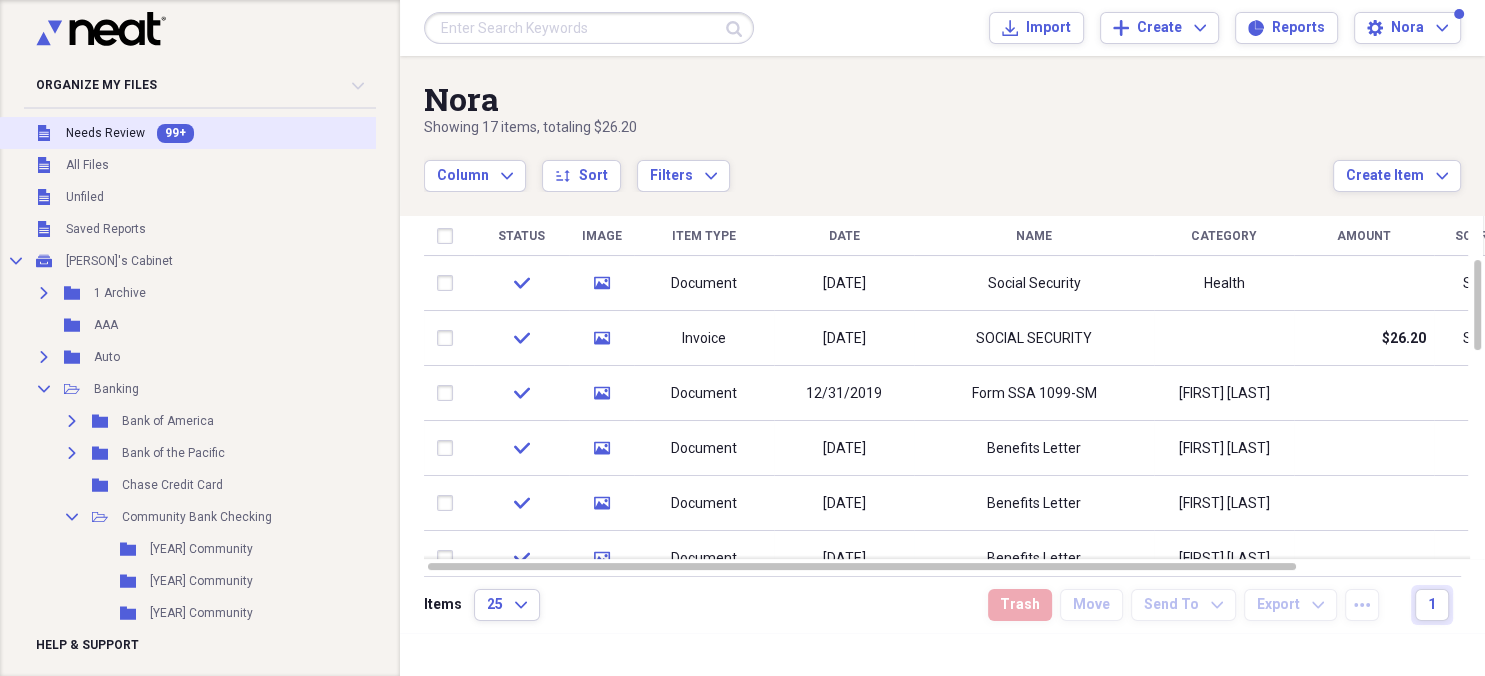 click on "Needs Review" at bounding box center (105, 133) 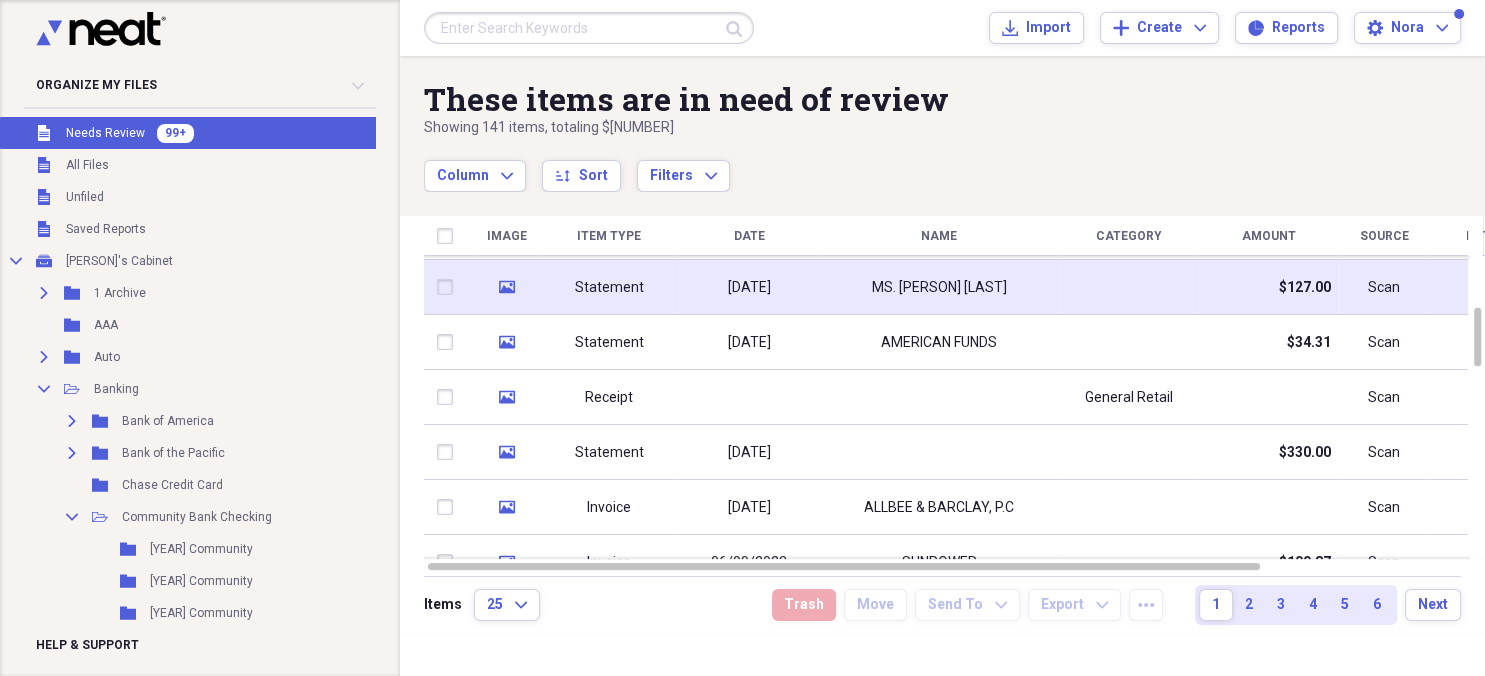 click on "MS. [PERSON] [LAST]" at bounding box center [939, 287] 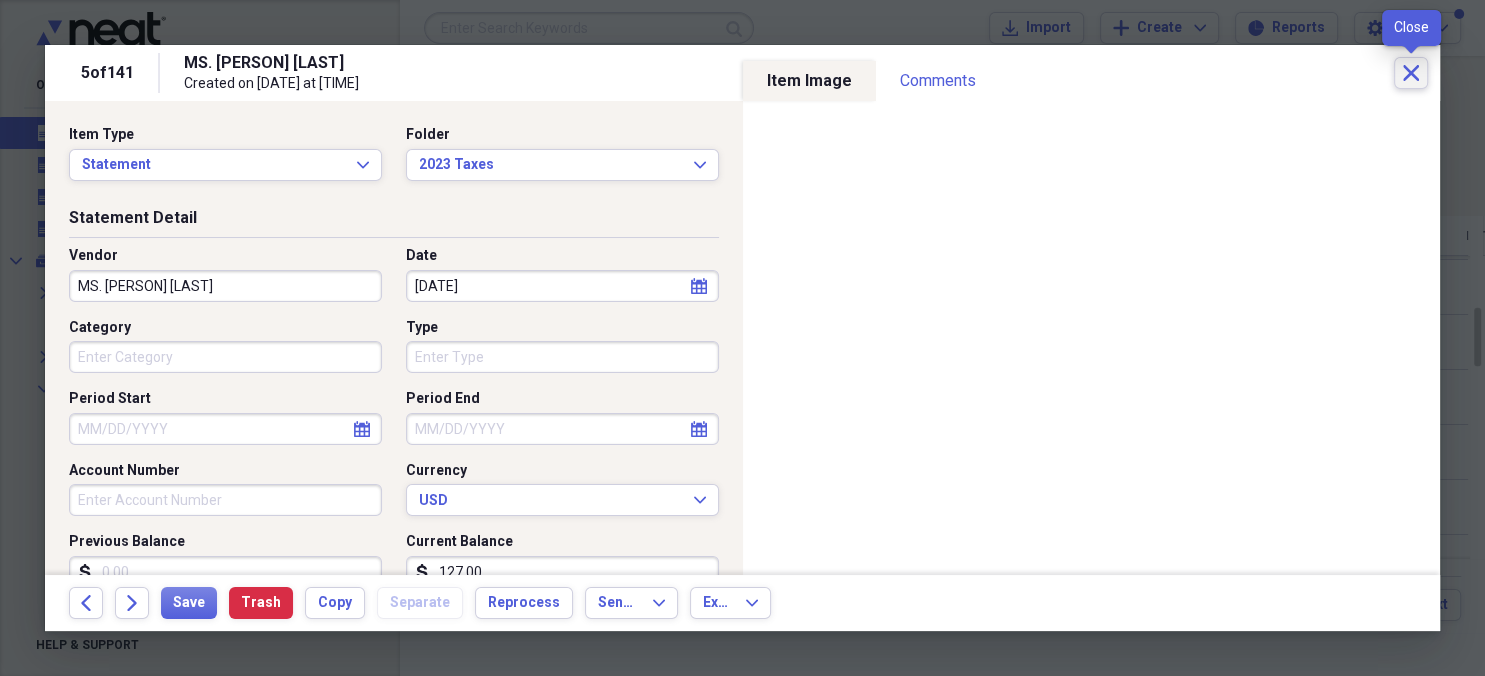 click on "Close" 